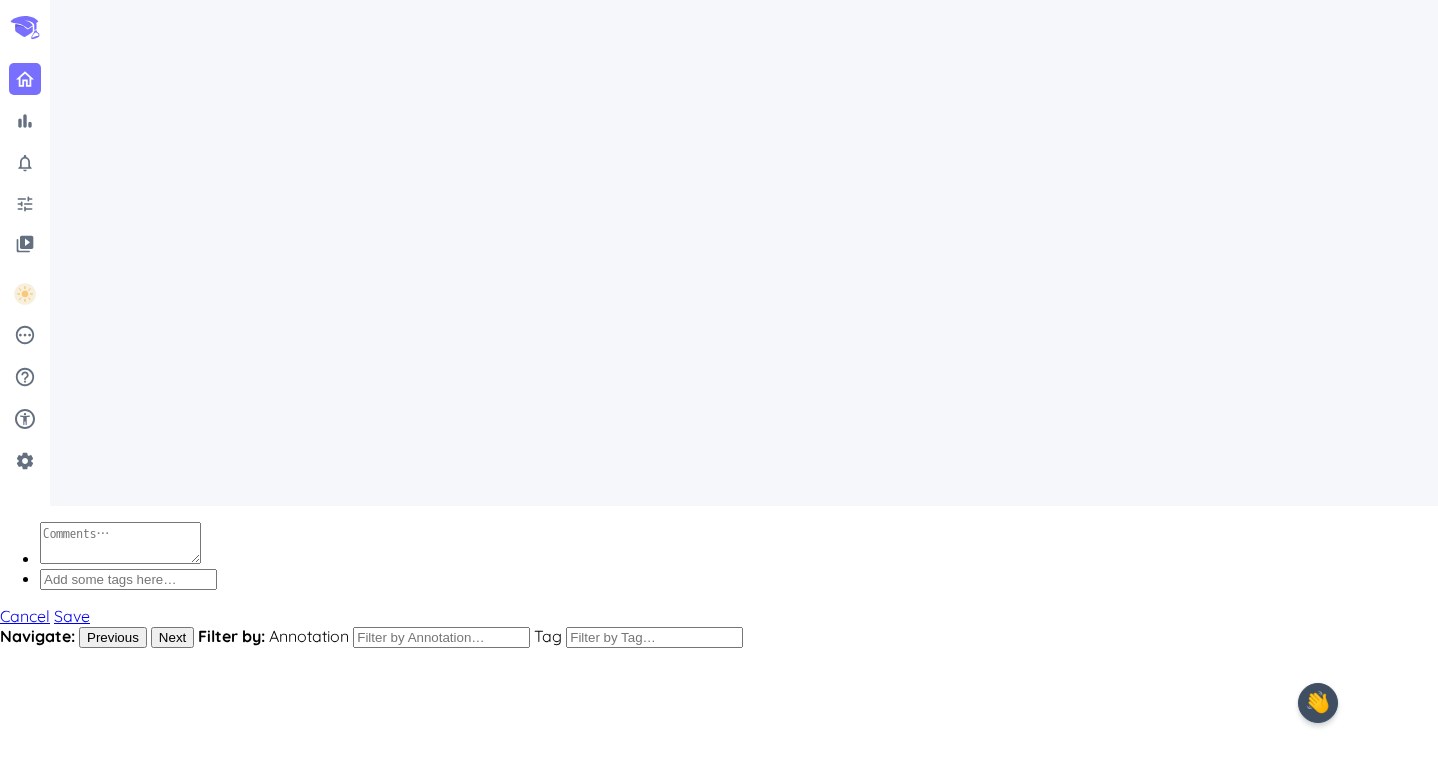 scroll, scrollTop: 0, scrollLeft: 0, axis: both 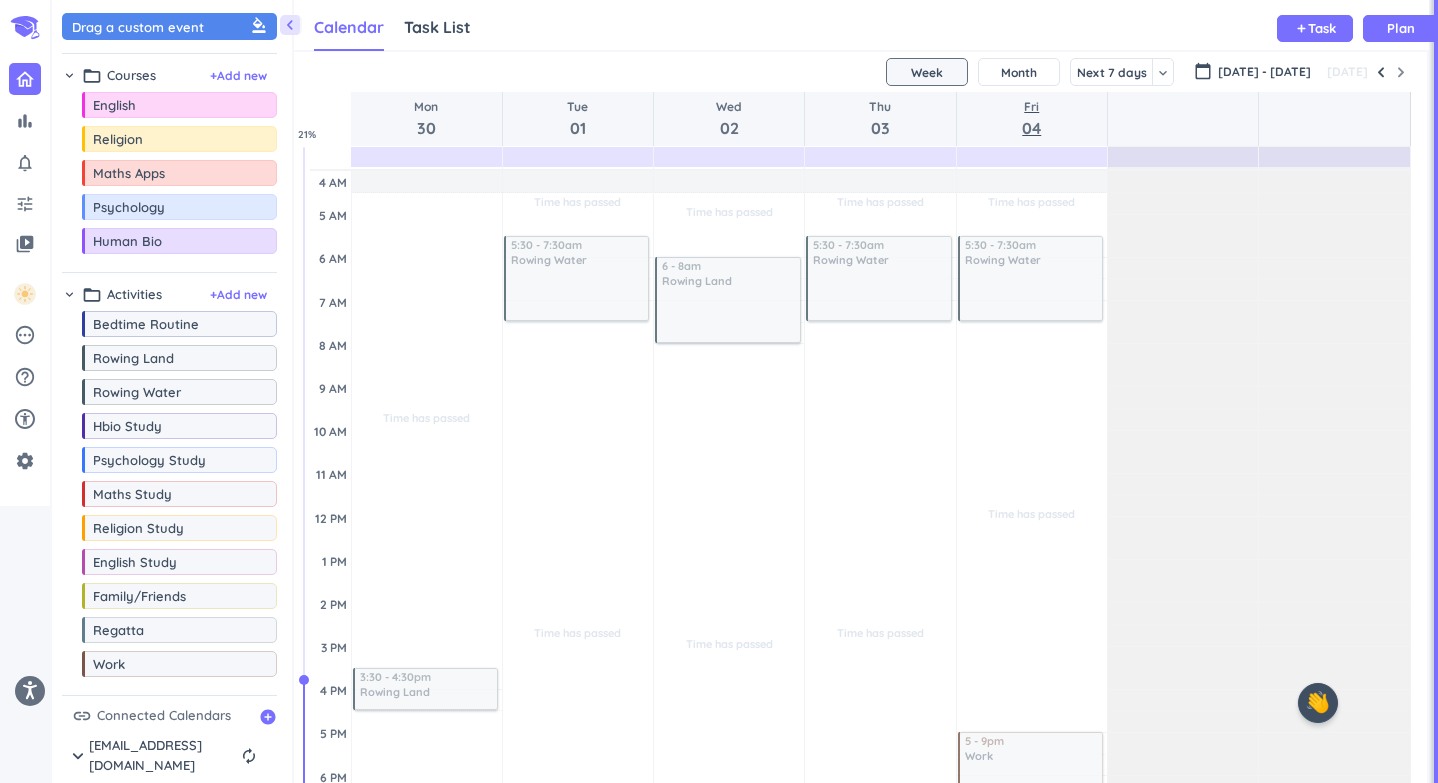 click on "Fri" at bounding box center (1031, 107) 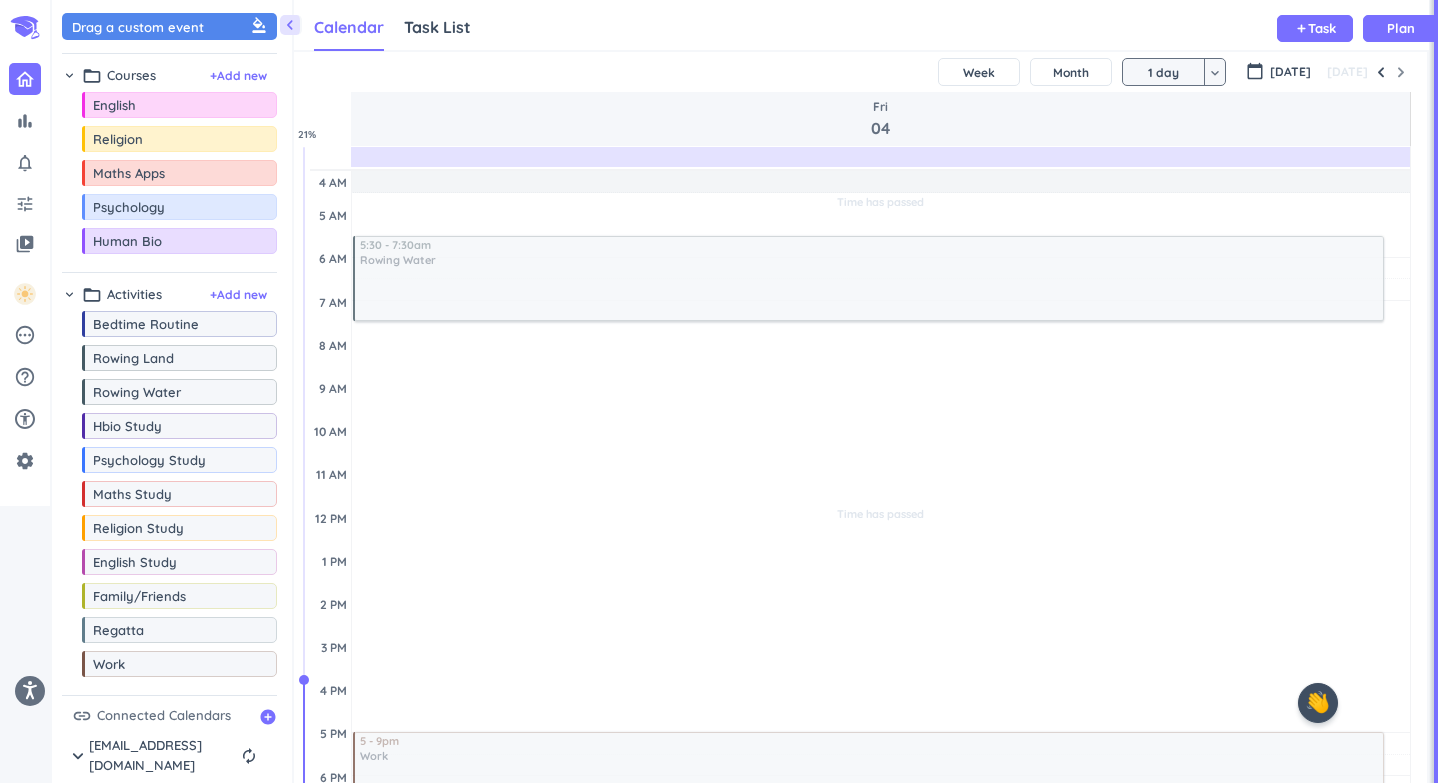 scroll, scrollTop: 66, scrollLeft: 0, axis: vertical 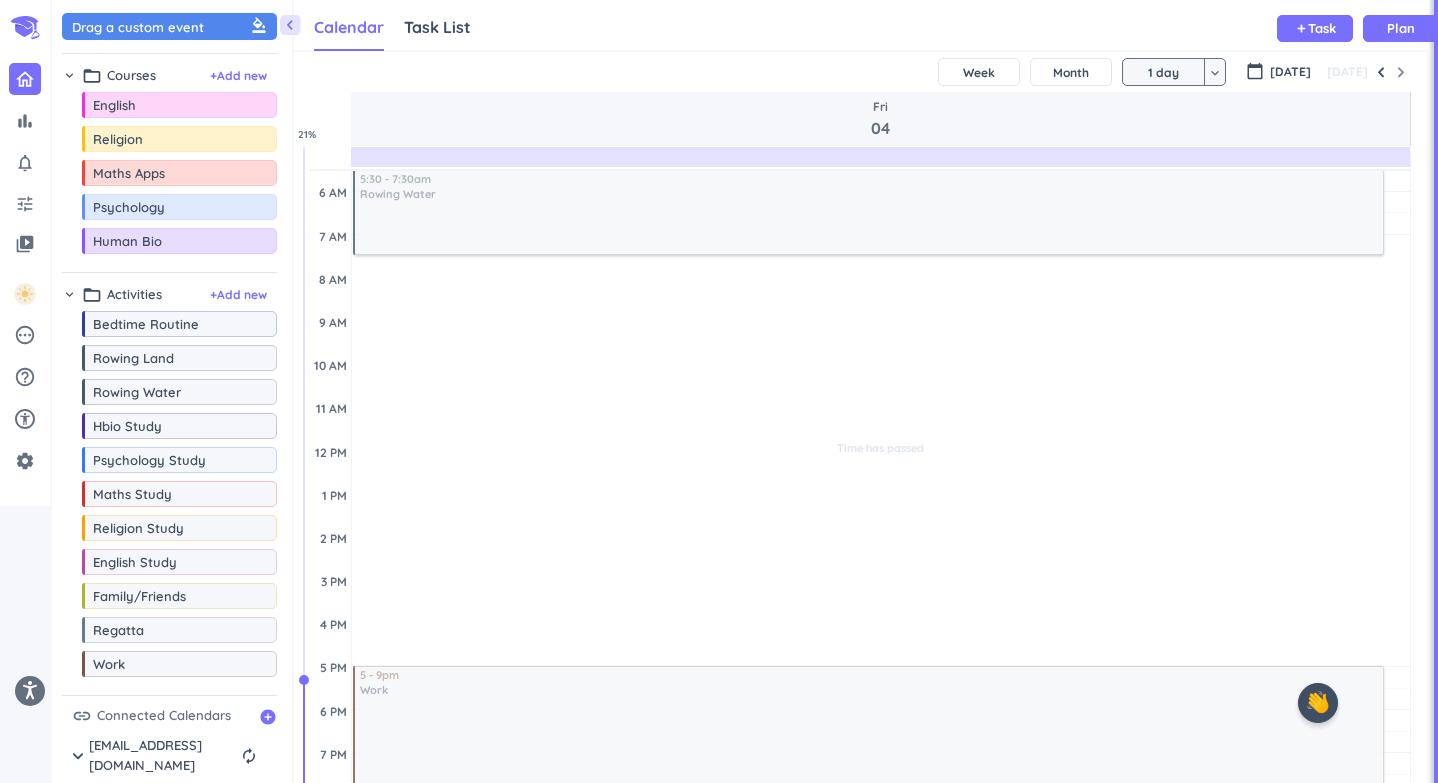 click on "1 day" at bounding box center (1164, 72) 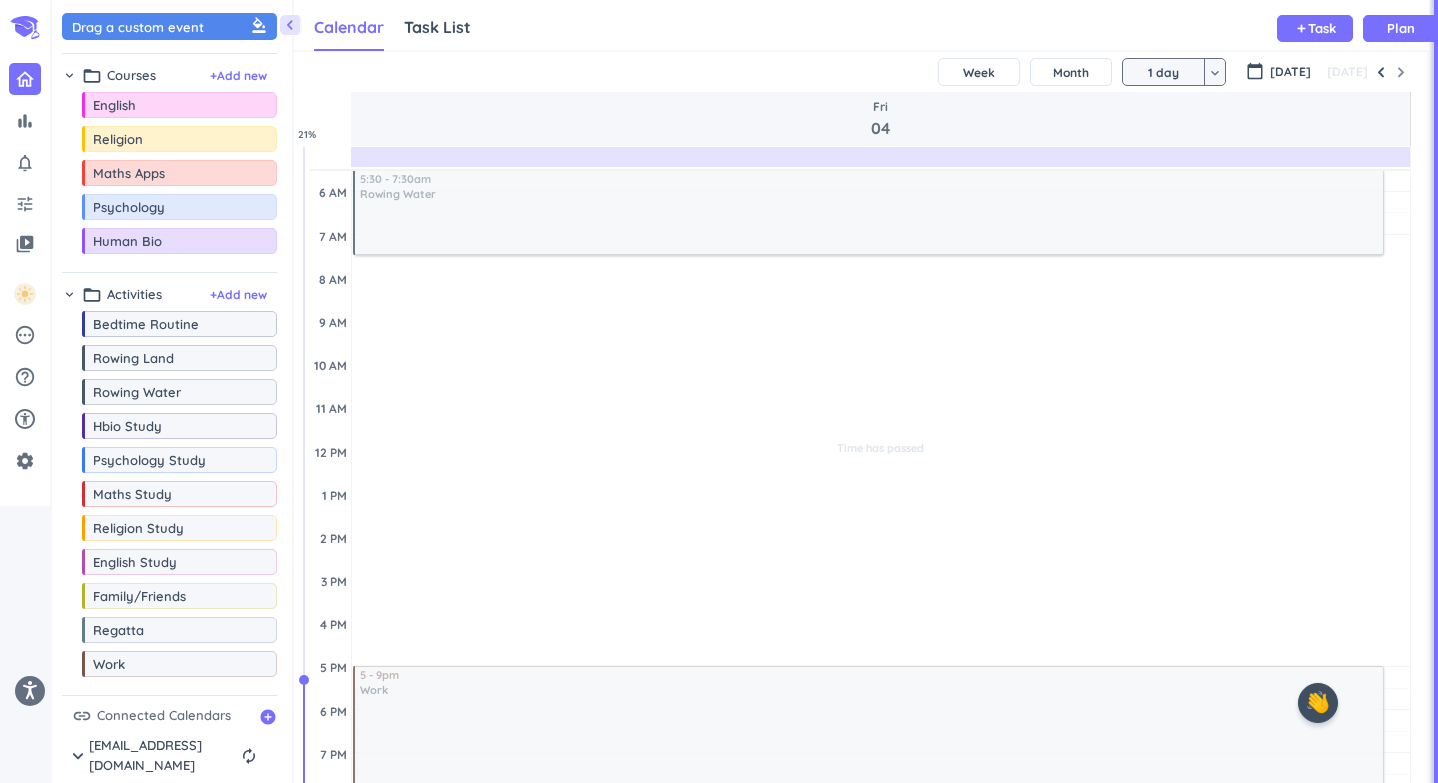 click on "keyboard_arrow_down" at bounding box center [1215, 73] 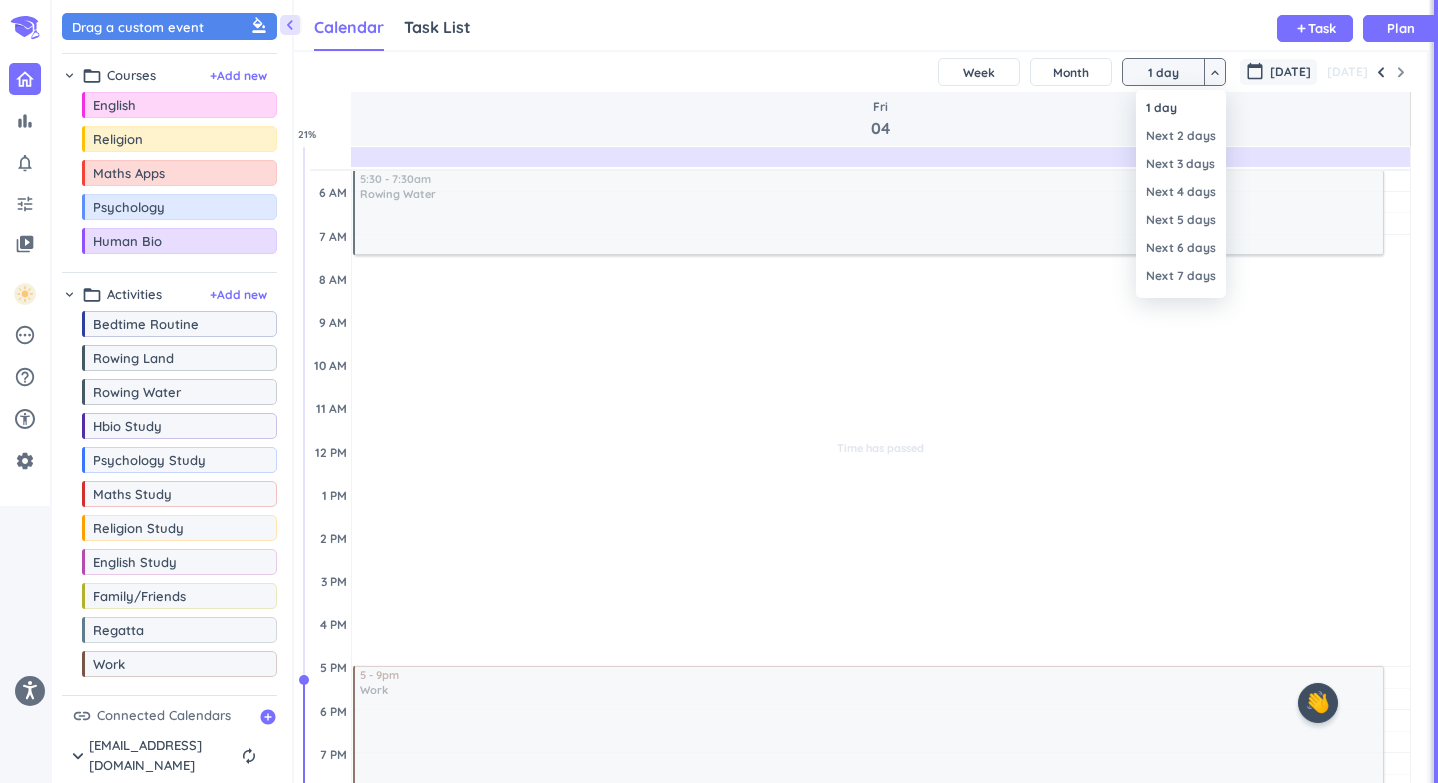click on "[DATE]" at bounding box center (1290, 72) 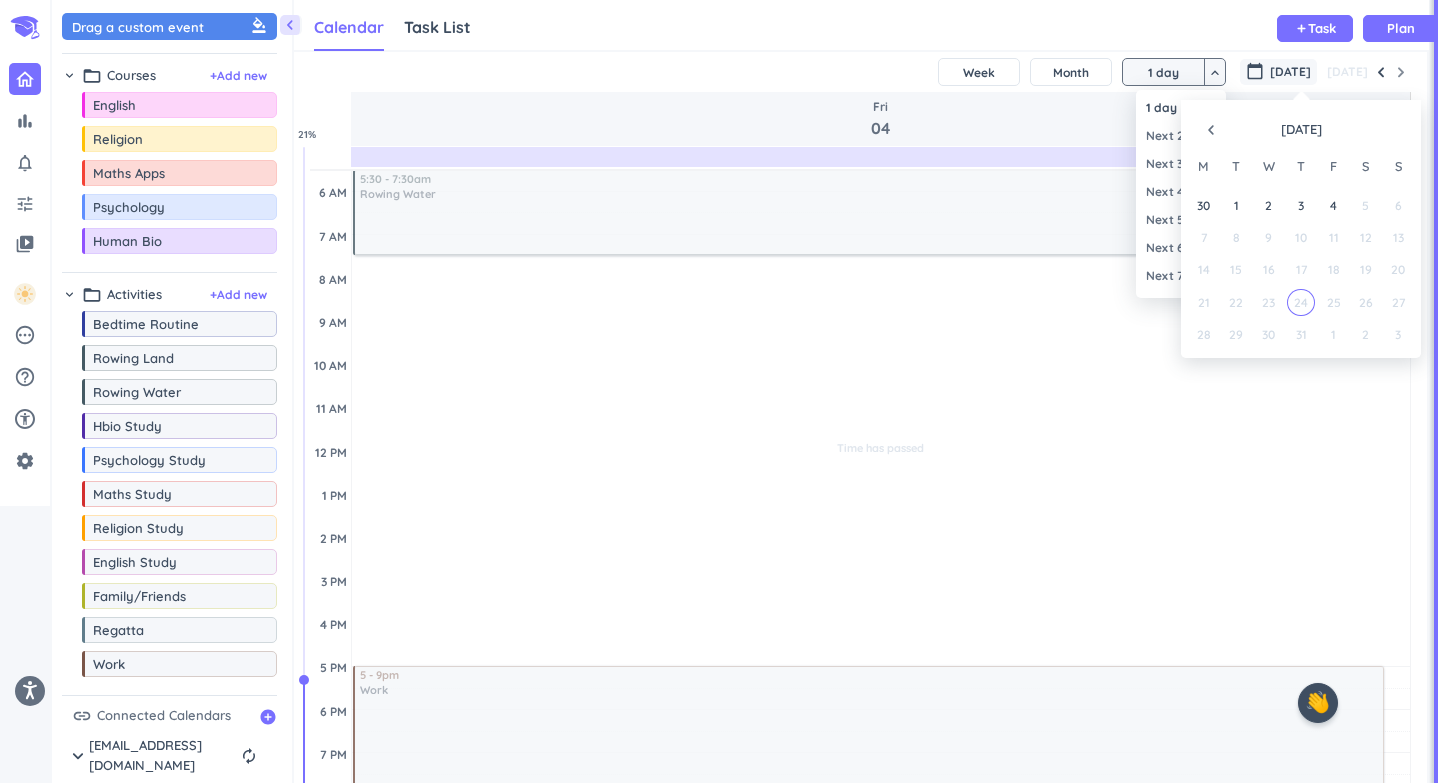 click on "[DATE]" at bounding box center (1290, 72) 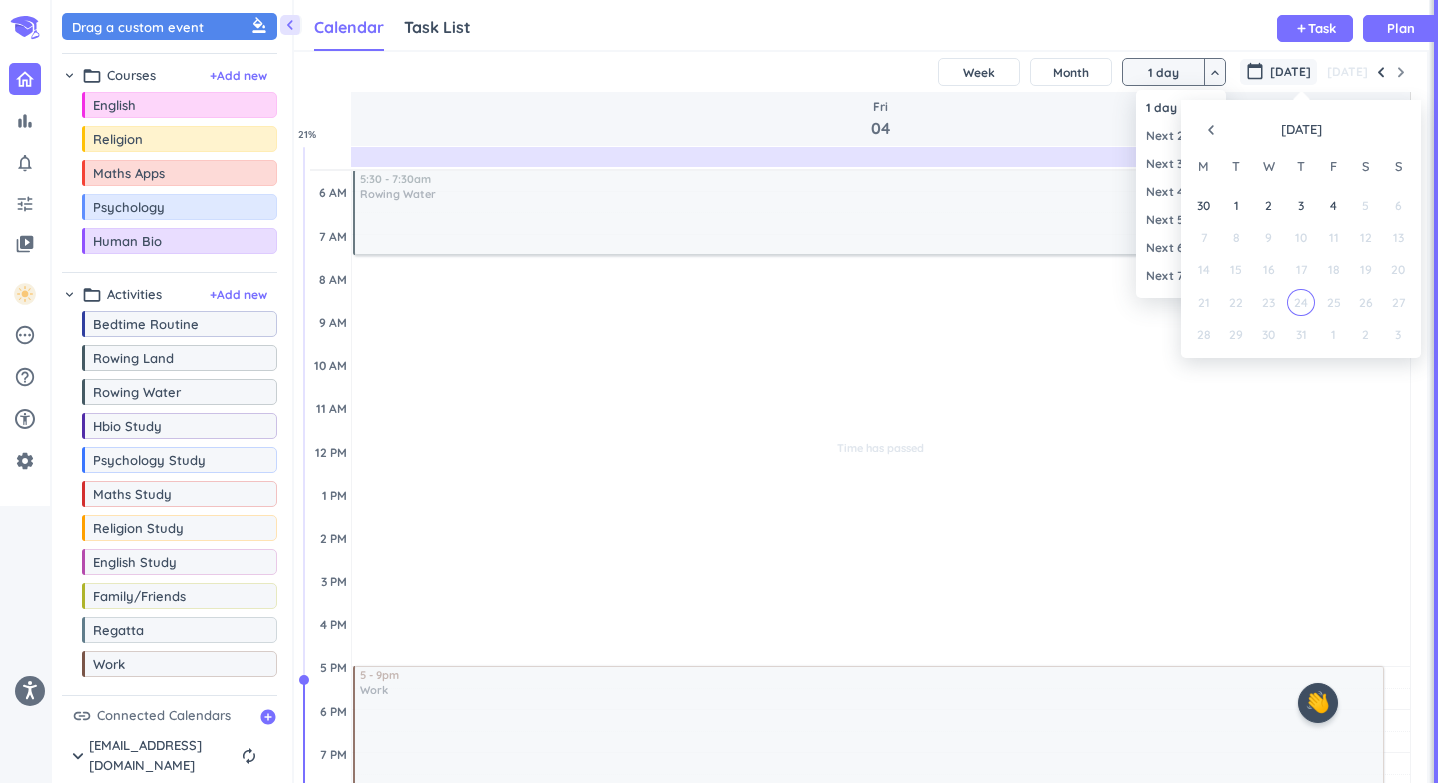 click at bounding box center (719, 391) 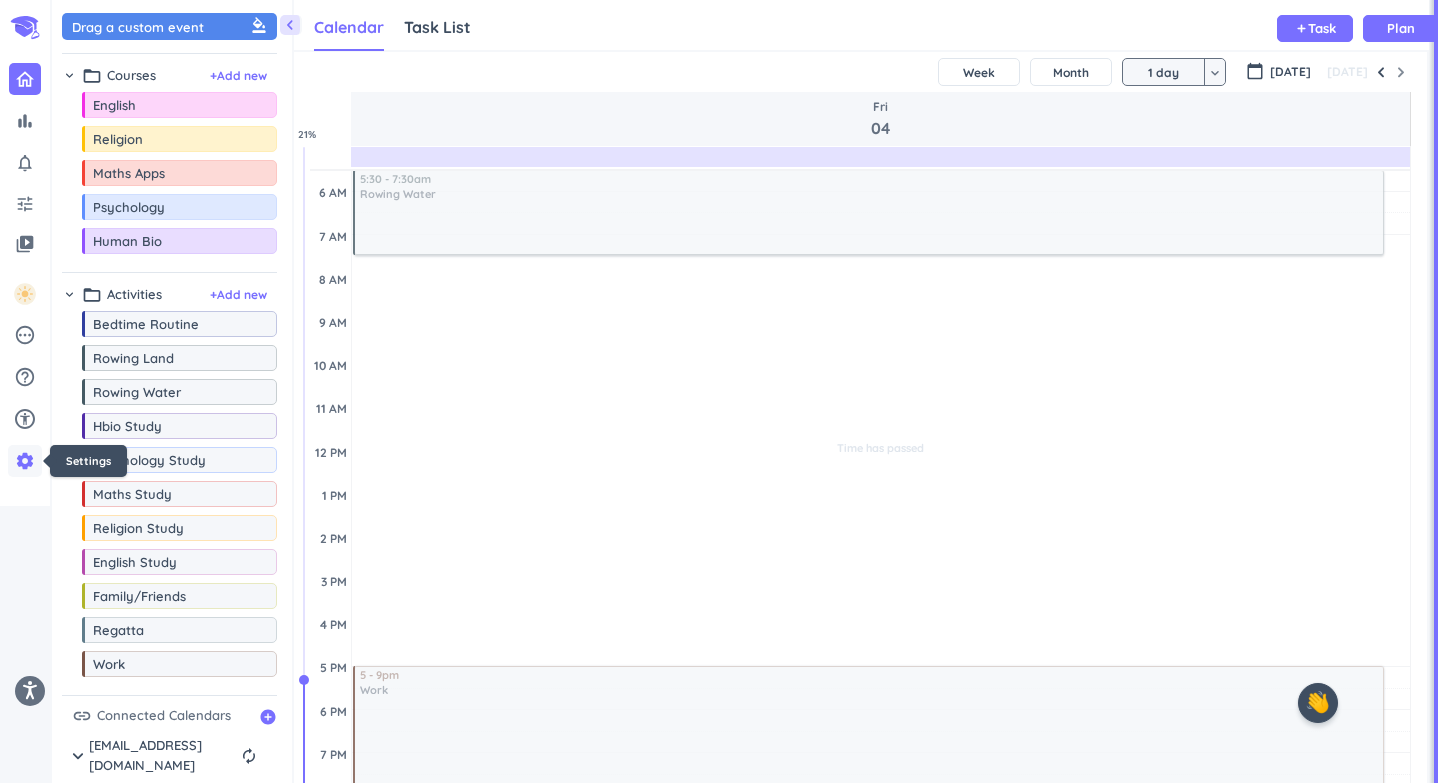 click on "settings" at bounding box center (25, 461) 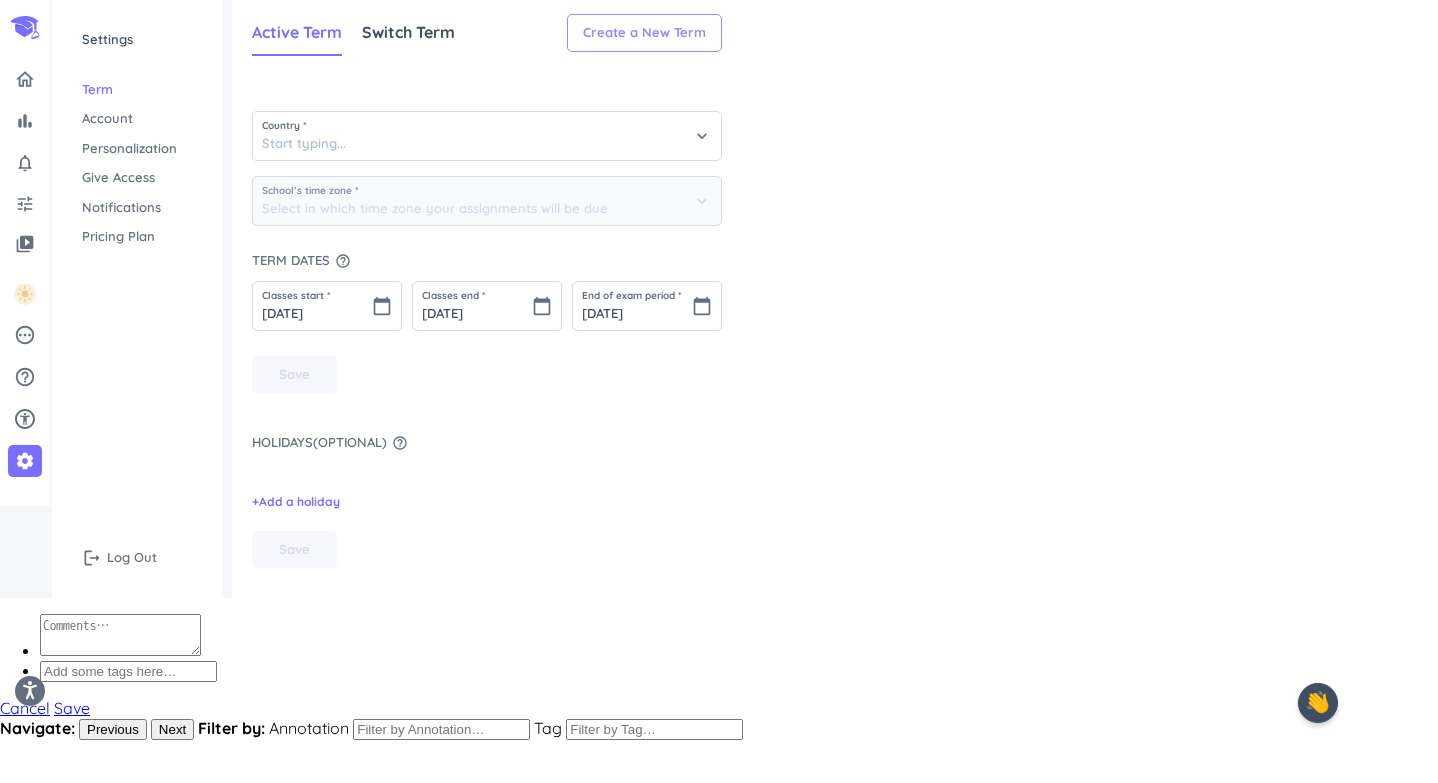 type on "(GMT+08:00) Western Time - [GEOGRAPHIC_DATA]" 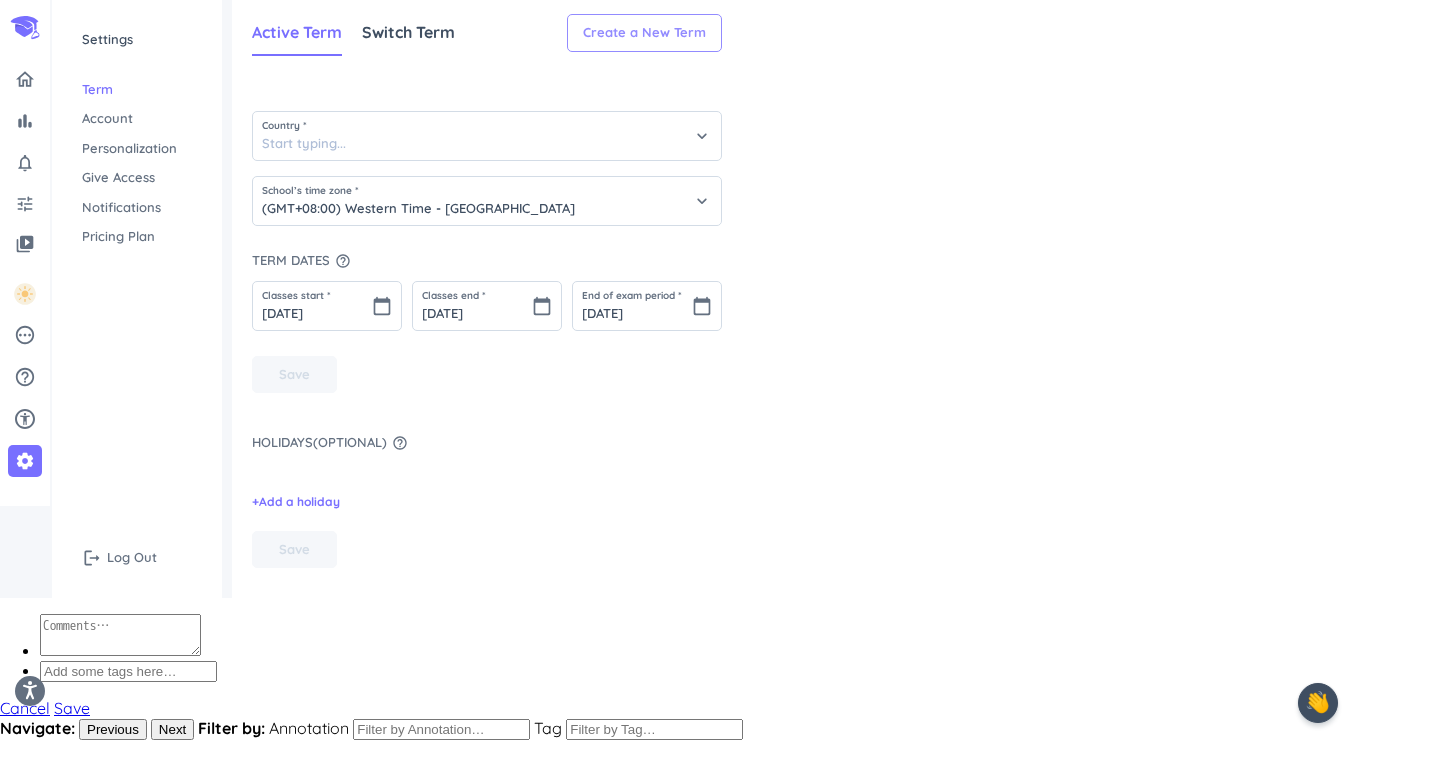 click on "Create a New Term" at bounding box center (644, 33) 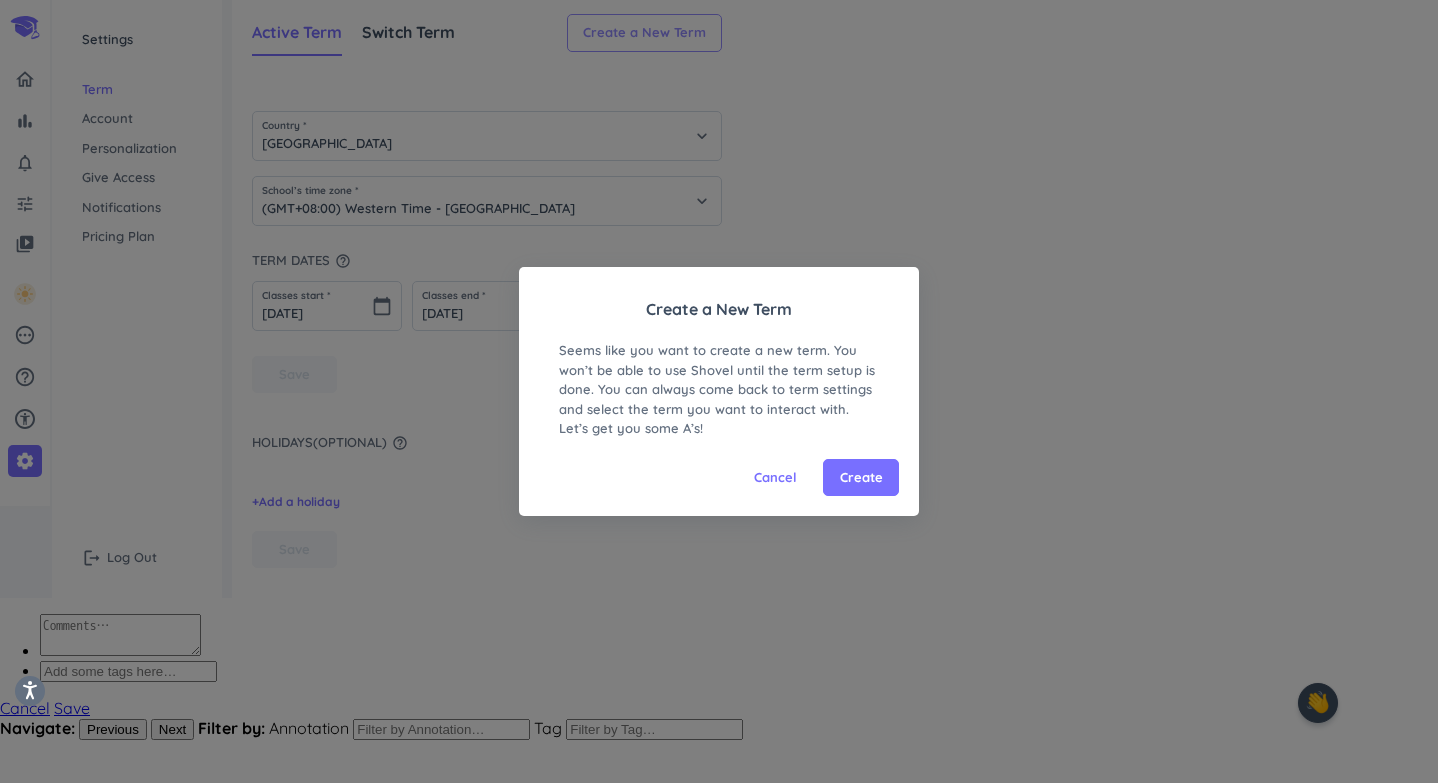 type on "[GEOGRAPHIC_DATA]" 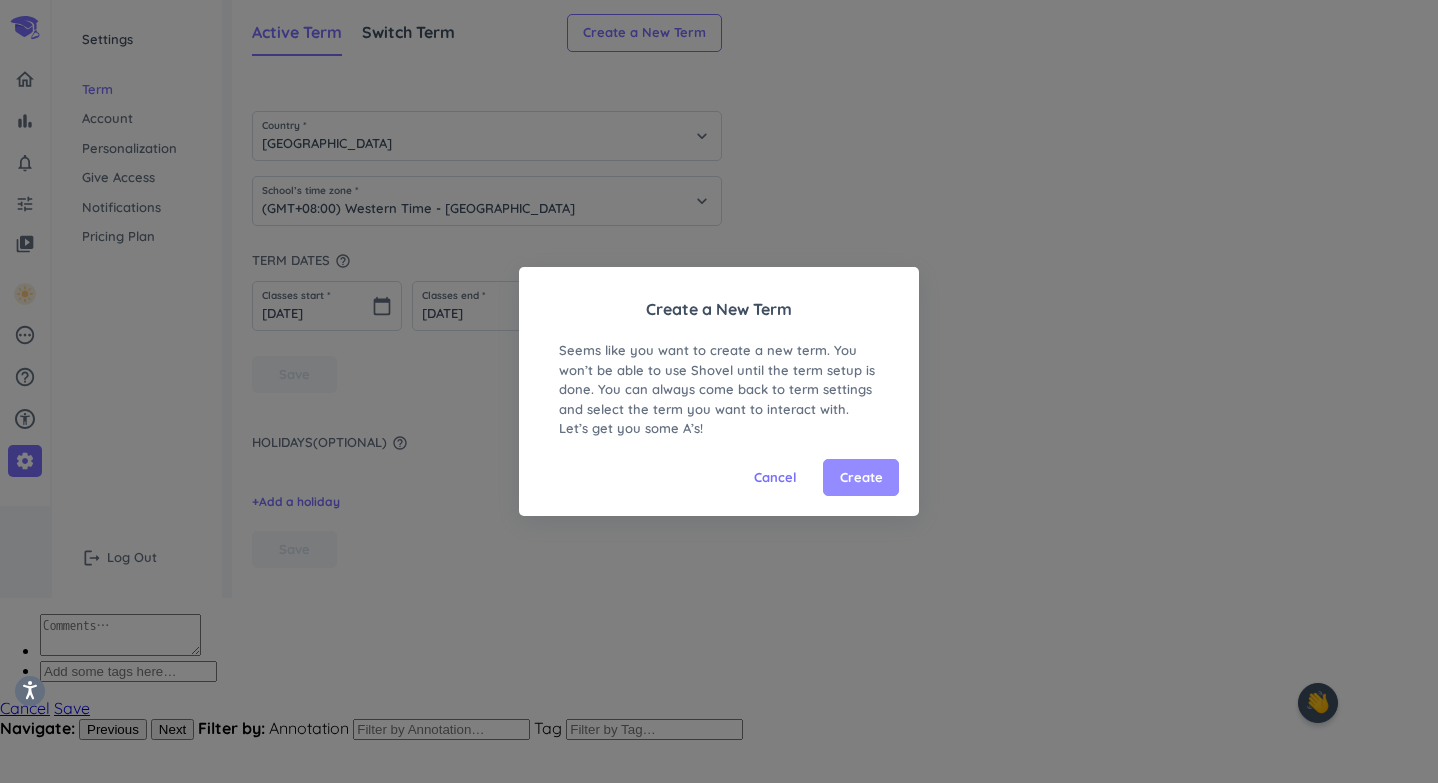 click on "Create" at bounding box center [861, 478] 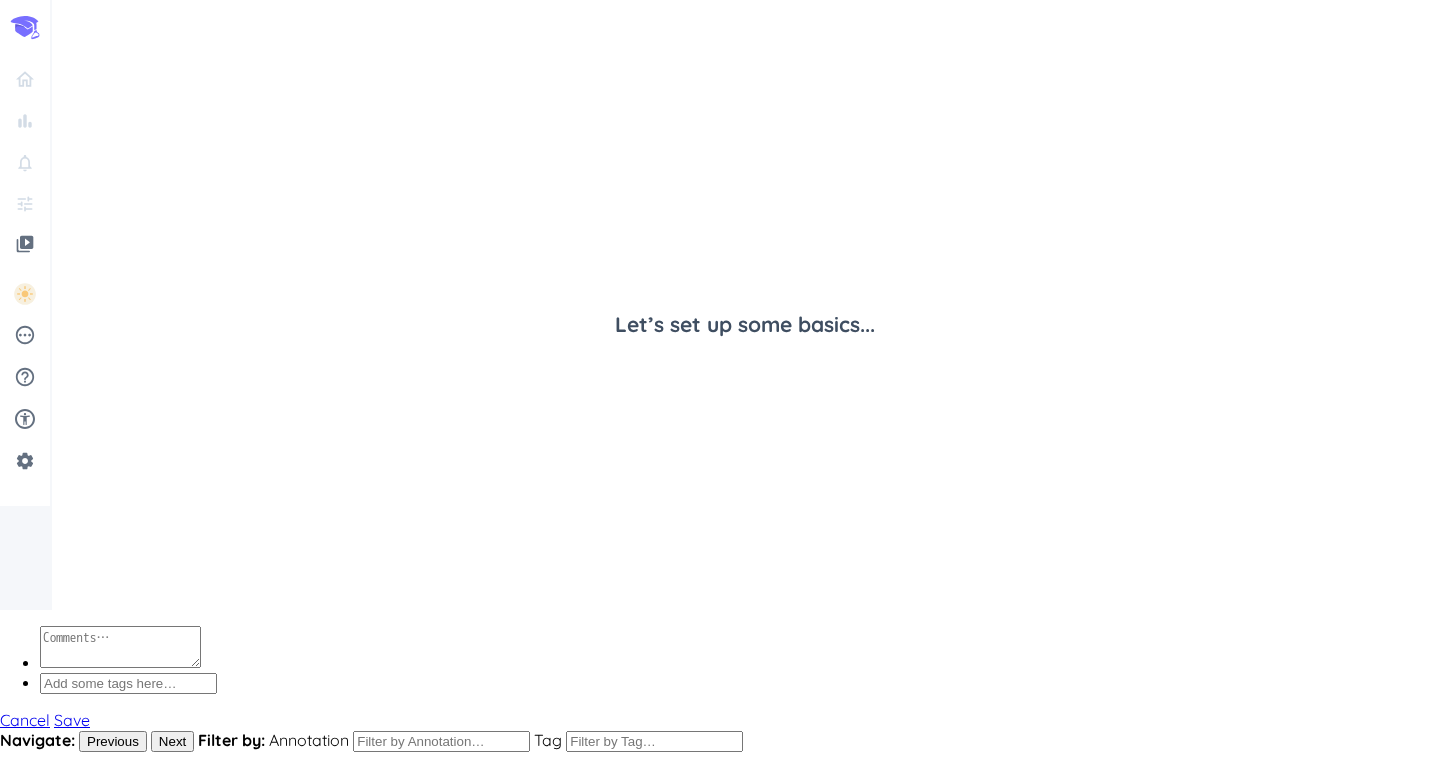 scroll, scrollTop: 0, scrollLeft: 0, axis: both 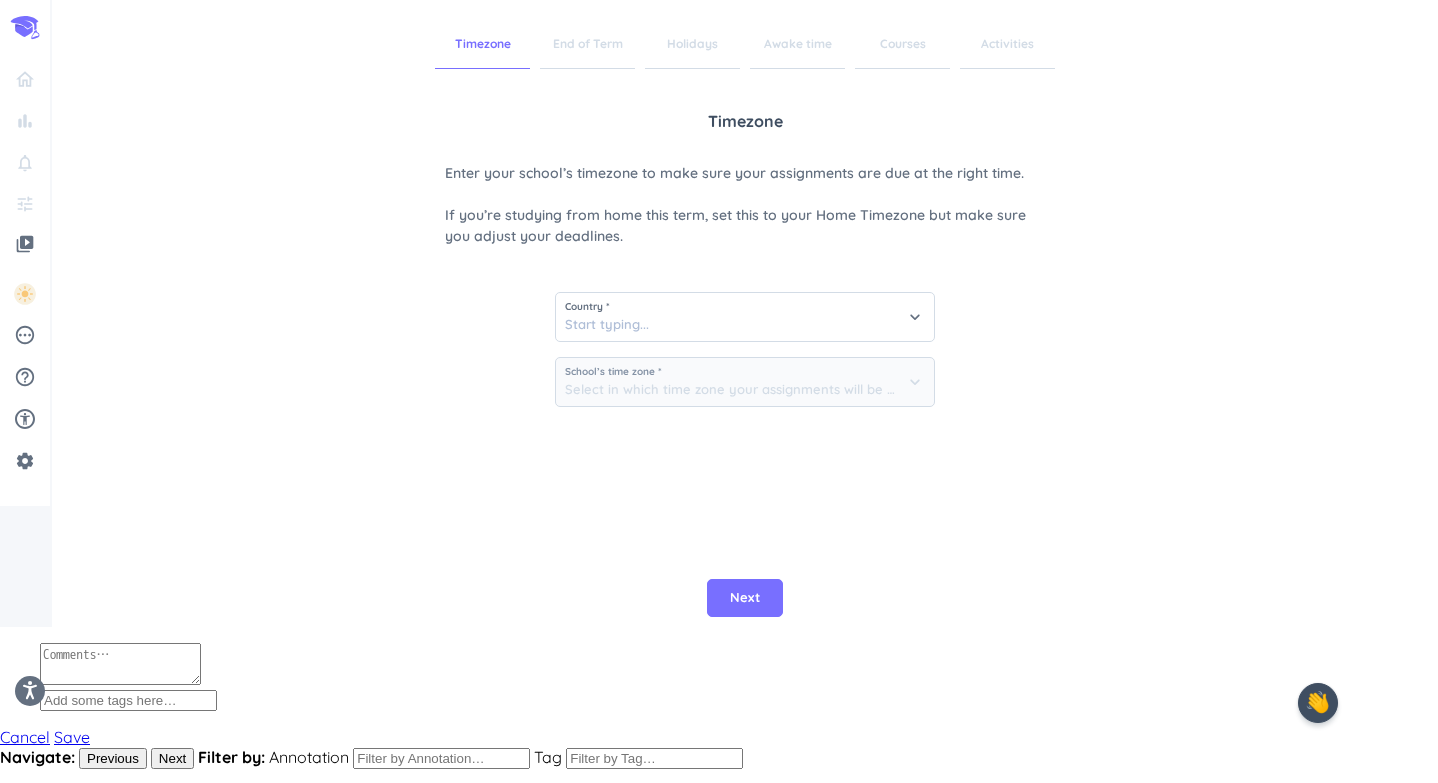 click on "Country * keyboard_arrow_down School’s time zone * keyboard_arrow_down" at bounding box center (745, 342) 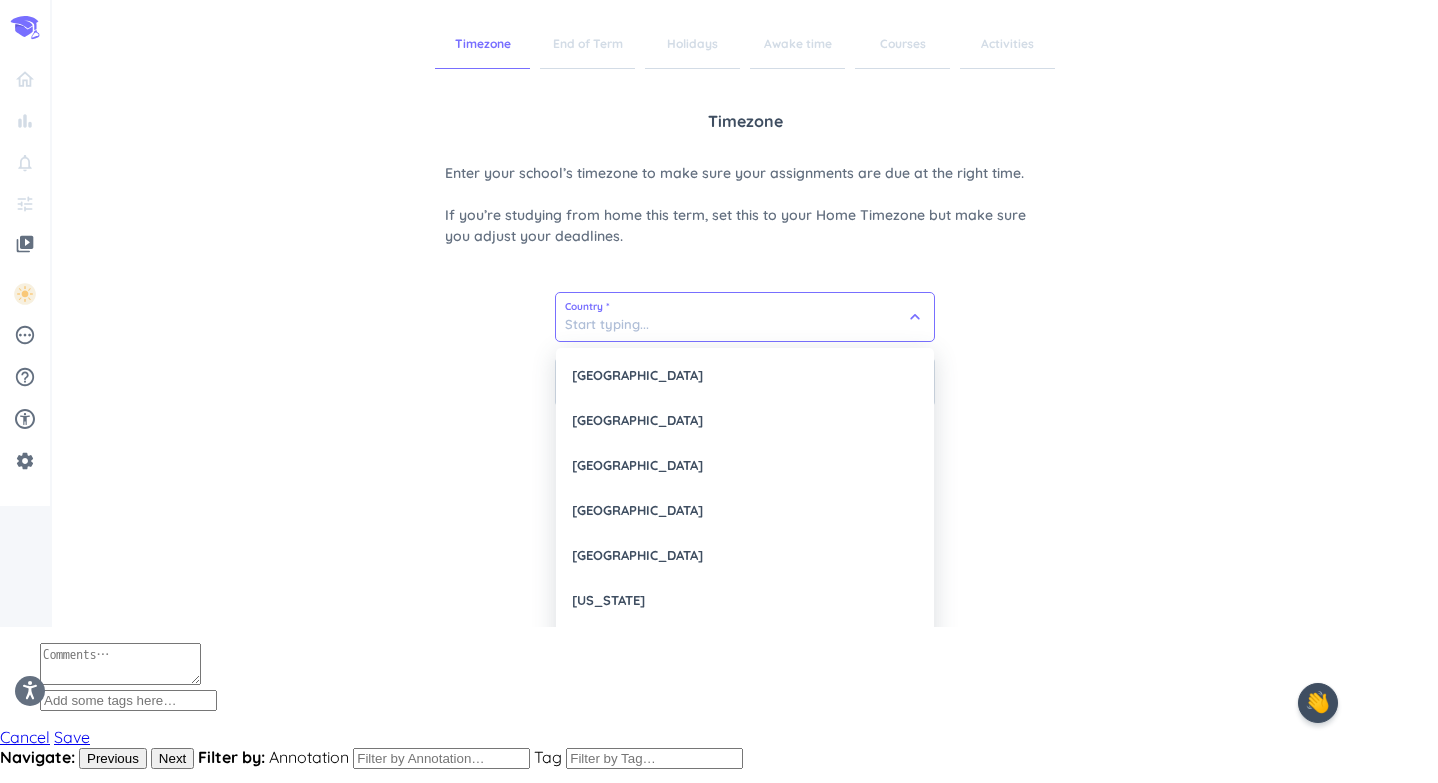 click at bounding box center [745, 317] 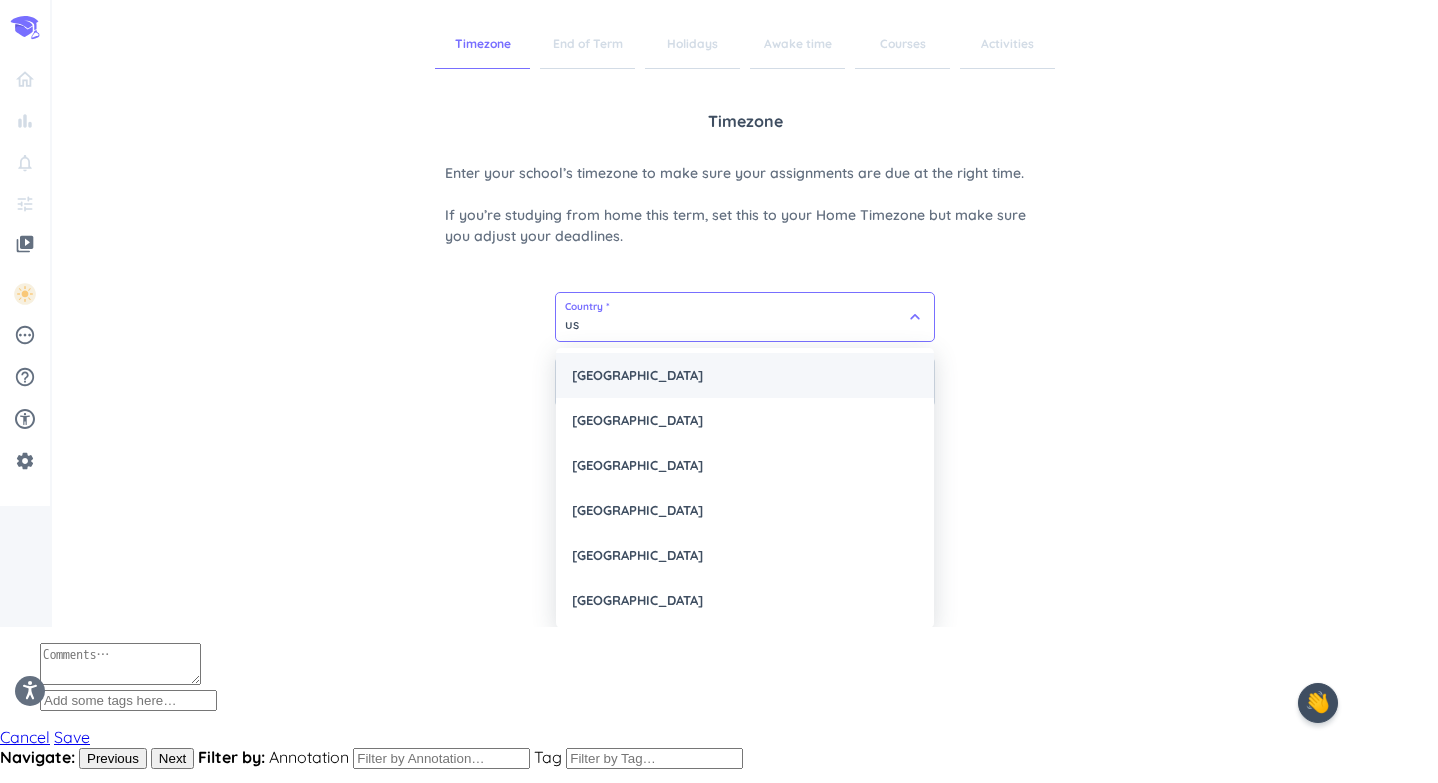 click on "[GEOGRAPHIC_DATA]" at bounding box center (745, 375) 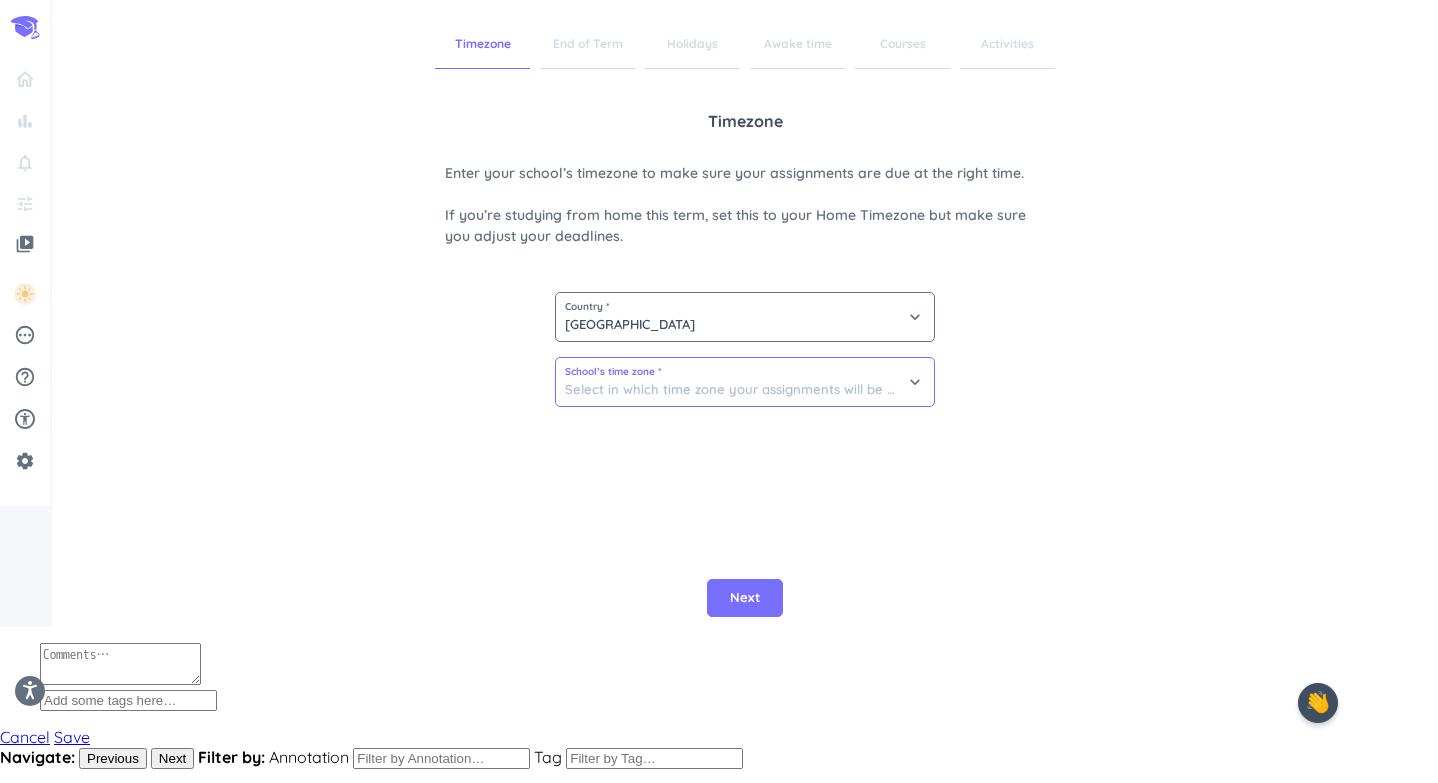 click at bounding box center [745, 382] 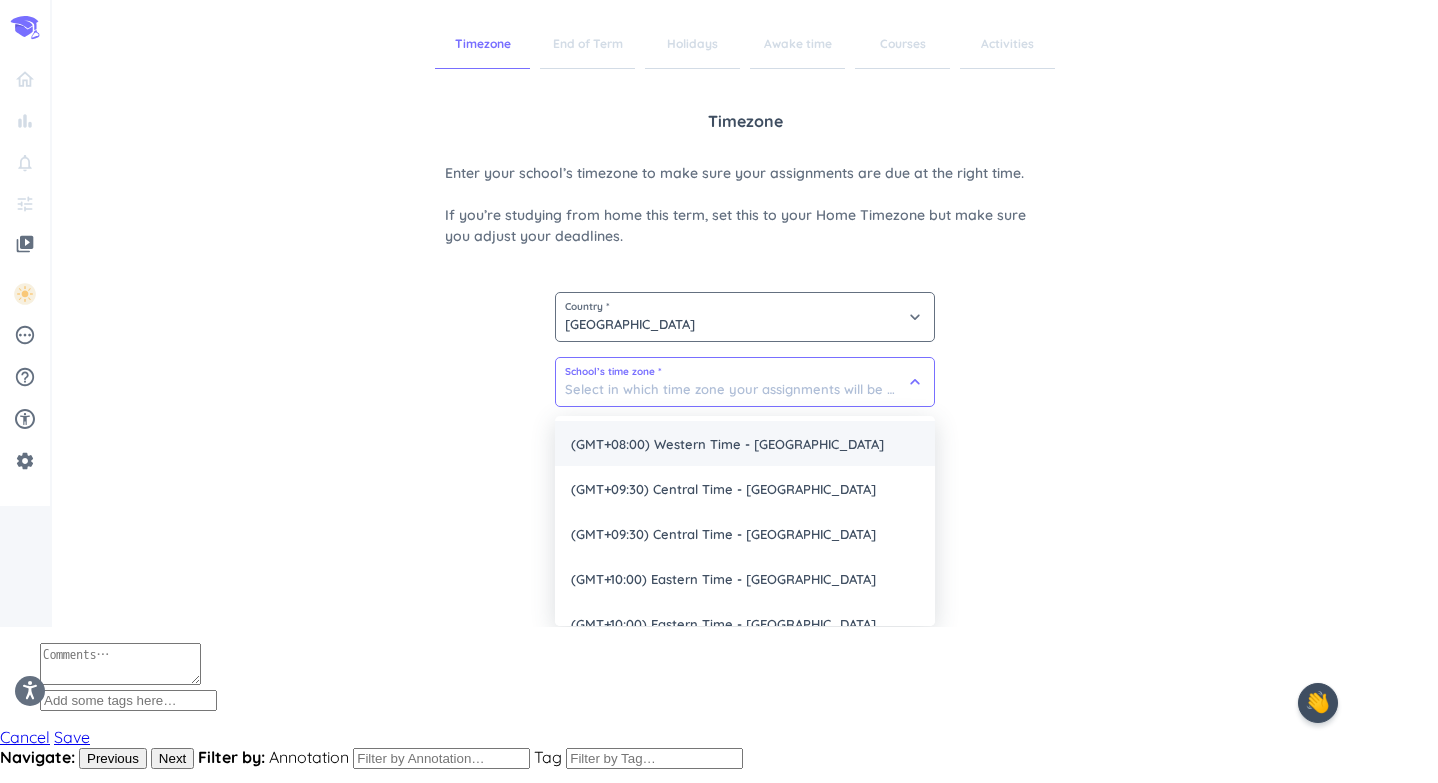 click on "(GMT+08:00) Western Time - [GEOGRAPHIC_DATA]" at bounding box center (745, 443) 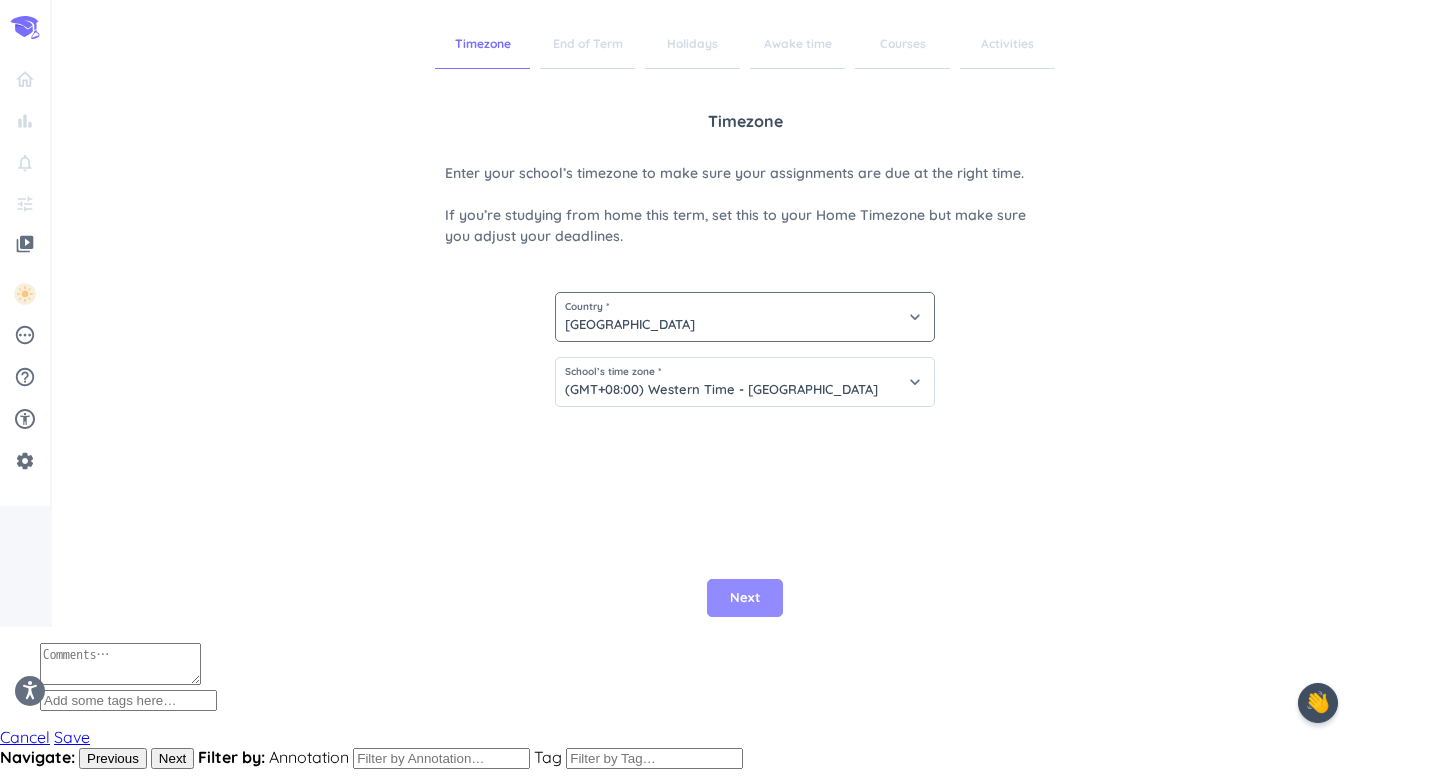 click on "Next" at bounding box center (745, 598) 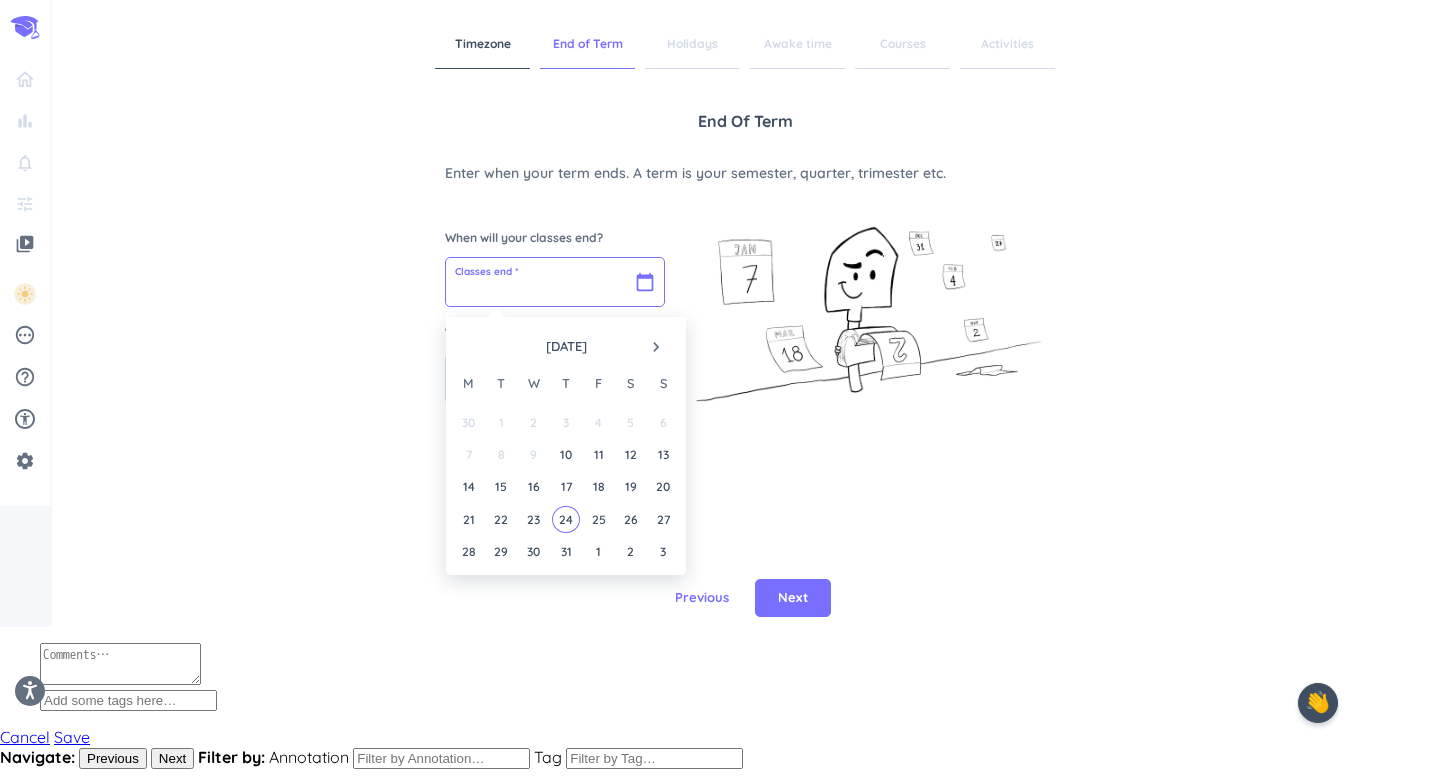 click at bounding box center (555, 282) 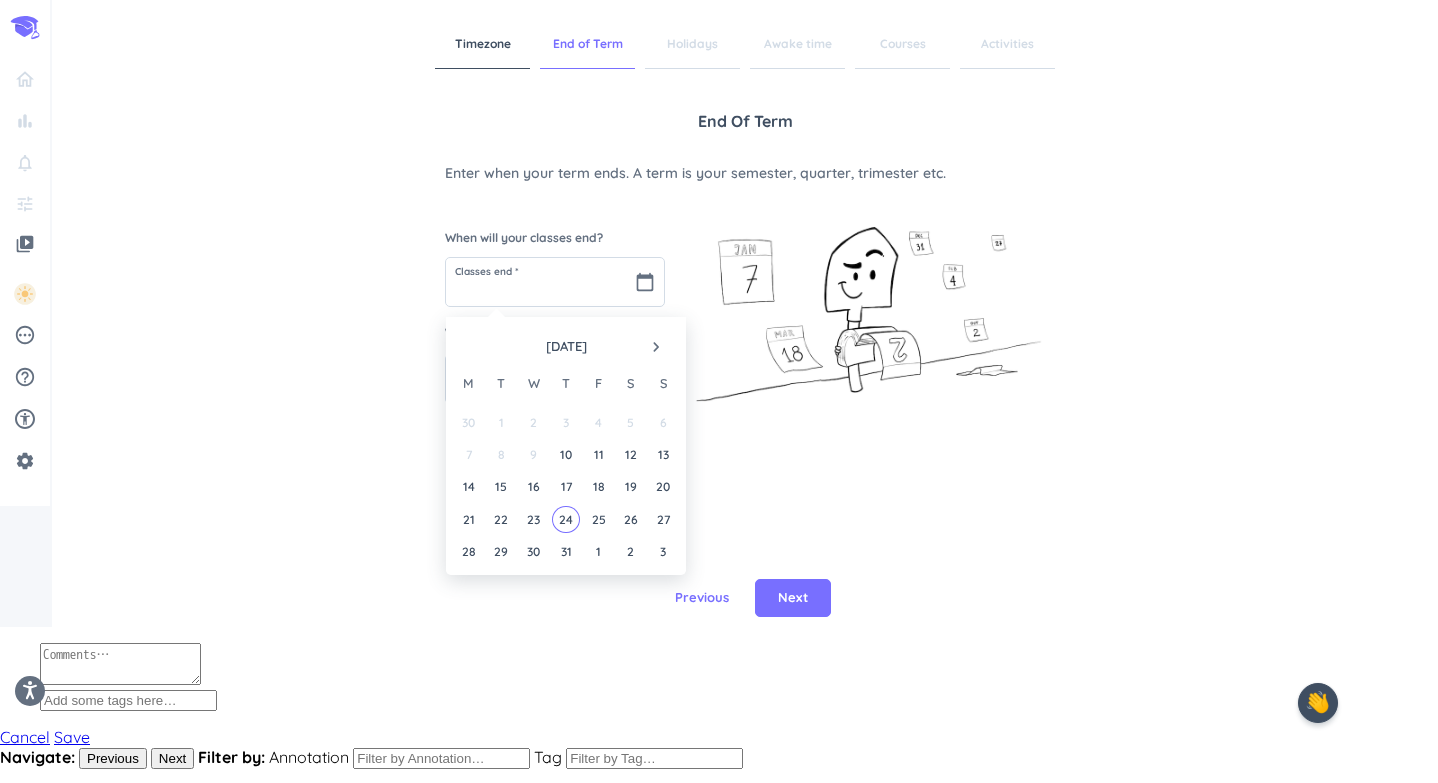 click at bounding box center [865, 309] 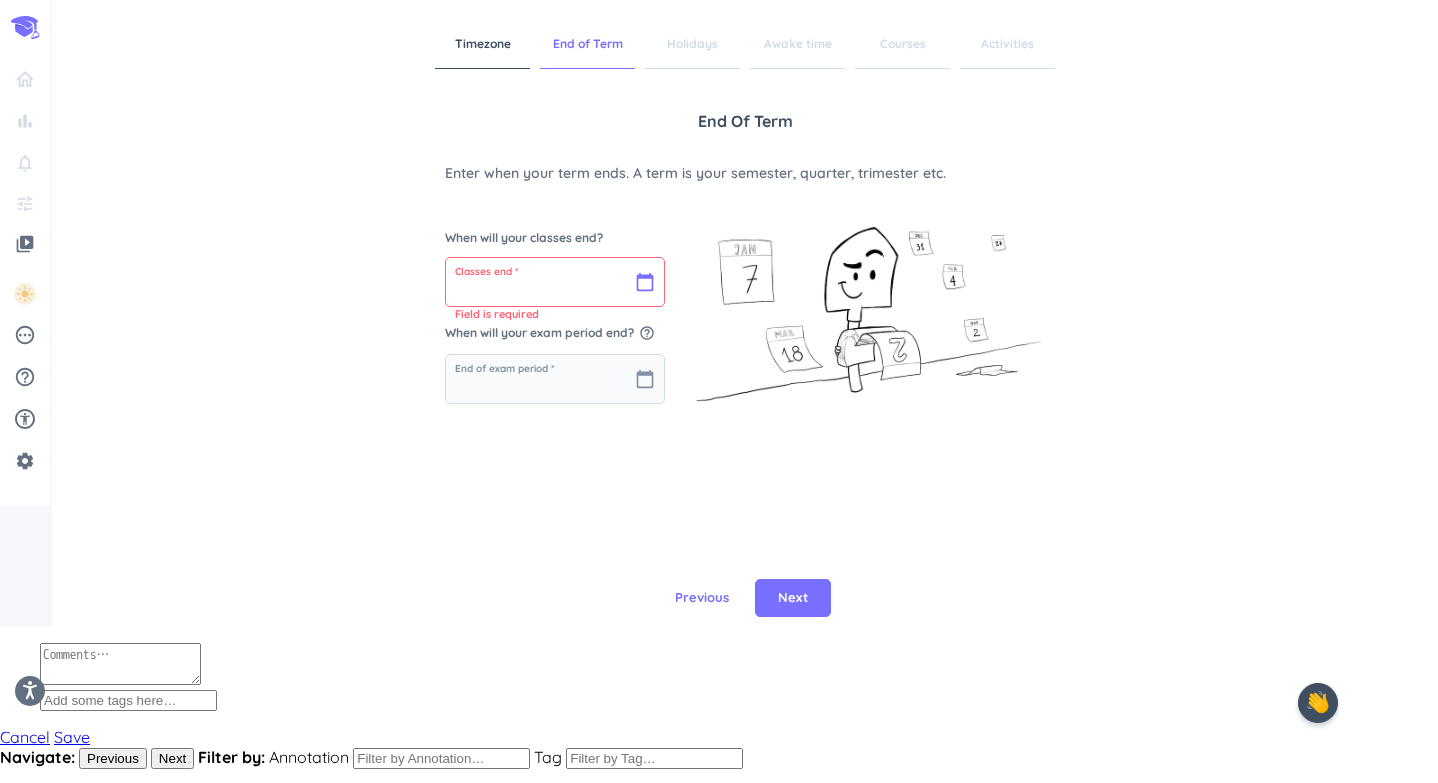 click at bounding box center [555, 282] 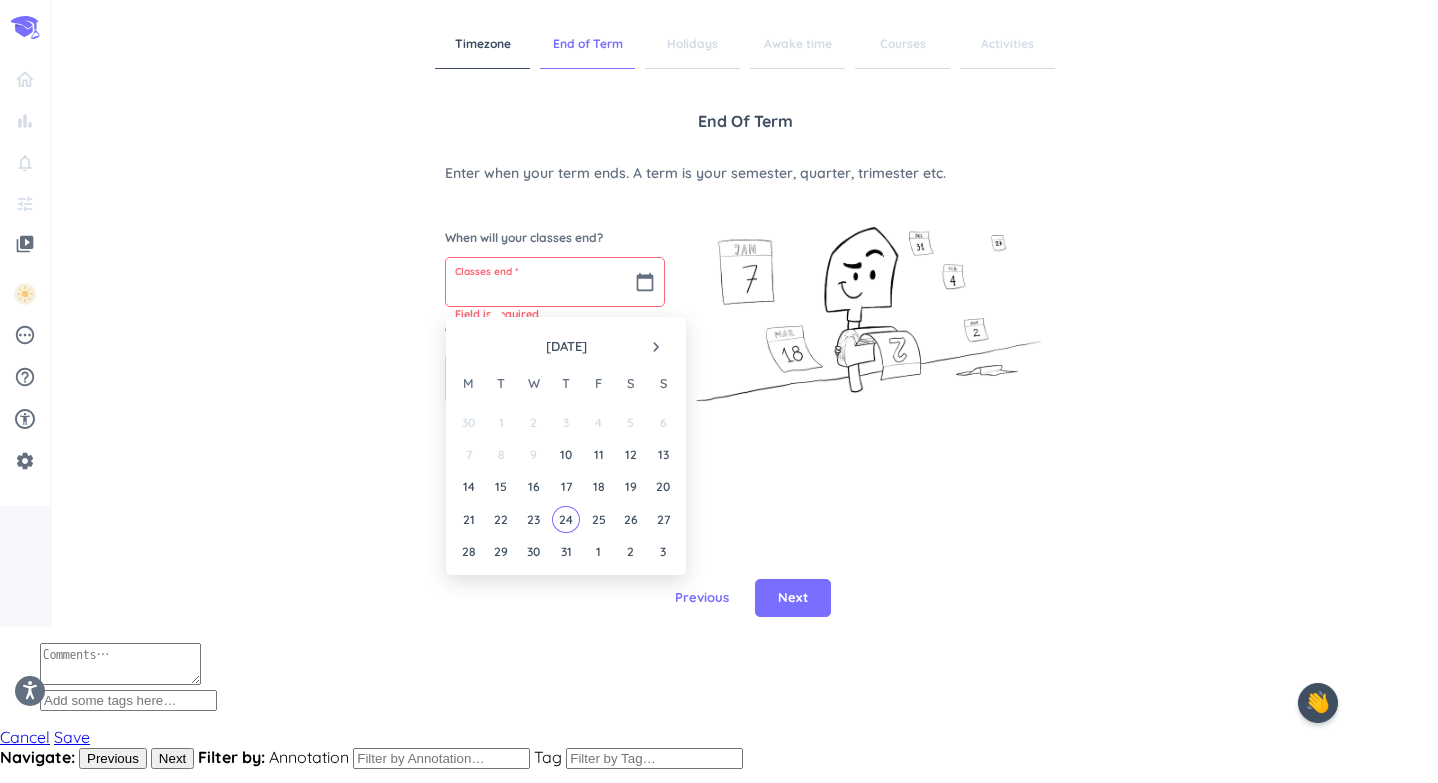 click on "navigate_next" at bounding box center [656, 347] 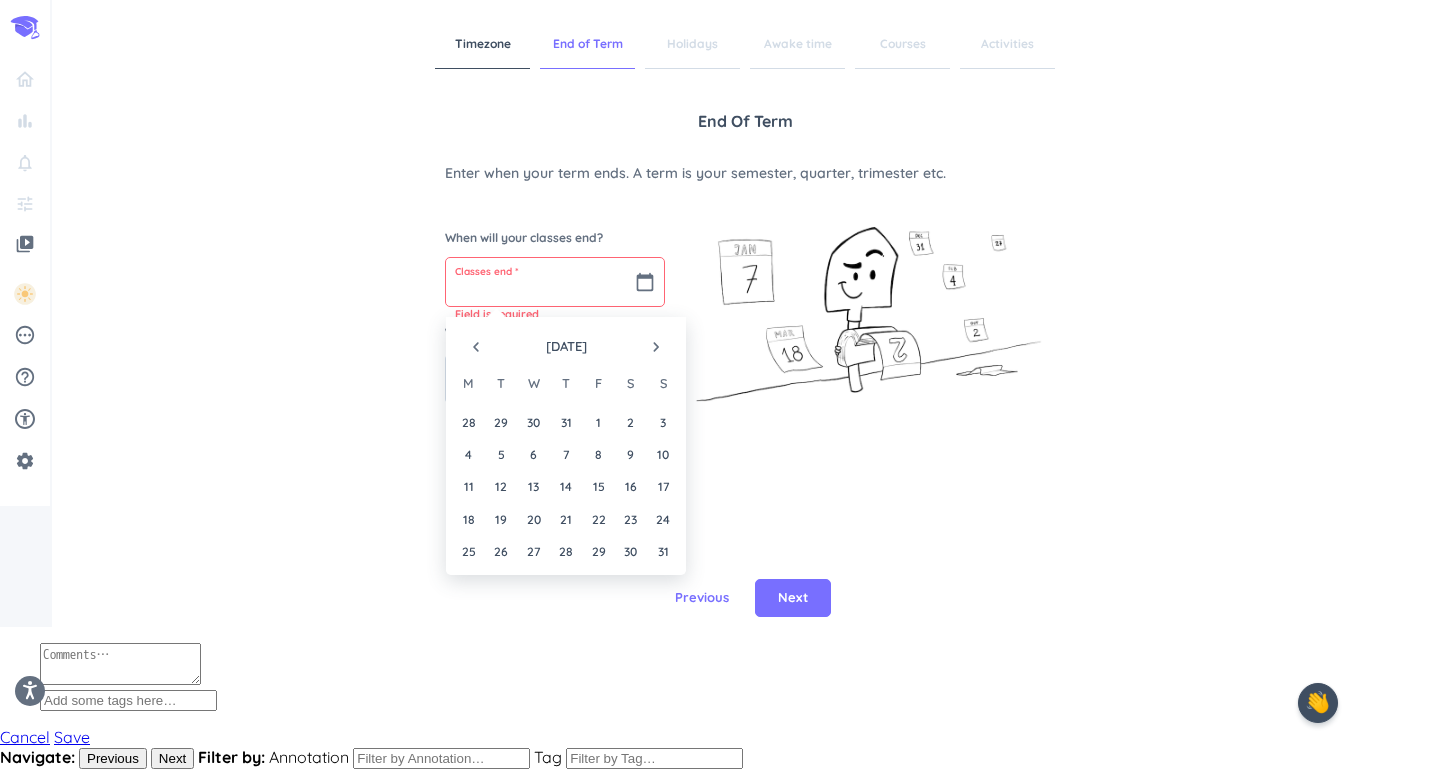 click on "navigate_next" at bounding box center (656, 347) 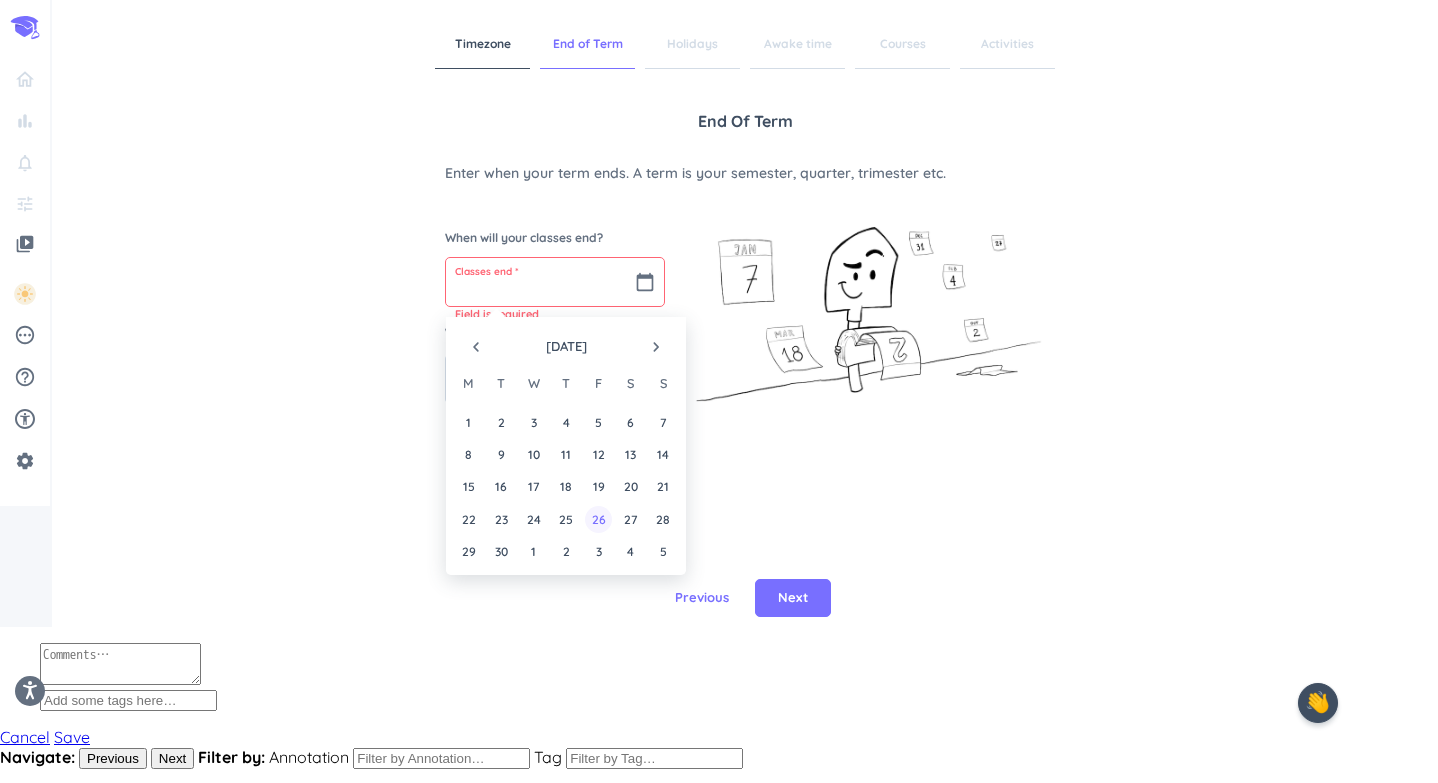 click on "26" at bounding box center (598, 519) 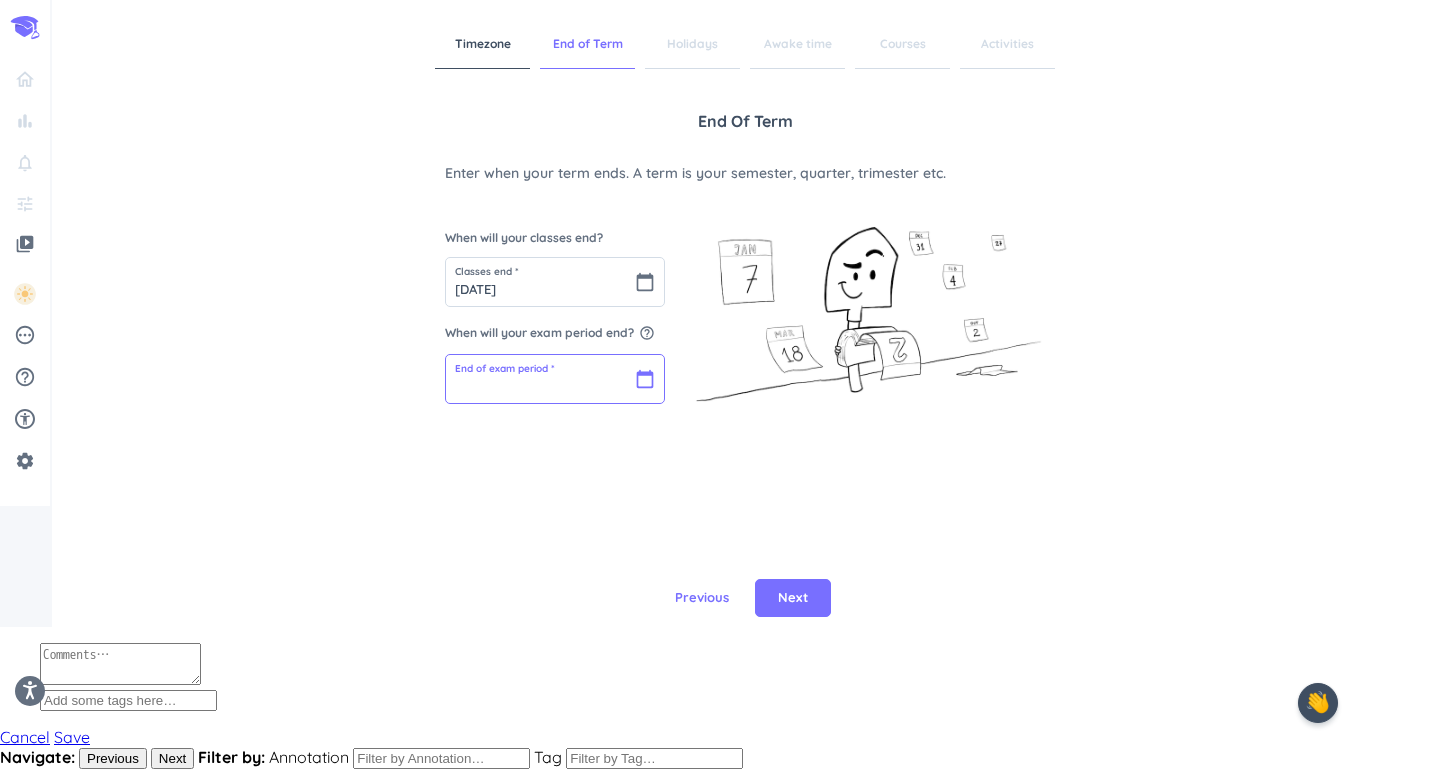 click at bounding box center (555, 379) 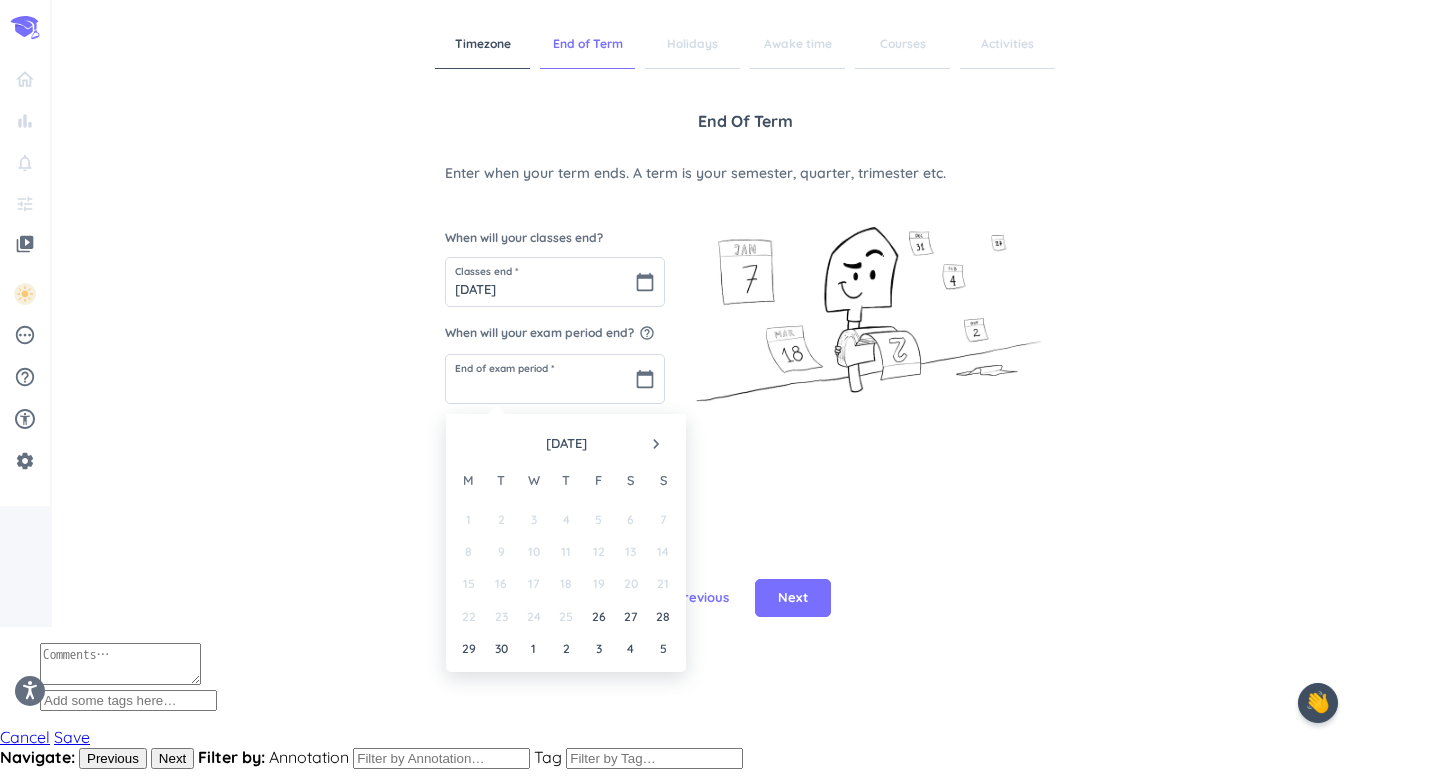 click on "navigate_next" at bounding box center [656, 444] 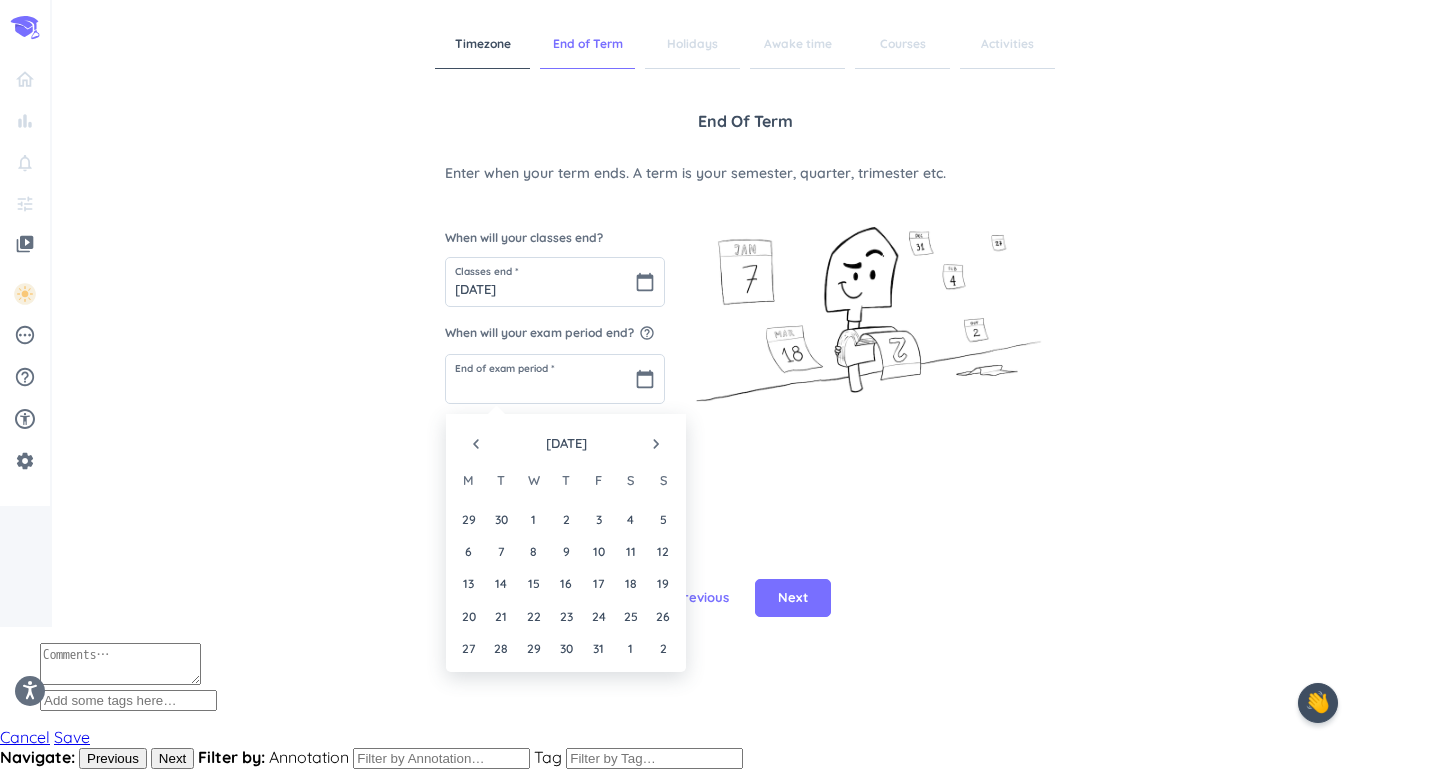 click on "navigate_next" at bounding box center [656, 444] 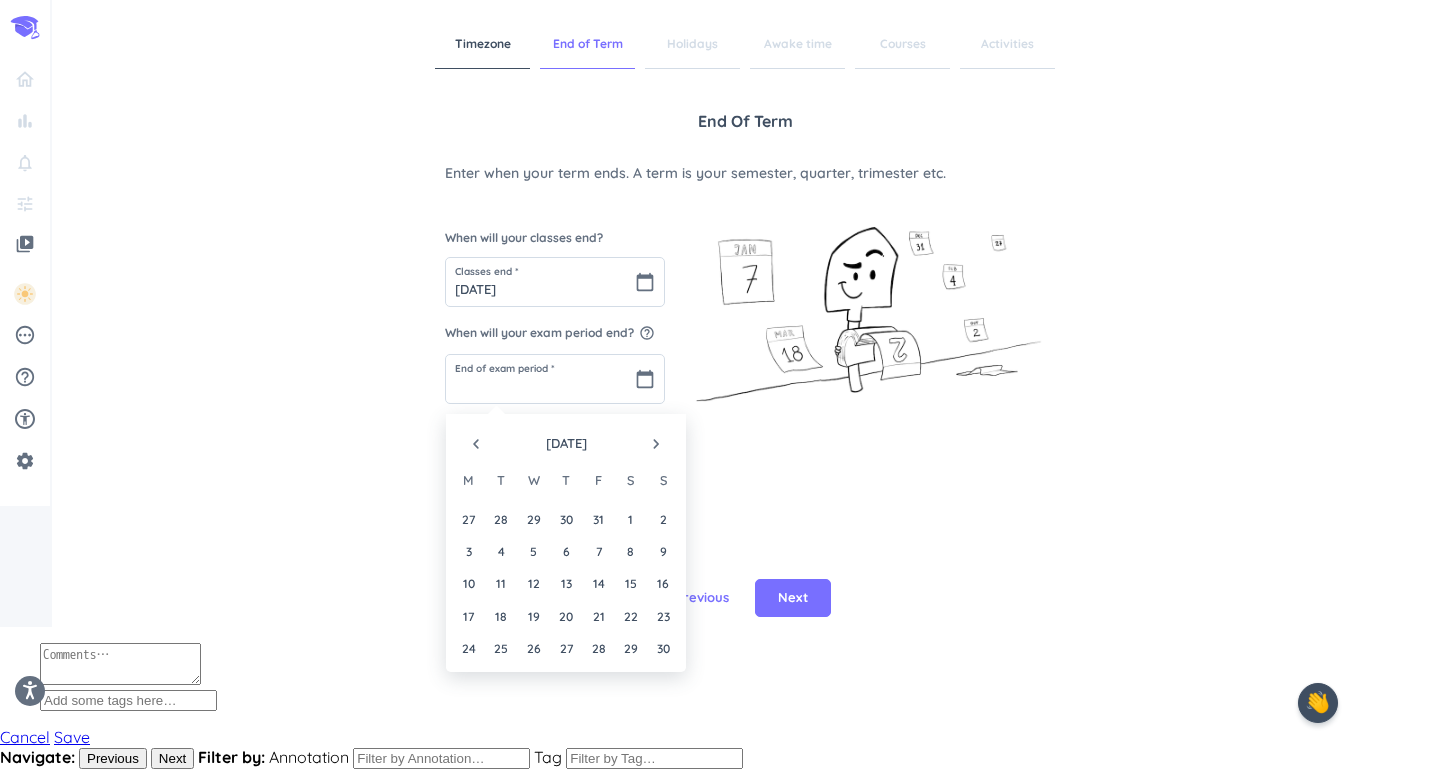 click on "navigate_next" at bounding box center [656, 444] 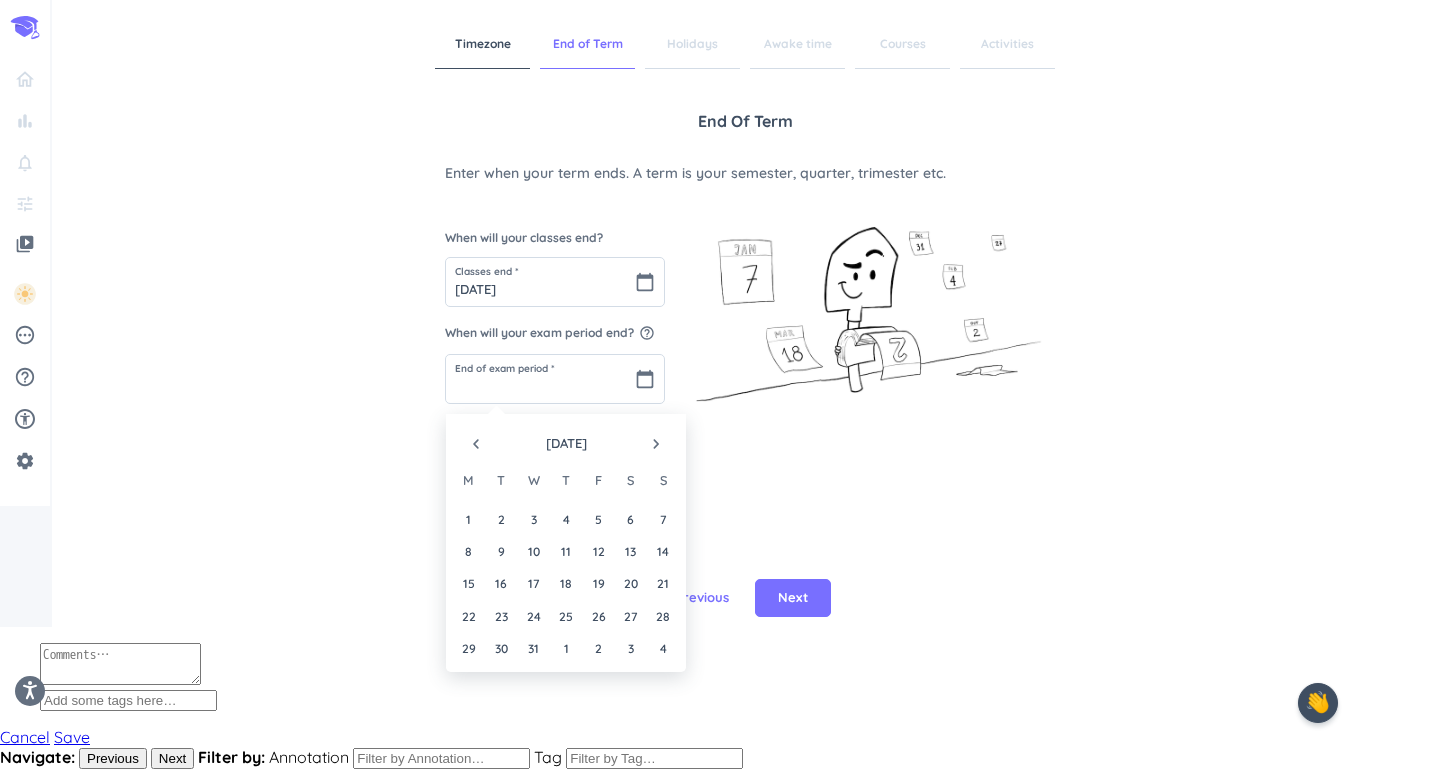 click on "navigate_before" at bounding box center [476, 444] 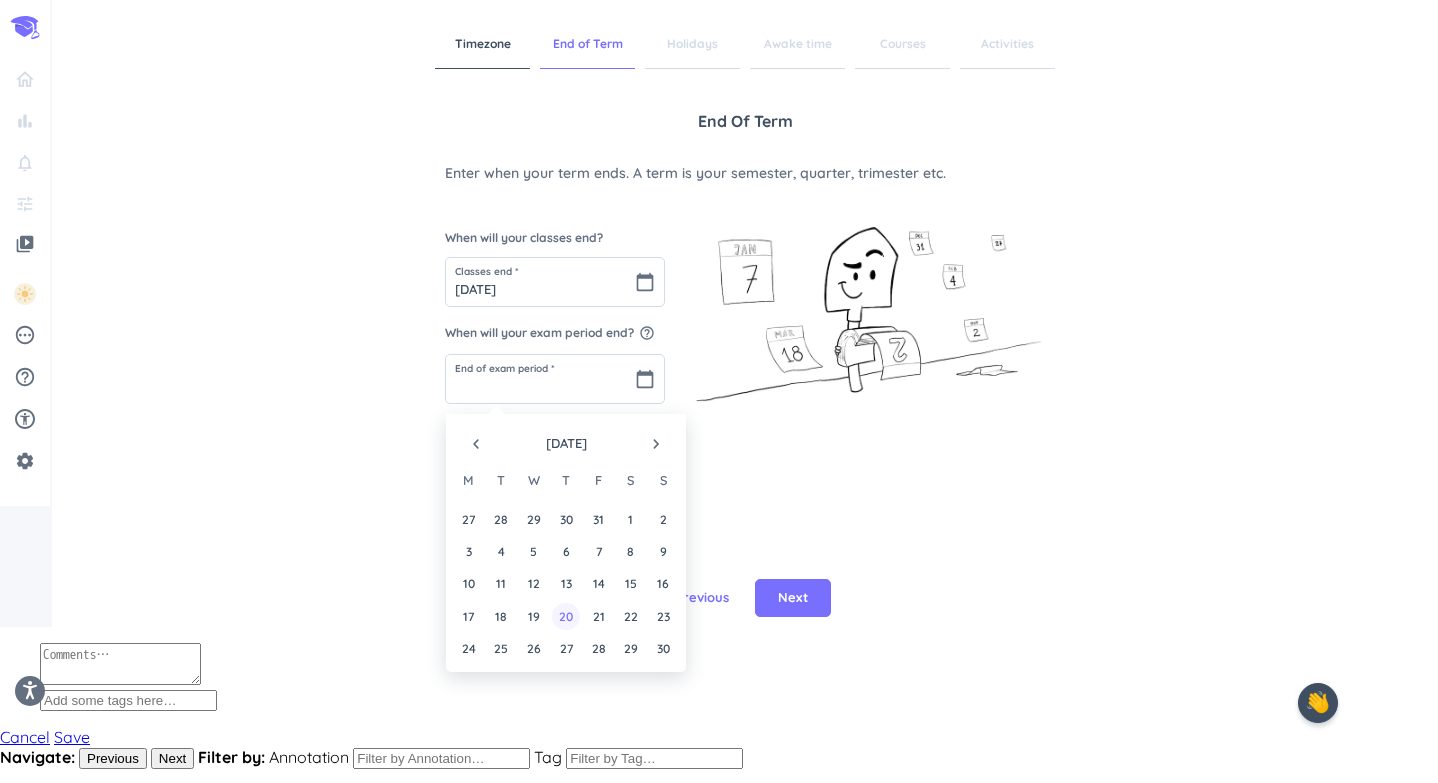 click on "20" at bounding box center (565, 616) 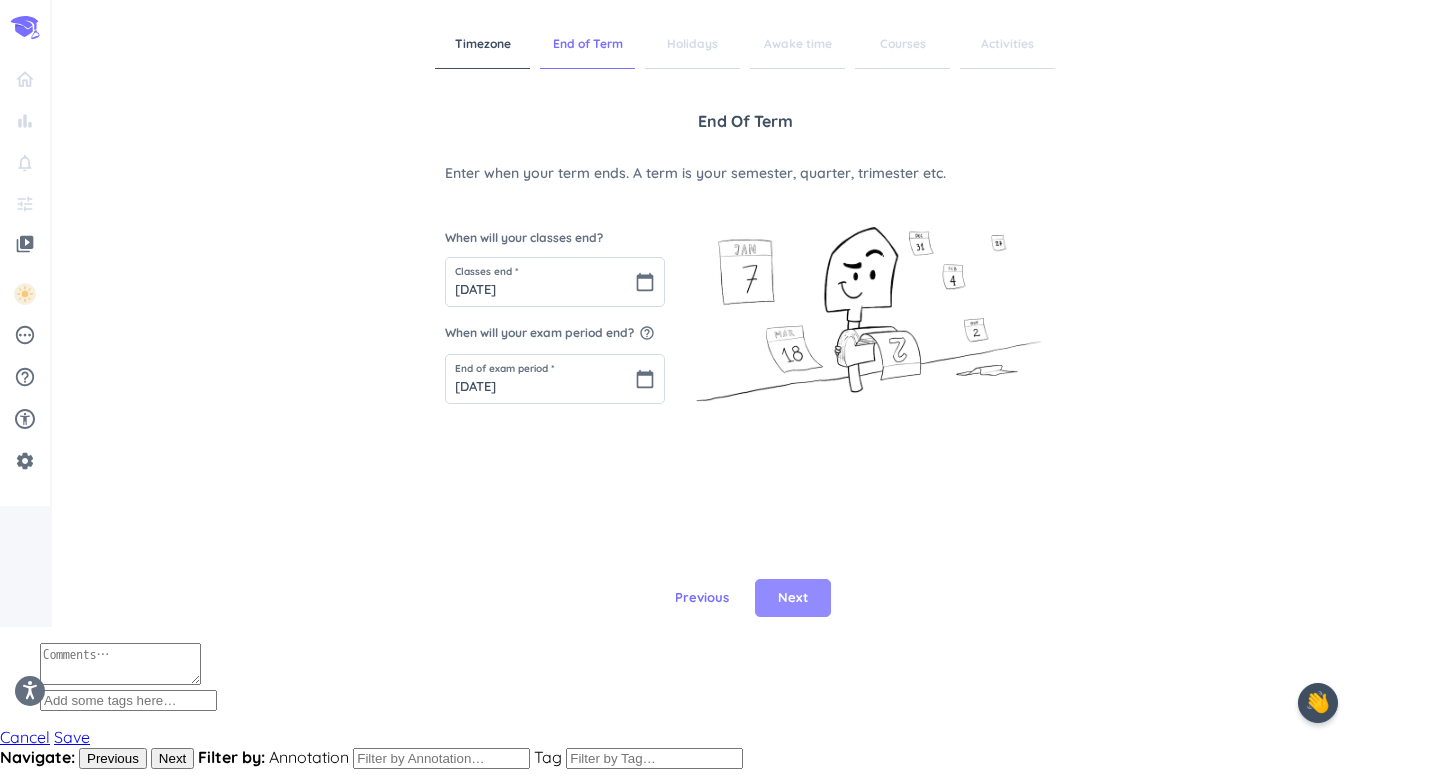 click on "Next" at bounding box center (793, 598) 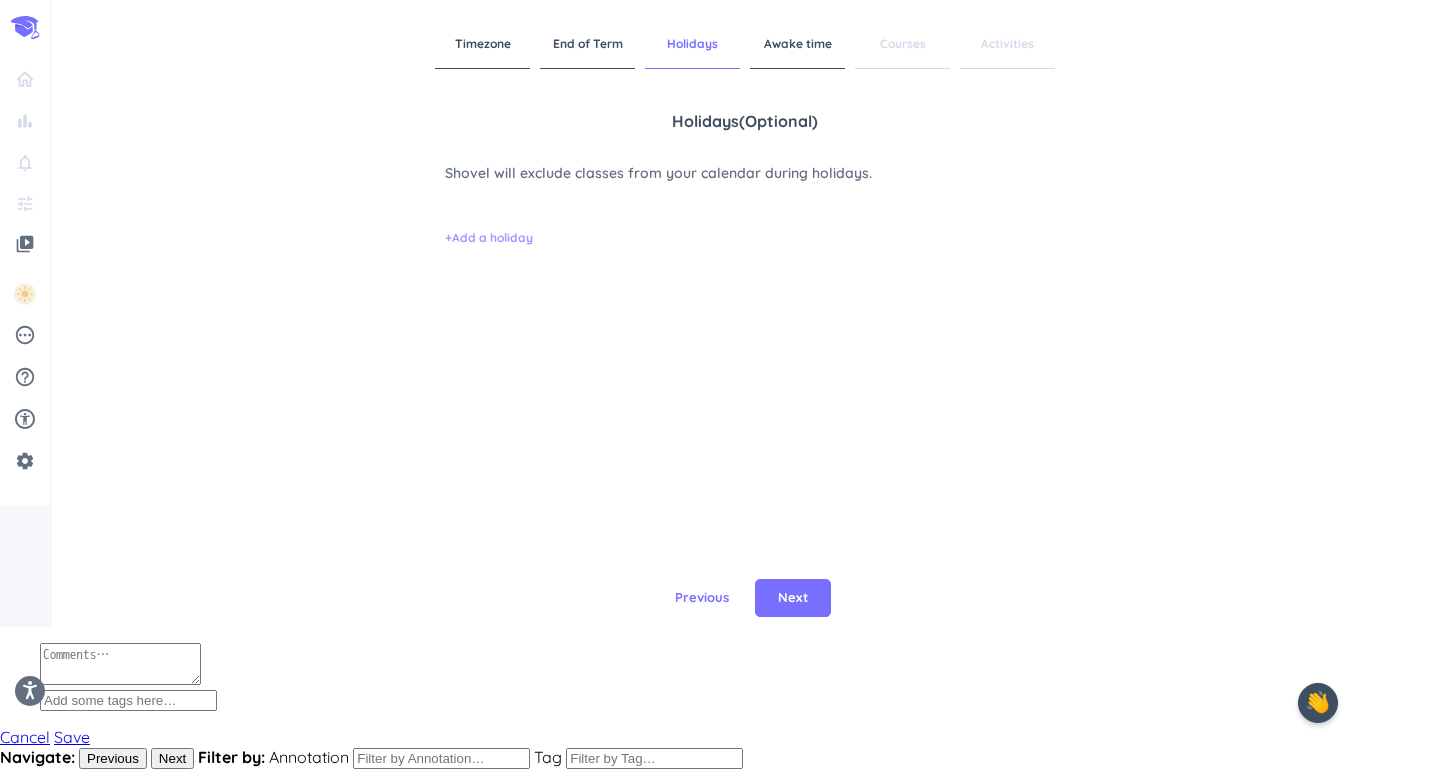 click on "+  Add a holiday" at bounding box center [489, 238] 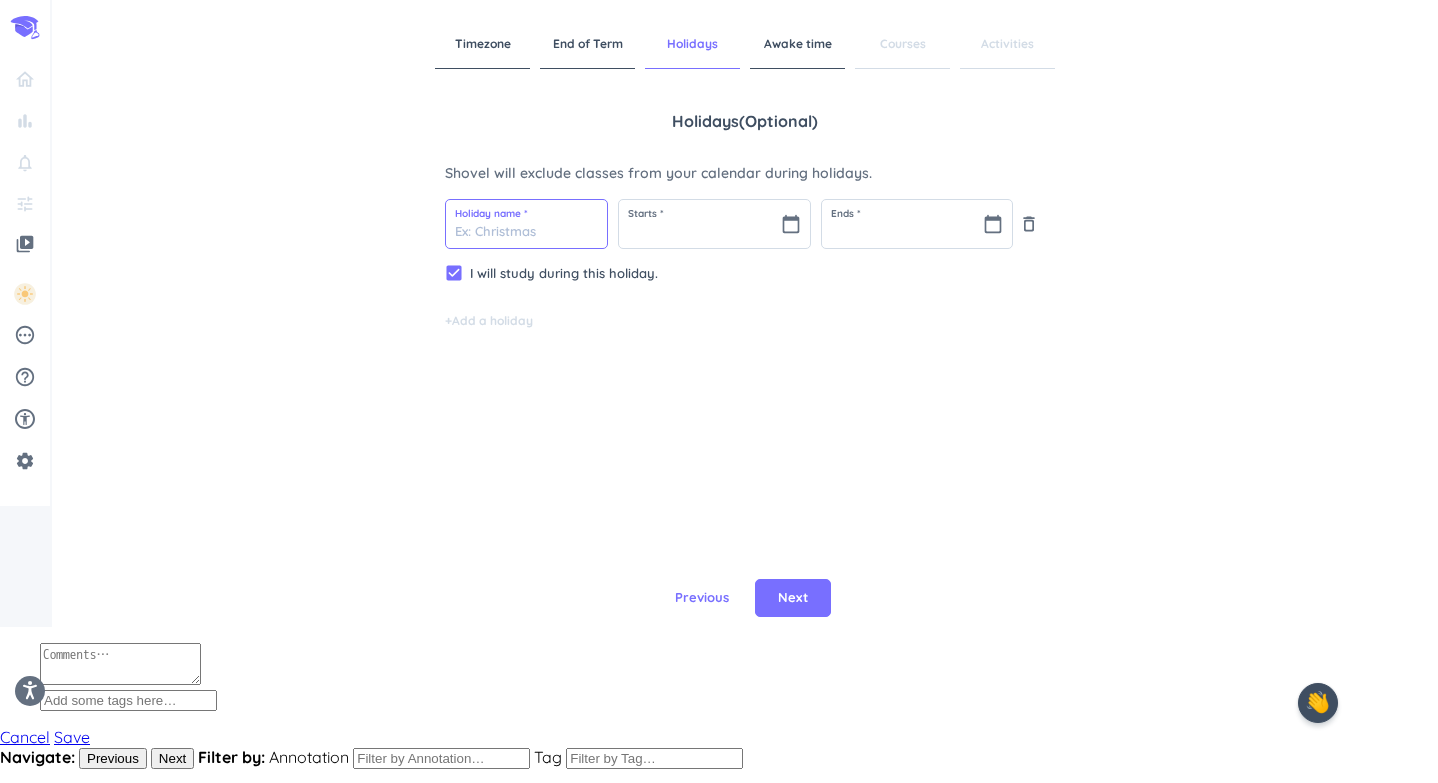 click at bounding box center (526, 224) 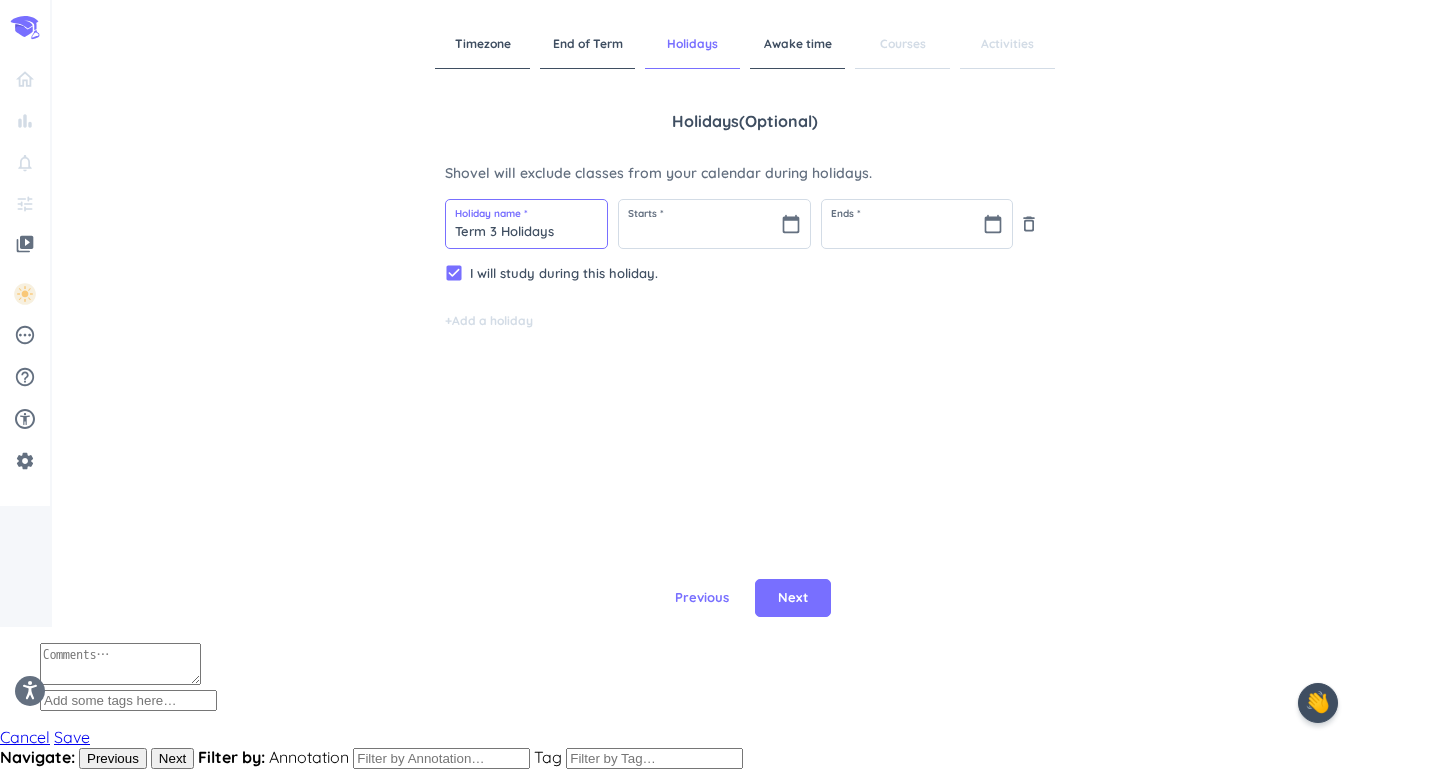 click on "Term 3 Holidays" at bounding box center (526, 224) 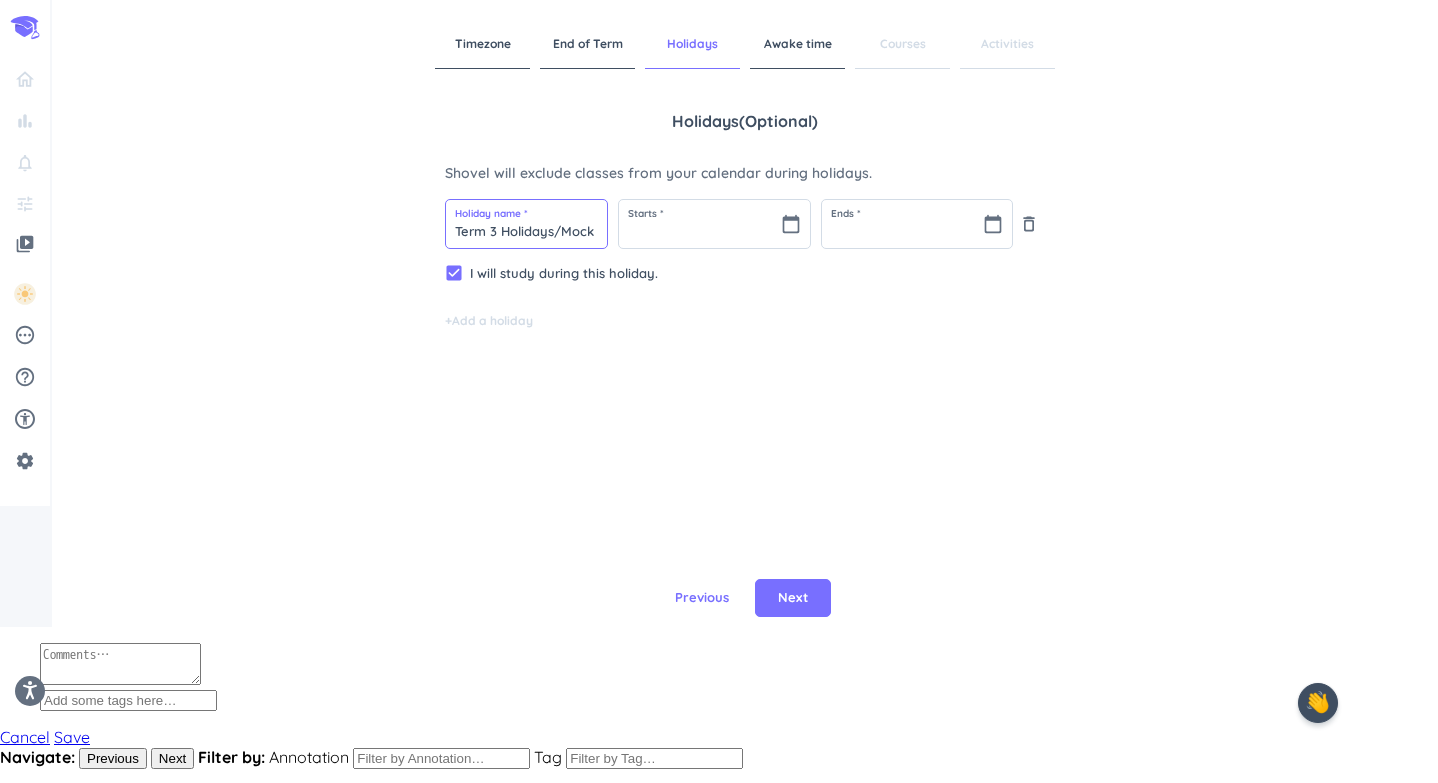 scroll, scrollTop: 0, scrollLeft: 8, axis: horizontal 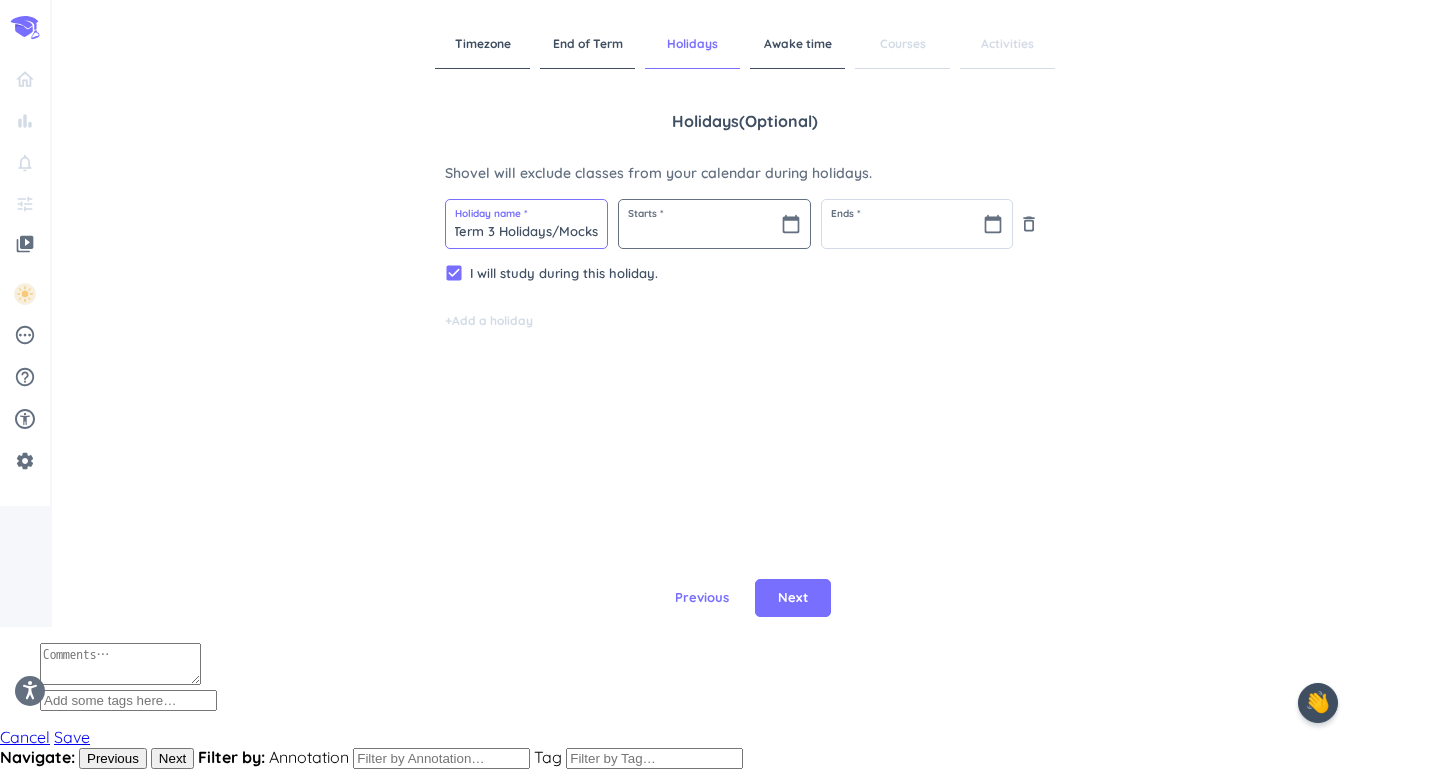 type on "Term 3 Holidays/Mocks" 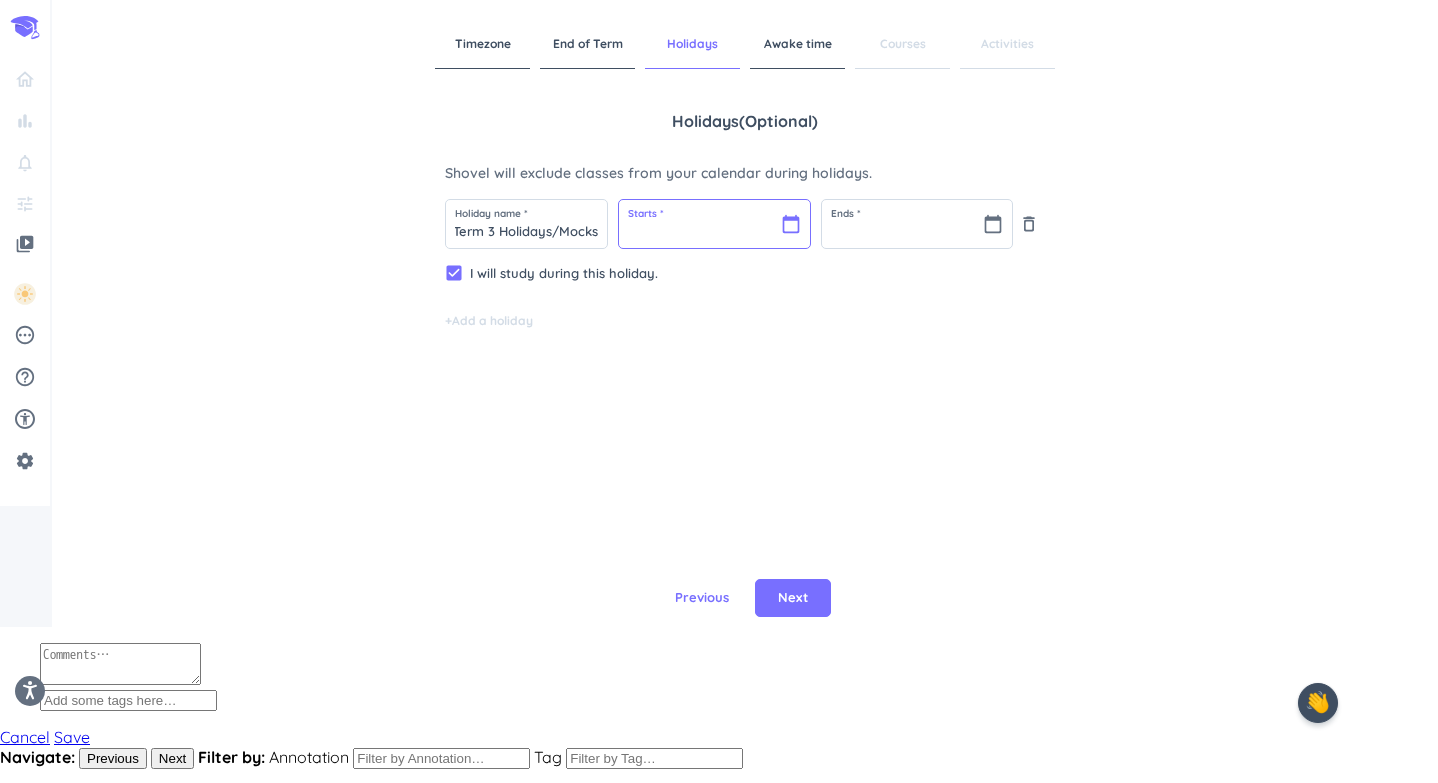click at bounding box center [714, 224] 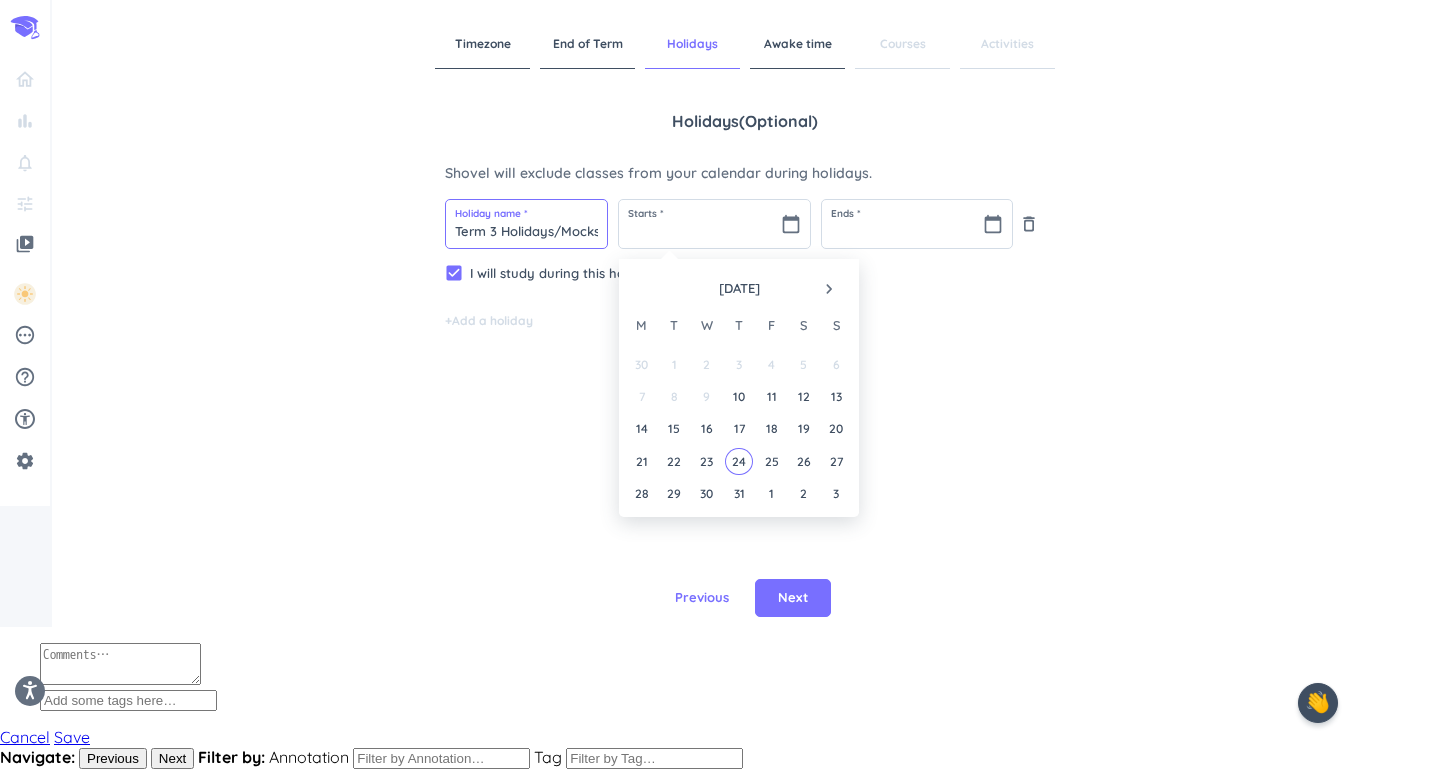 click on "Term 3 Holidays/Mocks" at bounding box center [526, 224] 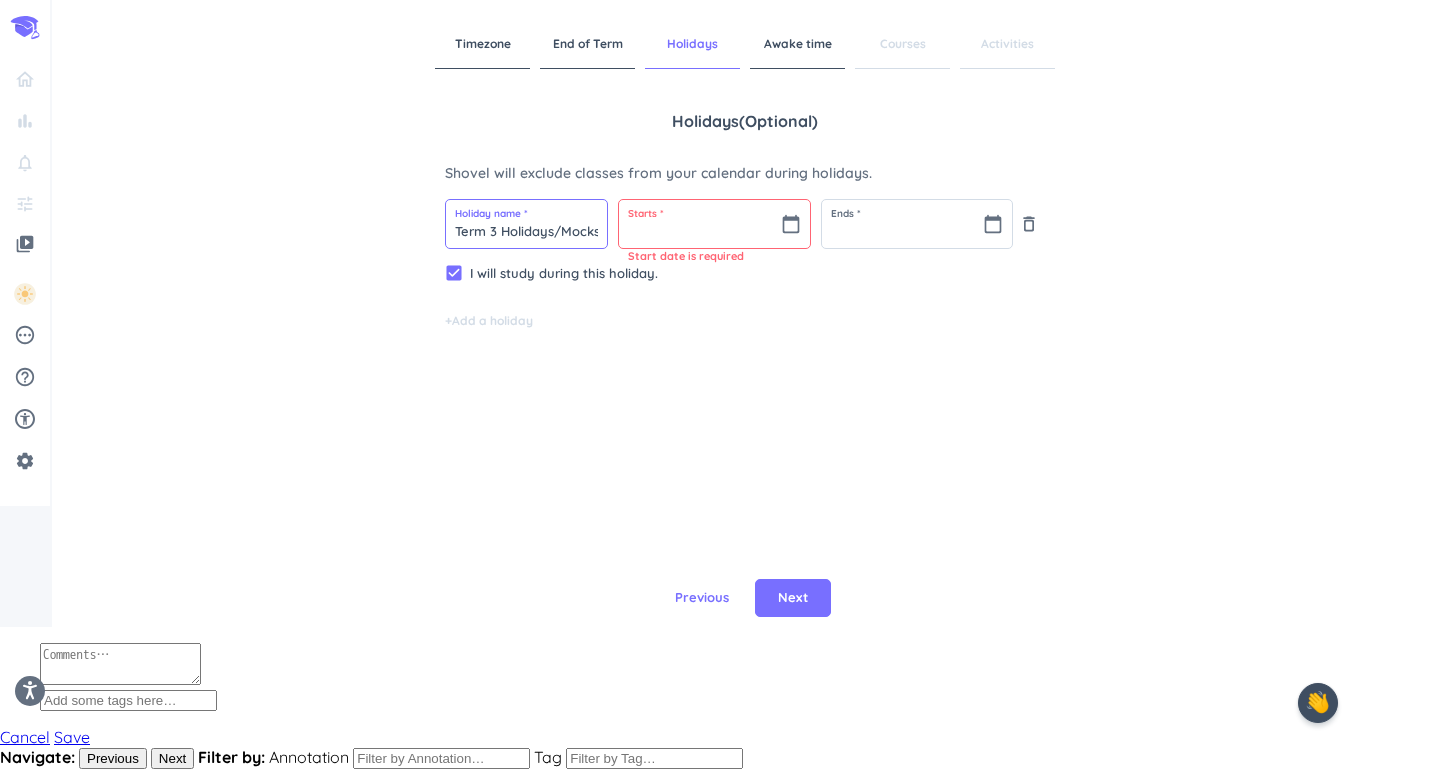 click on "Term 3 Holidays/Mocks" at bounding box center (526, 224) 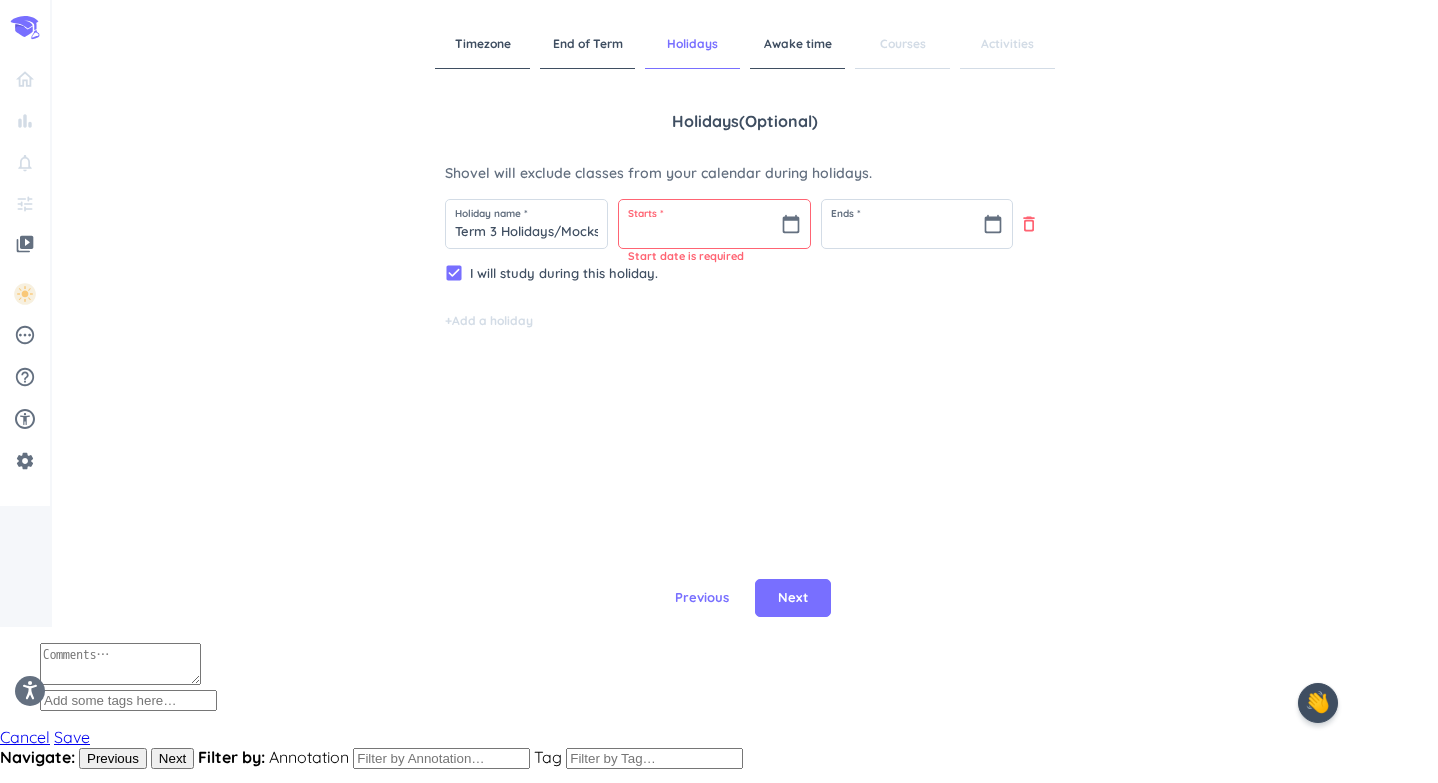 click on "delete_outline" at bounding box center [1029, 224] 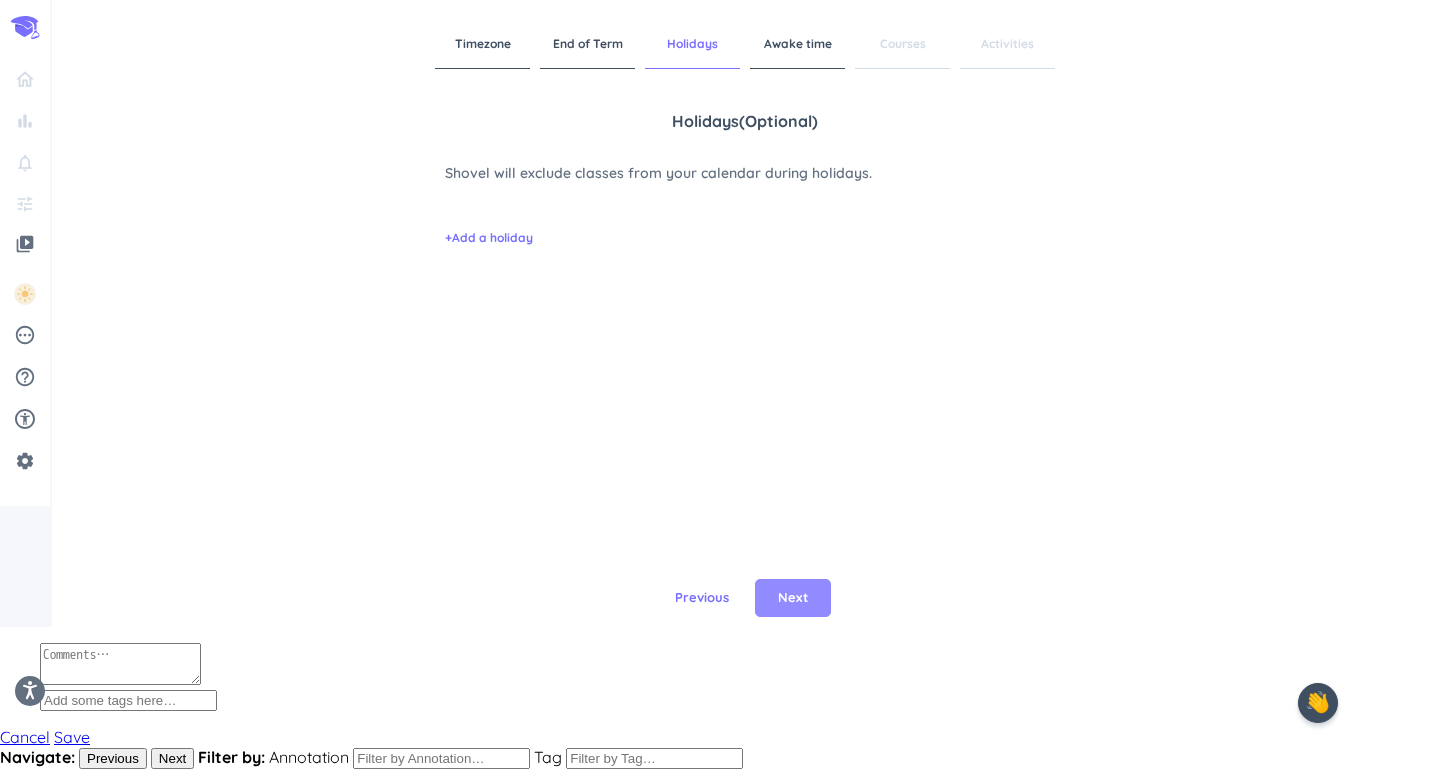 click on "Next" at bounding box center (793, 598) 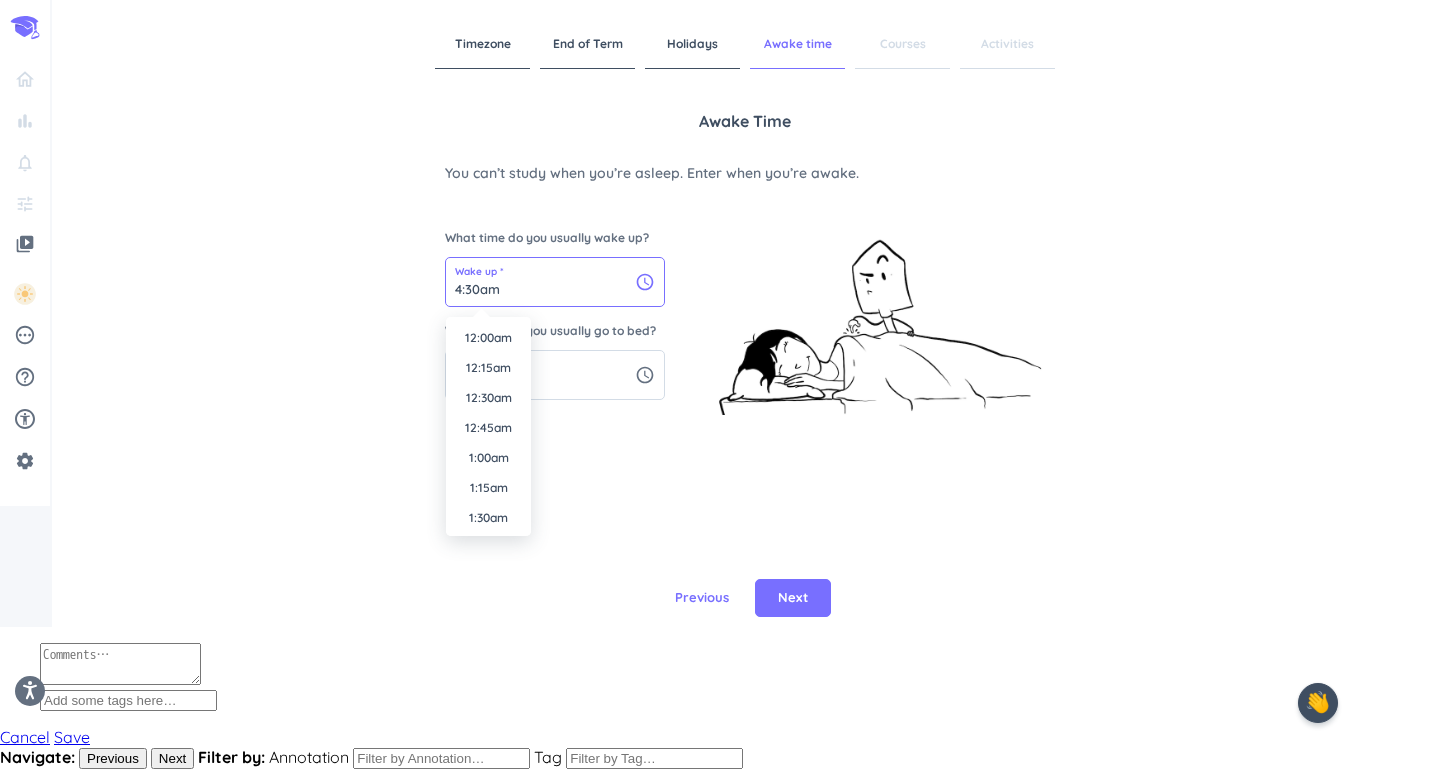 click on "4:30am" at bounding box center (555, 282) 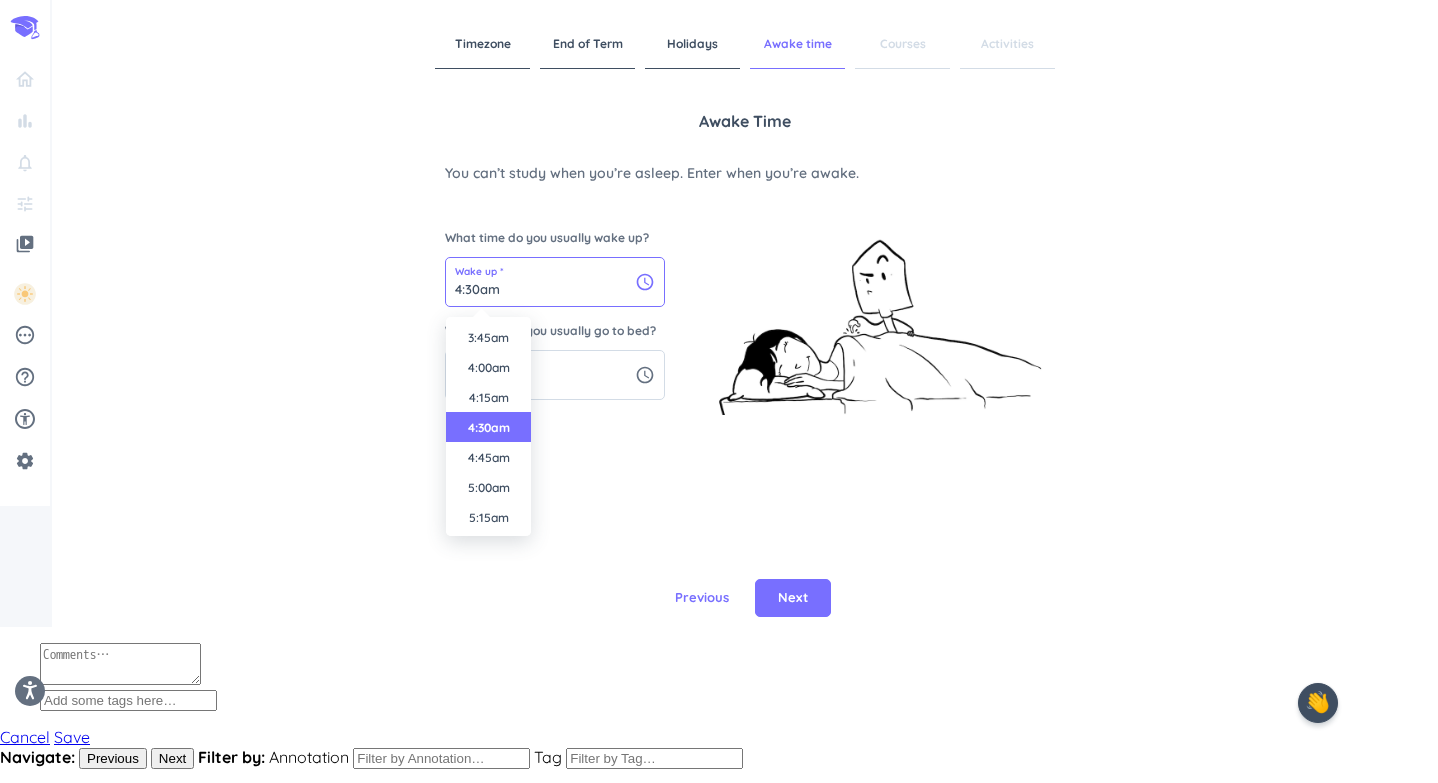 click on "4:30am" at bounding box center (555, 282) 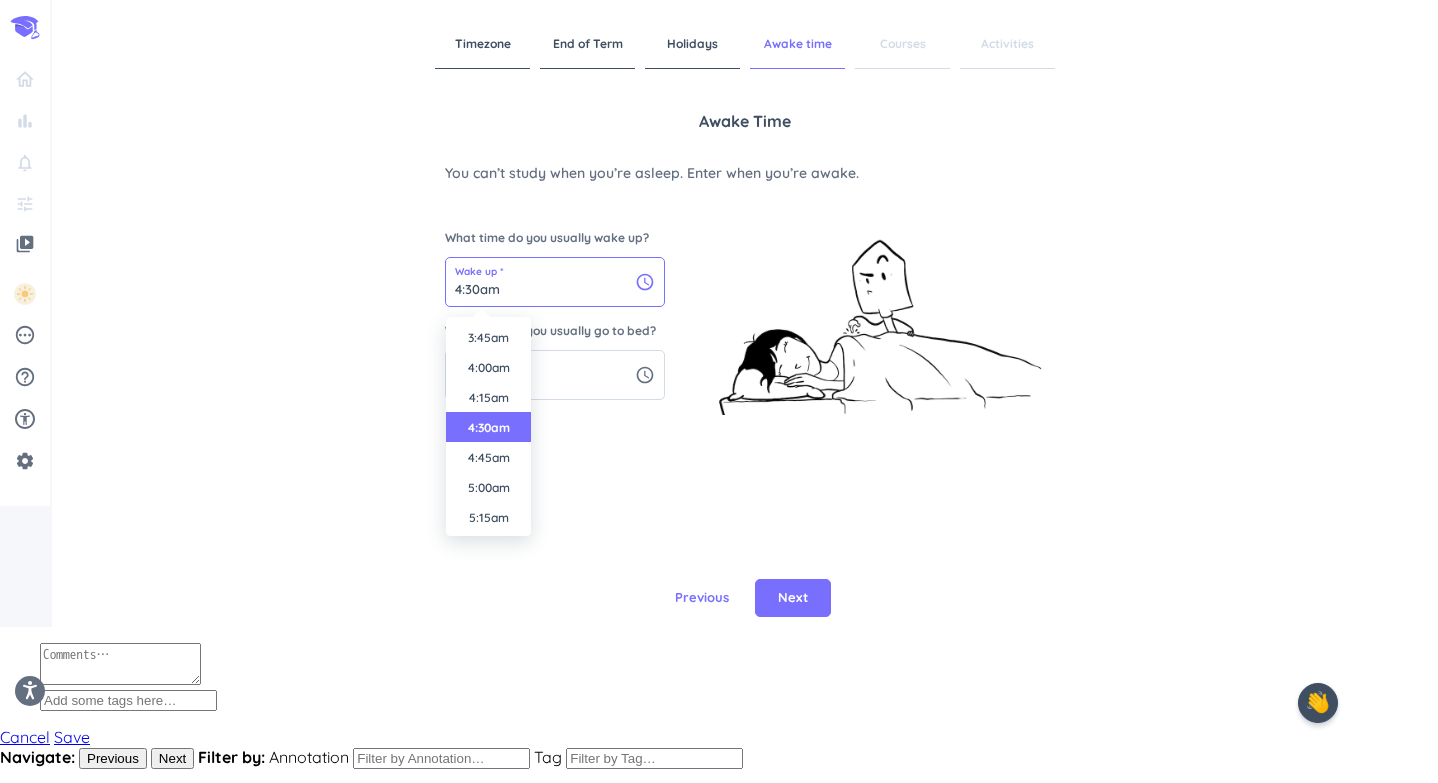 click on "4:30am" at bounding box center [555, 282] 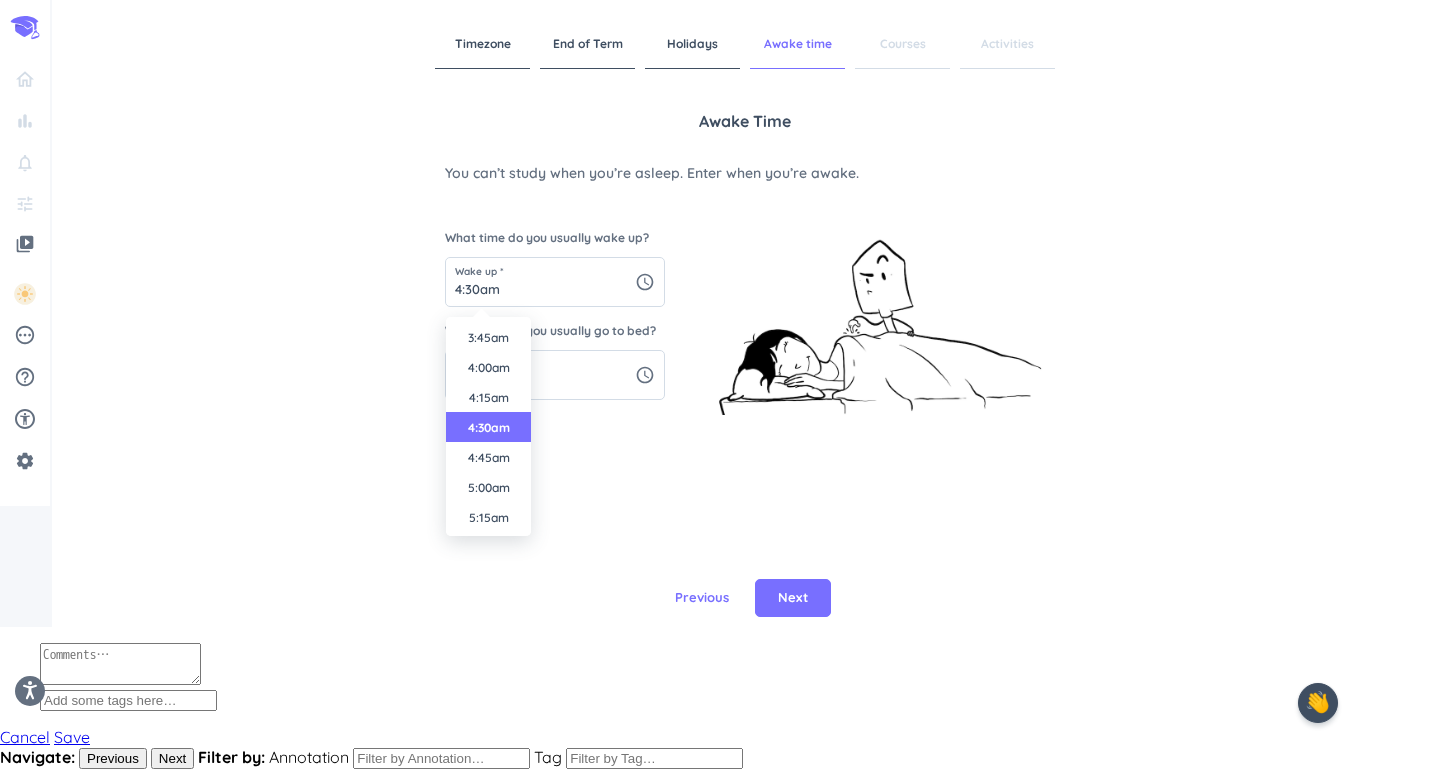 click at bounding box center (880, 307) 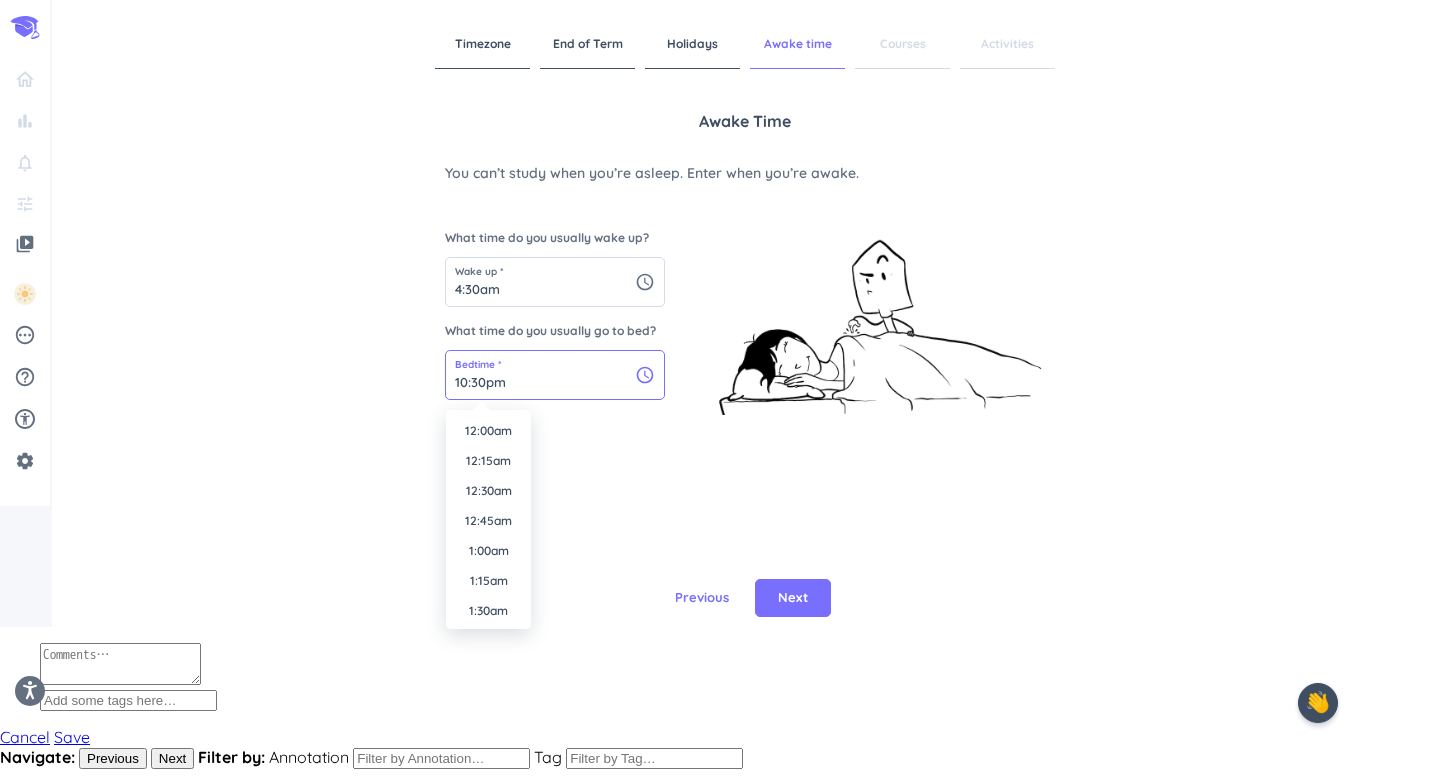 click on "10:30pm" at bounding box center [555, 375] 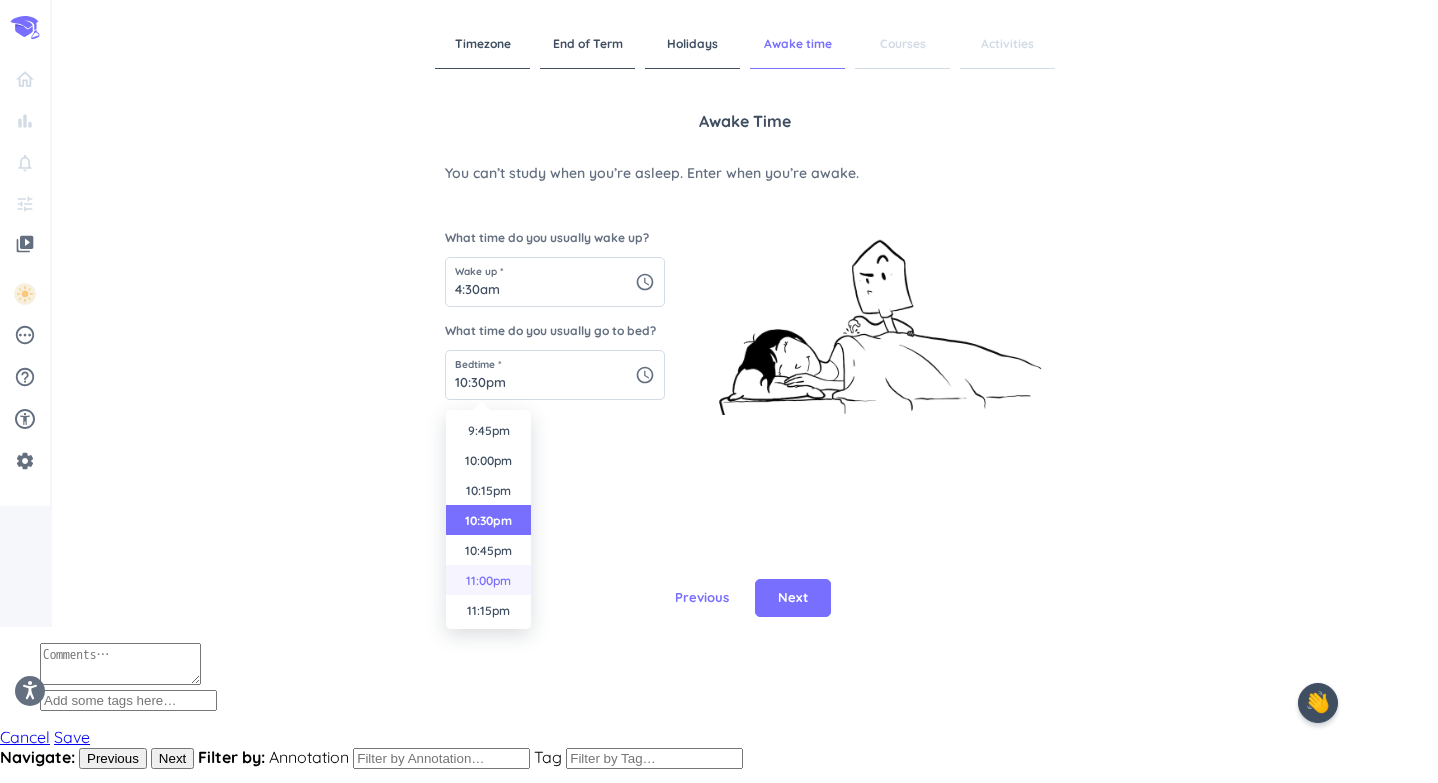 click on "11:00pm" at bounding box center (488, 580) 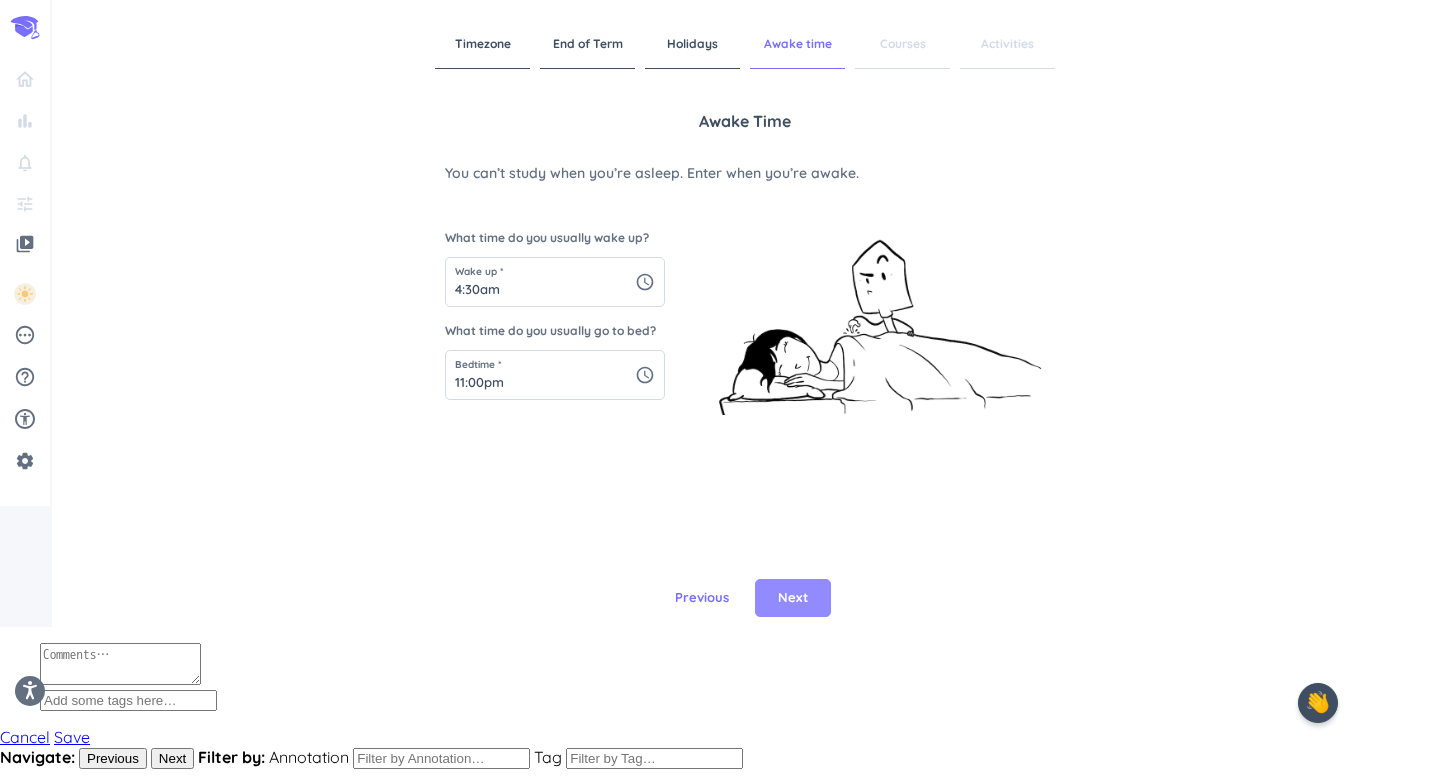 click on "Next" at bounding box center (793, 598) 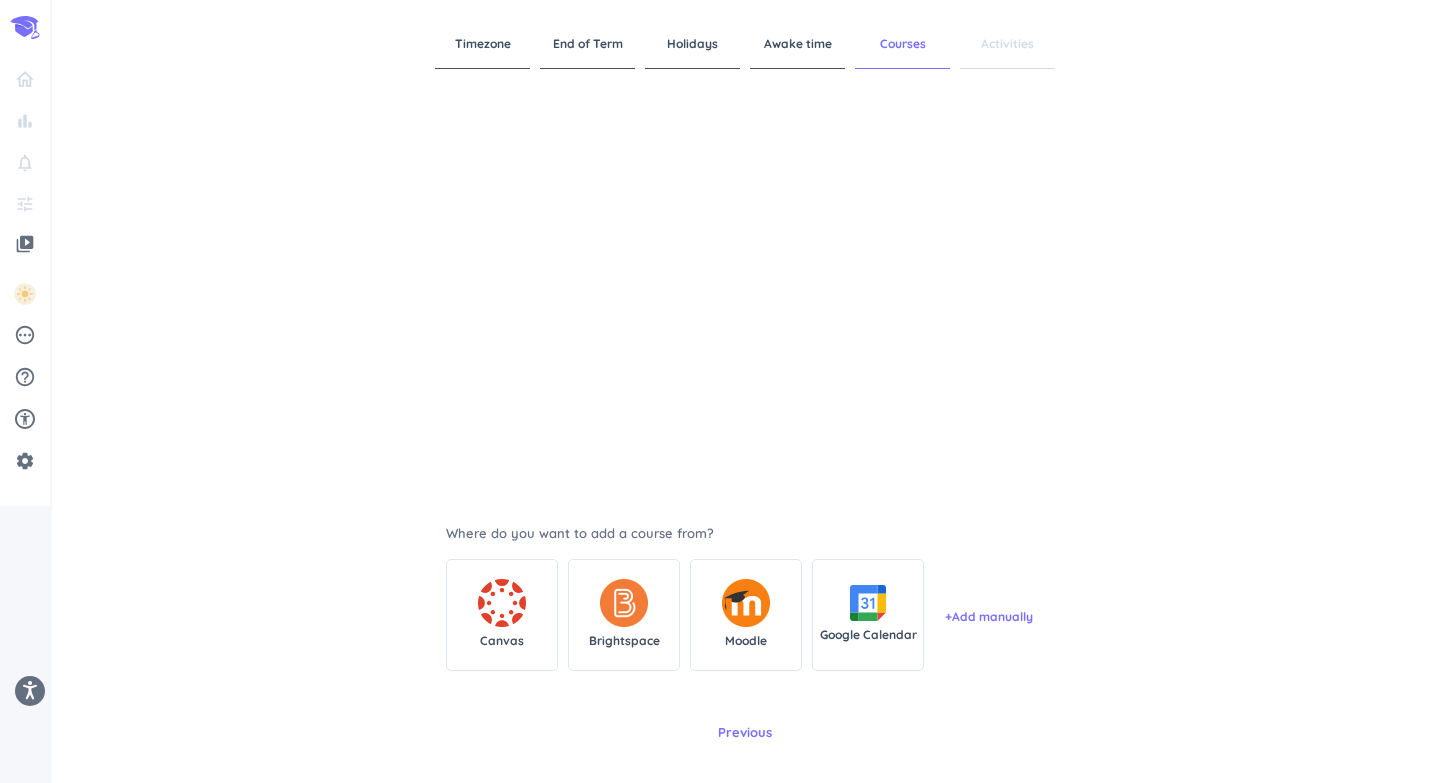 scroll, scrollTop: 0, scrollLeft: 0, axis: both 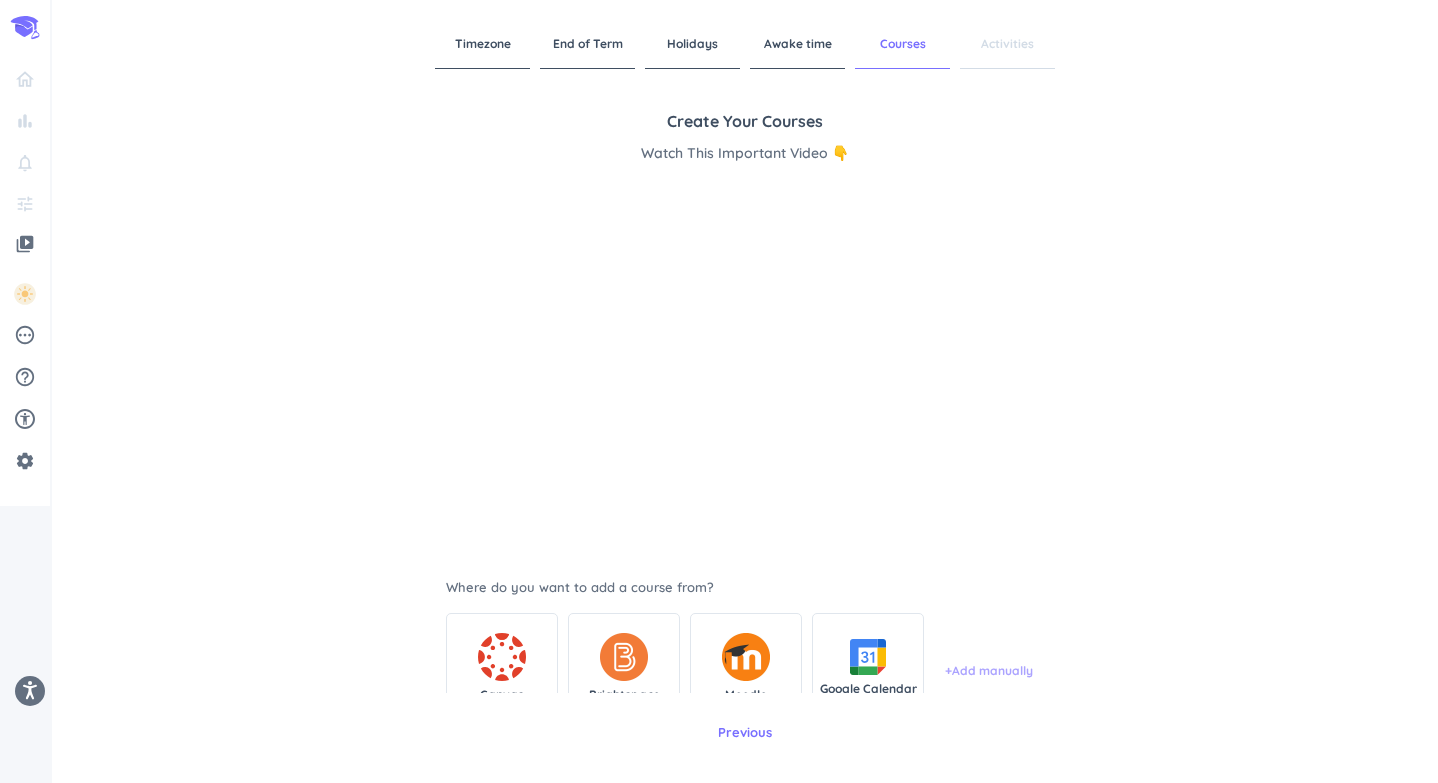 click on "+  Add manually" at bounding box center (989, 671) 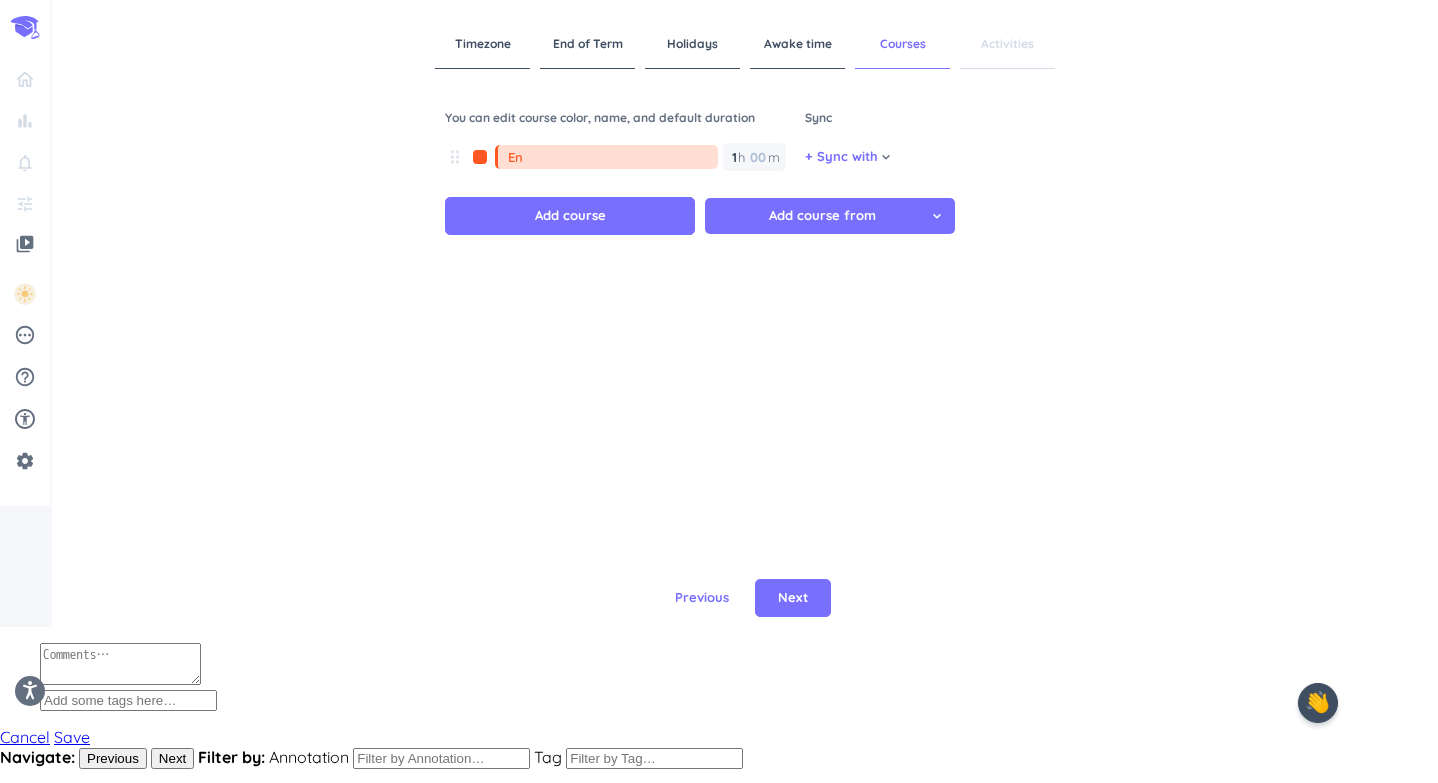 type on "E" 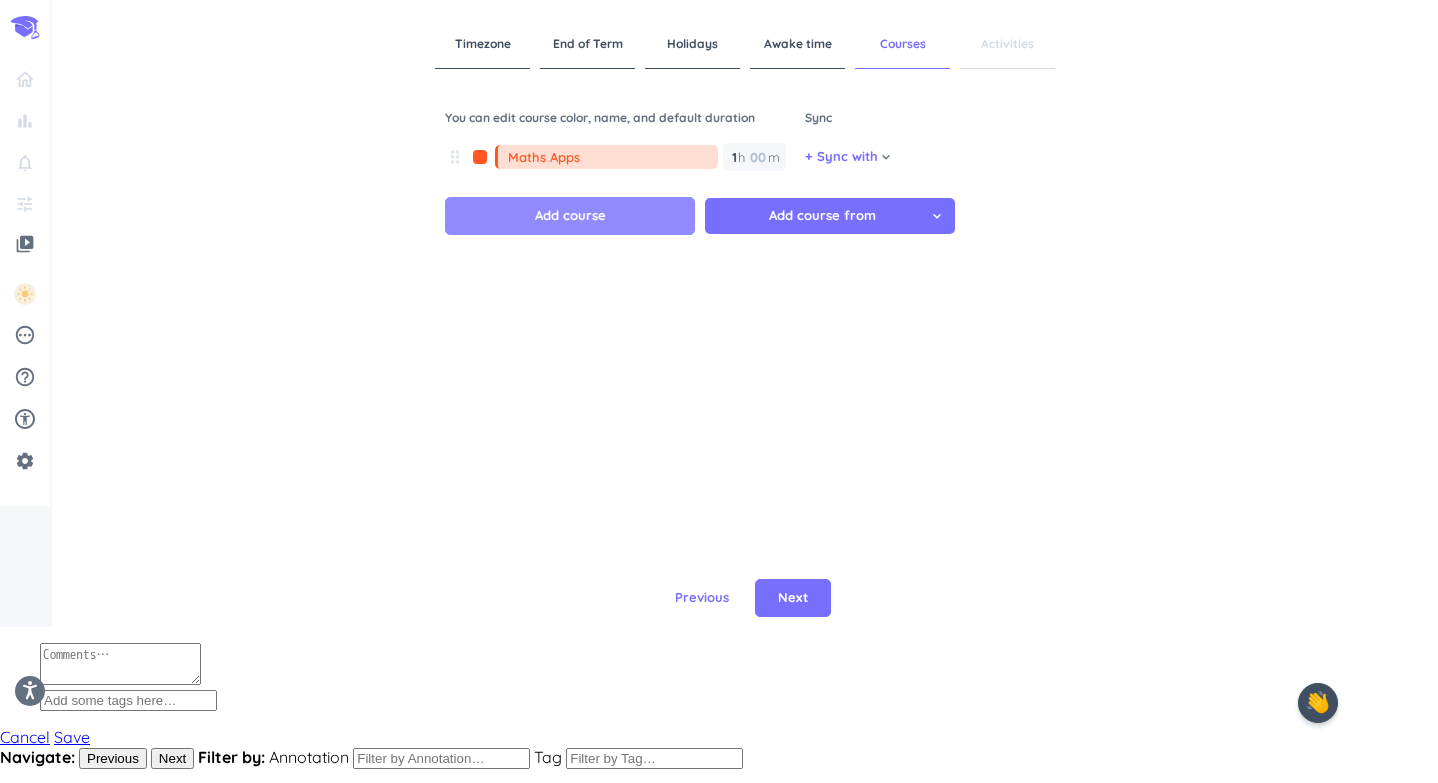 type on "Maths Apps" 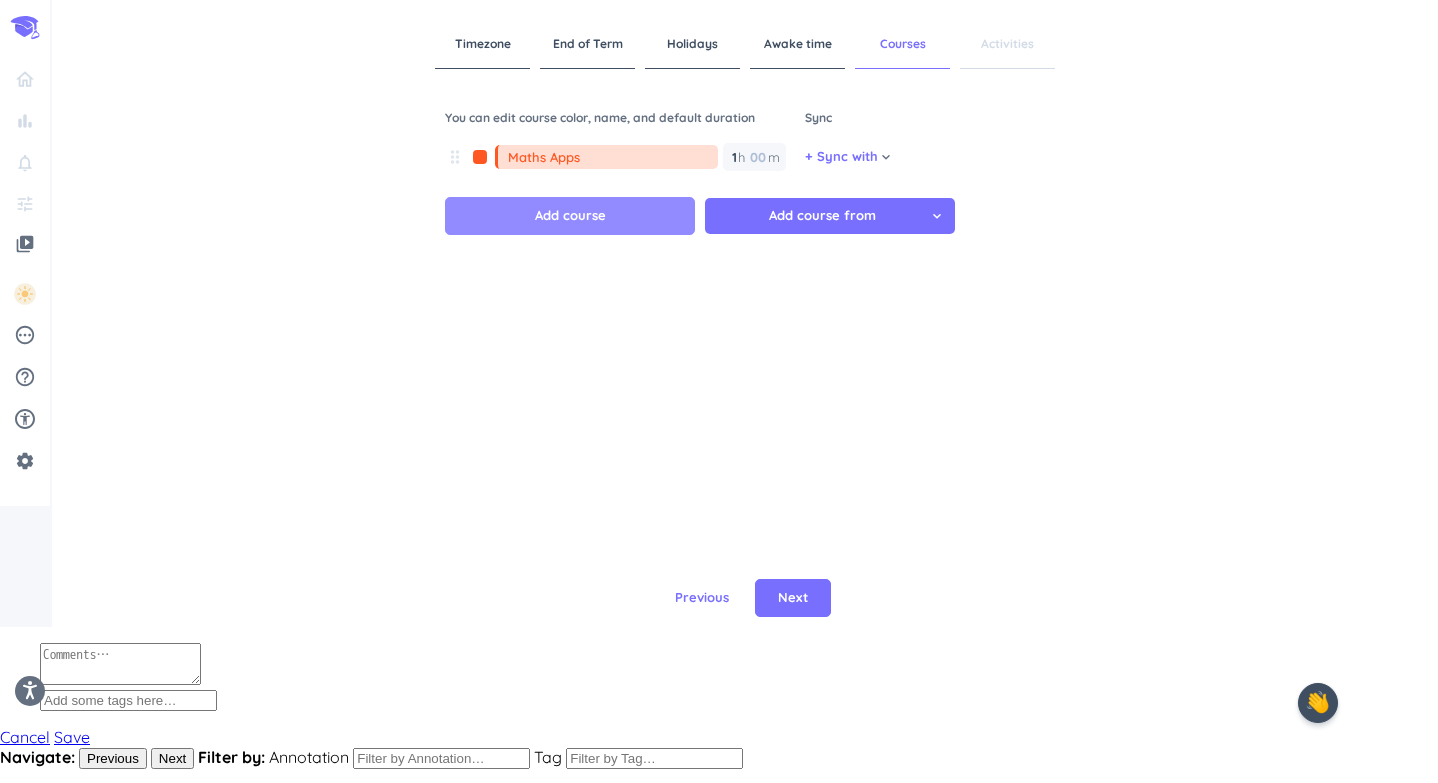 click on "Add course" at bounding box center (570, 216) 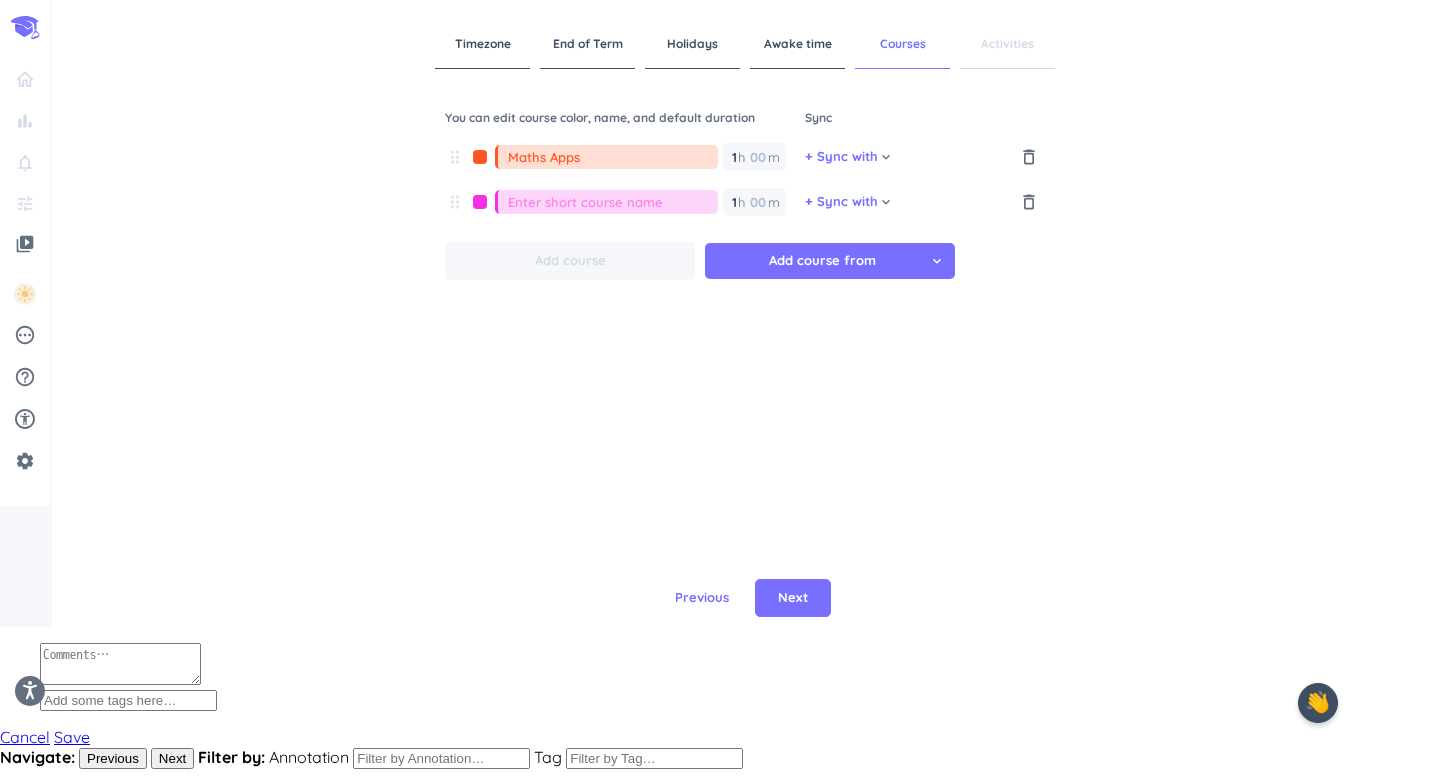 click at bounding box center [613, 202] 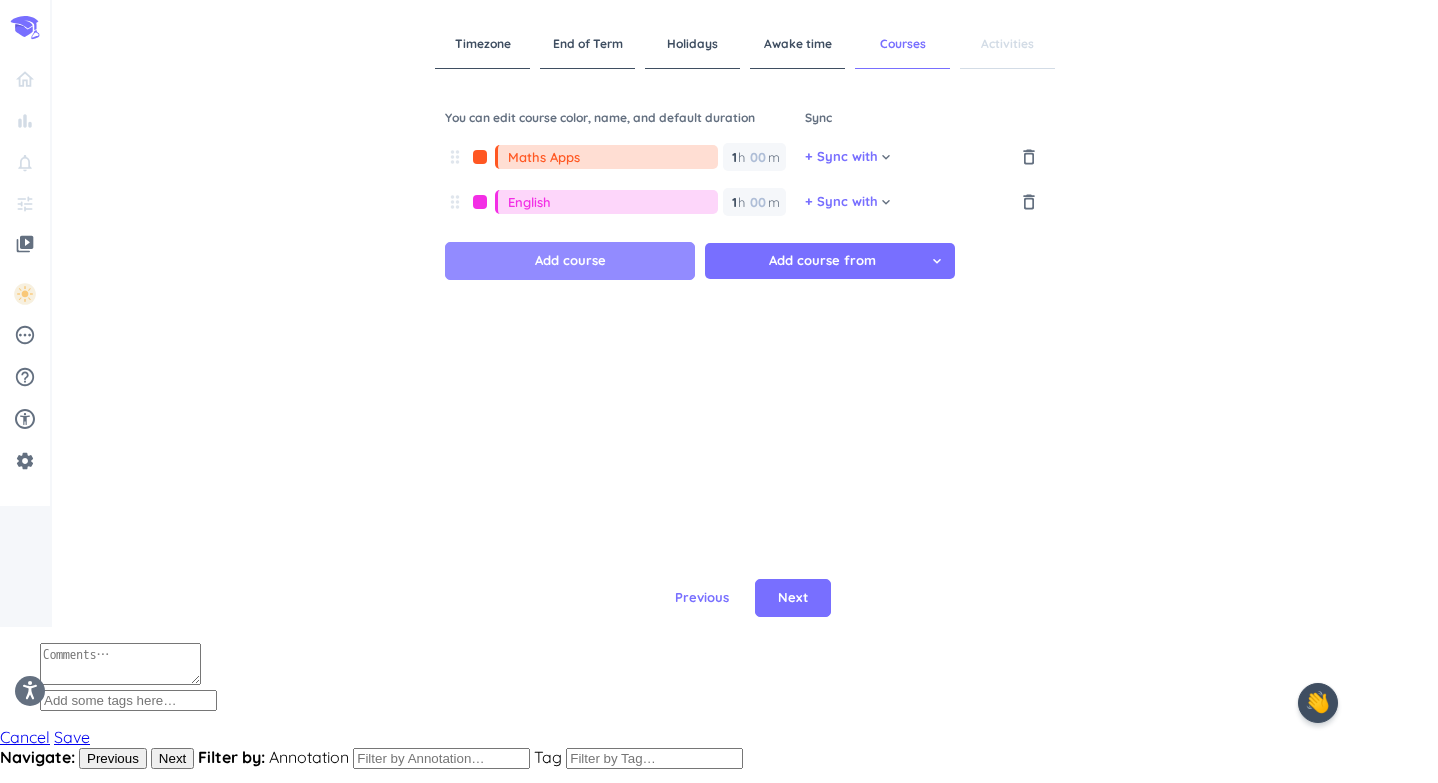 type on "English" 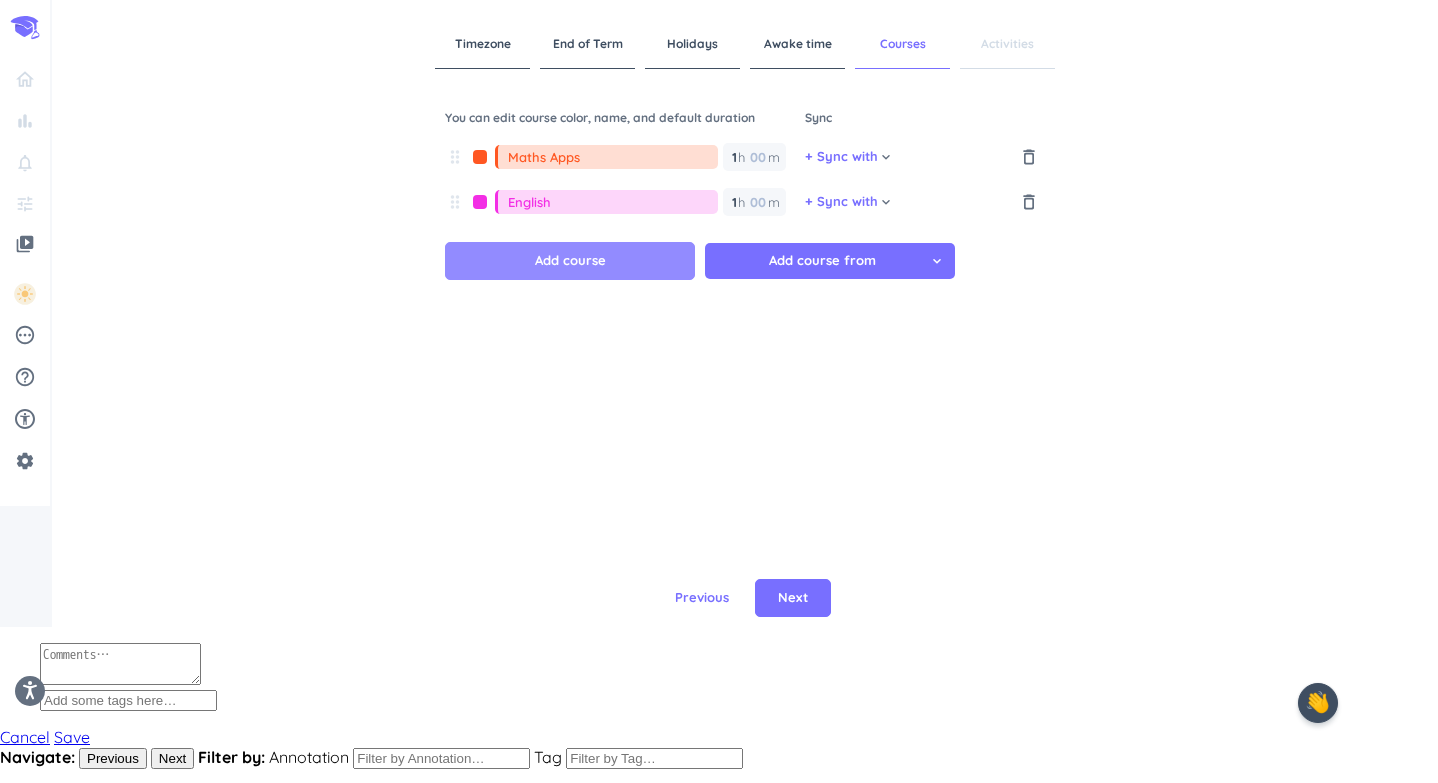 click on "Add course" at bounding box center [570, 261] 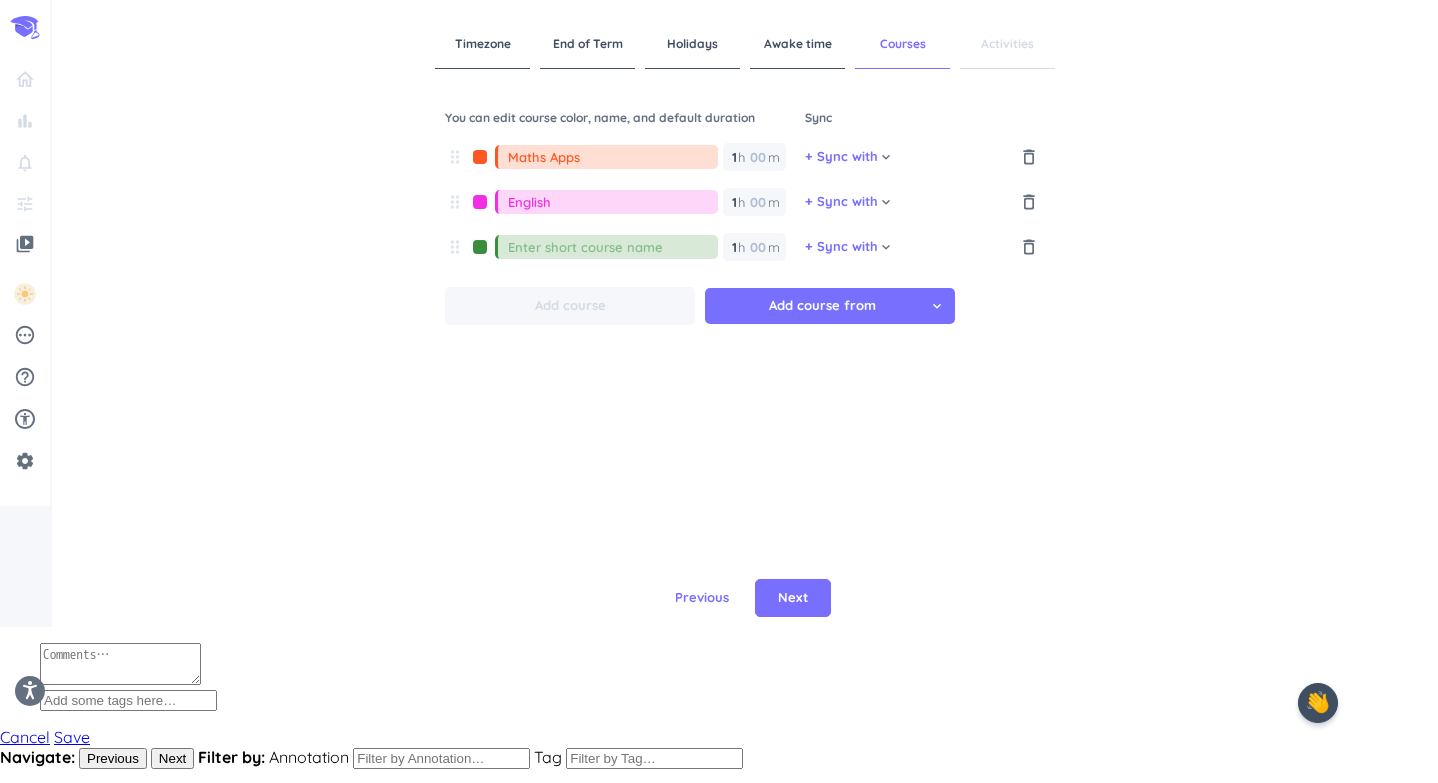 click at bounding box center (613, 247) 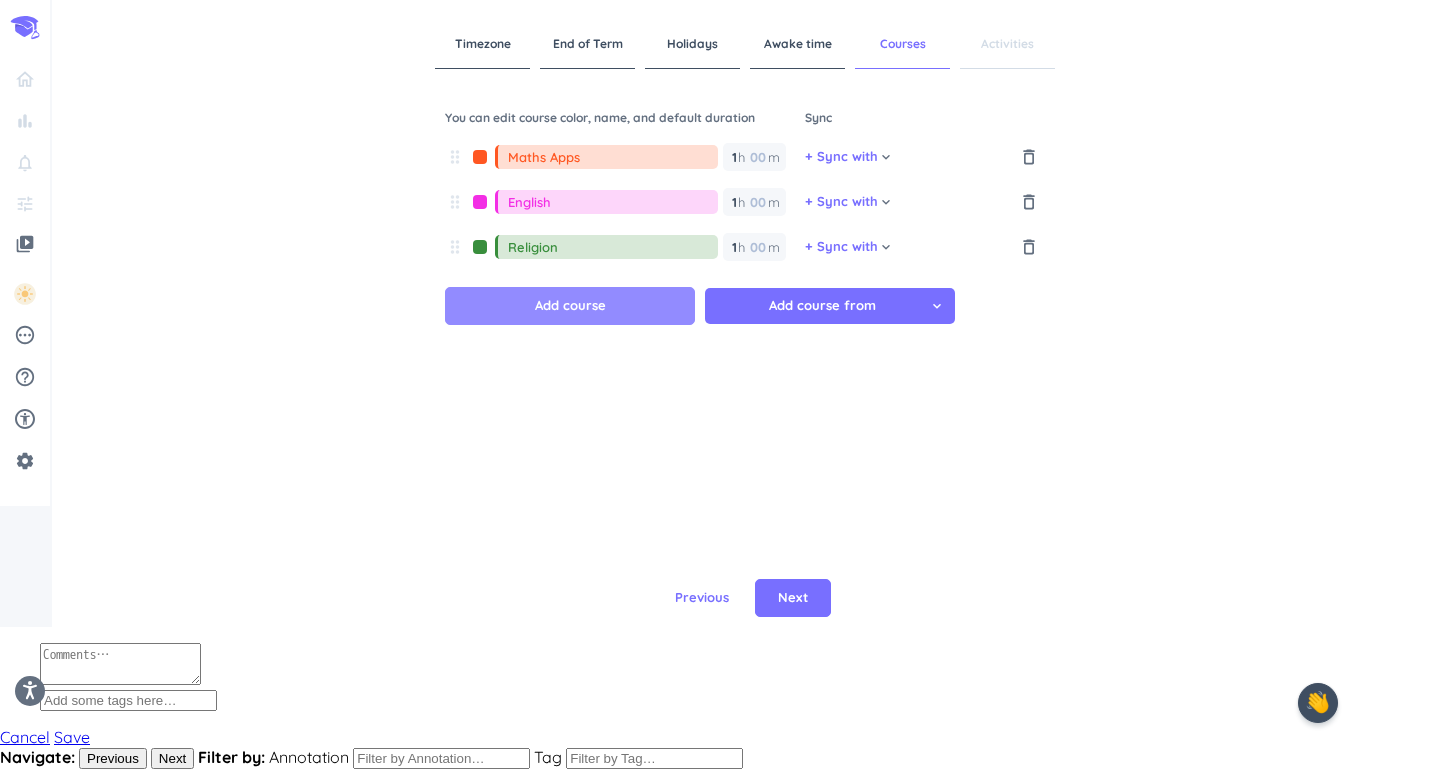 type on "Religion" 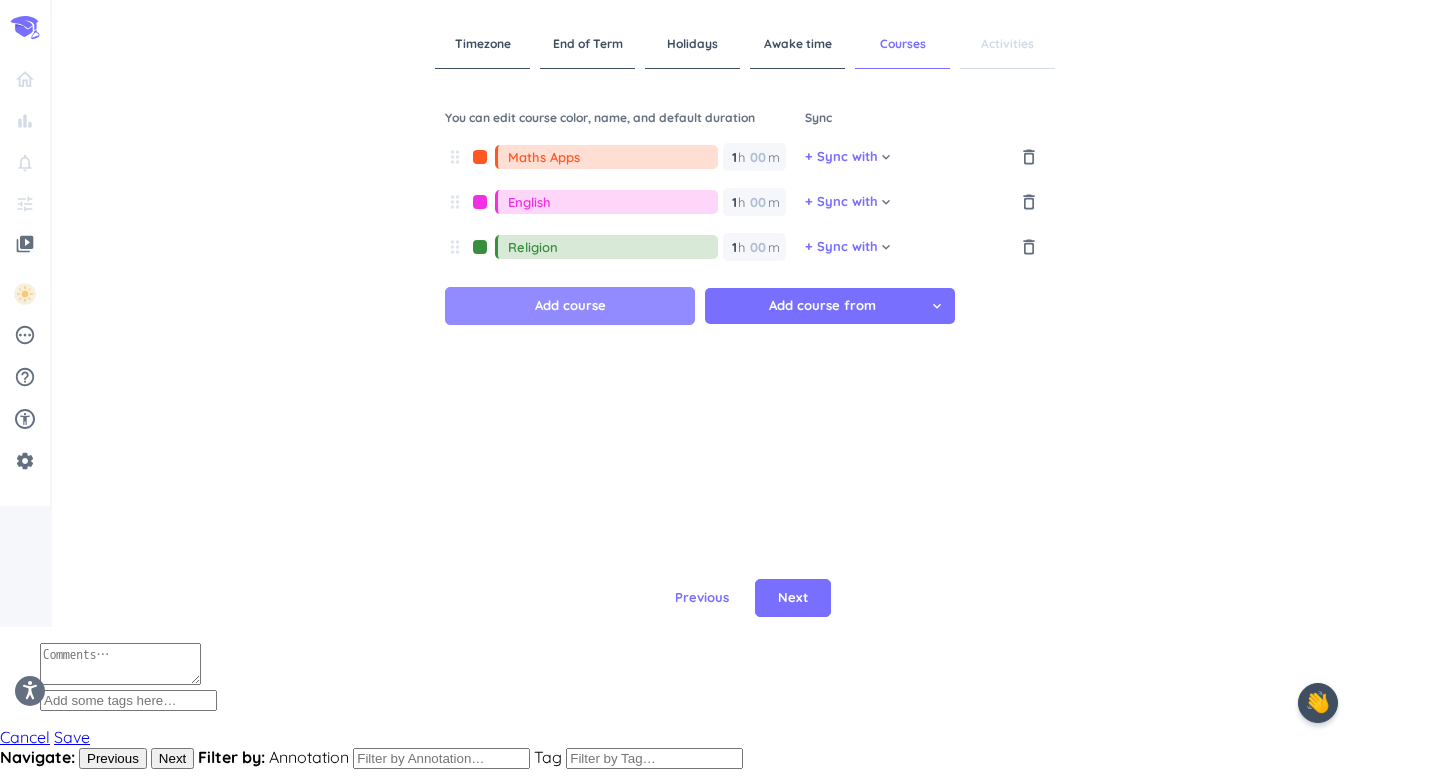 click on "Add course" at bounding box center (570, 306) 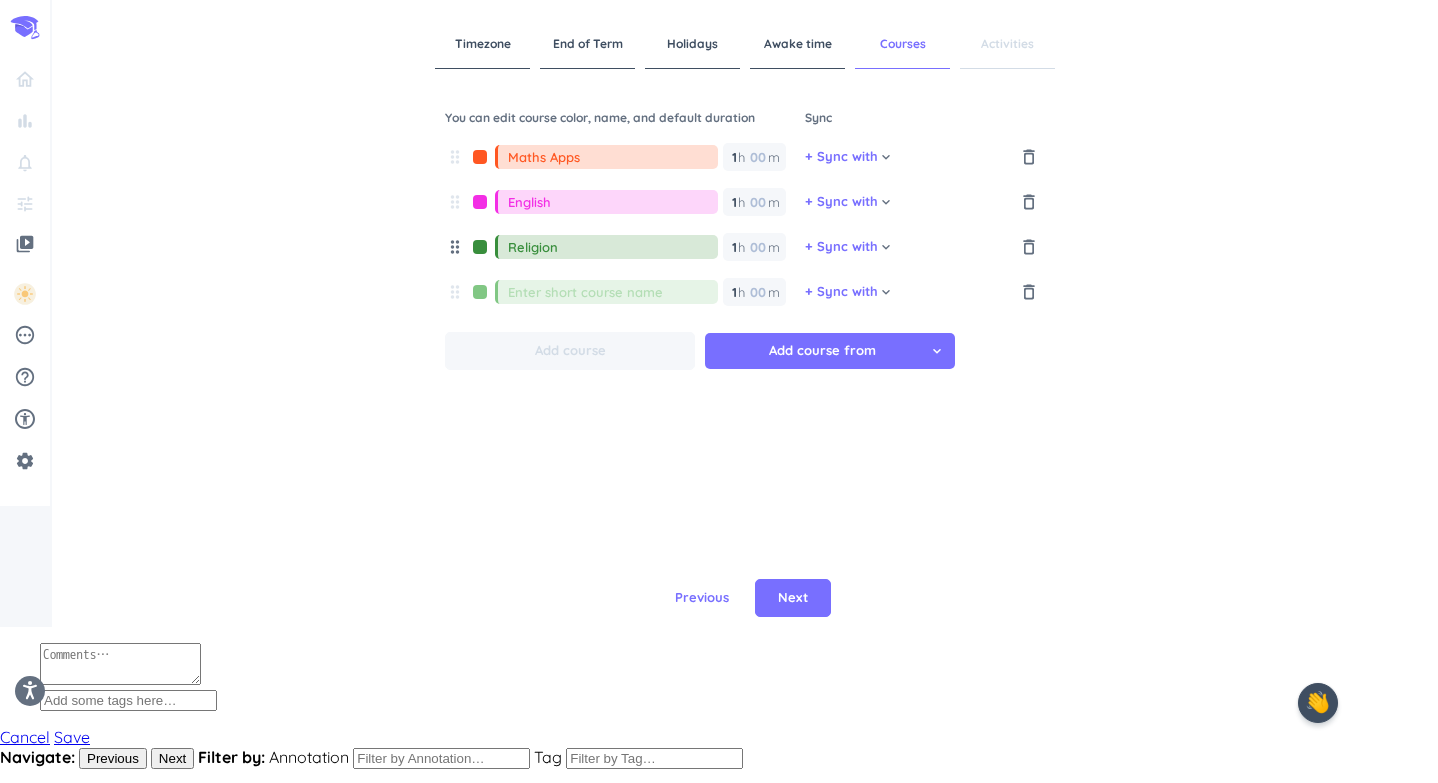 click on "drag_indicator" at bounding box center [455, 247] 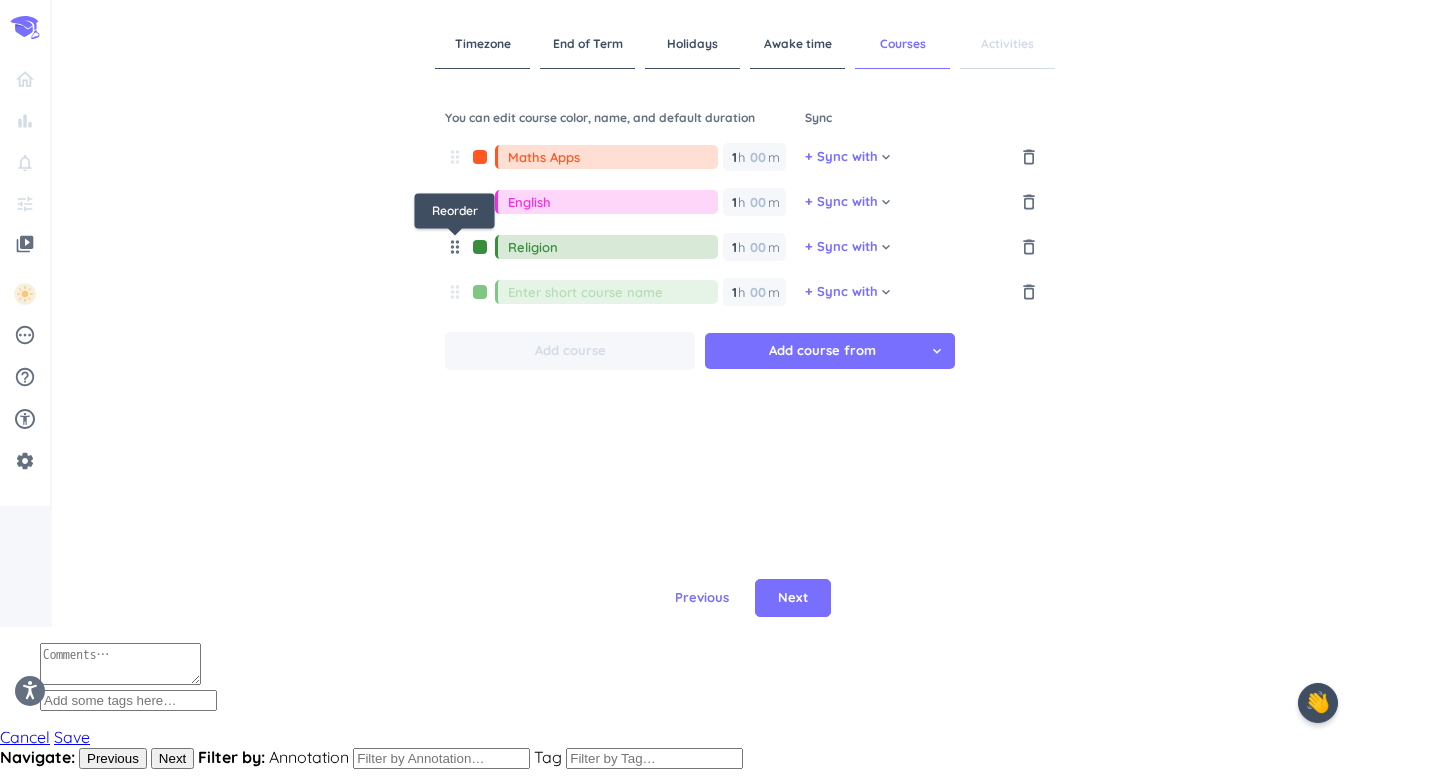 click on "drag_indicator" at bounding box center [455, 247] 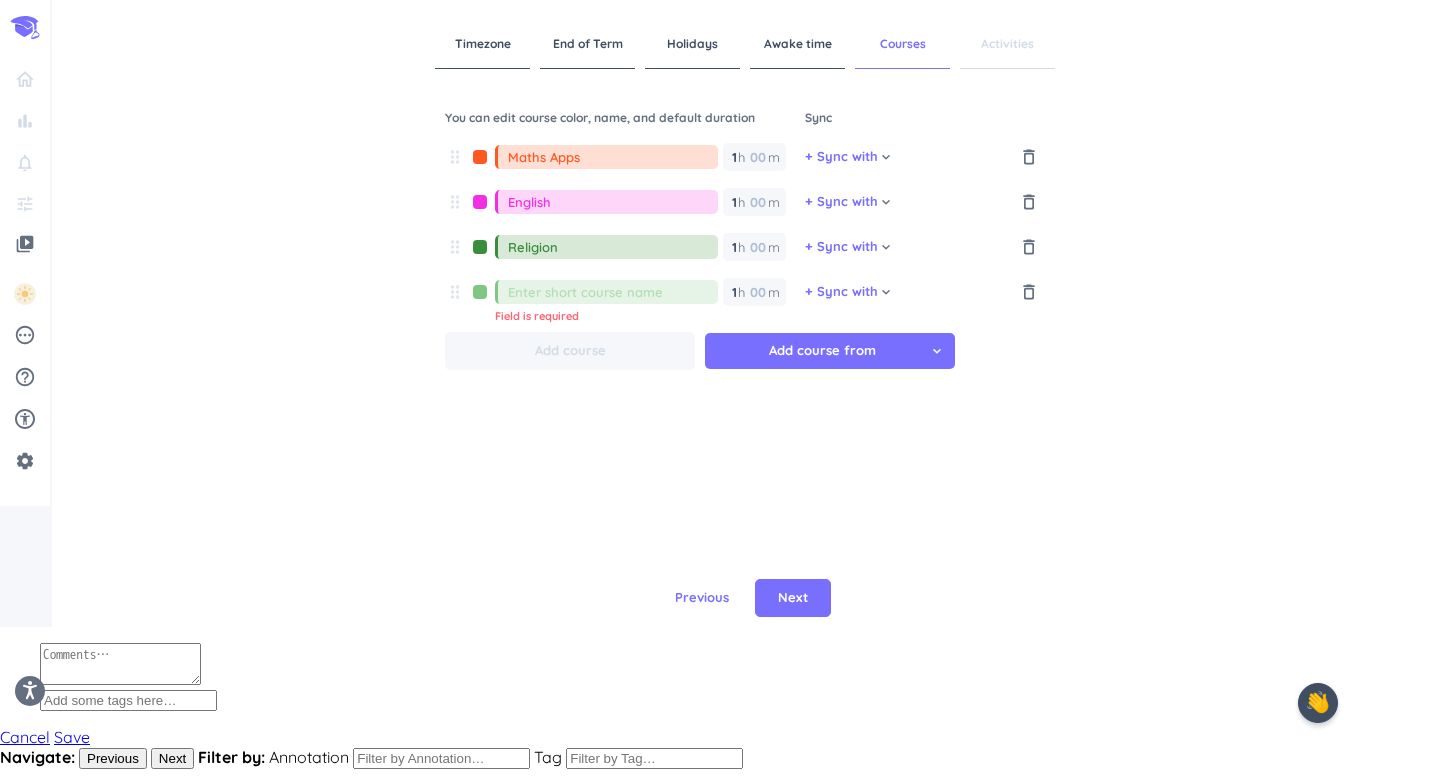 click at bounding box center (480, 247) 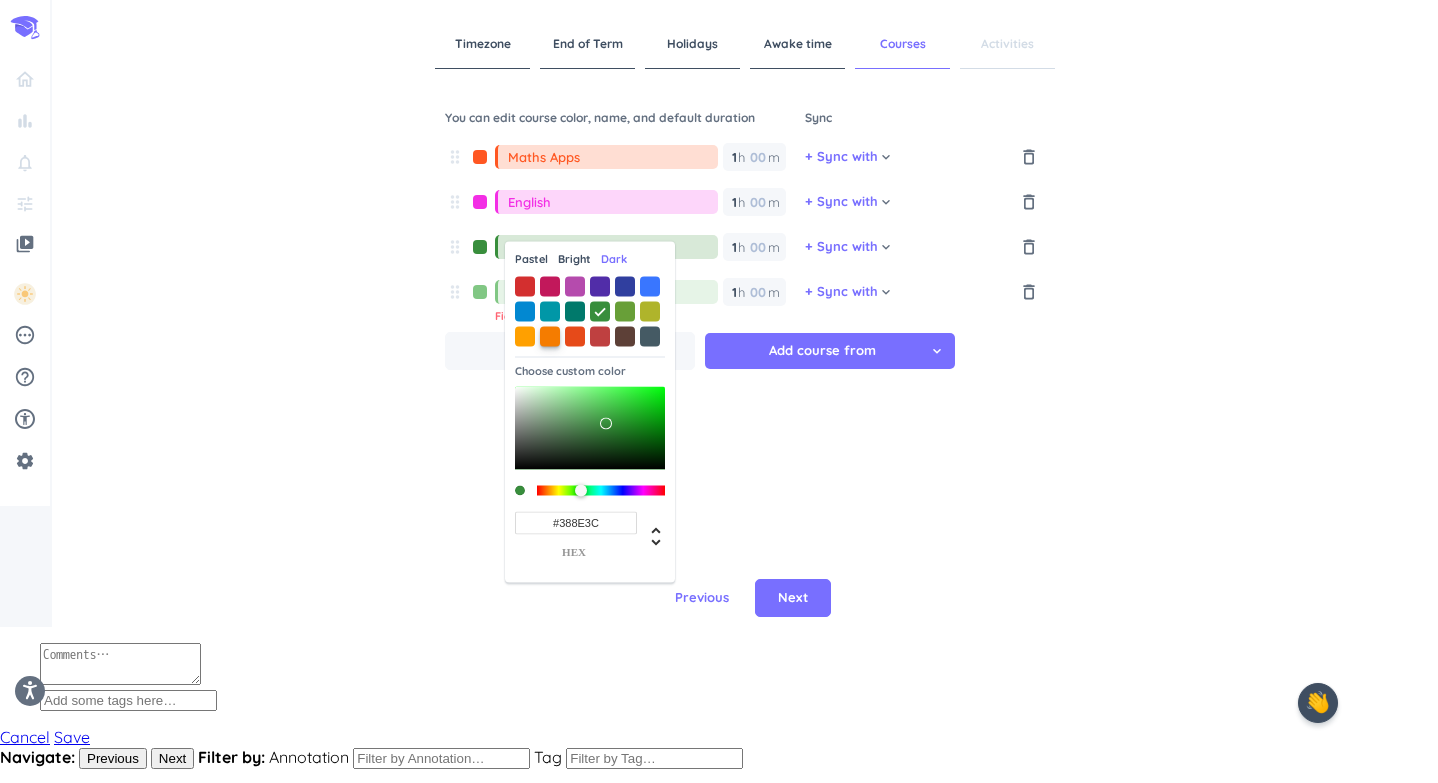 click at bounding box center (550, 336) 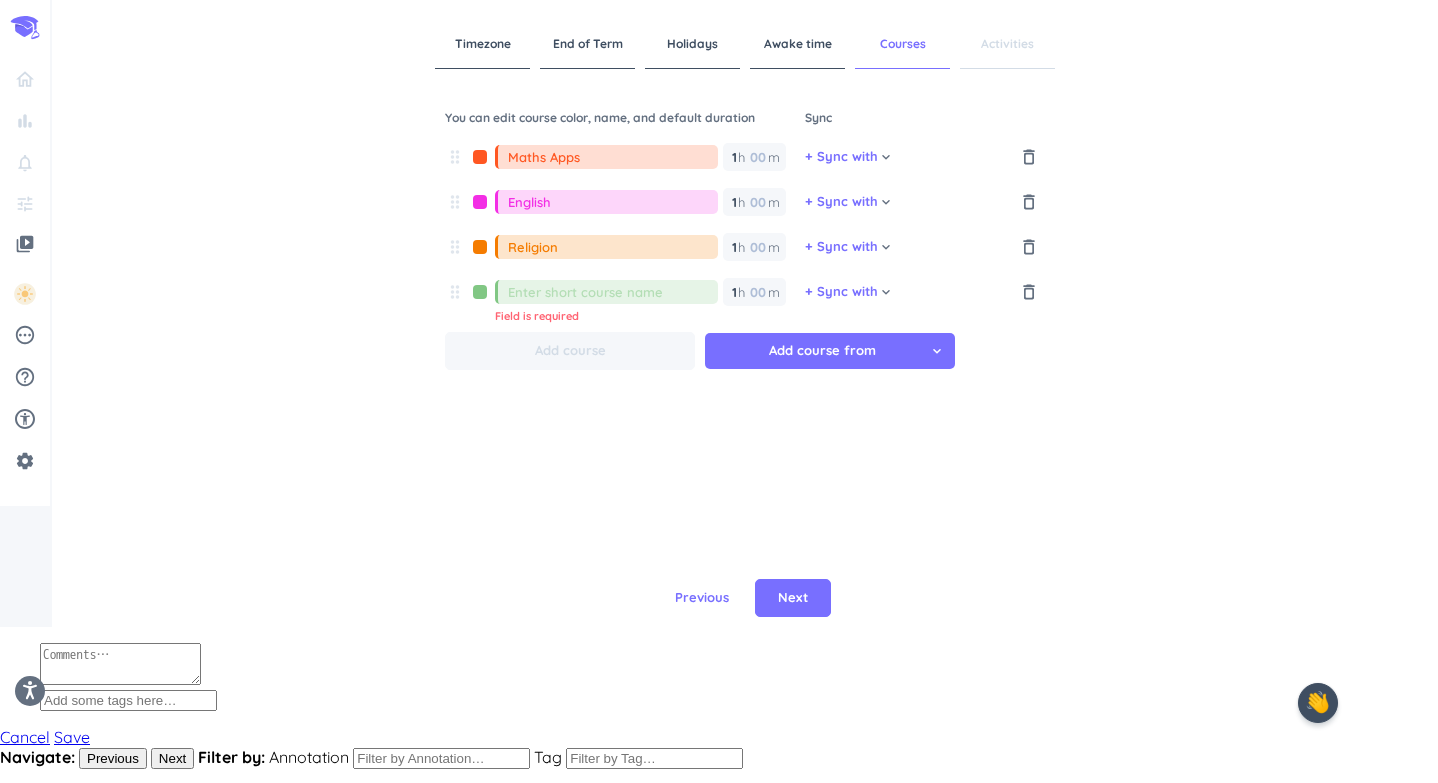 click at bounding box center [480, 247] 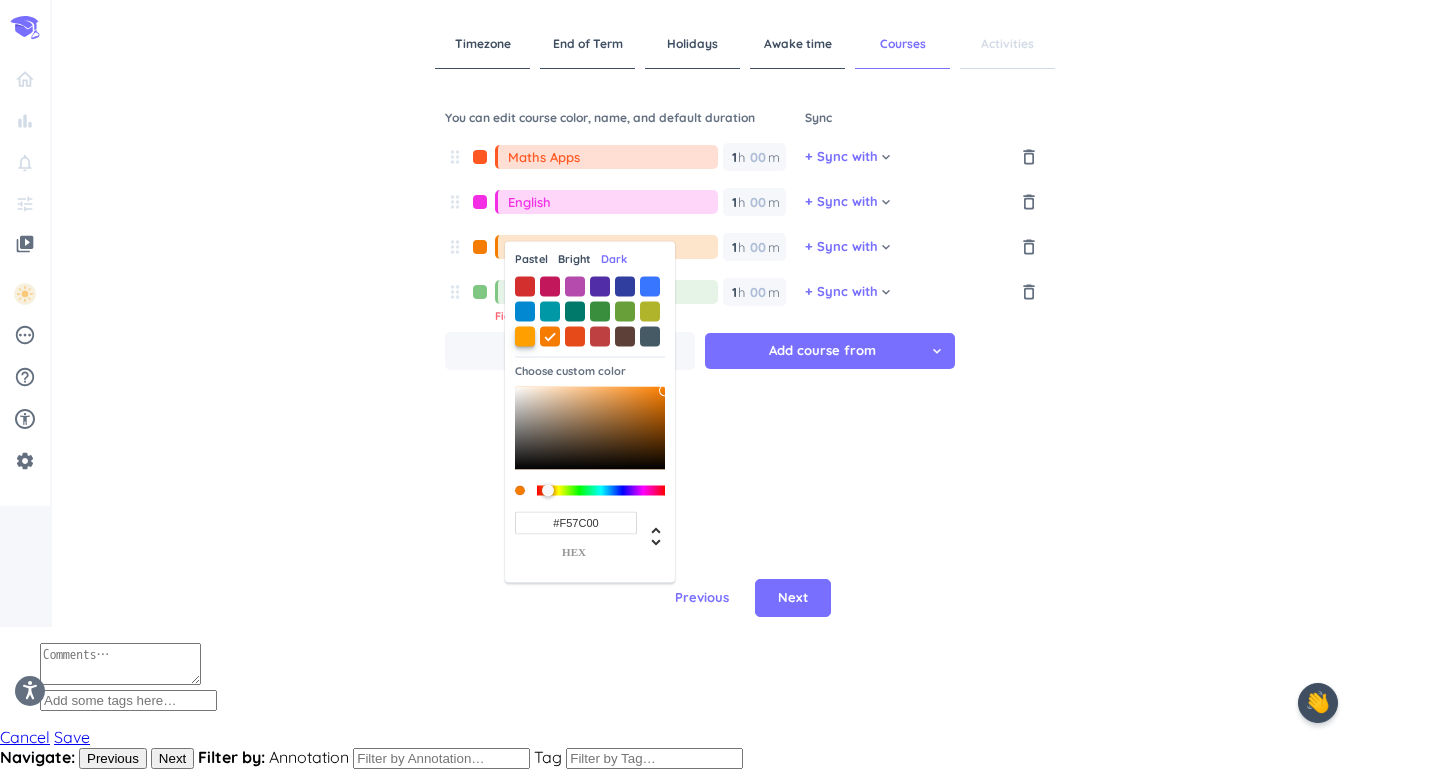 click at bounding box center [525, 336] 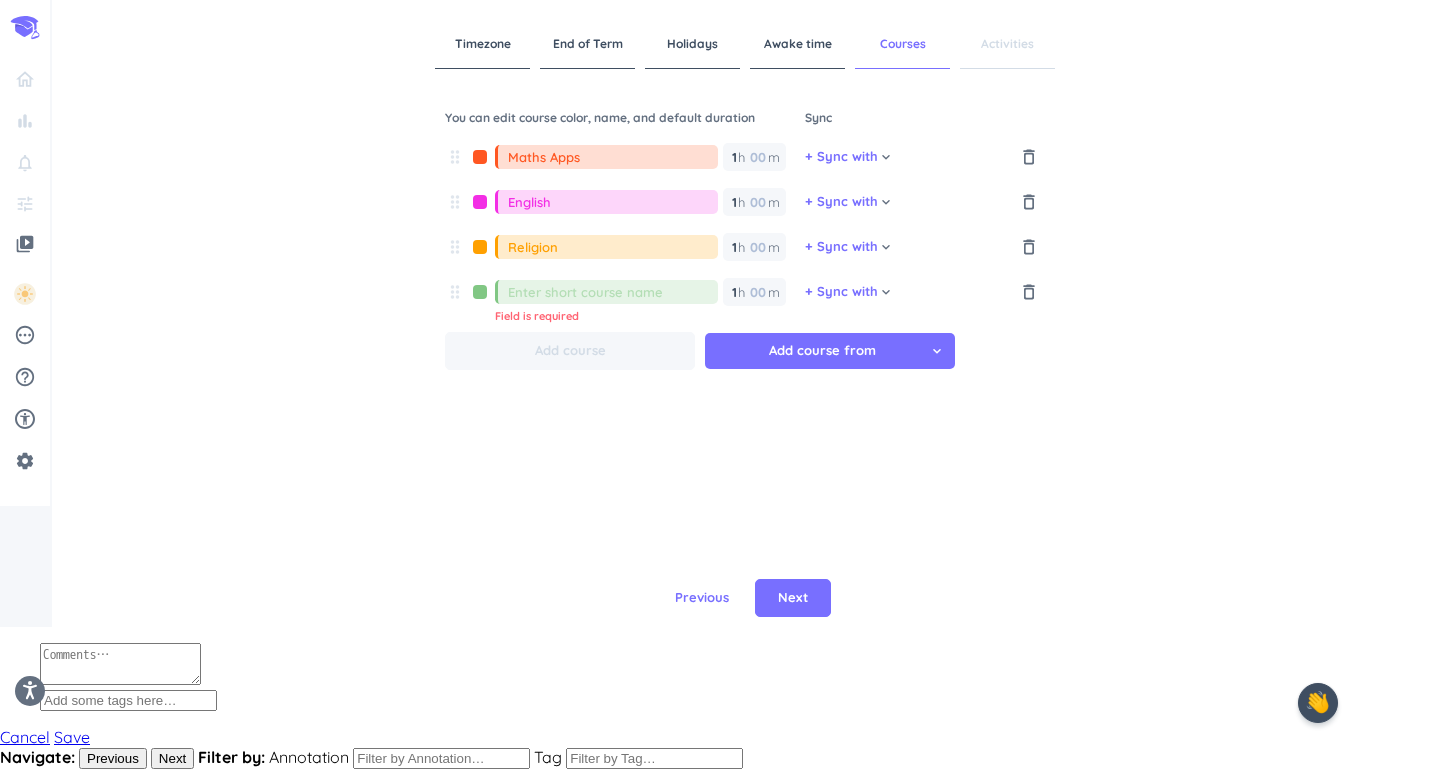 click at bounding box center [613, 292] 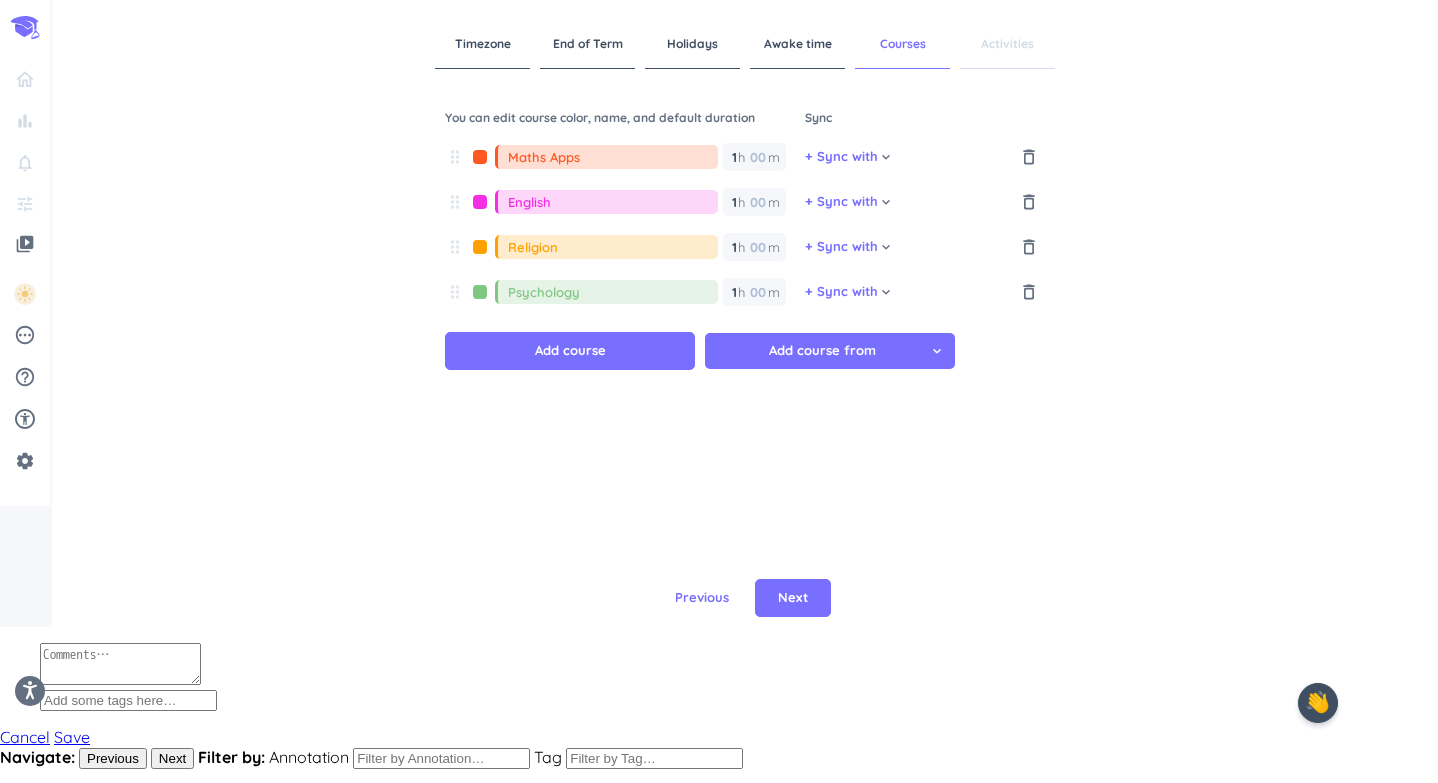 type on "Psychology" 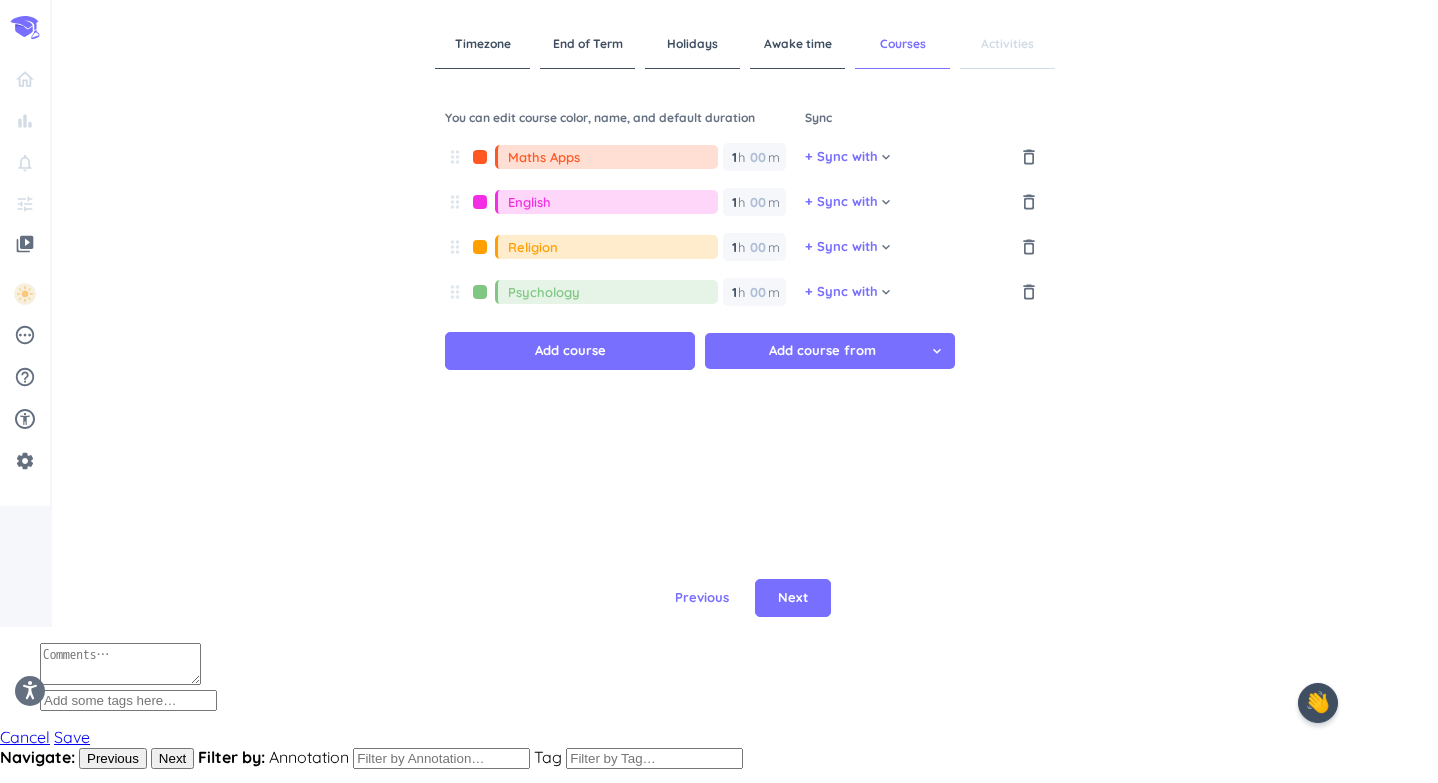 click at bounding box center [480, 292] 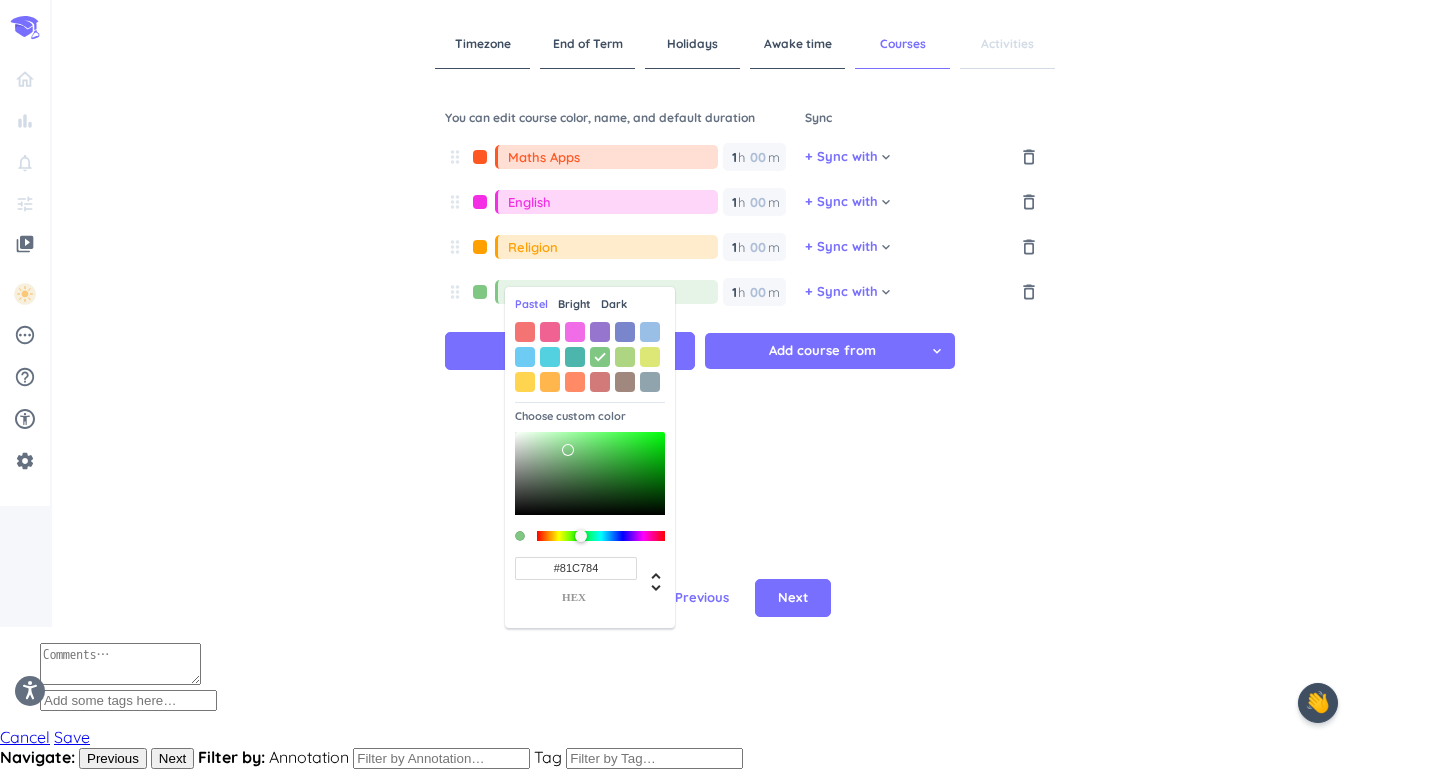 click on "Dark" at bounding box center (614, 304) 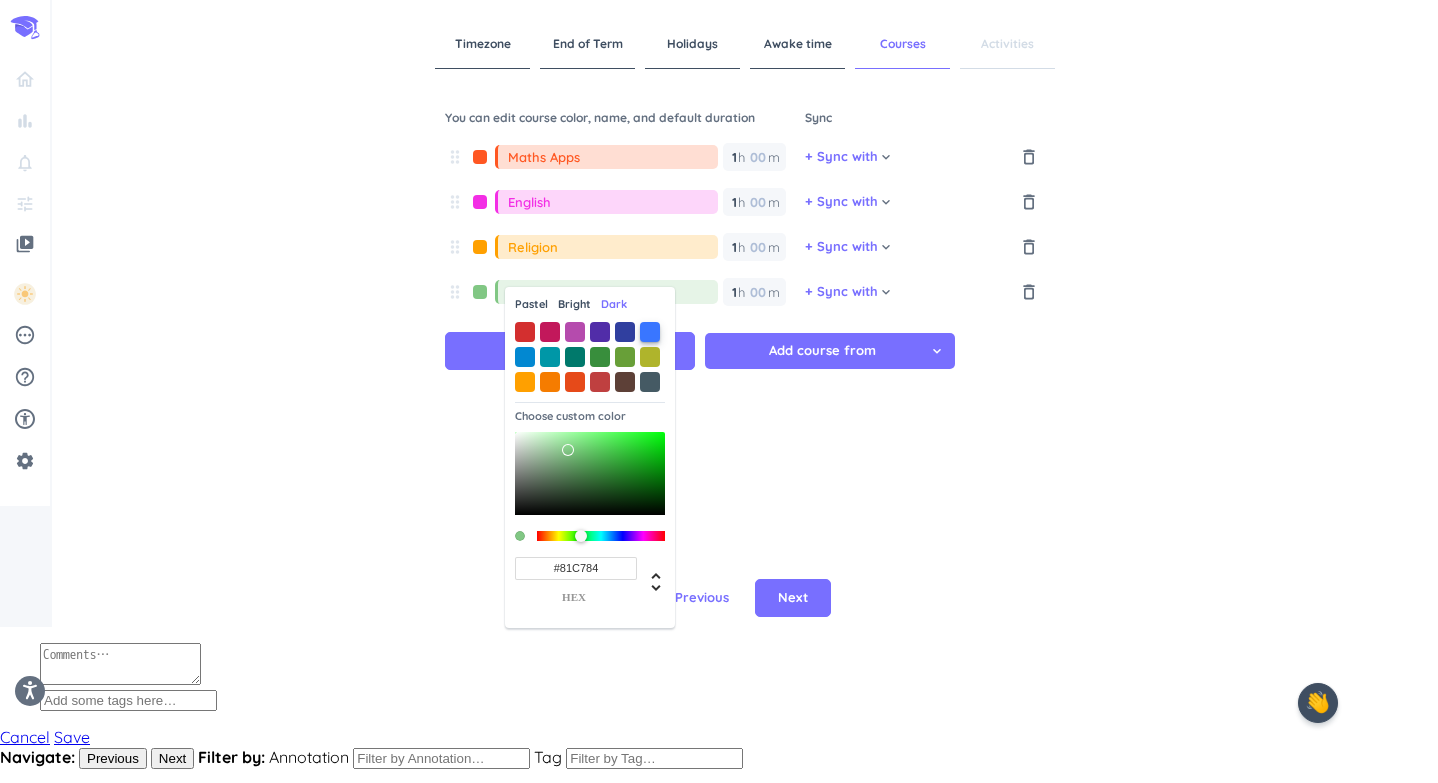click at bounding box center [650, 332] 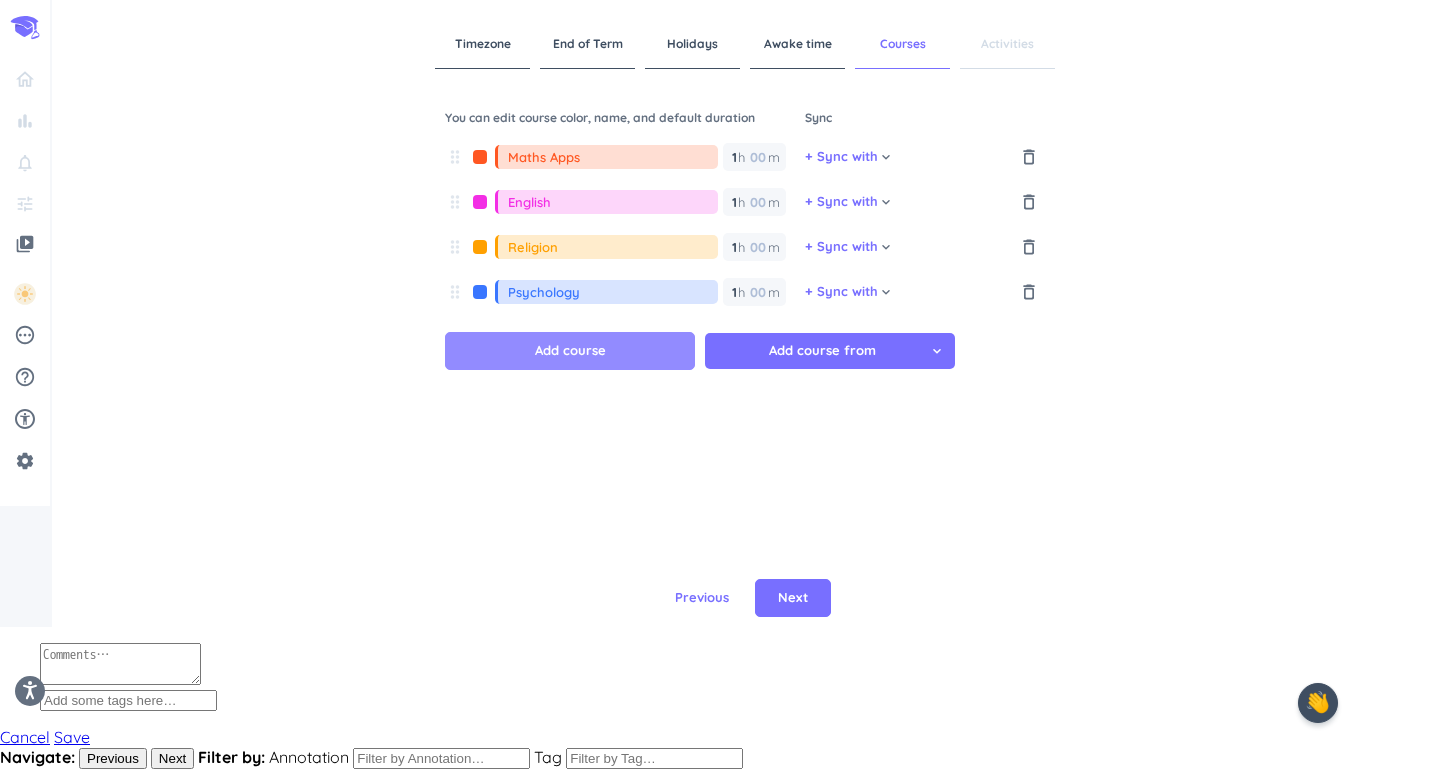 click on "Add course" at bounding box center (570, 351) 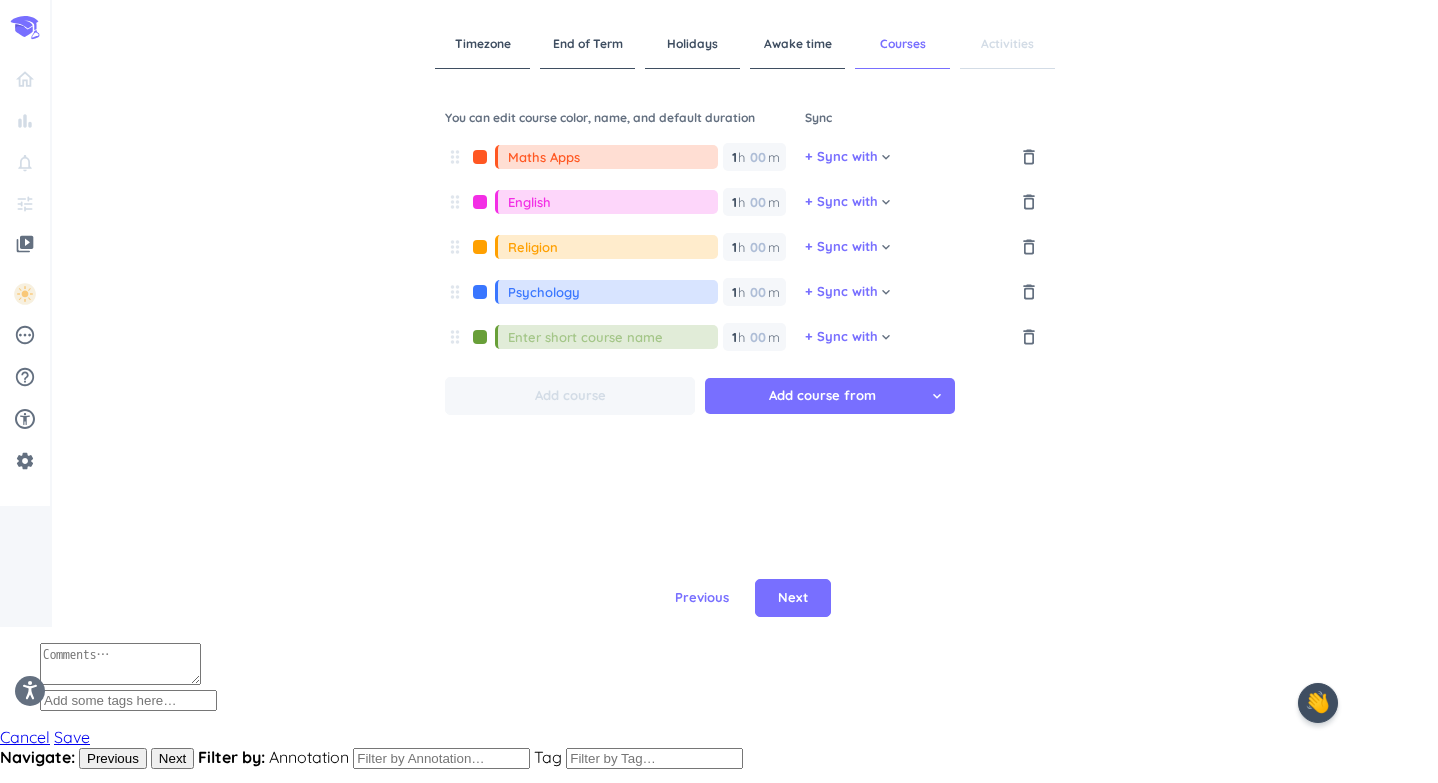 click at bounding box center (613, 337) 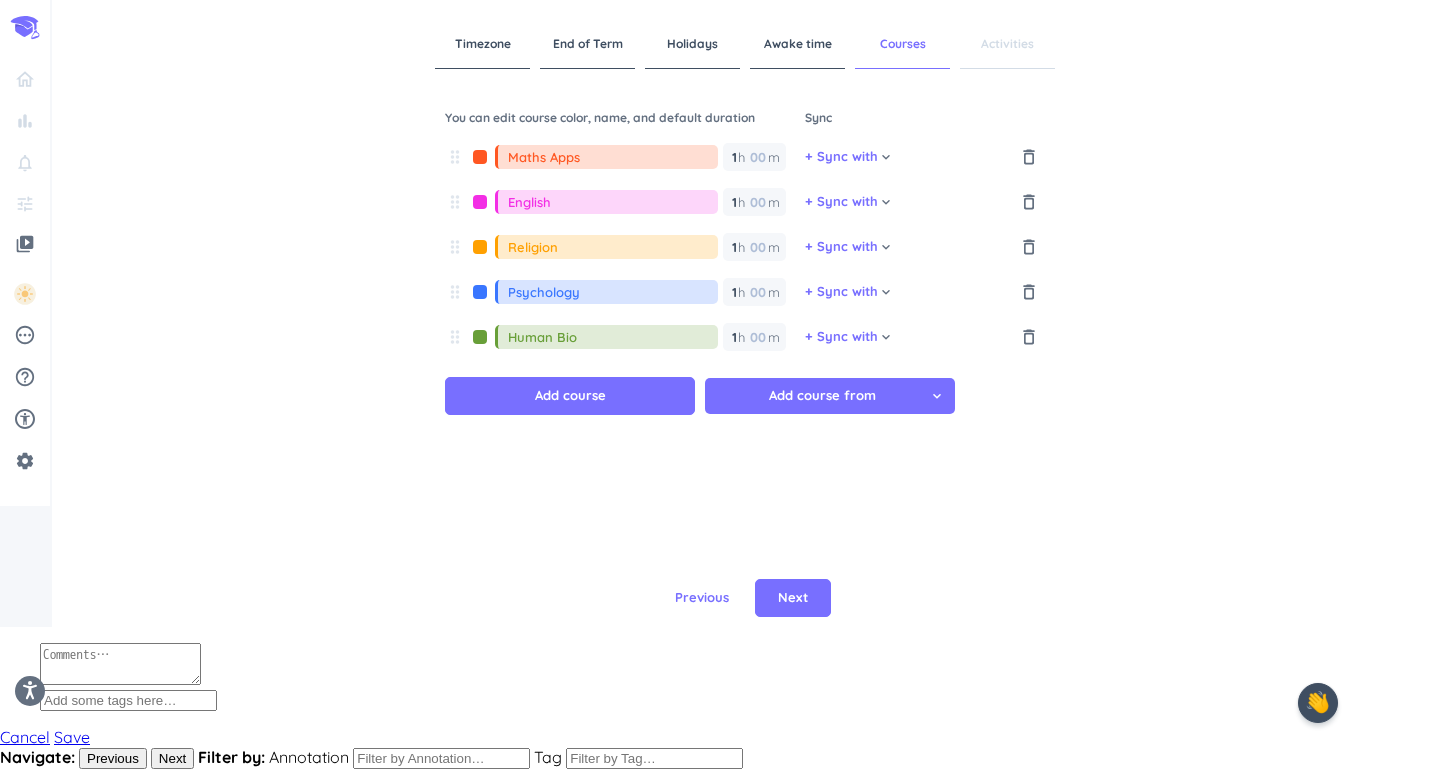 type on "Human Bio" 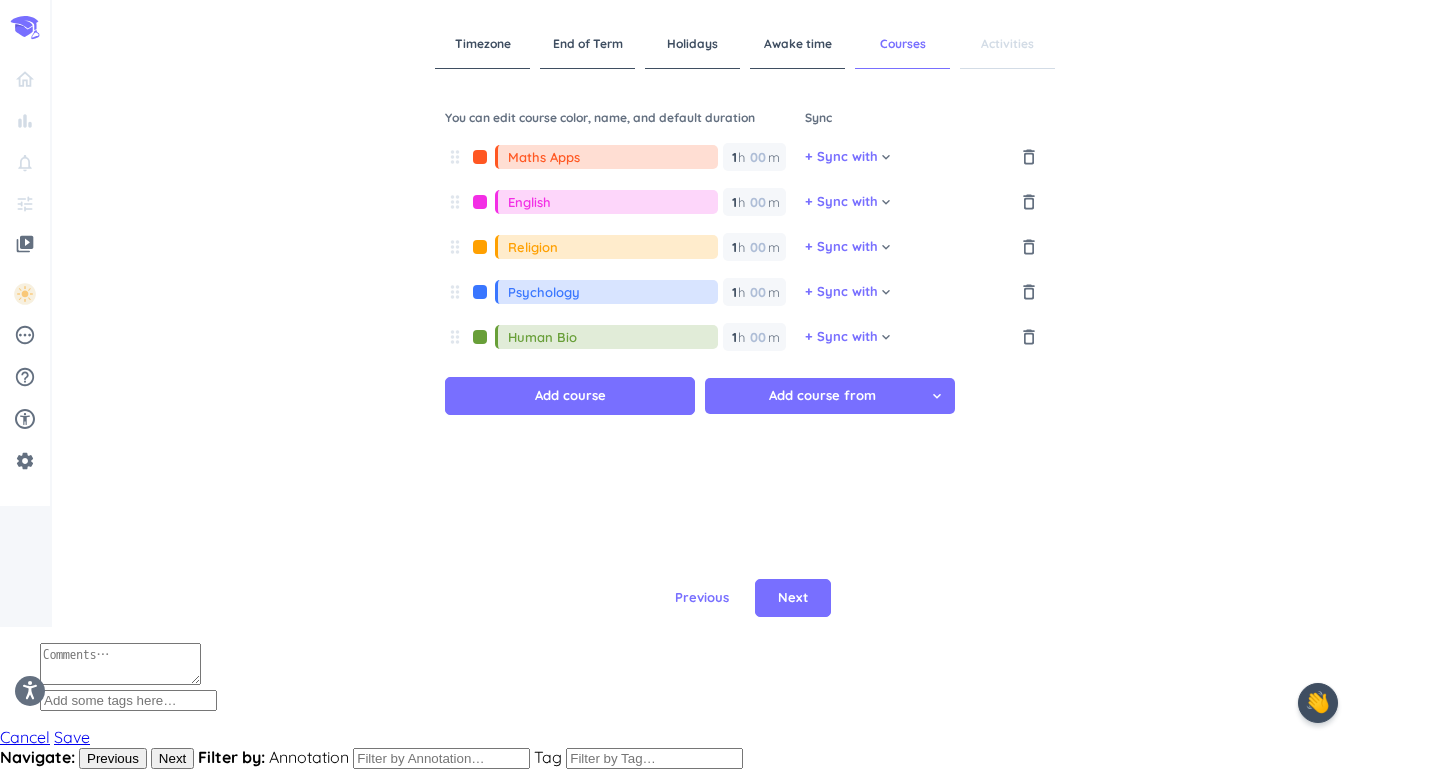 click at bounding box center (480, 337) 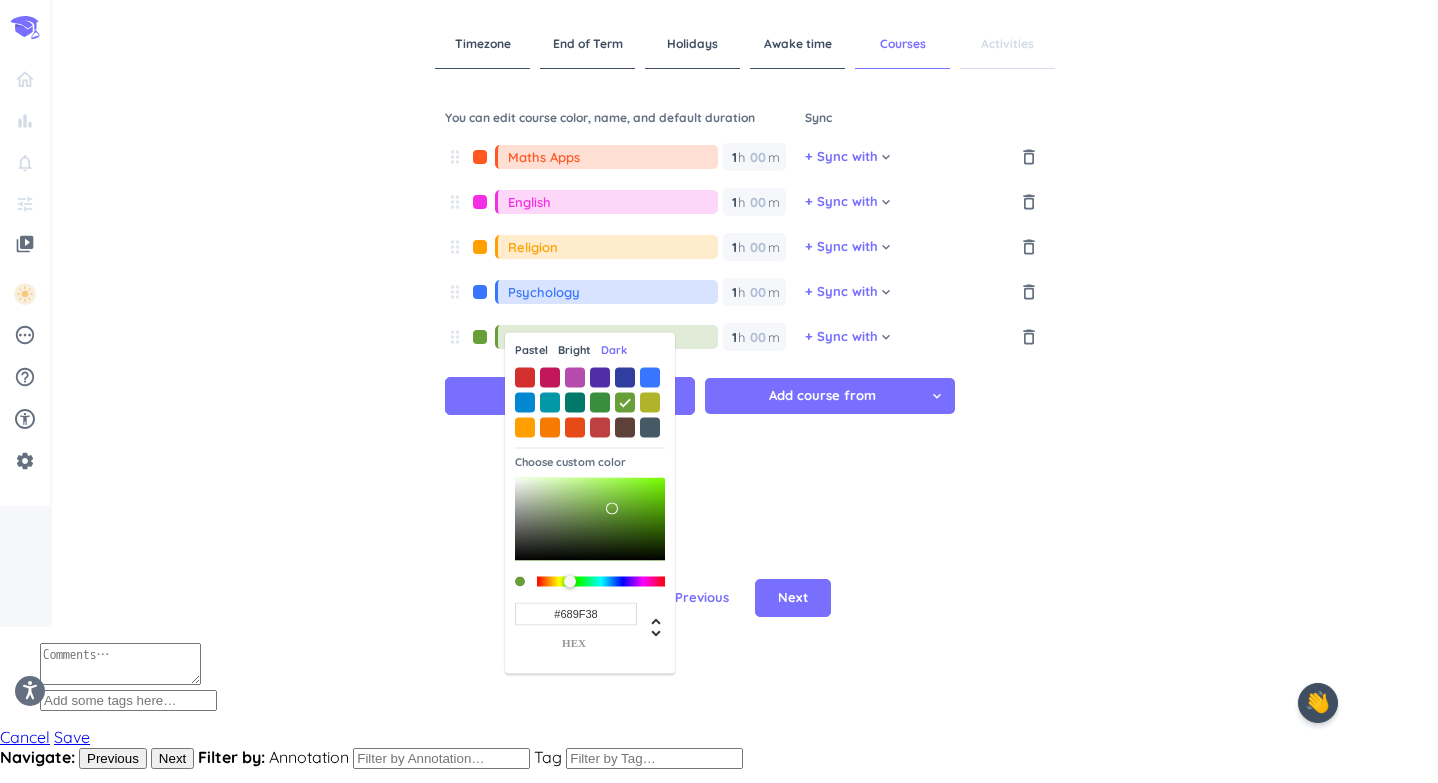 click on "Dark" at bounding box center (614, 350) 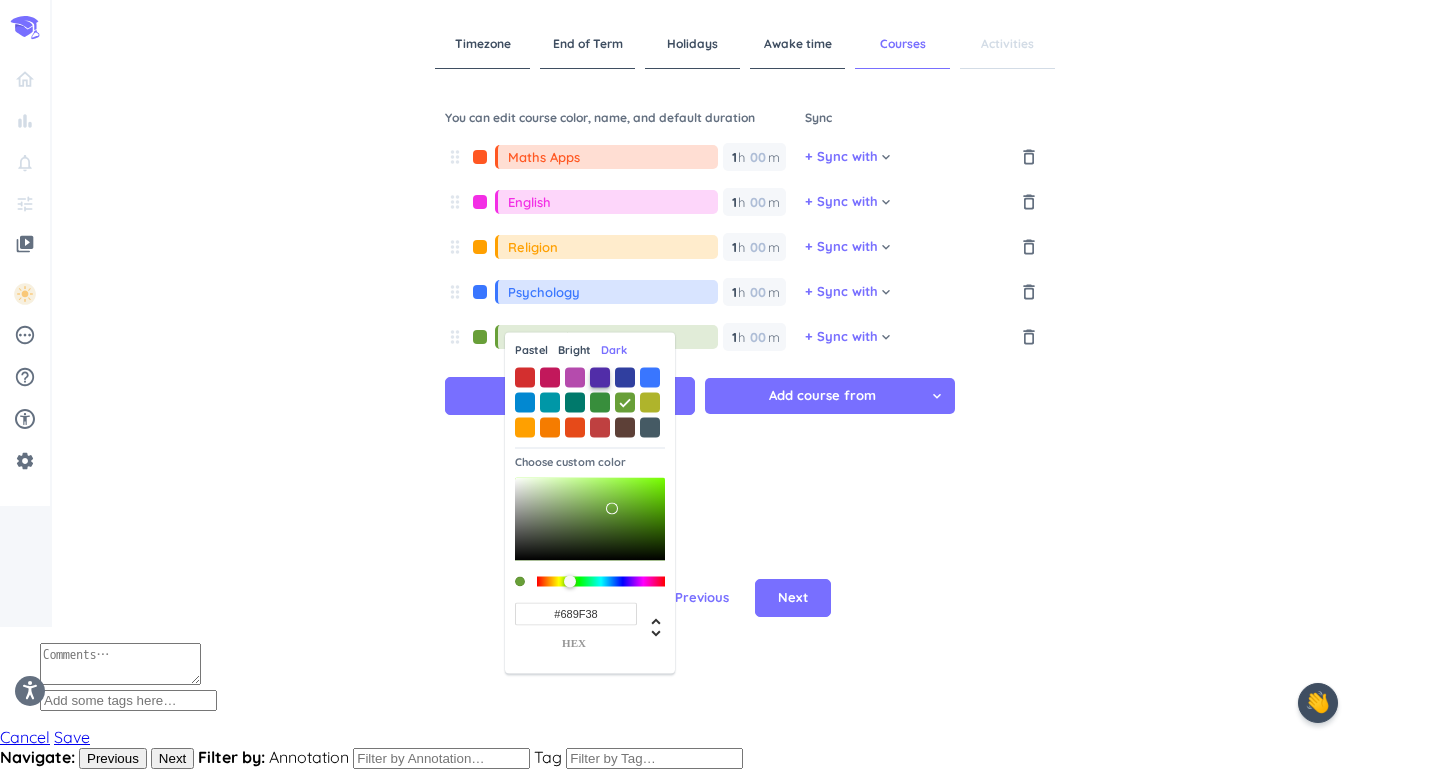 click at bounding box center (600, 377) 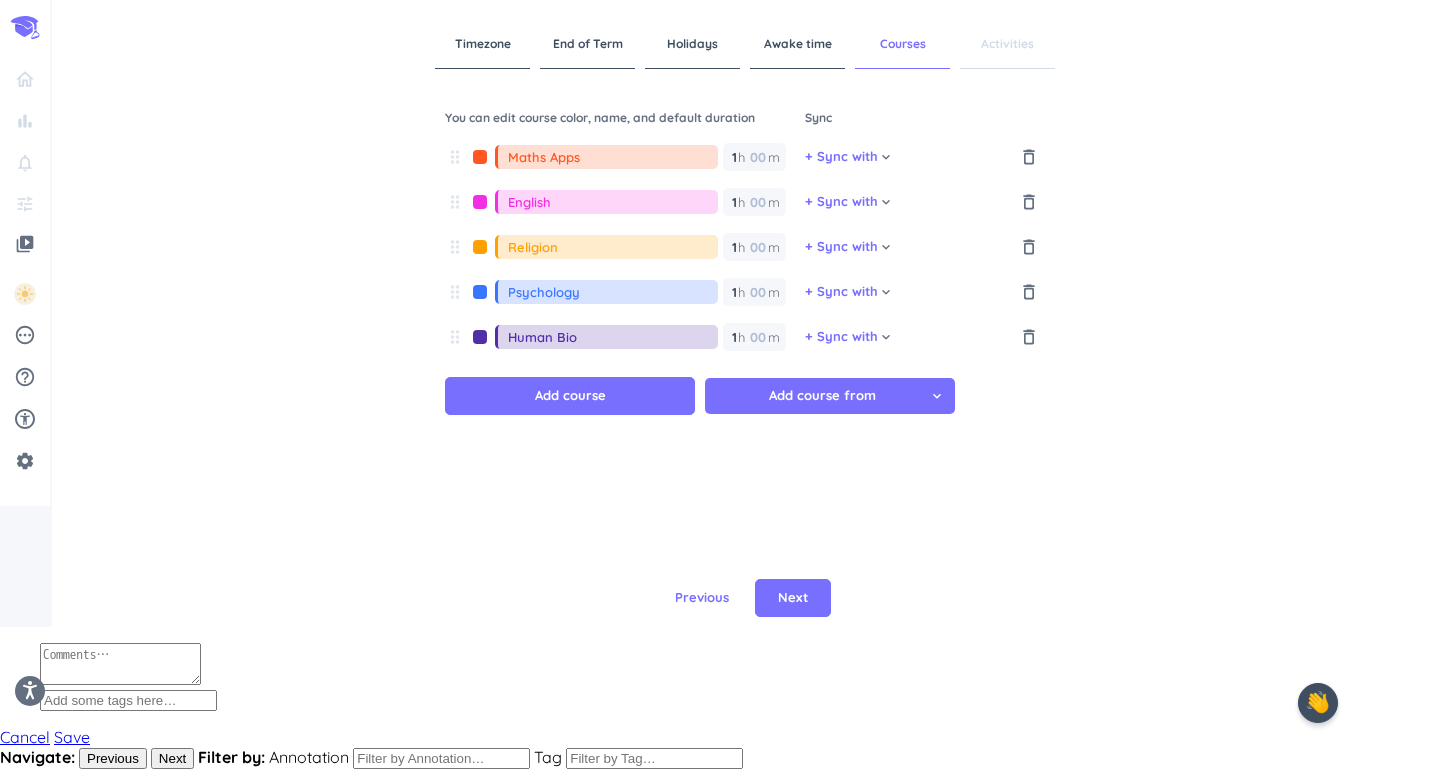 click at bounding box center [480, 337] 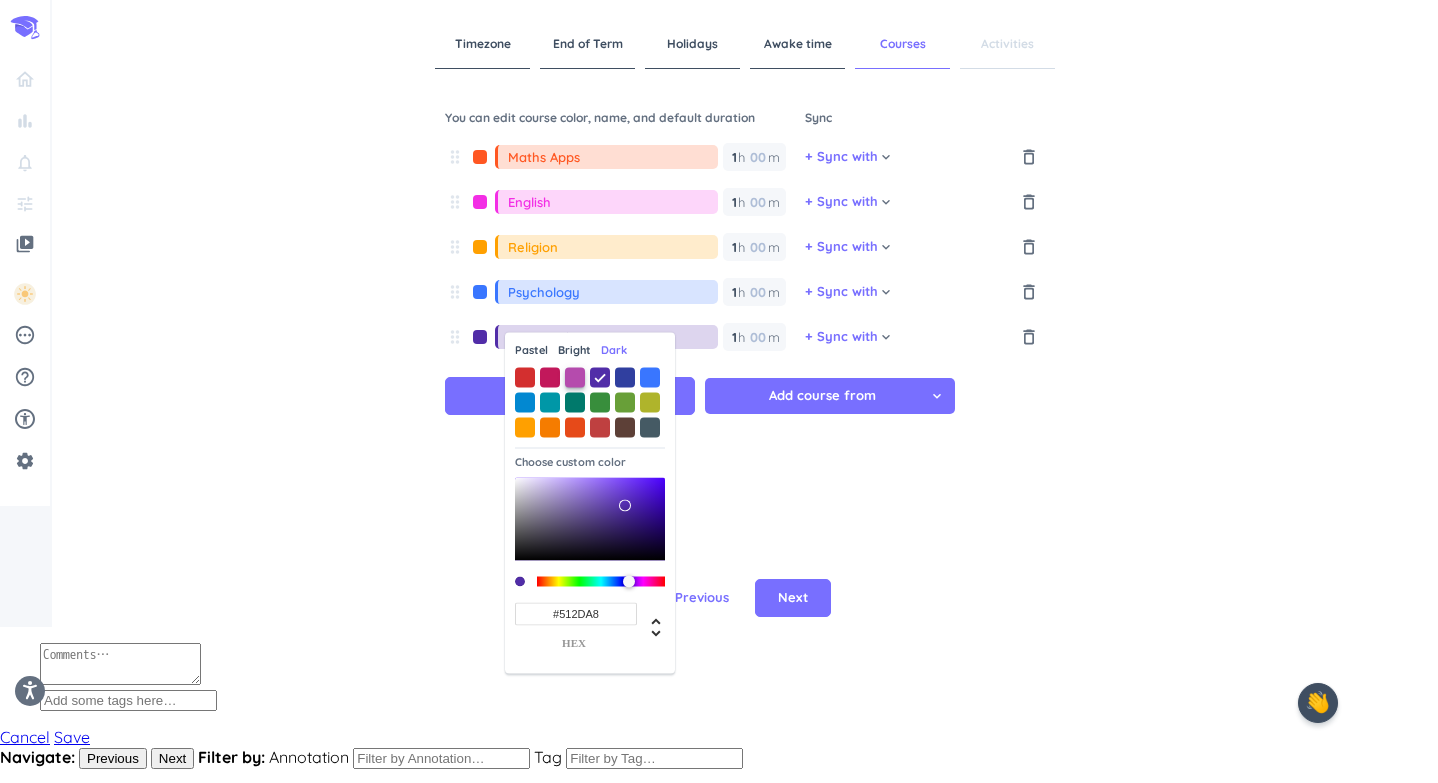 click at bounding box center (575, 377) 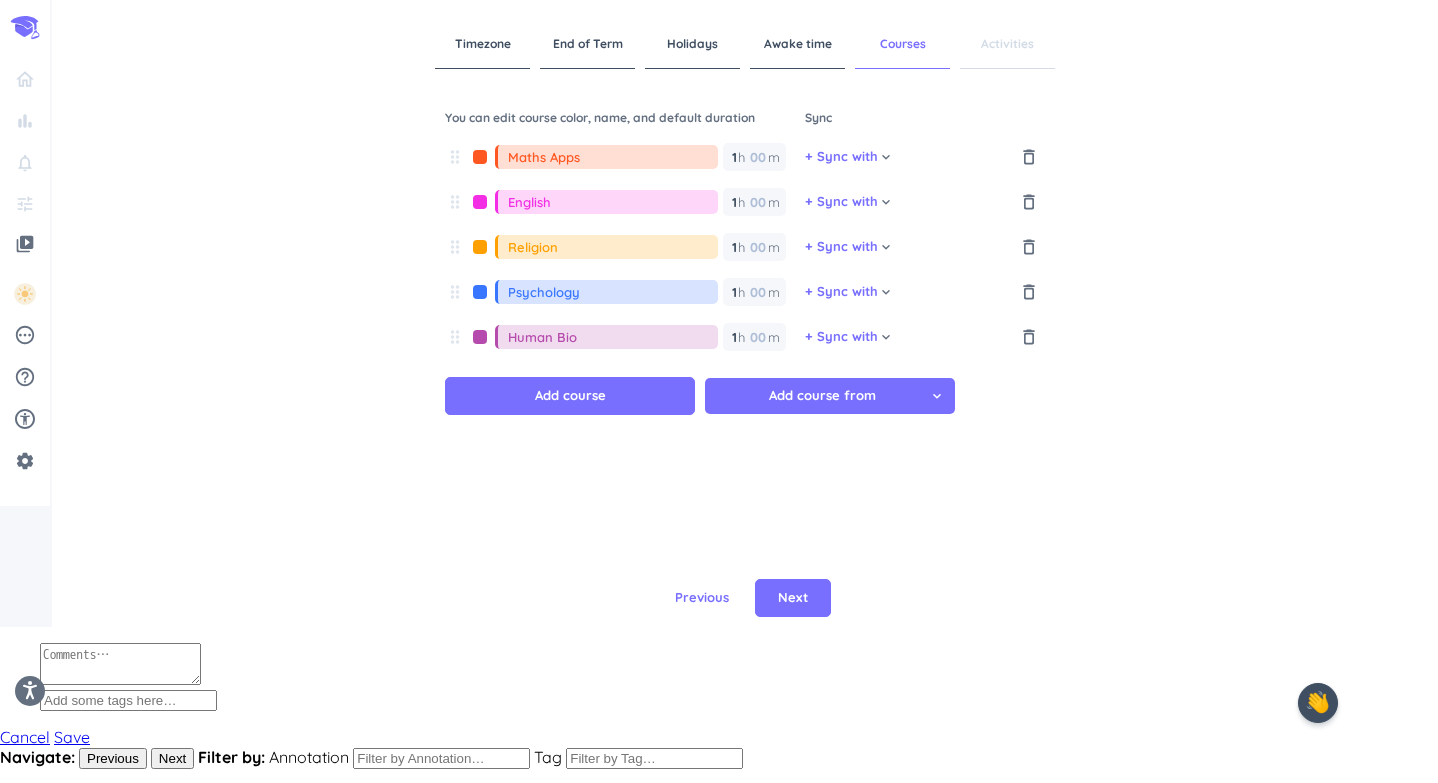 click at bounding box center (480, 202) 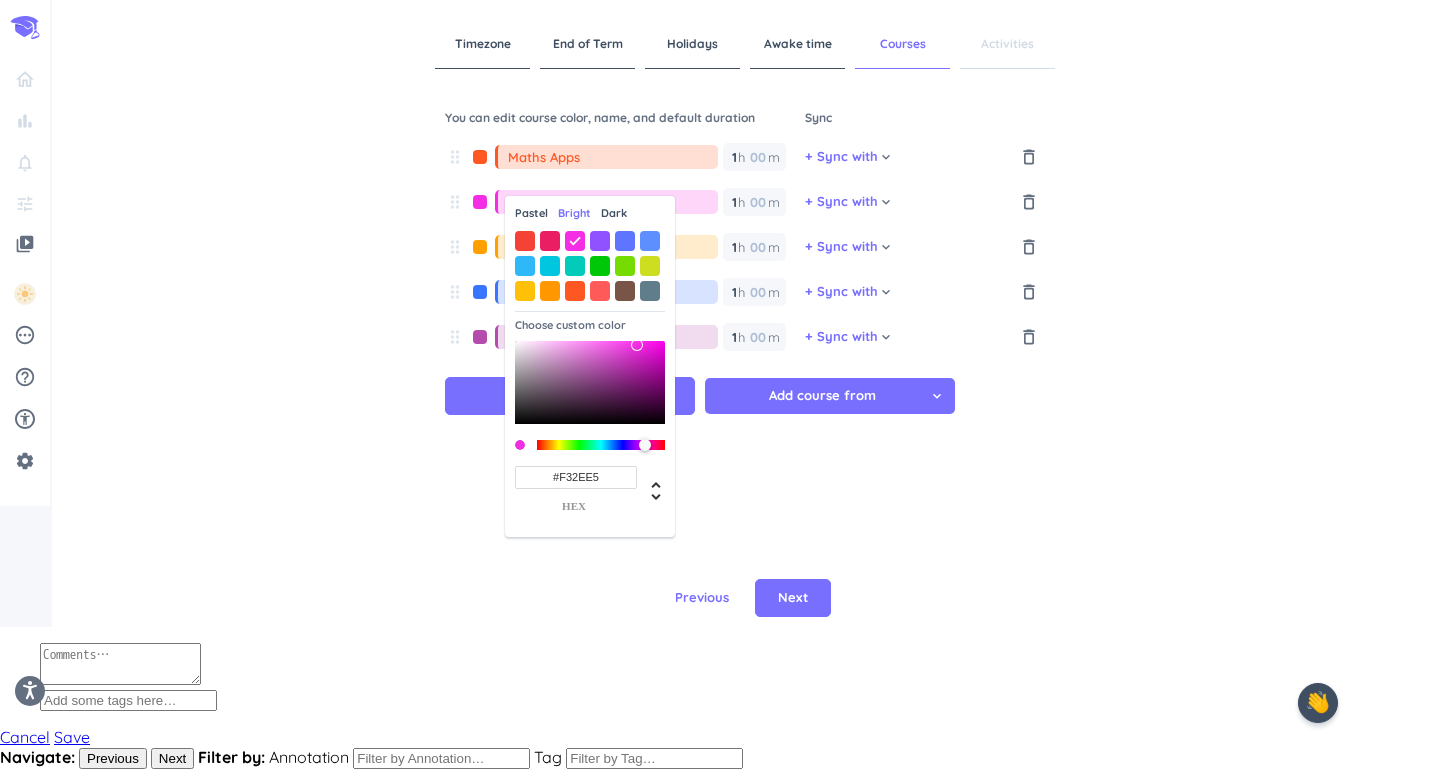 click on "Dark" at bounding box center (614, 213) 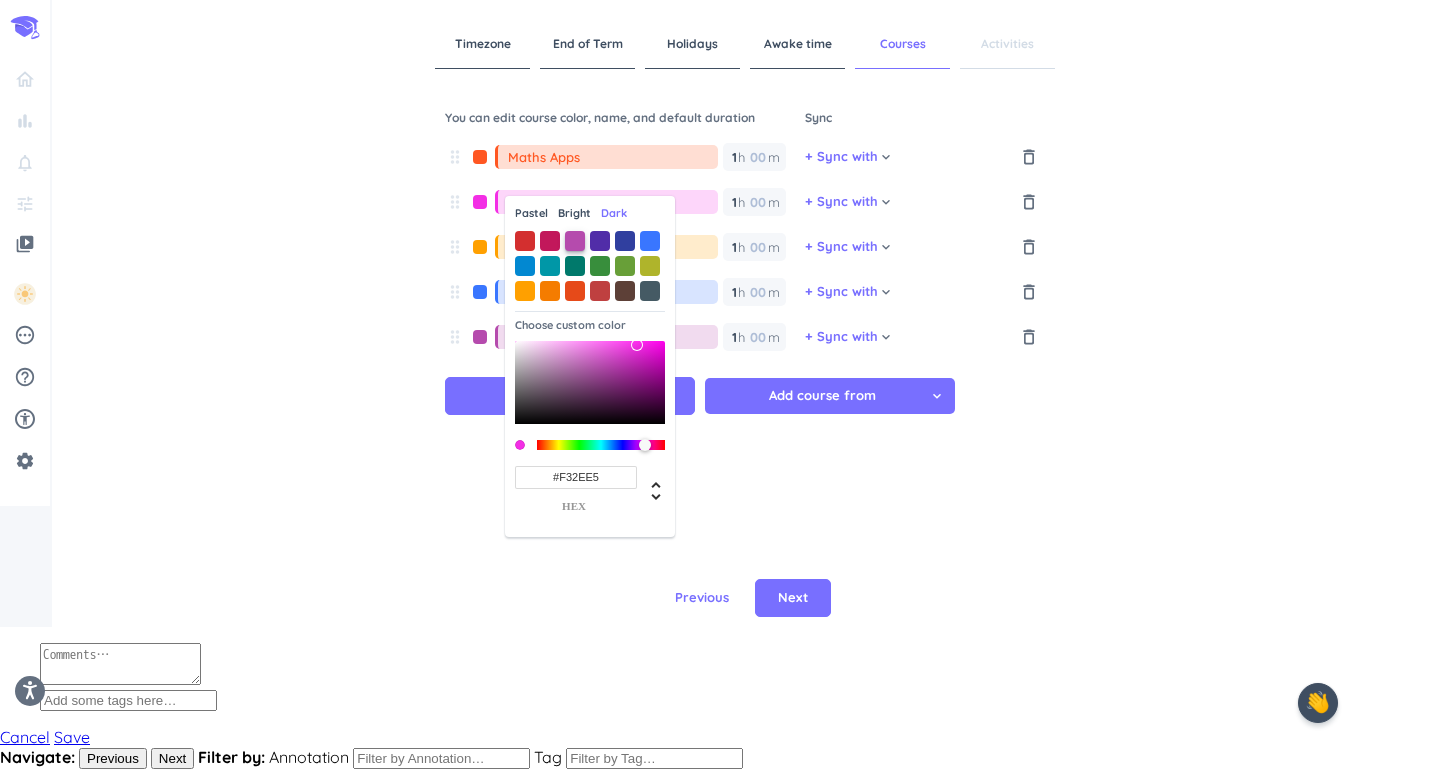 click at bounding box center (575, 241) 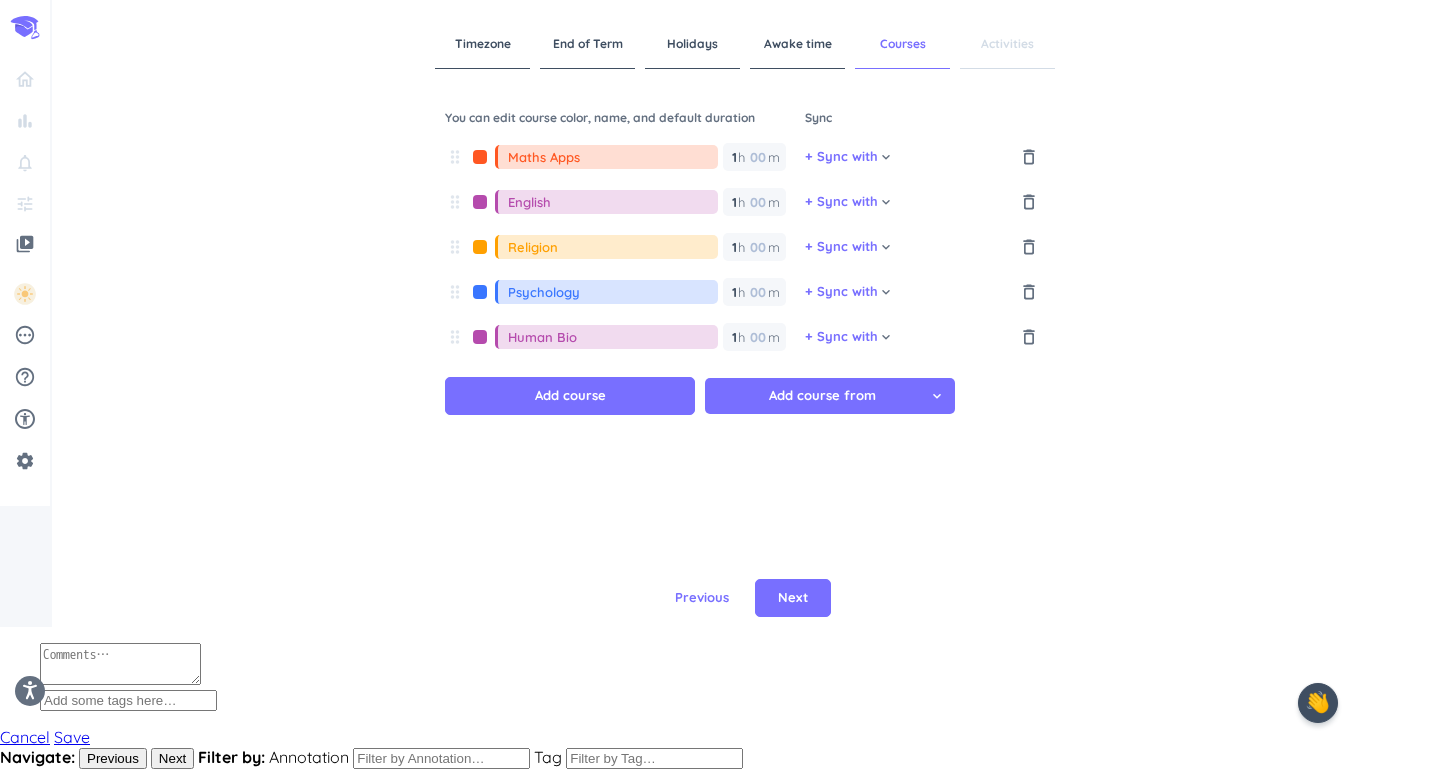 click at bounding box center (480, 337) 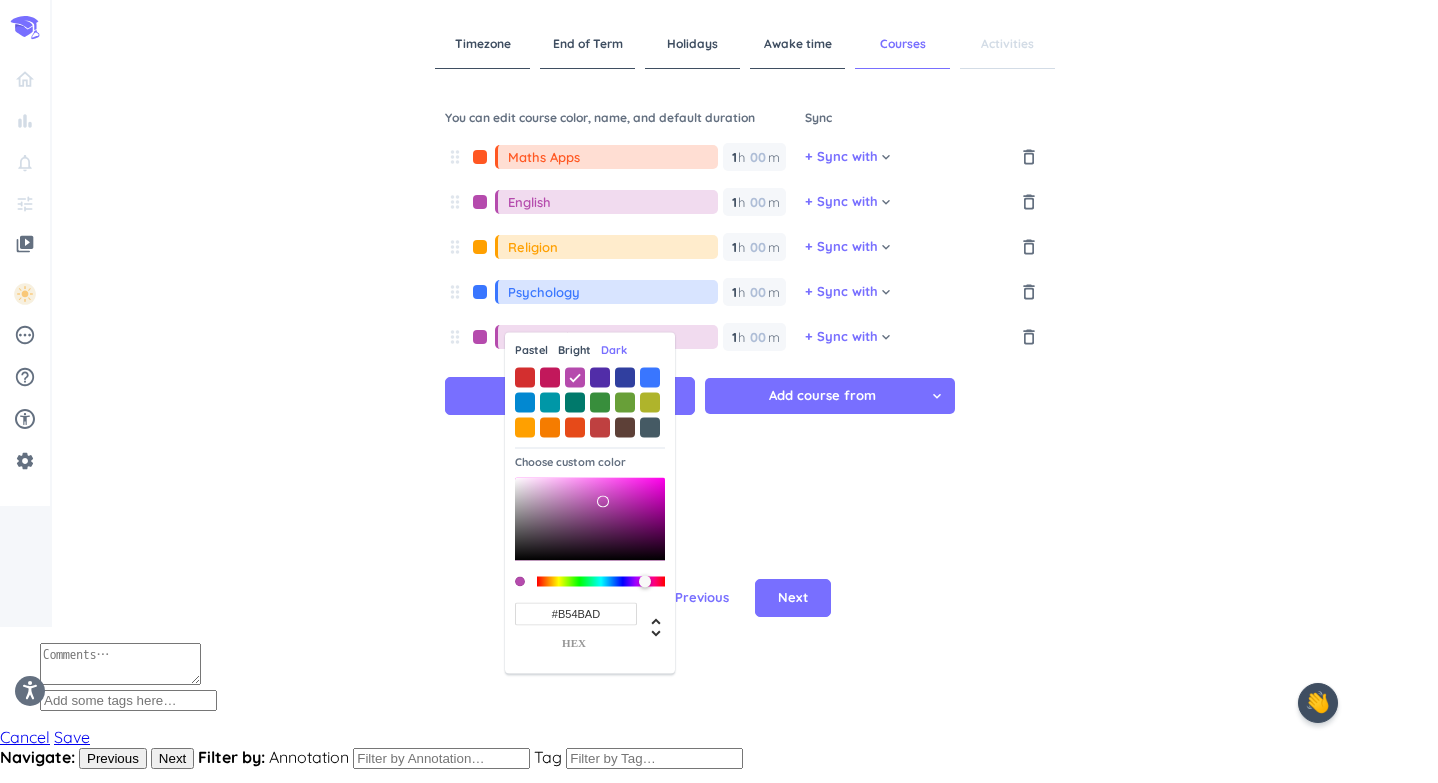 click on "Dark" at bounding box center [614, 350] 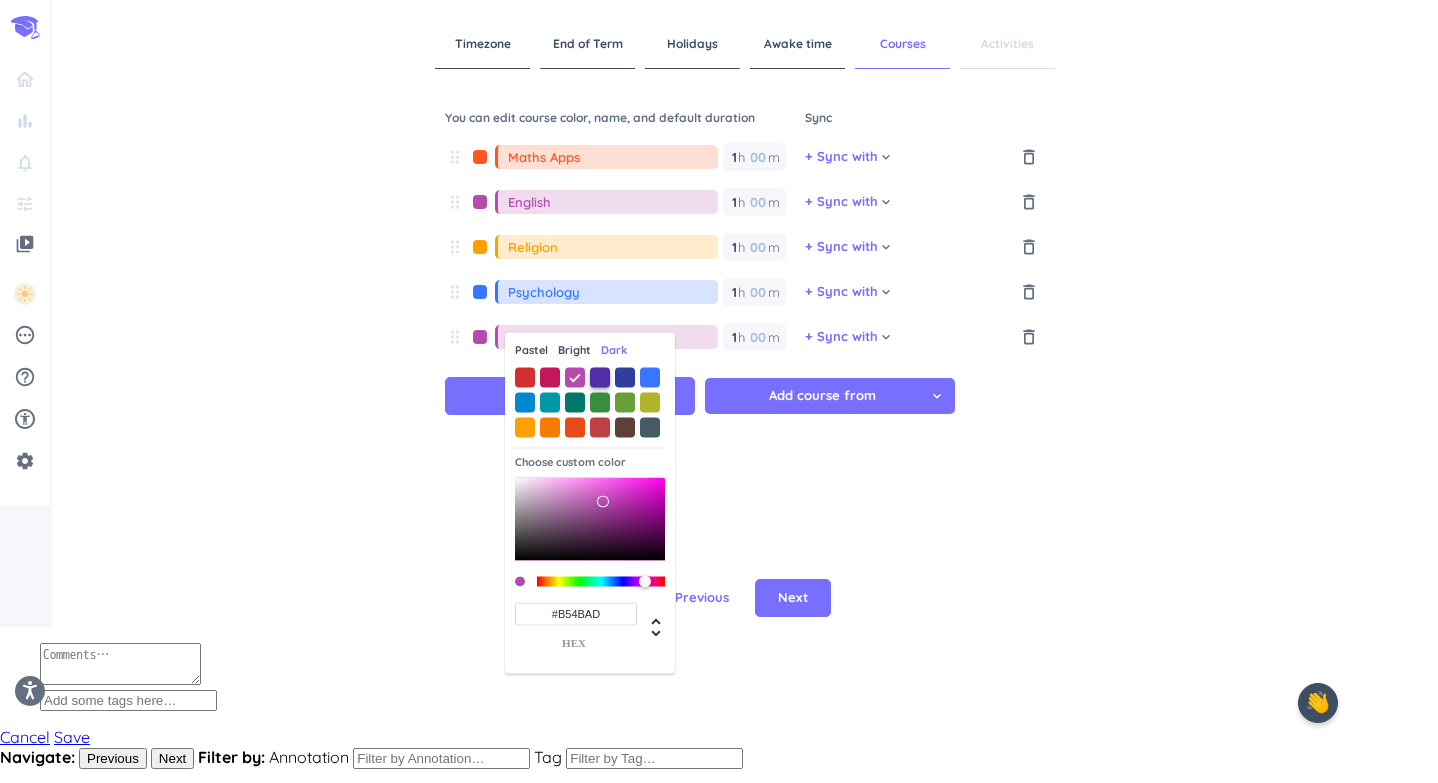 click at bounding box center [600, 377] 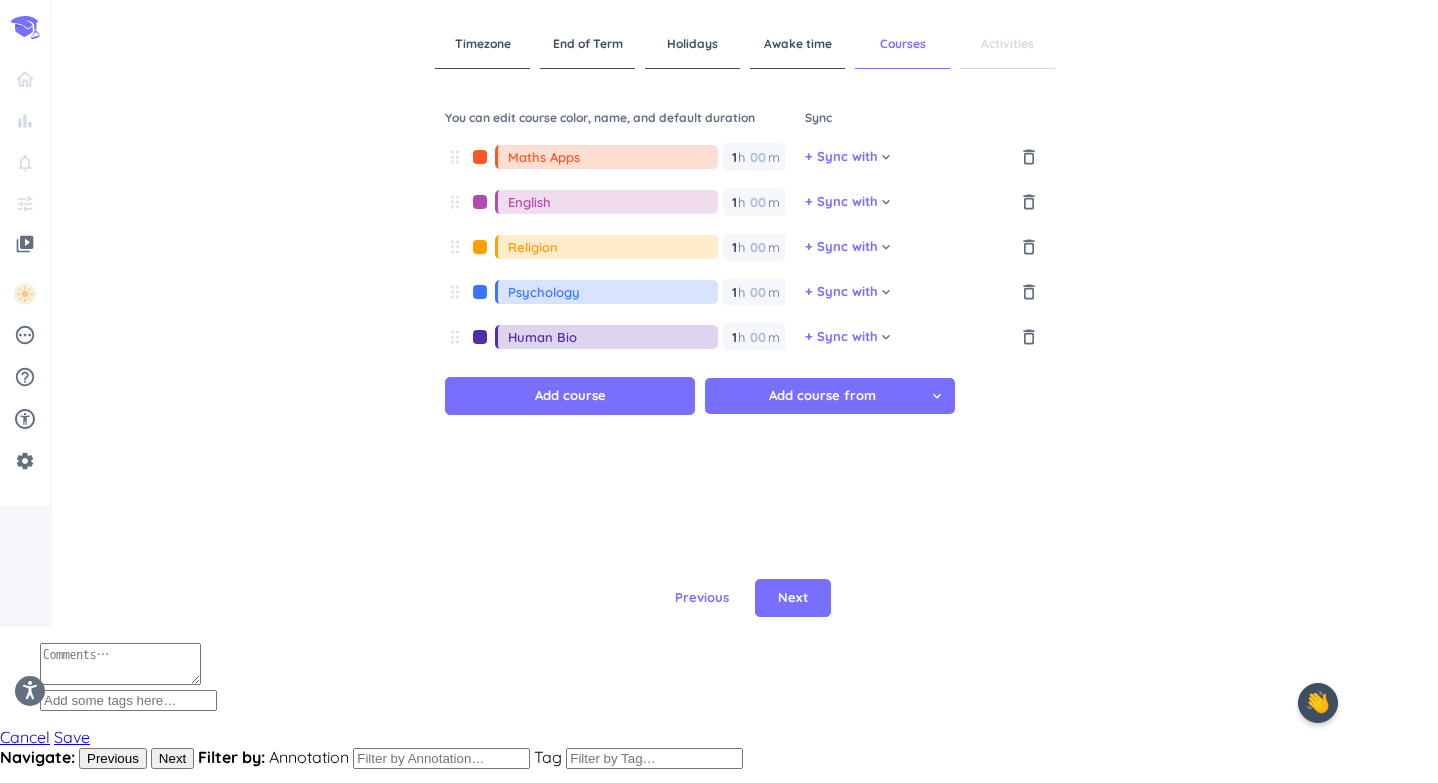 click at bounding box center (480, 337) 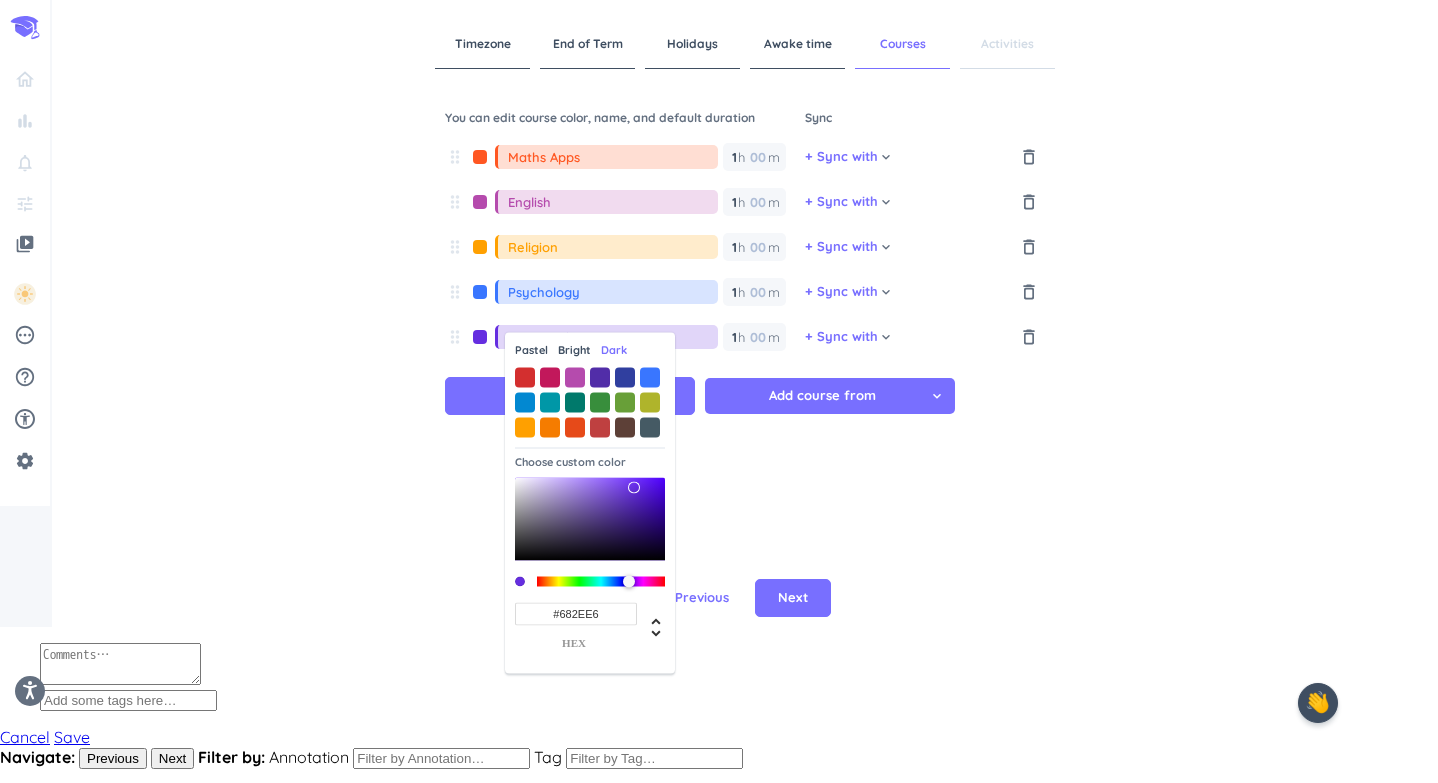 type on "#672DE6" 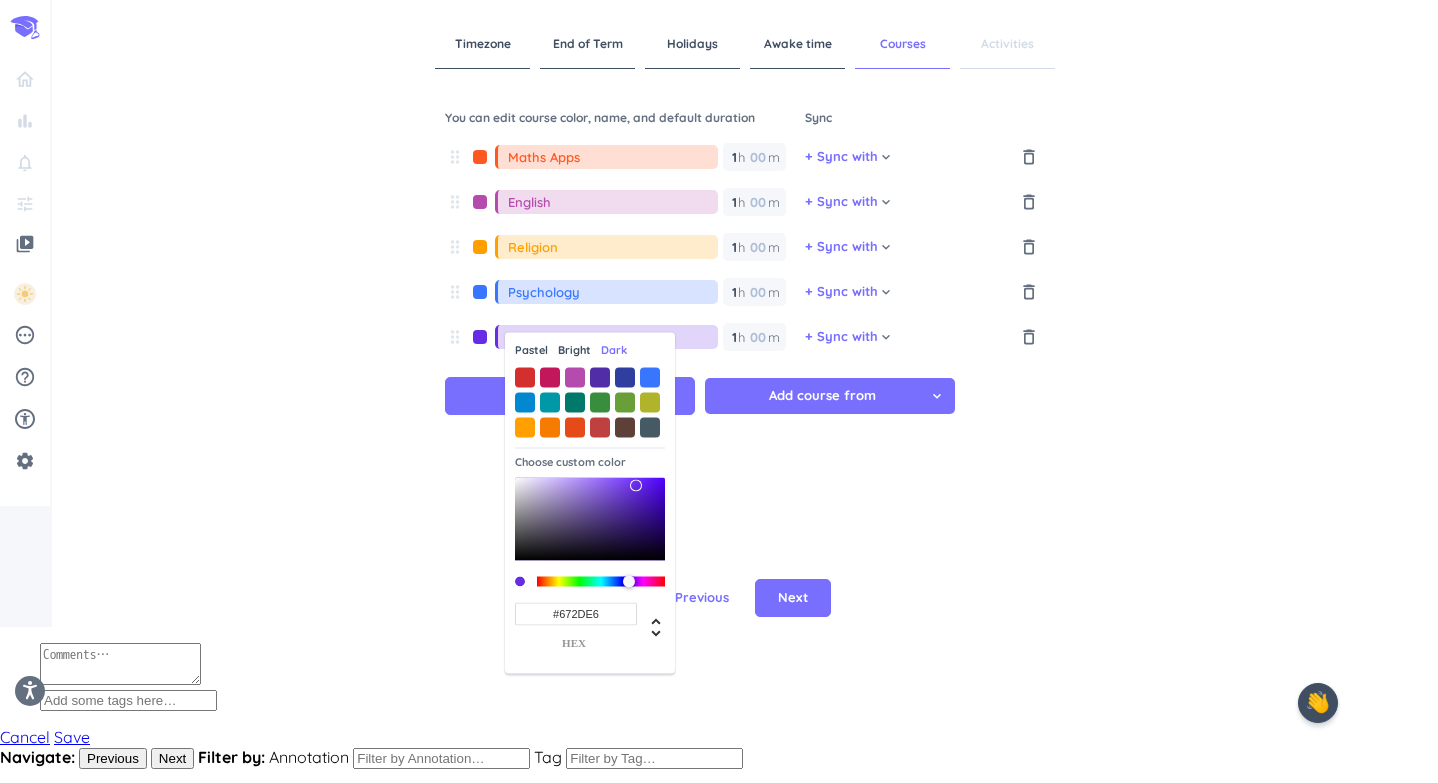 drag, startPoint x: 622, startPoint y: 504, endPoint x: 636, endPoint y: 486, distance: 22.803509 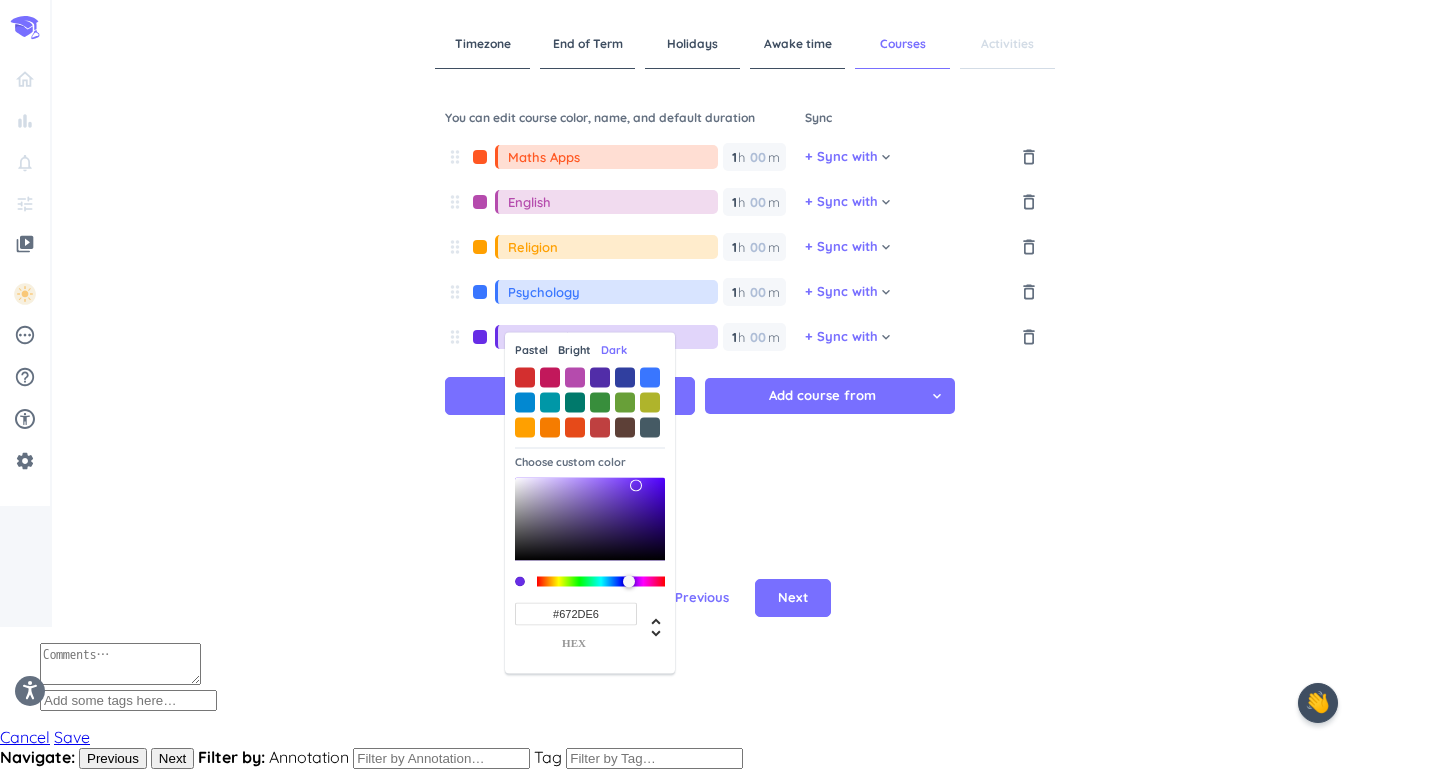 click at bounding box center (636, 486) 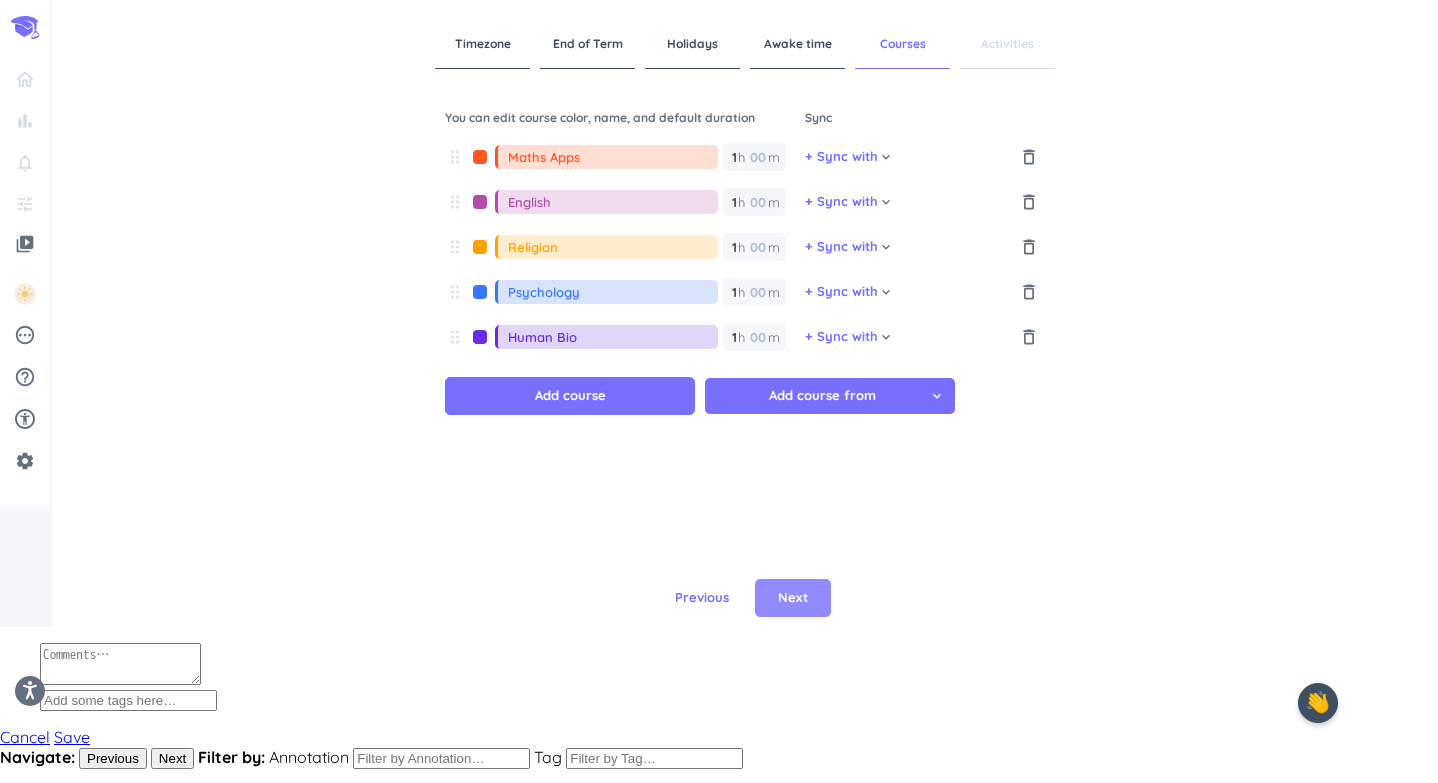 click on "Next" at bounding box center (793, 598) 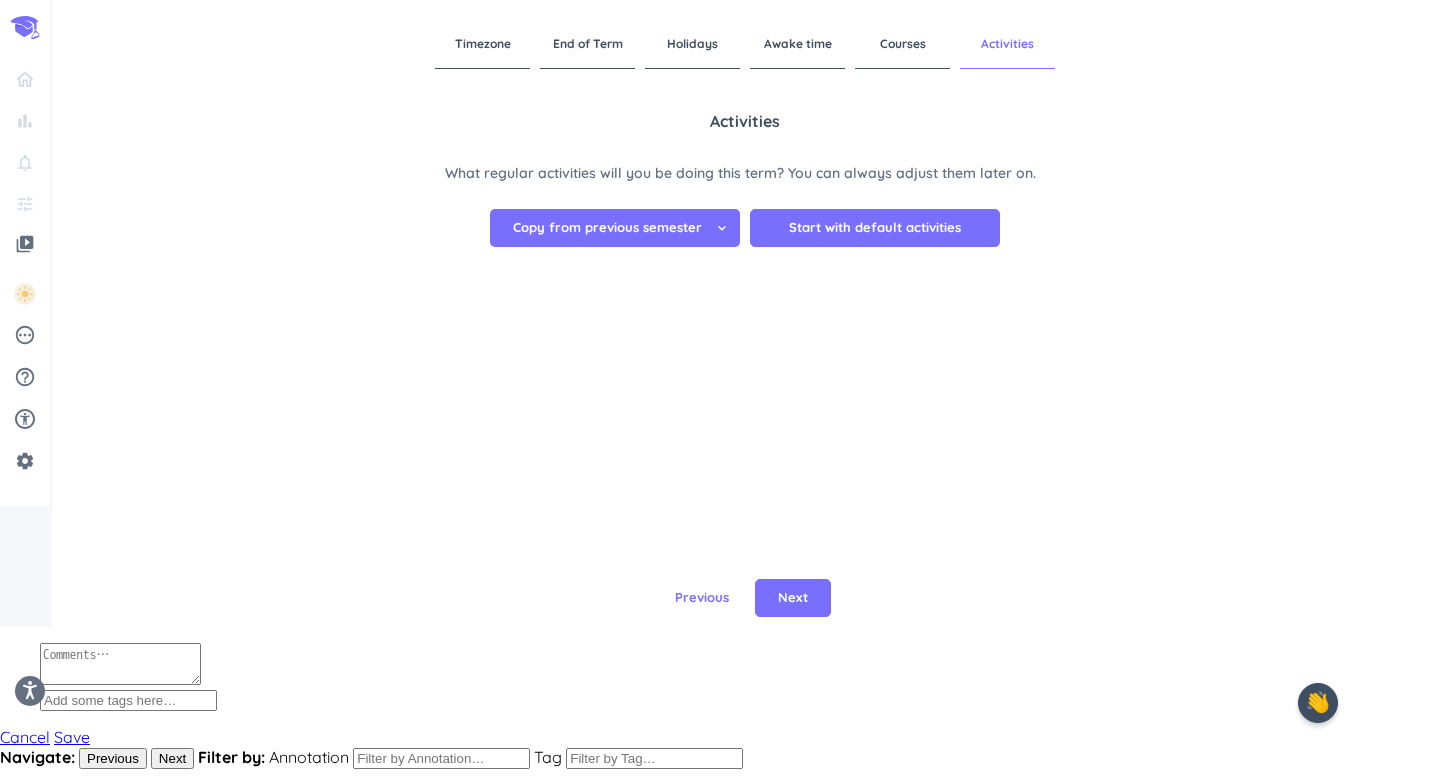 click on "keyboard_arrow_down" at bounding box center [722, 228] 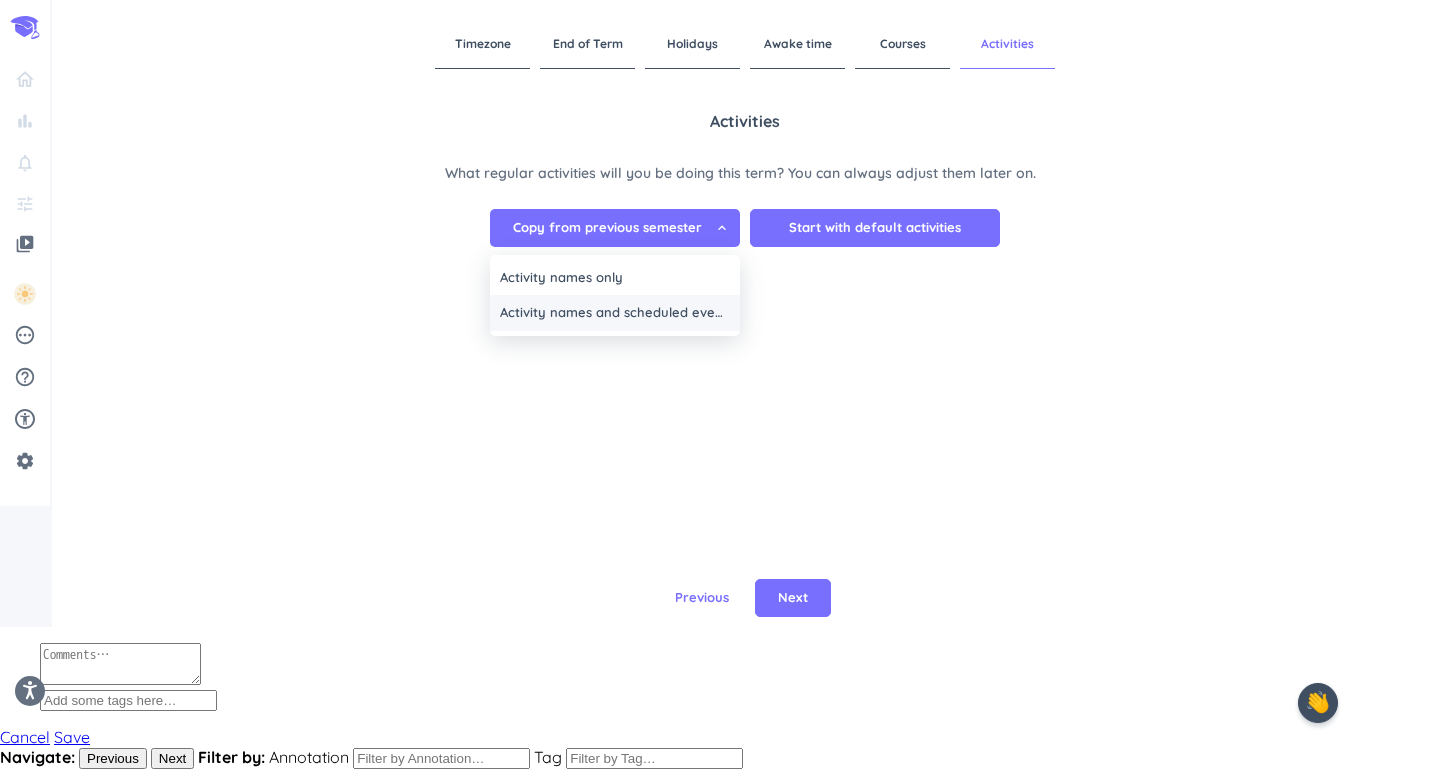 click on "Activity names and scheduled events" at bounding box center [615, 313] 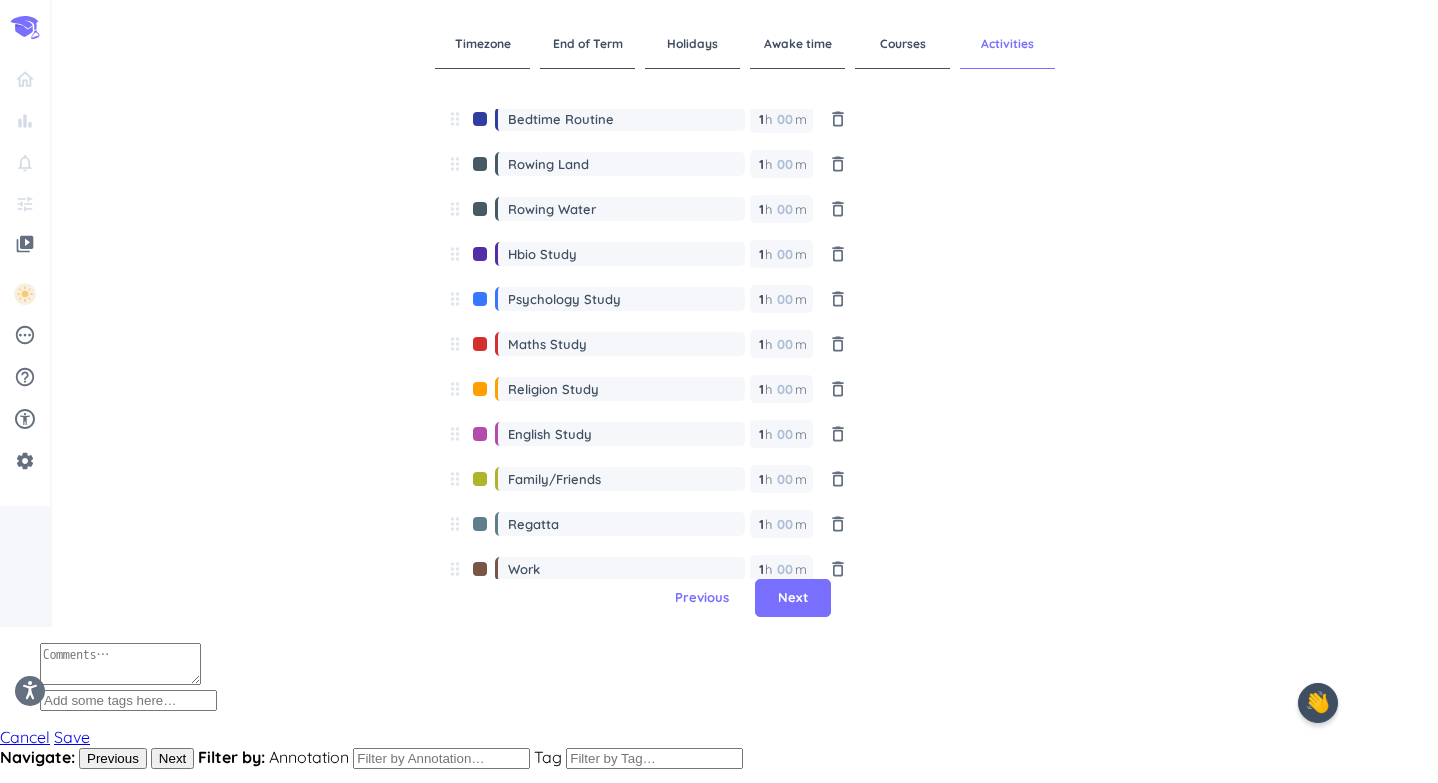 scroll, scrollTop: 138, scrollLeft: 0, axis: vertical 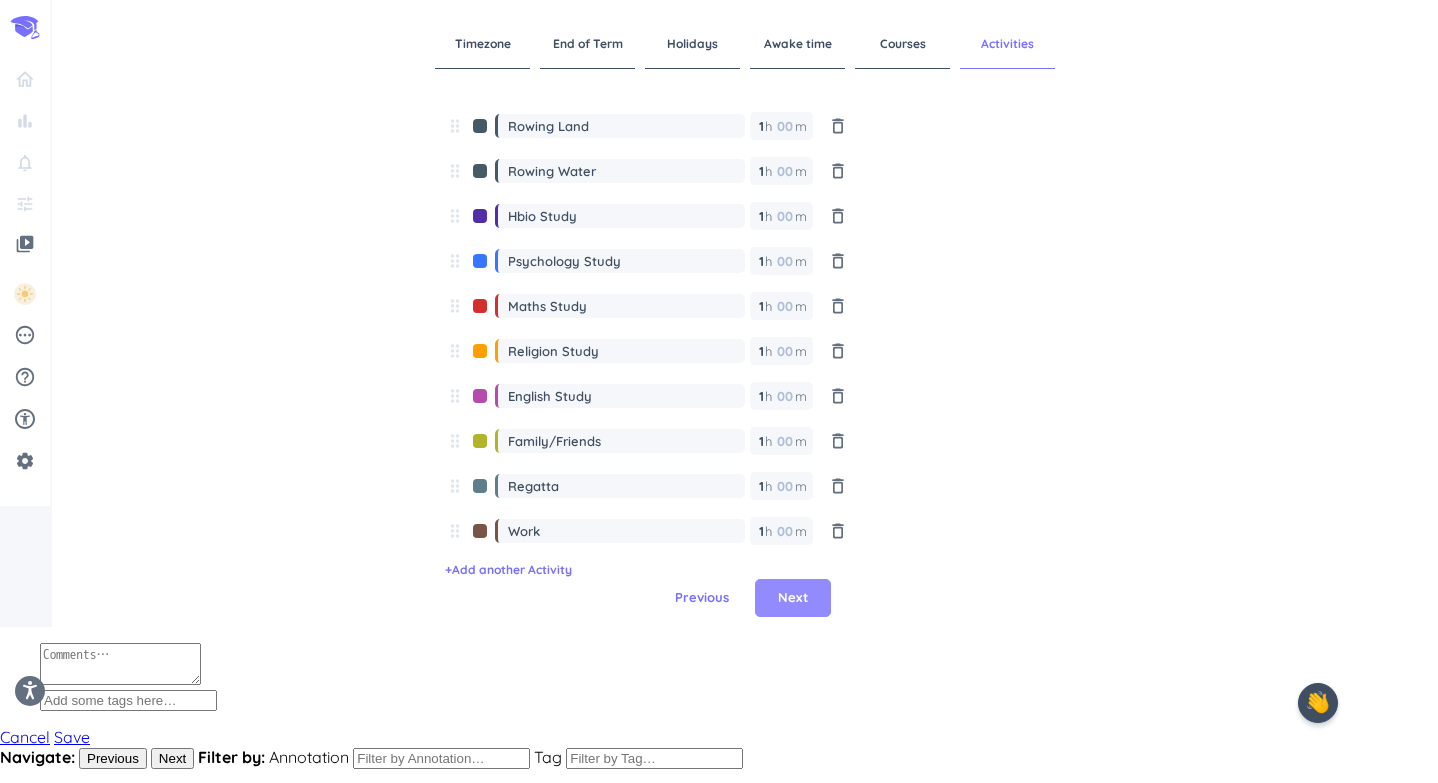 click on "Next" at bounding box center (793, 598) 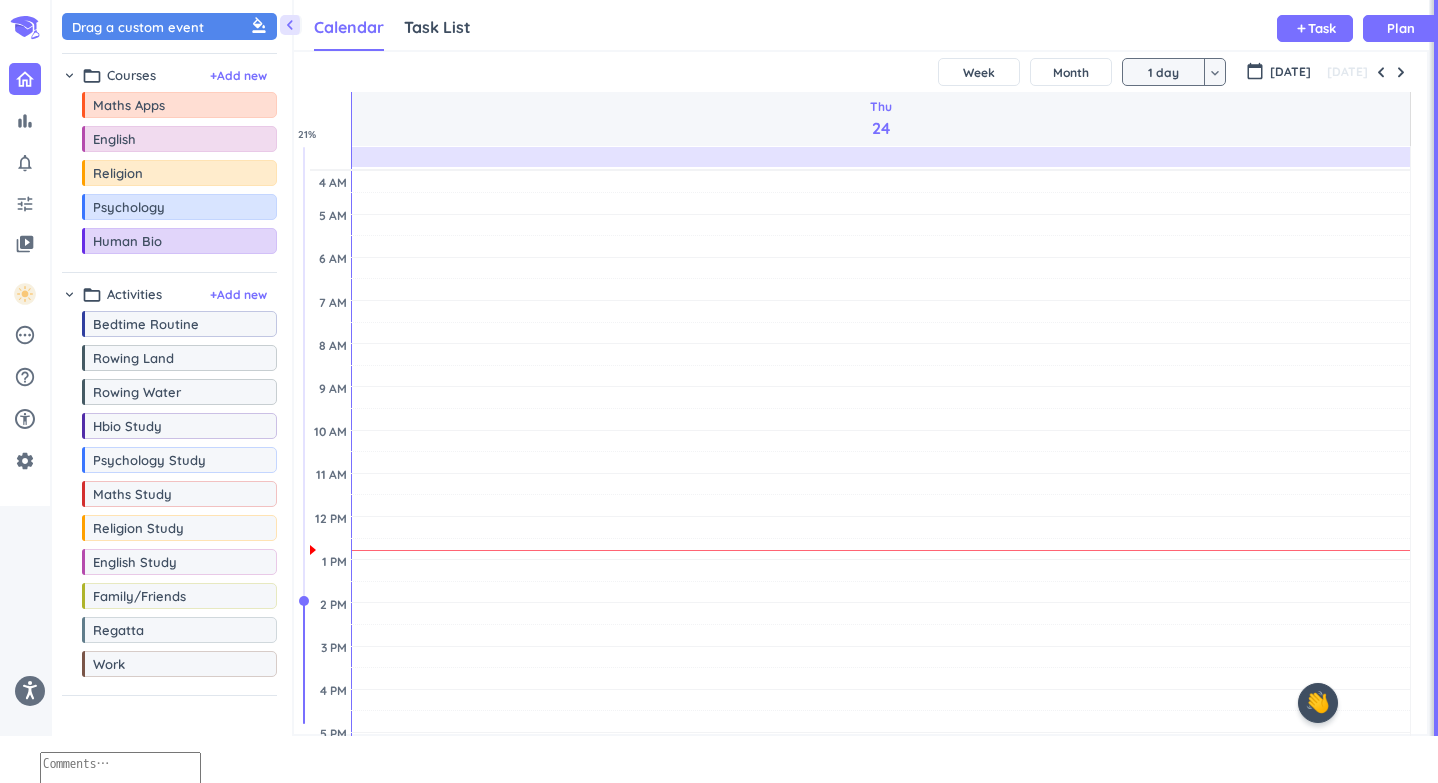 scroll, scrollTop: 1, scrollLeft: 1, axis: both 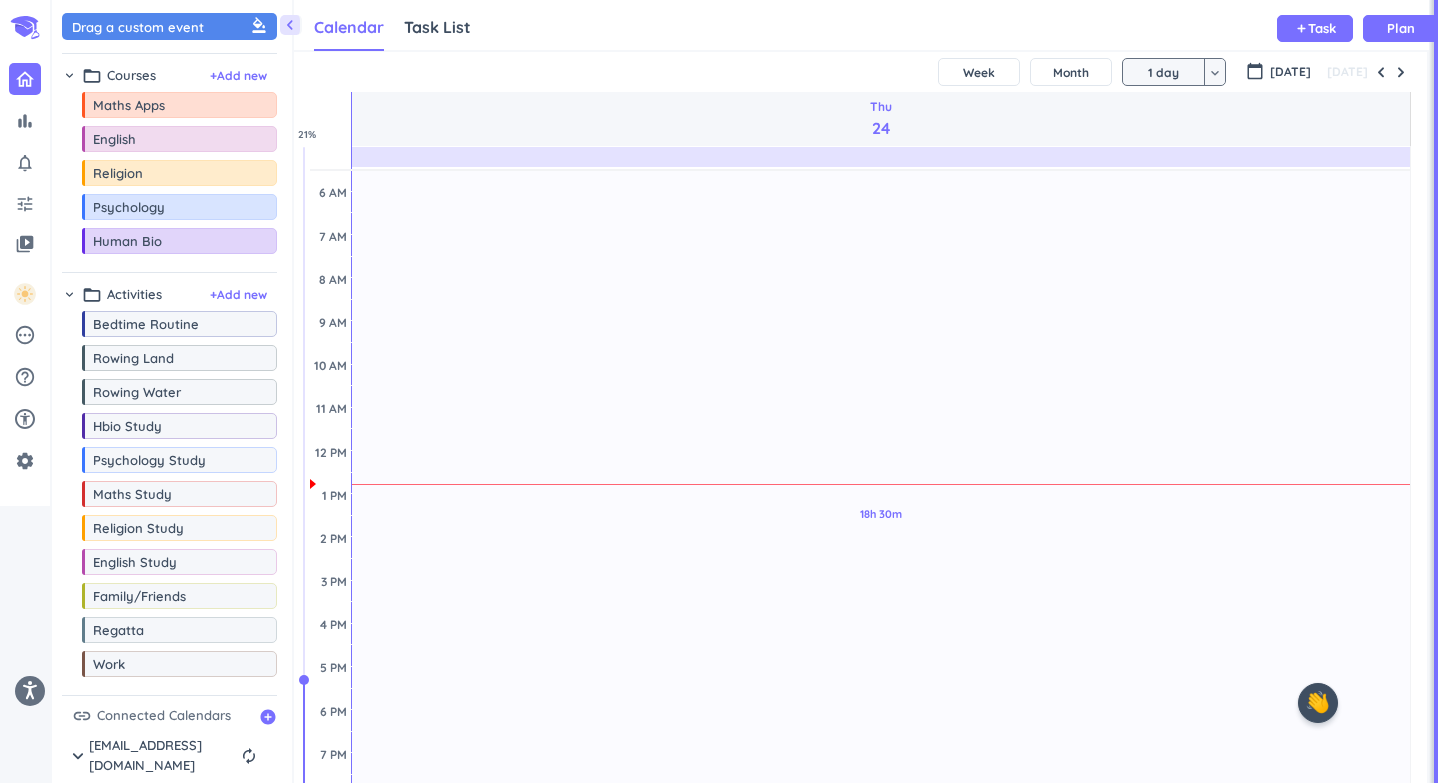 click on "keyboard_arrow_down" at bounding box center [1215, 73] 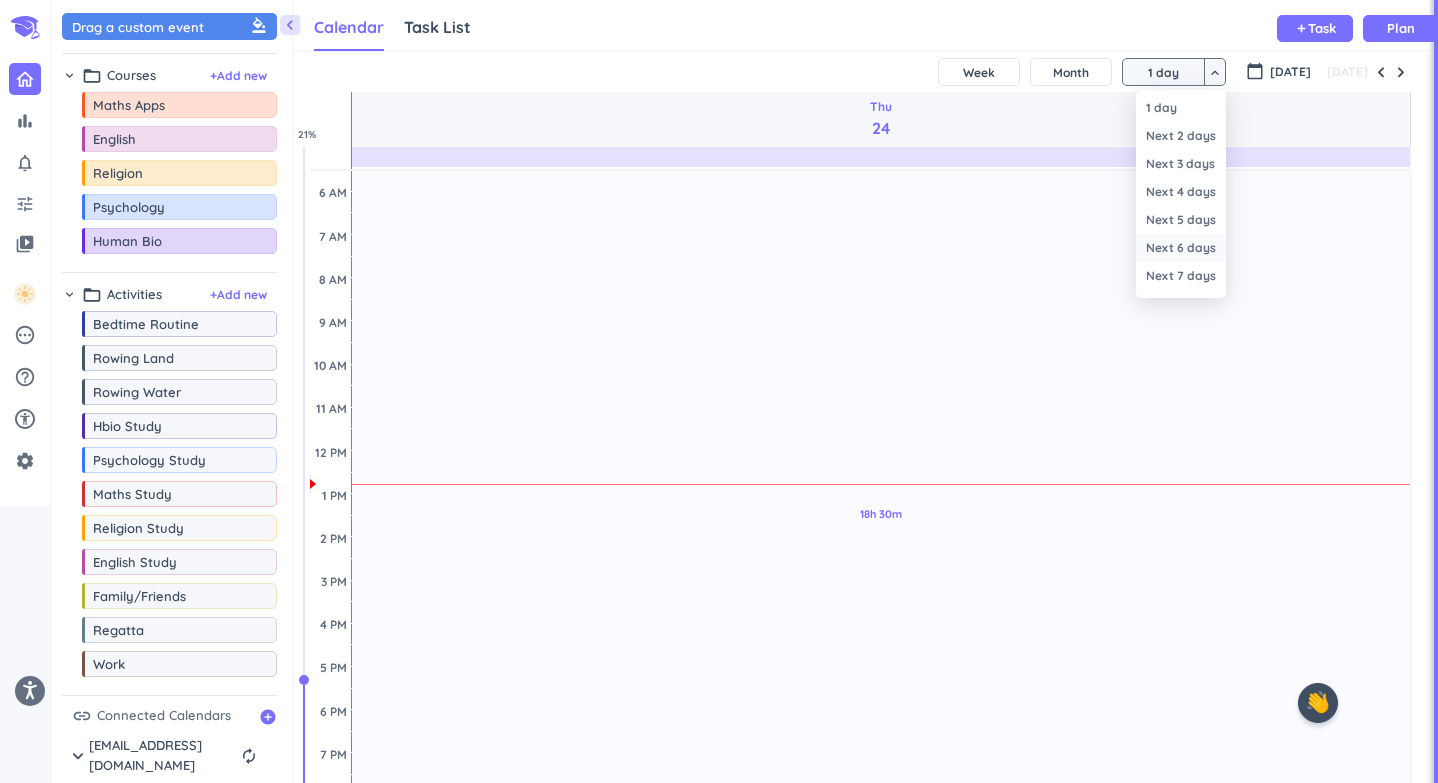 click on "Next 6 days" at bounding box center [1181, 248] 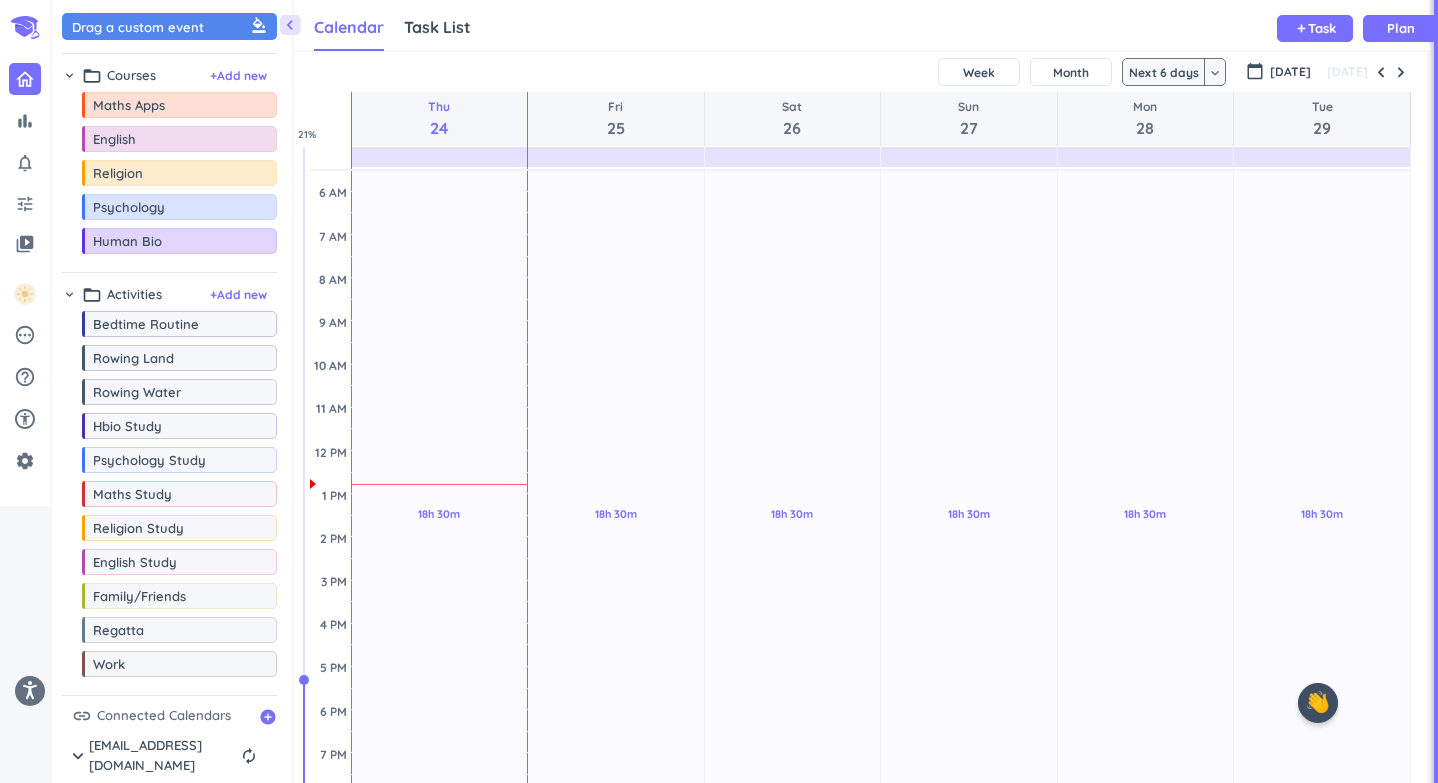 click on "keyboard_arrow_down" at bounding box center (1215, 73) 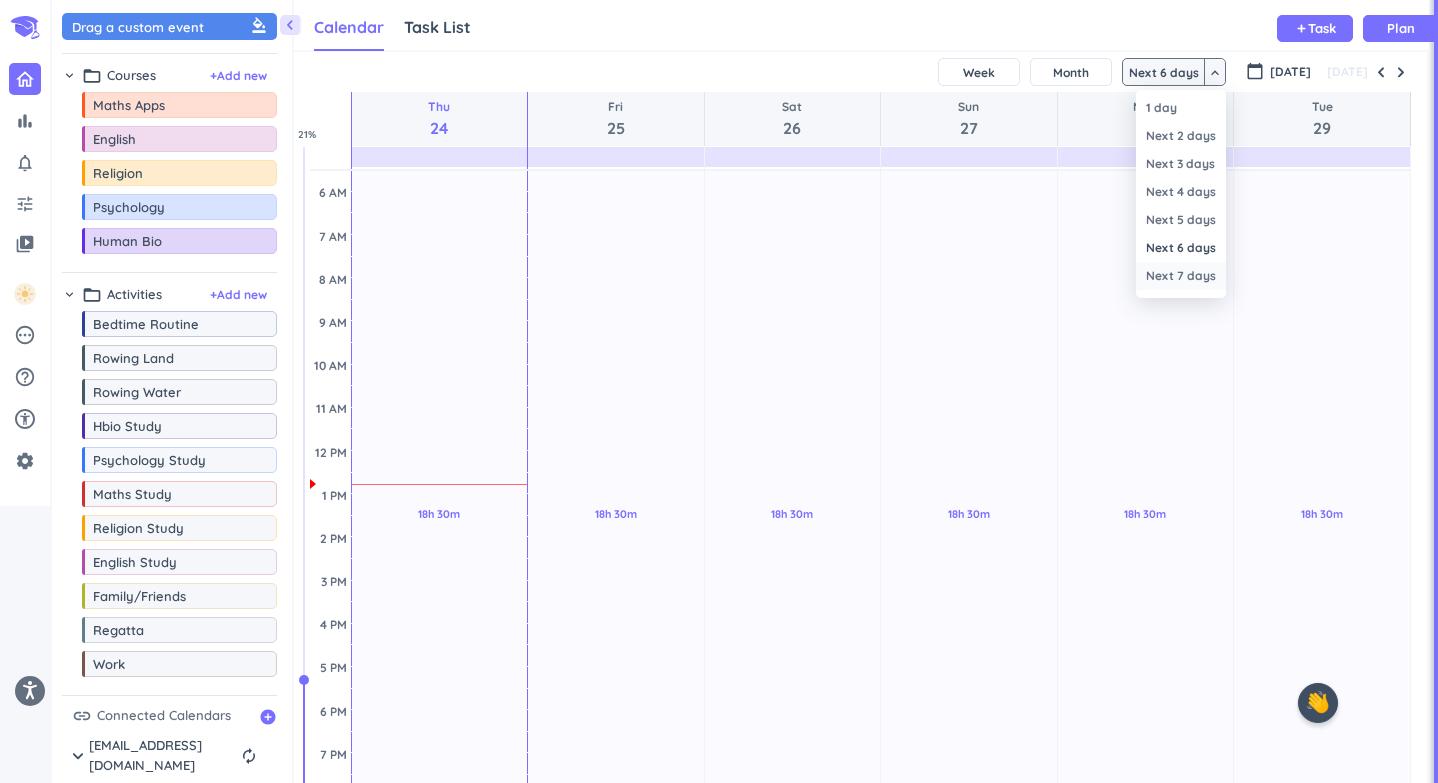 click on "Next 7 days" at bounding box center (1181, 276) 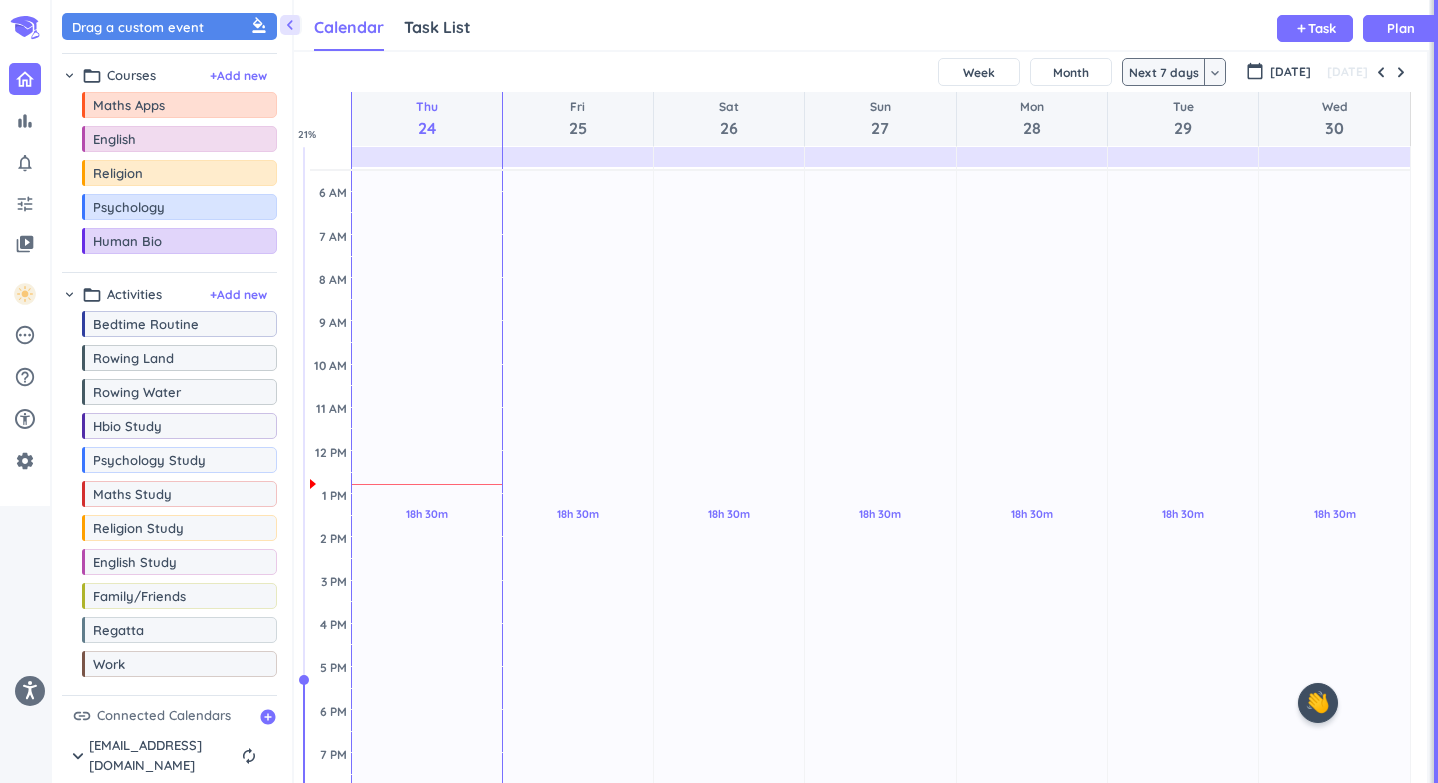 scroll, scrollTop: 0, scrollLeft: 0, axis: both 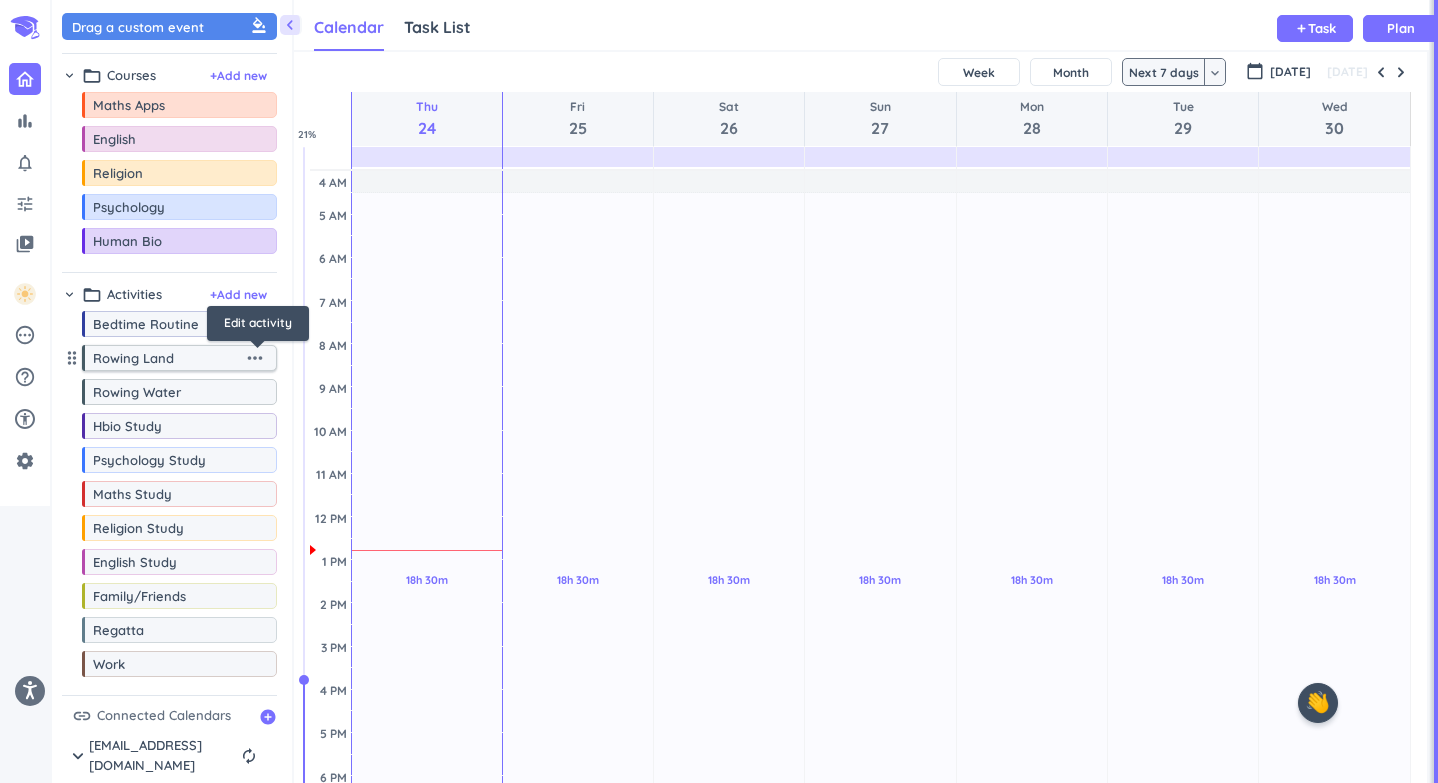 click on "more_horiz" at bounding box center [255, 358] 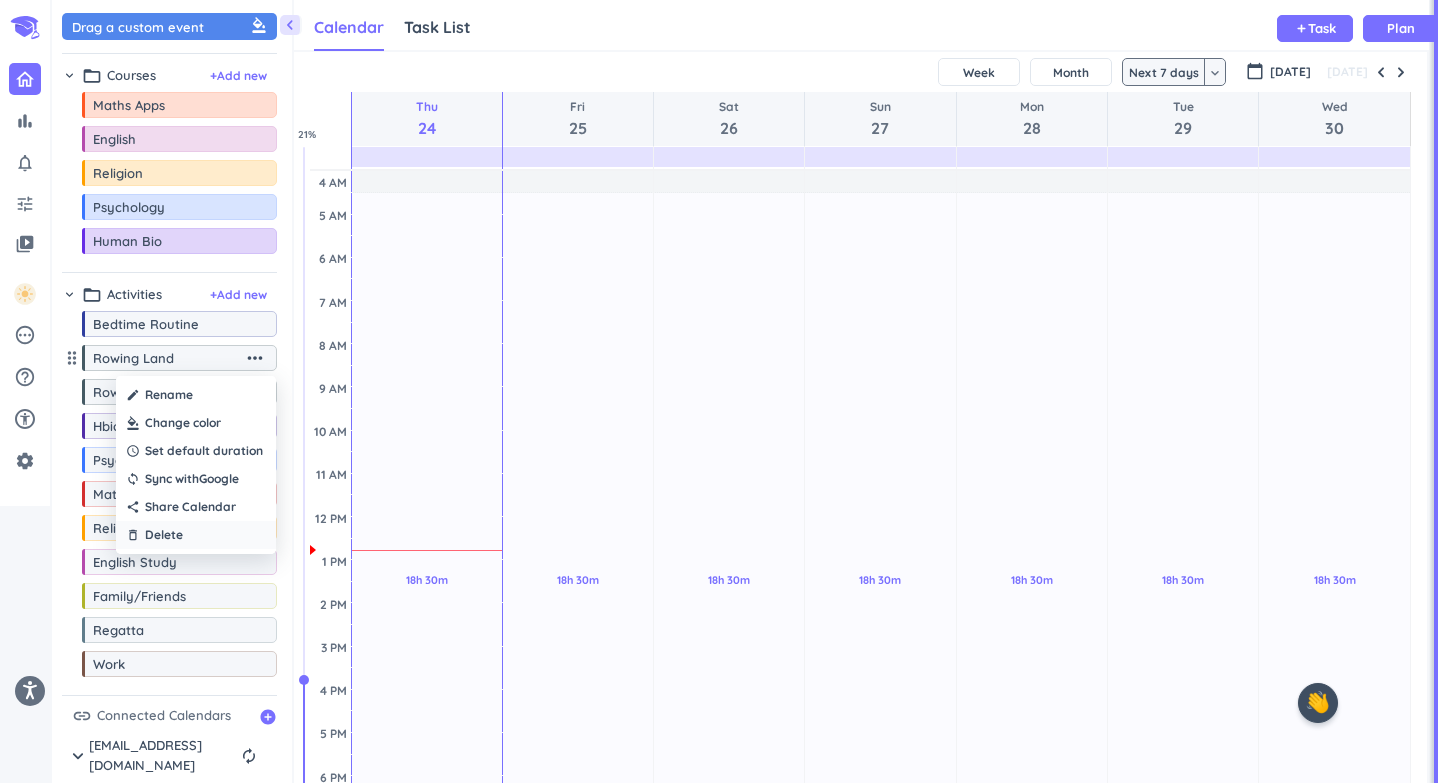 click on "Delete" at bounding box center (164, 535) 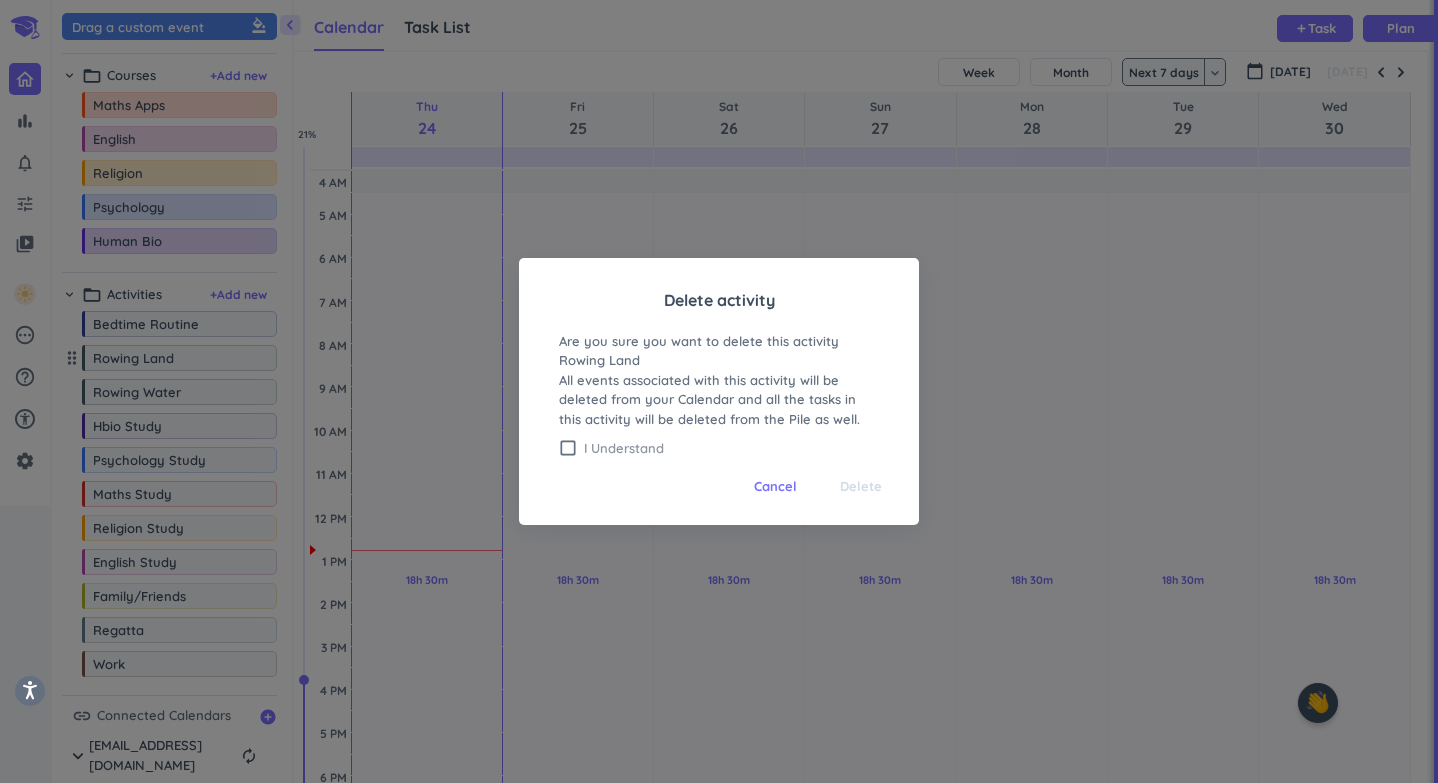 click on "check_box_outline_blank" at bounding box center (568, 448) 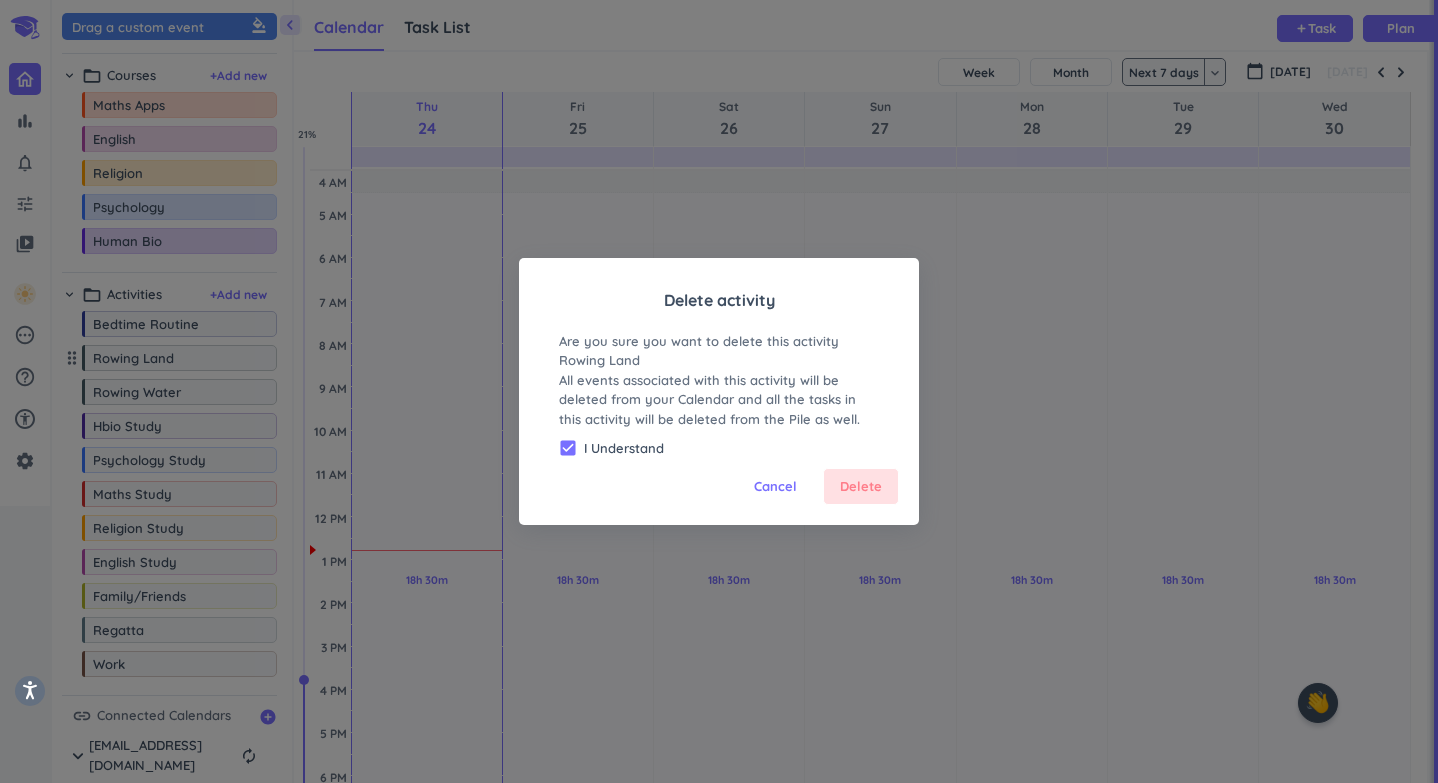 click on "Delete" at bounding box center (861, 487) 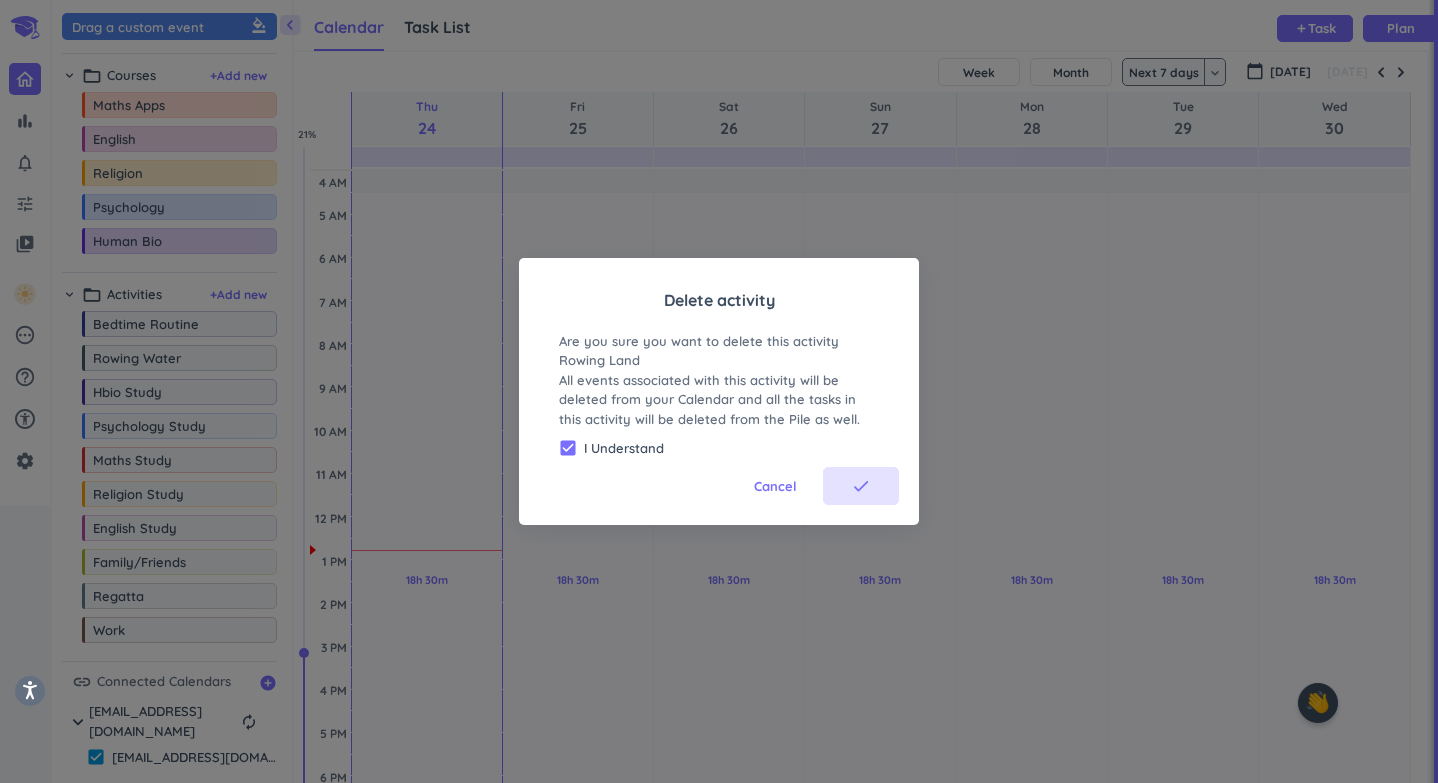 scroll, scrollTop: 738, scrollLeft: 1133, axis: both 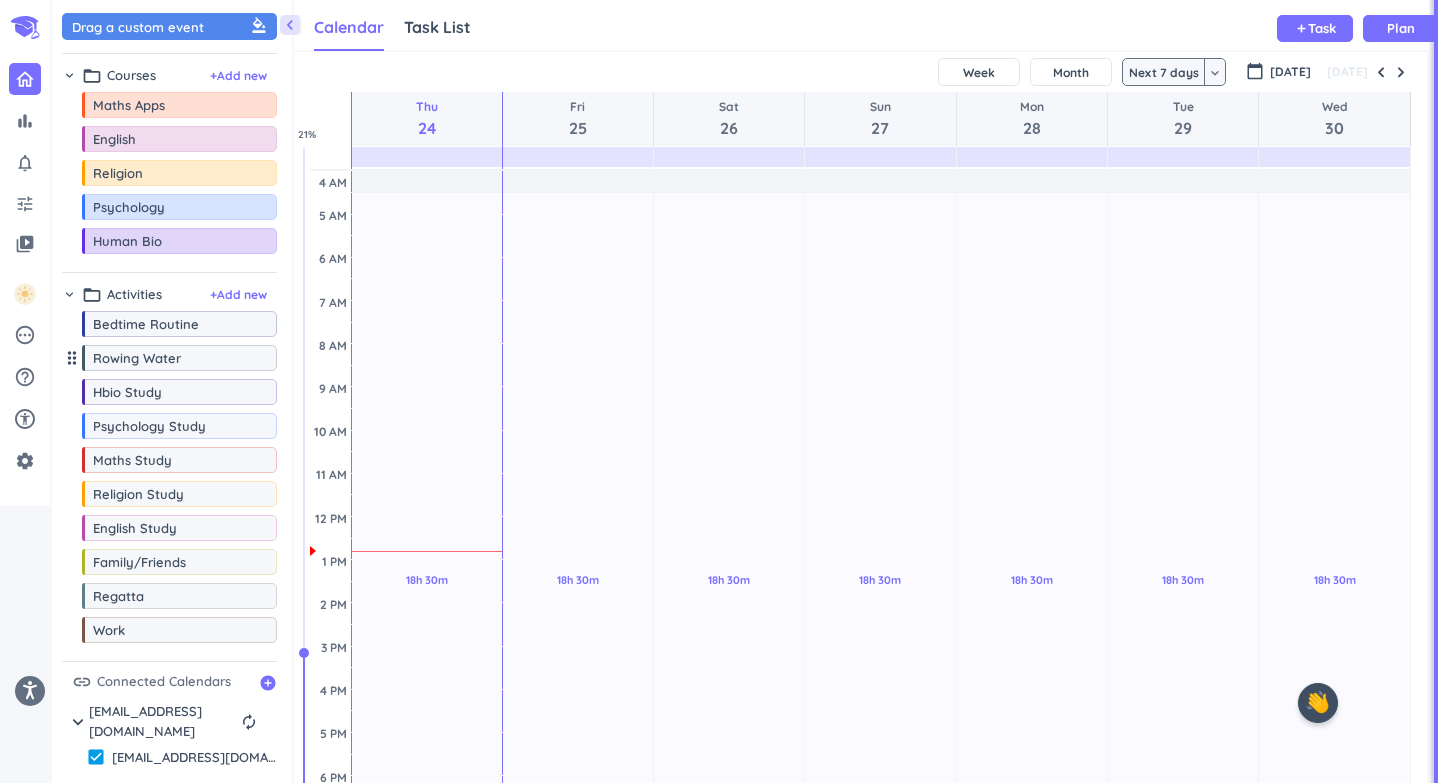 click on "drag_indicator" at bounding box center (72, 358) 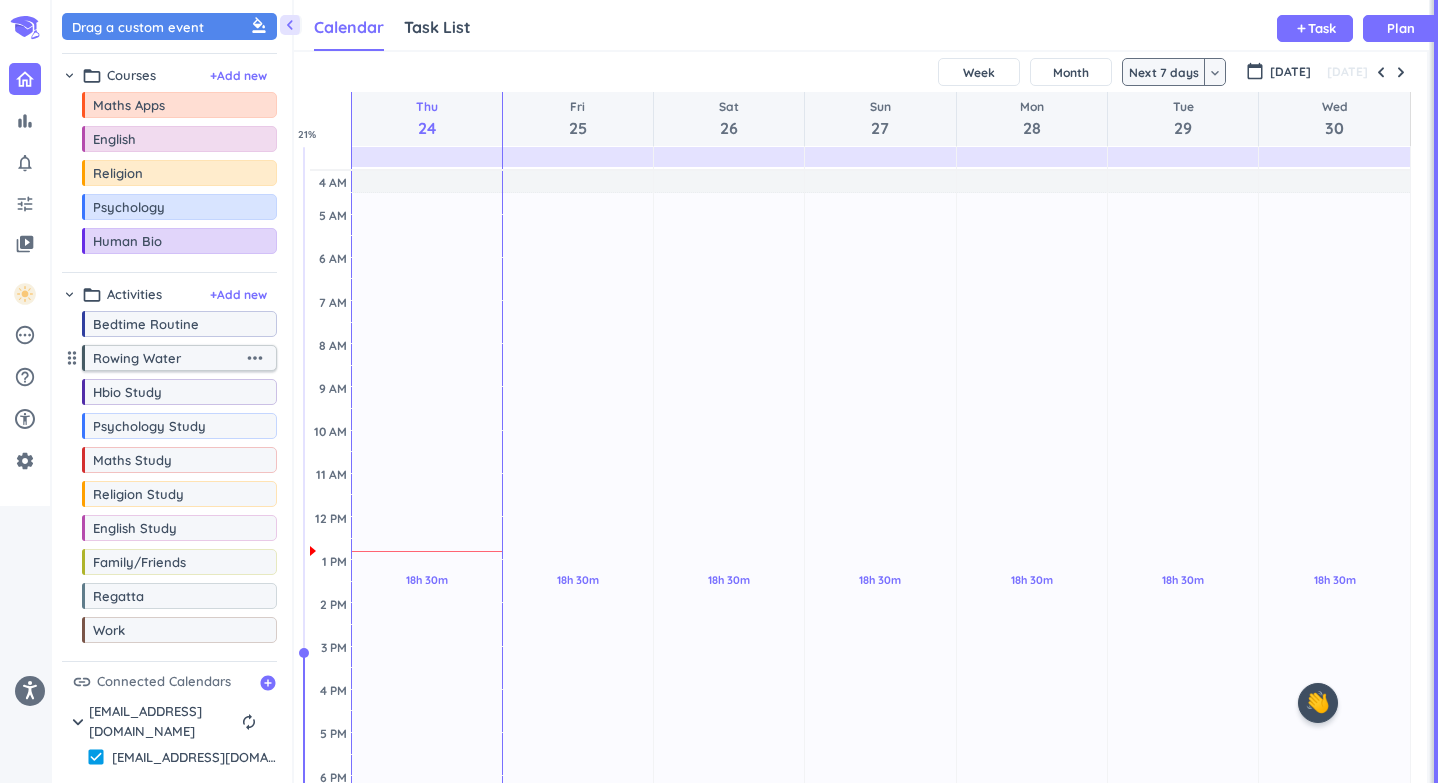 click on "more_horiz" at bounding box center [255, 358] 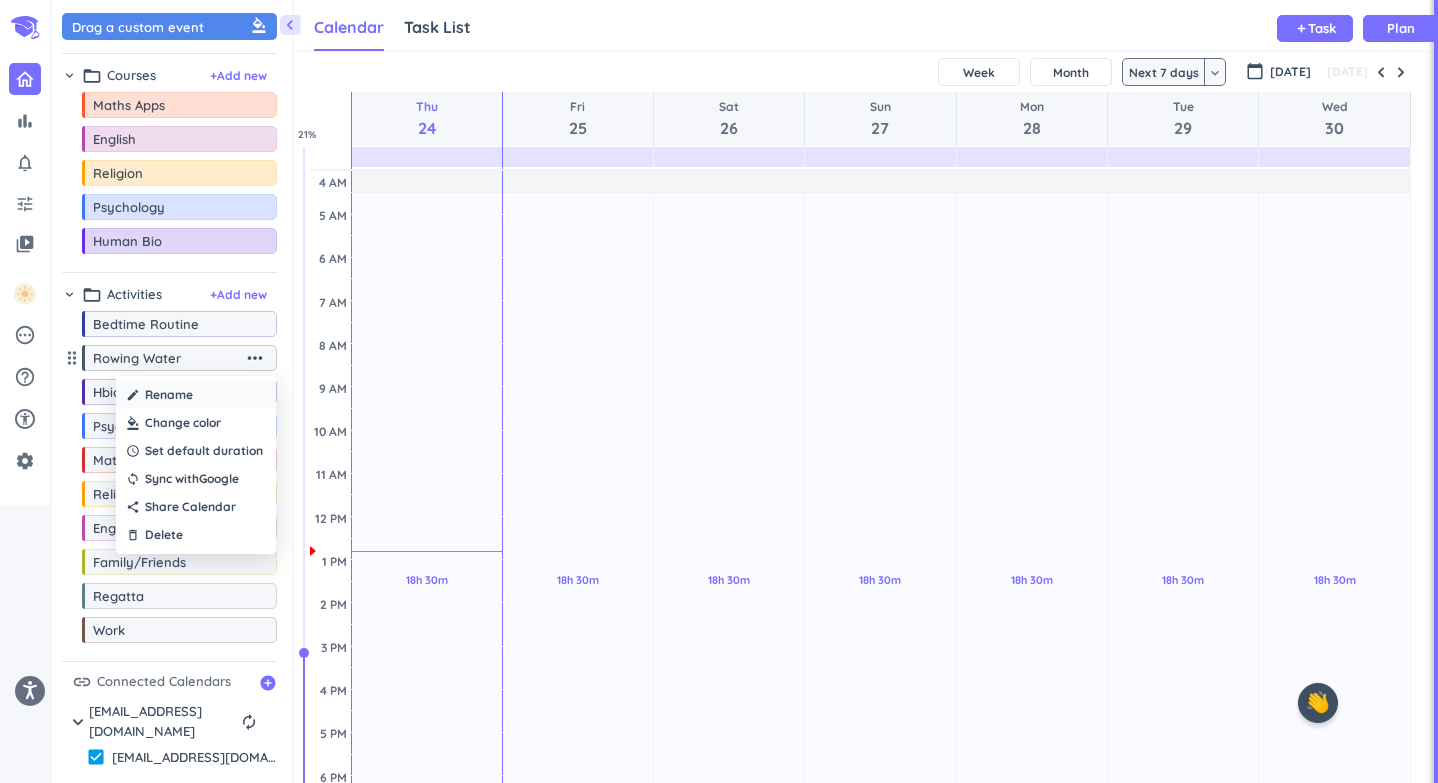 click on "create Rename" at bounding box center [196, 395] 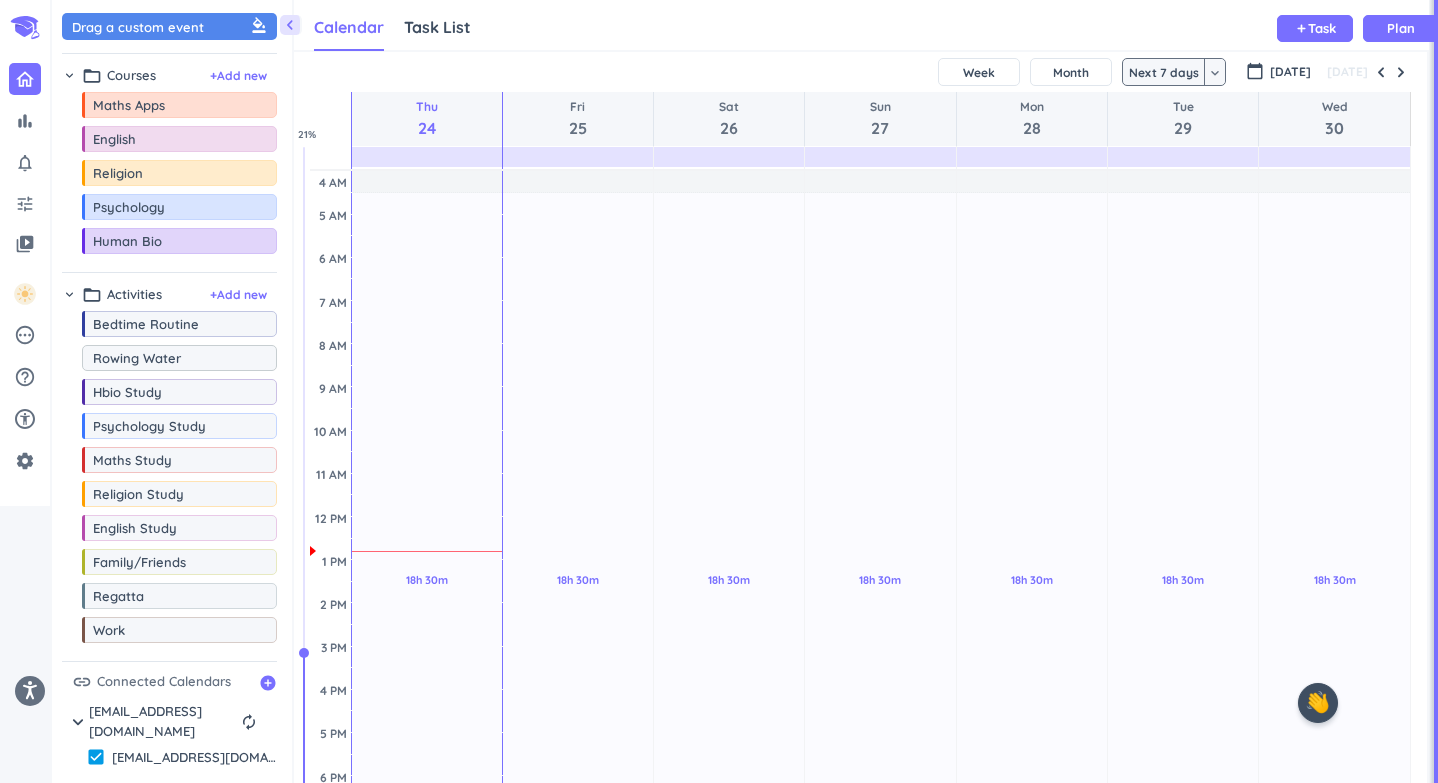 drag, startPoint x: 196, startPoint y: 369, endPoint x: 142, endPoint y: 365, distance: 54.147945 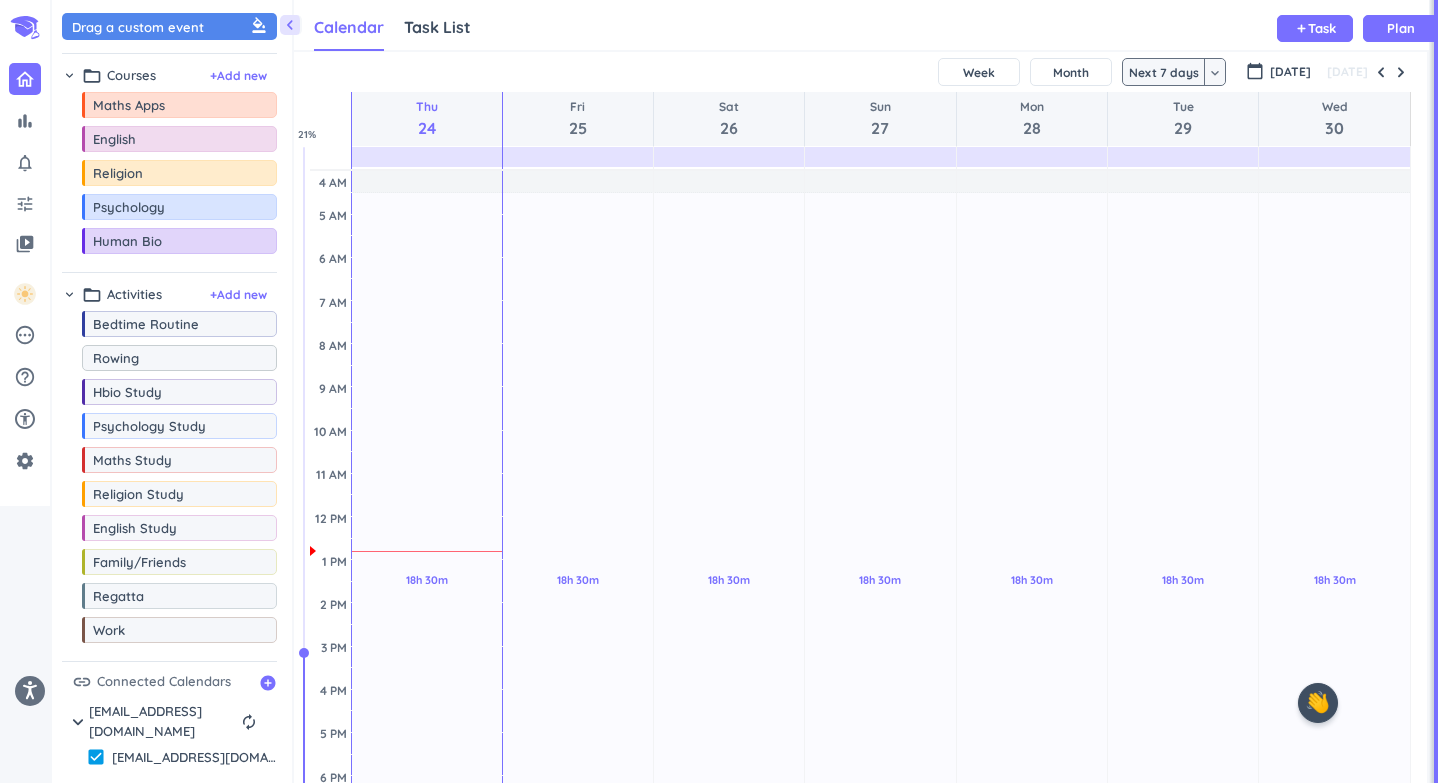 type on "Rowing" 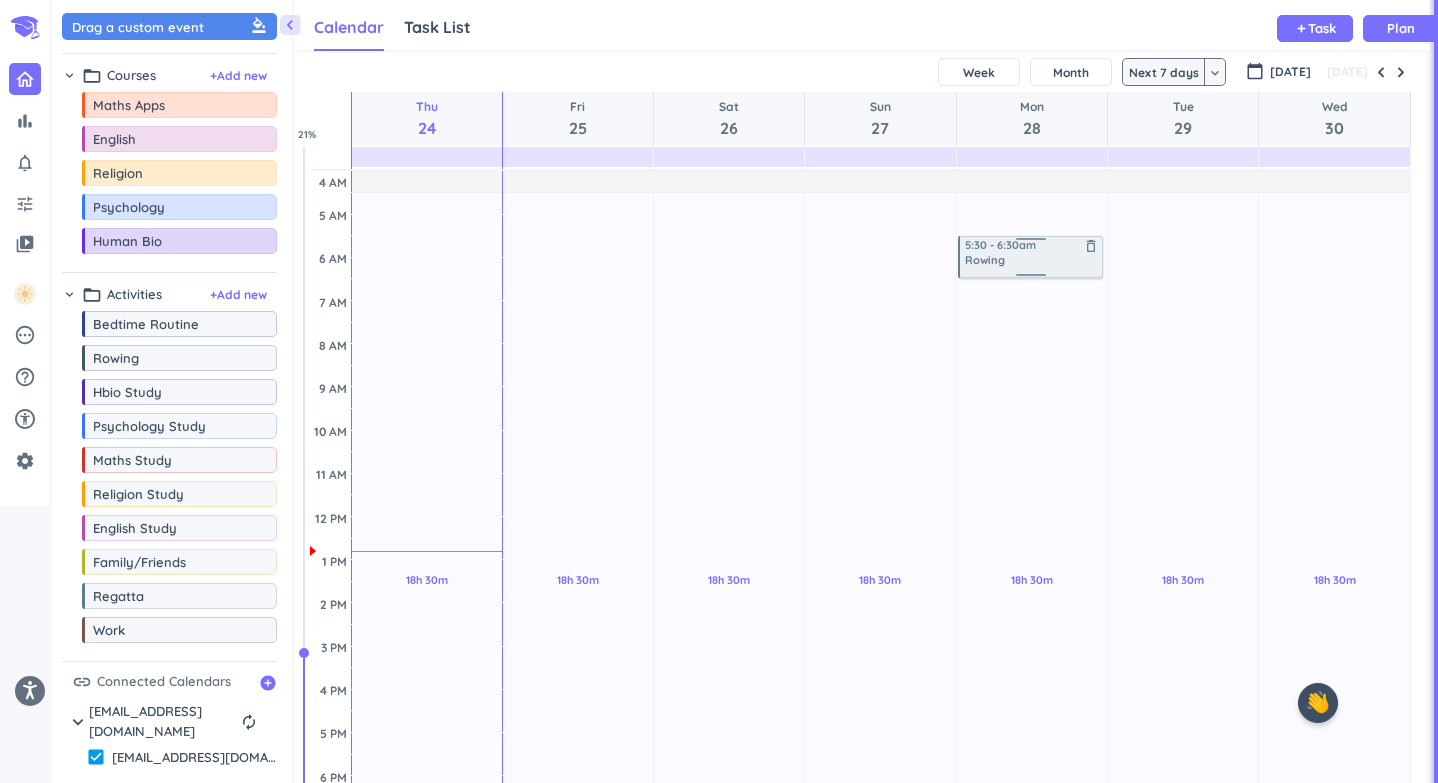 drag, startPoint x: 148, startPoint y: 369, endPoint x: 1039, endPoint y: 238, distance: 900.5787 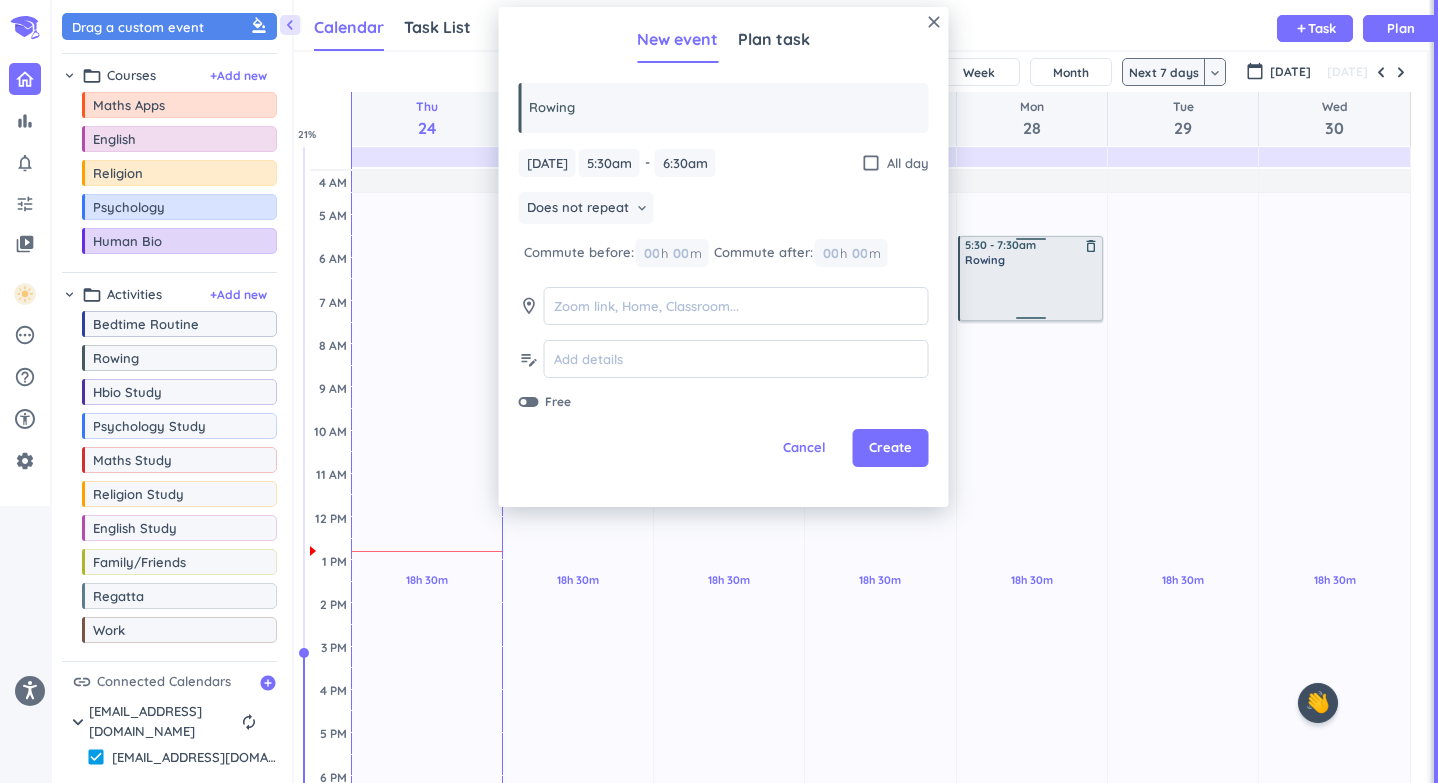 drag, startPoint x: 1031, startPoint y: 276, endPoint x: 1029, endPoint y: 319, distance: 43.046486 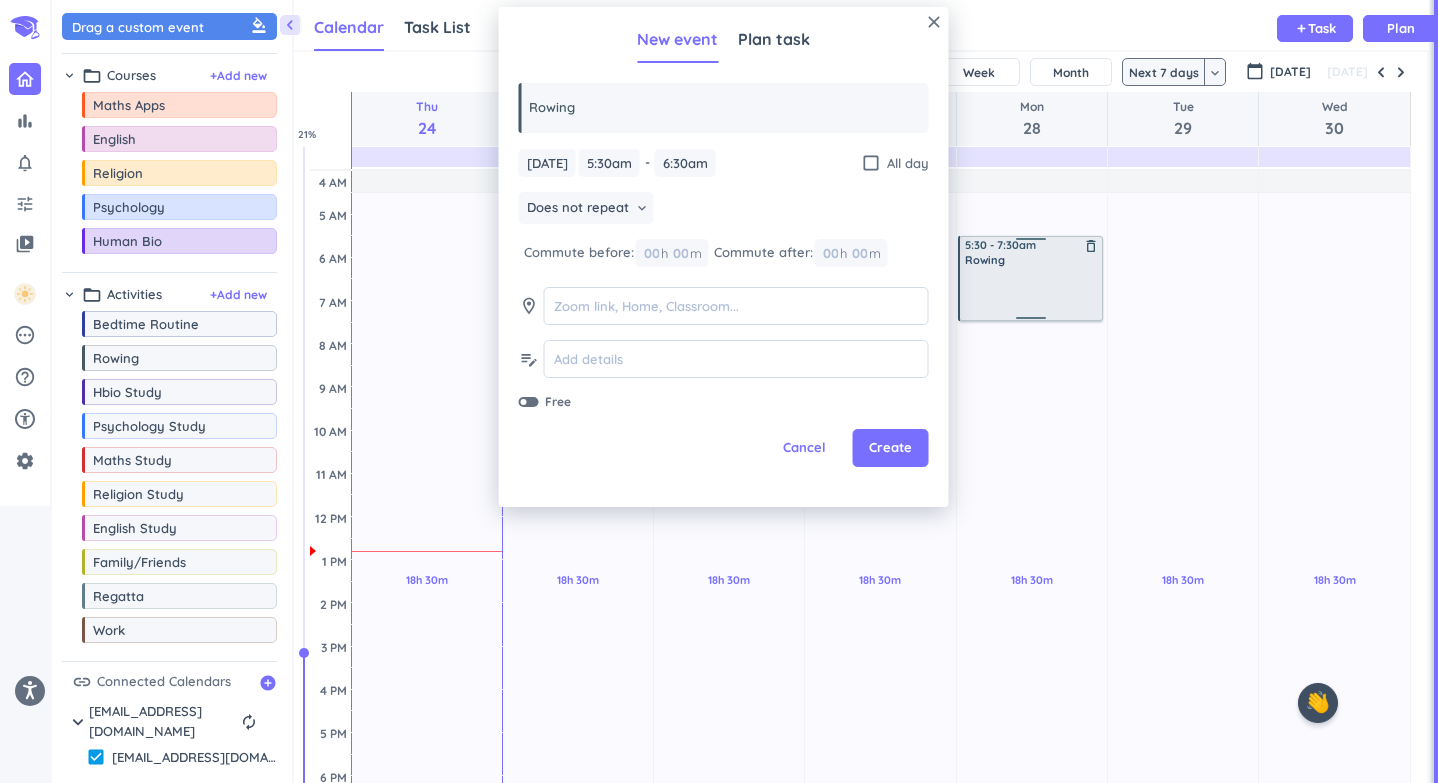 click on "18h 30m Past due Plan Adjust Awake Time Adjust Awake Time 5:30 - 6:30am Rowing delete_outline 5:30 - 7:30am Rowing delete_outline" at bounding box center [1032, 689] 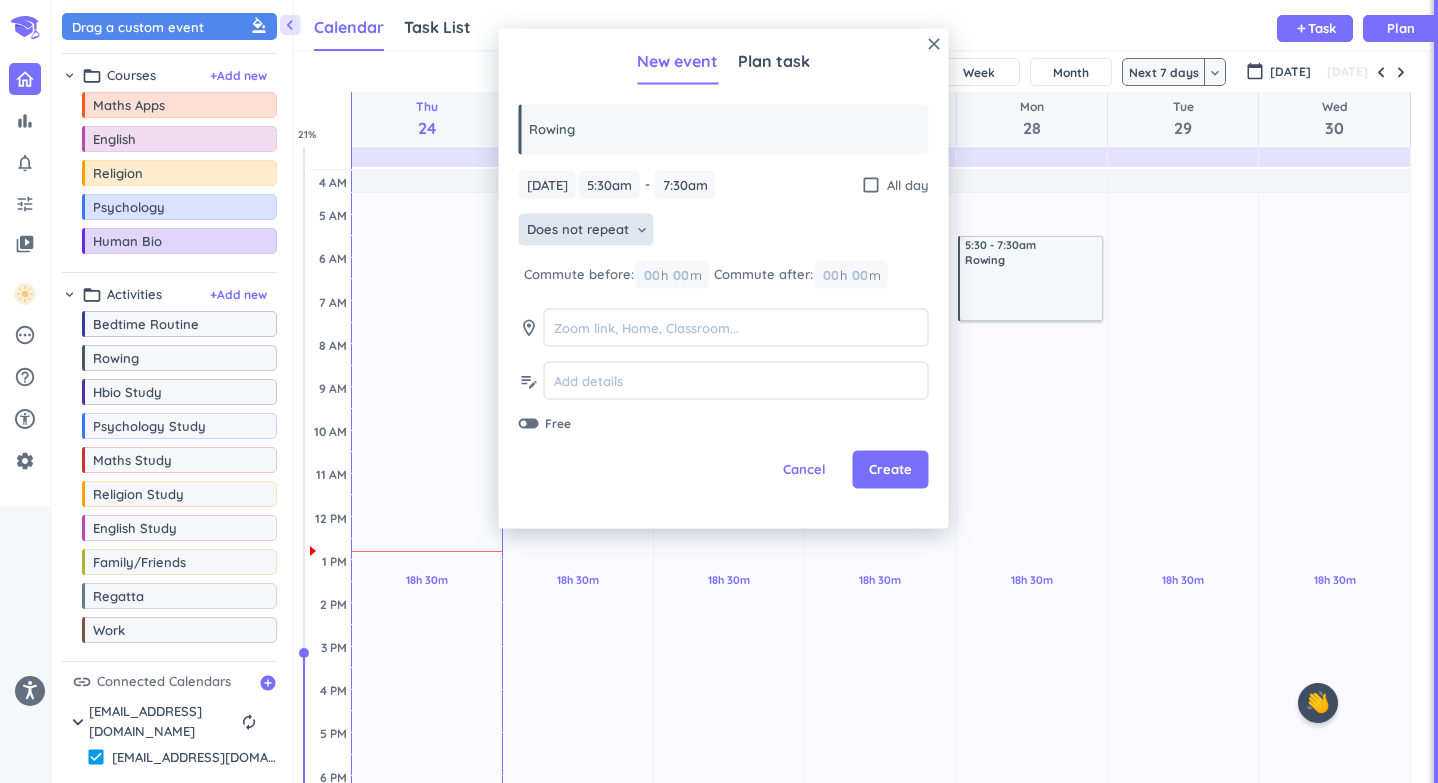 click on "Does not repeat" at bounding box center (578, 230) 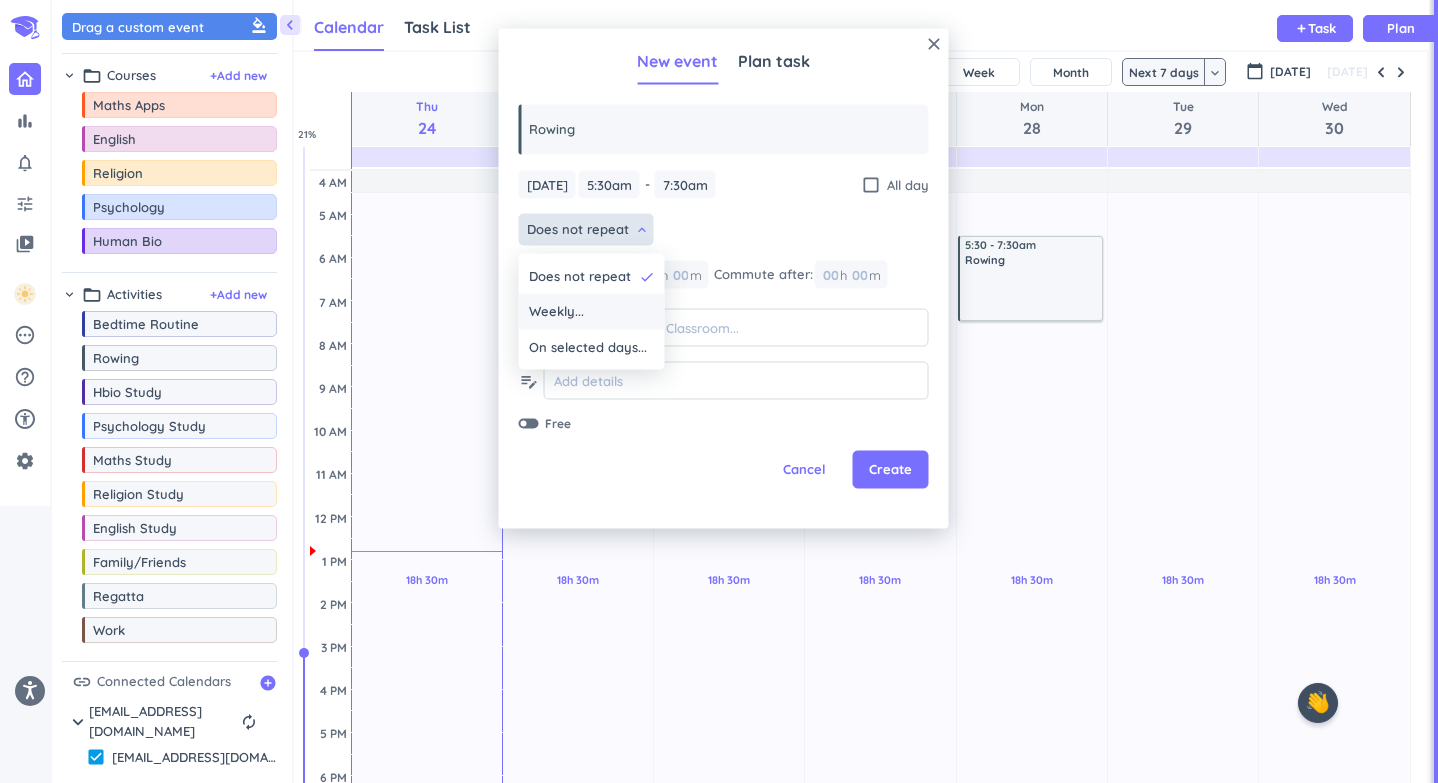 click on "Weekly..." at bounding box center (592, 312) 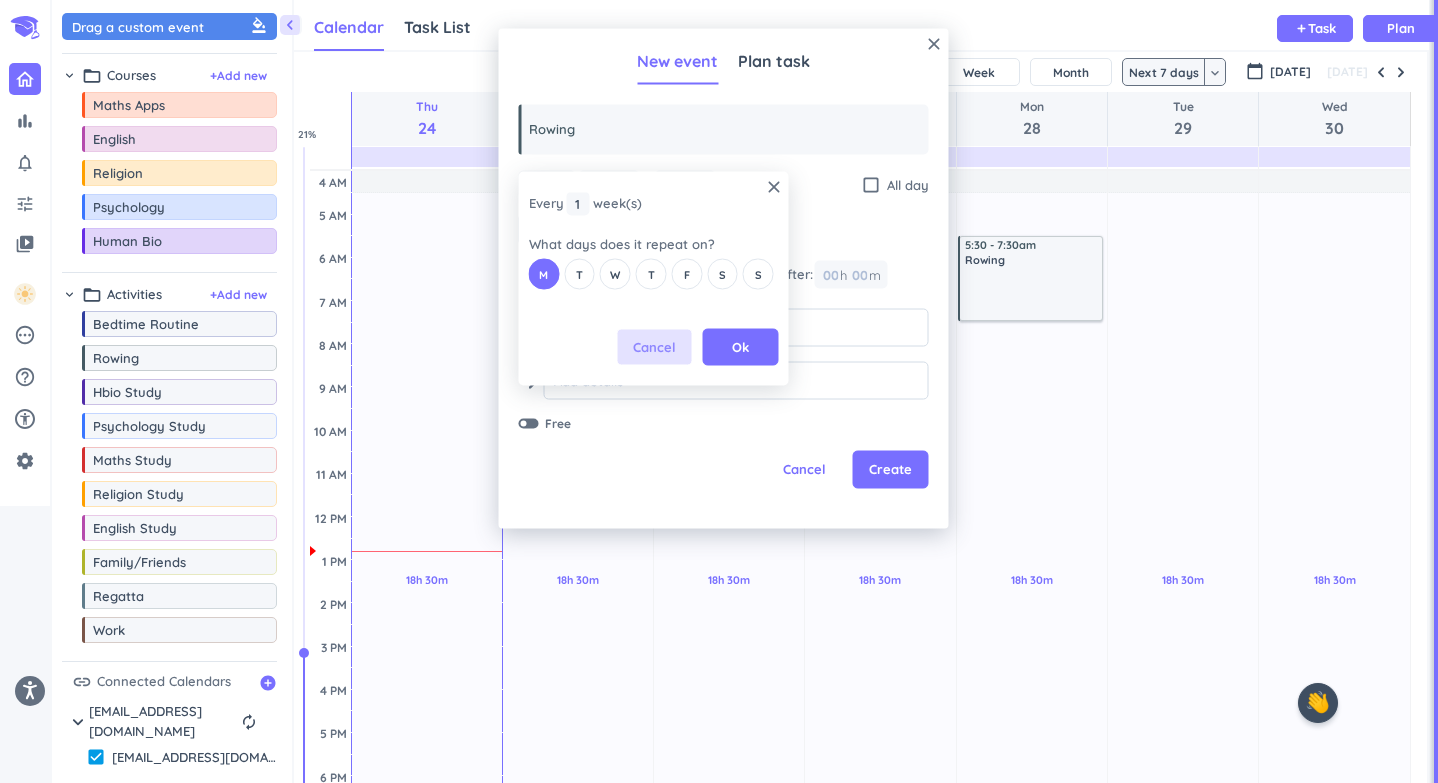 click on "Cancel" at bounding box center [655, 347] 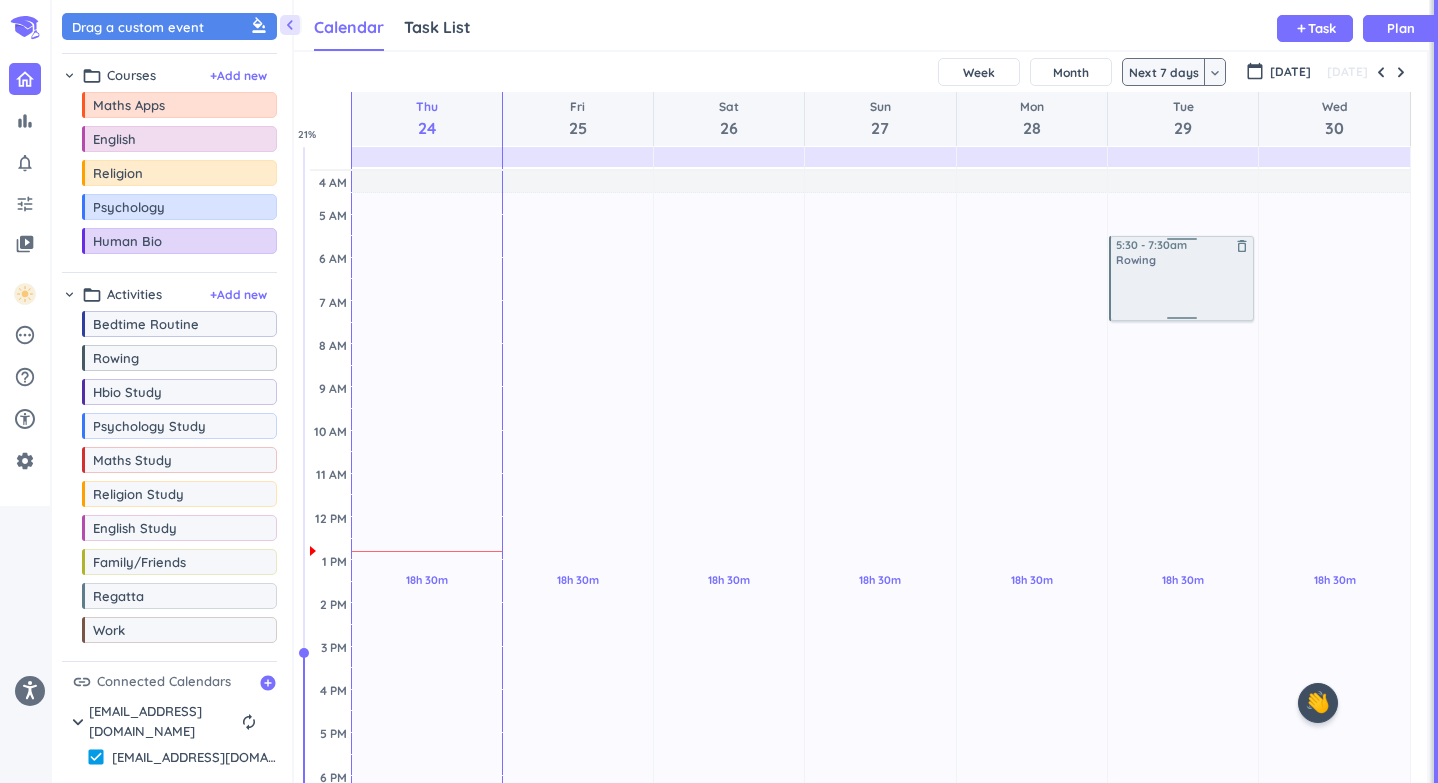 drag, startPoint x: 1020, startPoint y: 279, endPoint x: 1153, endPoint y: 269, distance: 133.37541 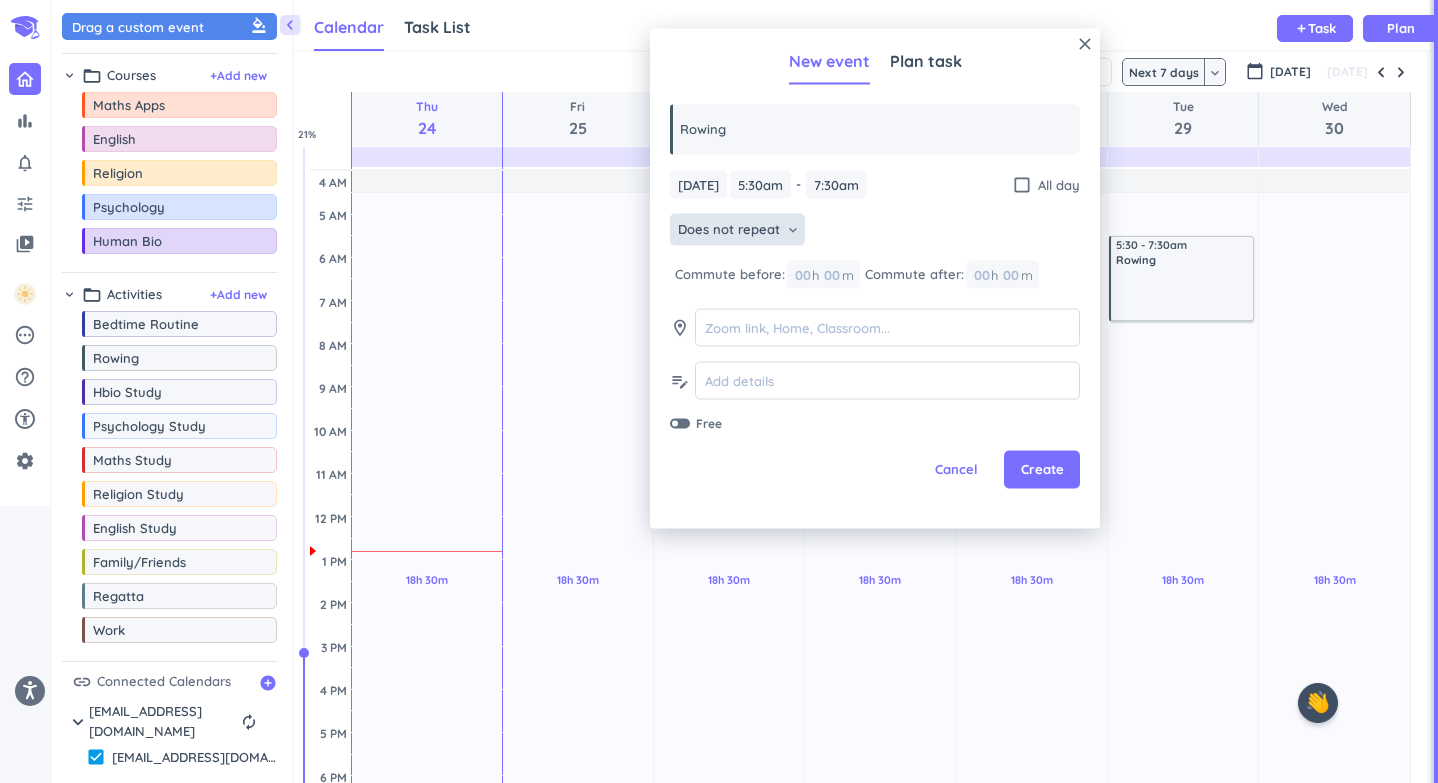 click on "Does not repeat keyboard_arrow_down" at bounding box center (737, 230) 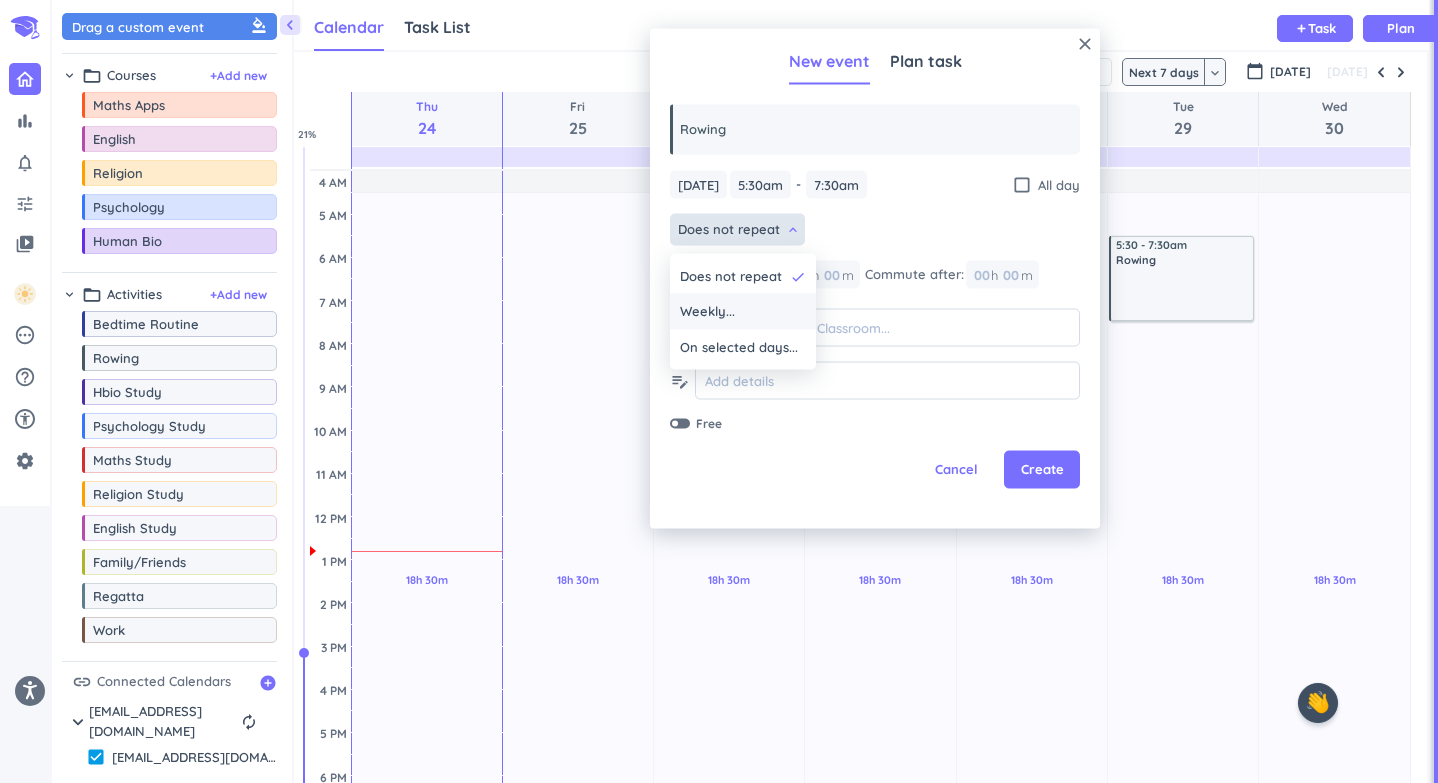 click on "Weekly..." at bounding box center [743, 312] 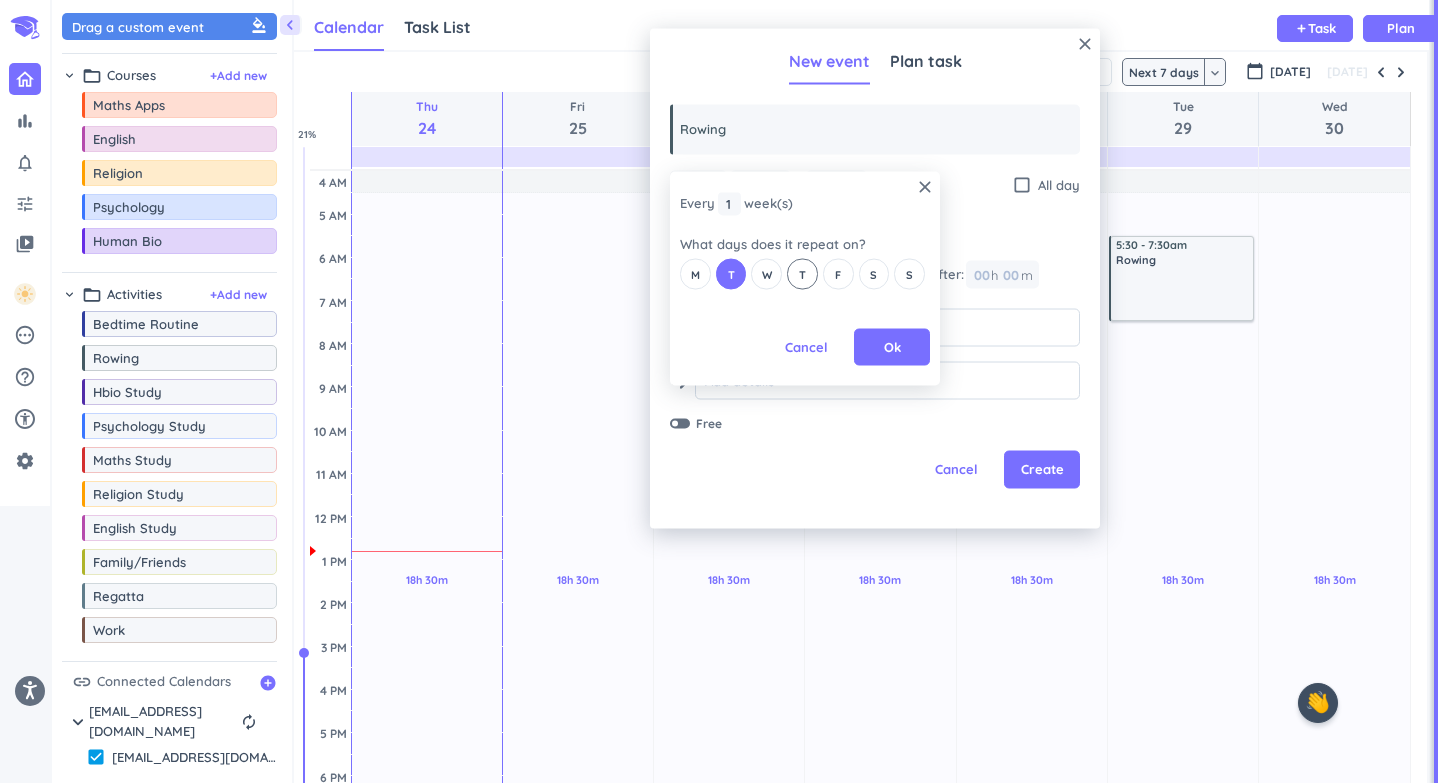click on "T" at bounding box center [802, 274] 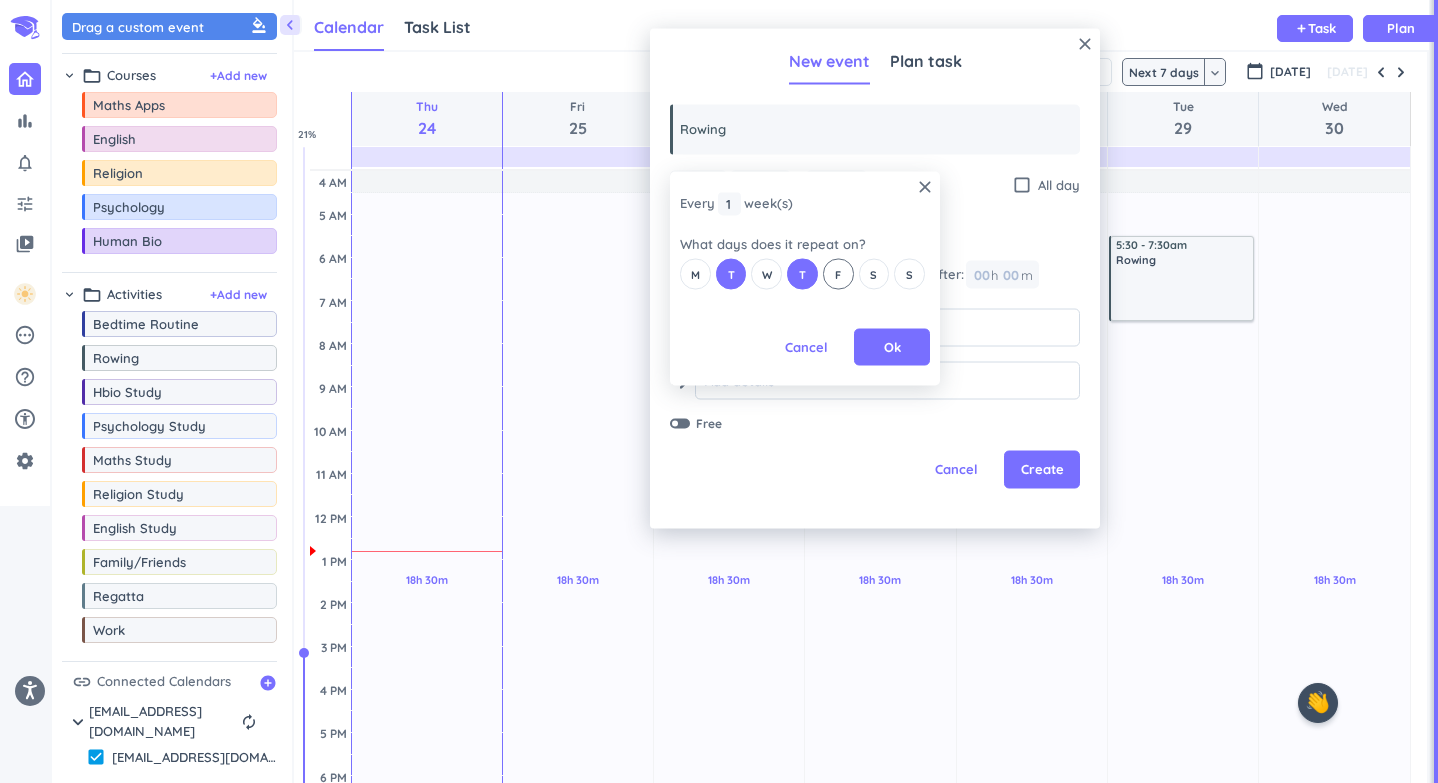 click on "F" at bounding box center [838, 274] 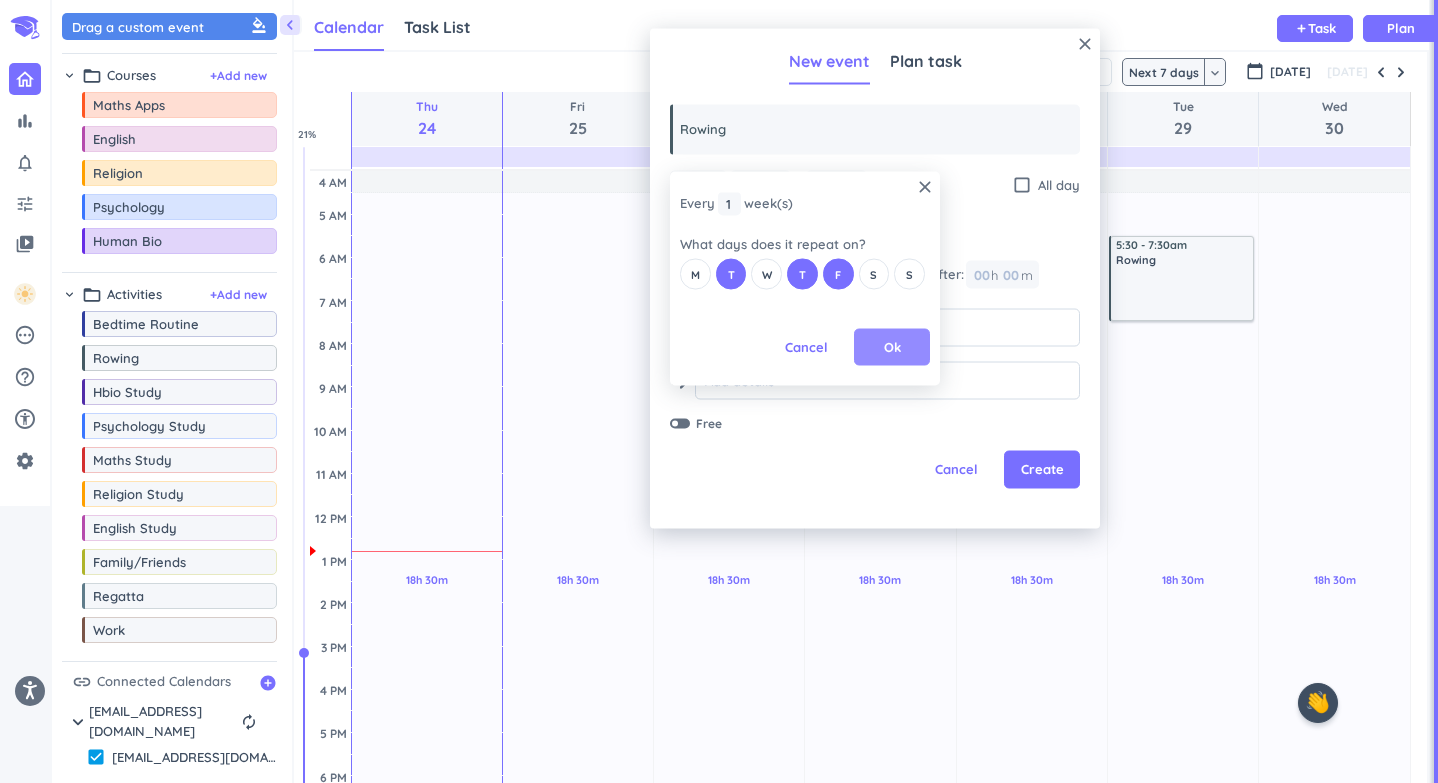 click on "Ok" at bounding box center (892, 347) 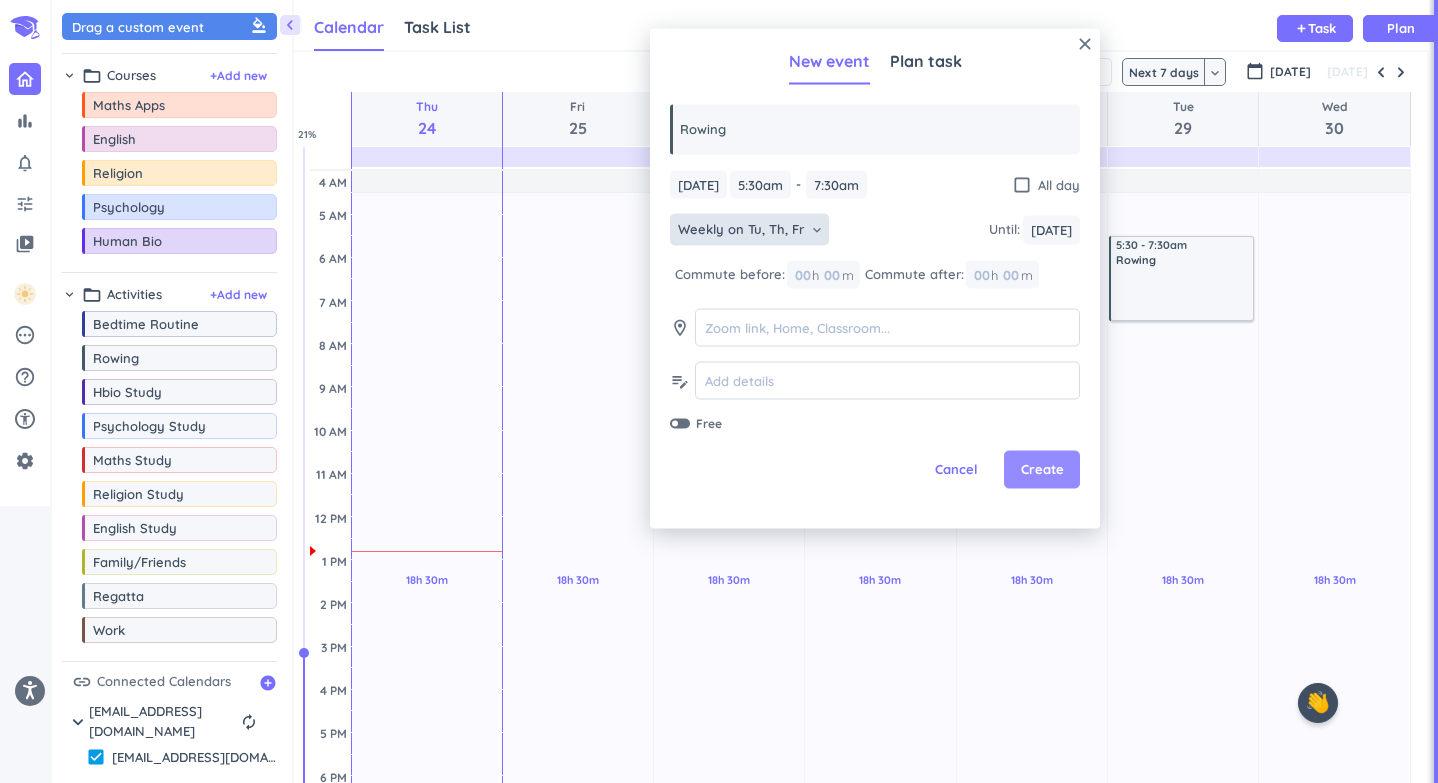 click on "Create" at bounding box center [1042, 470] 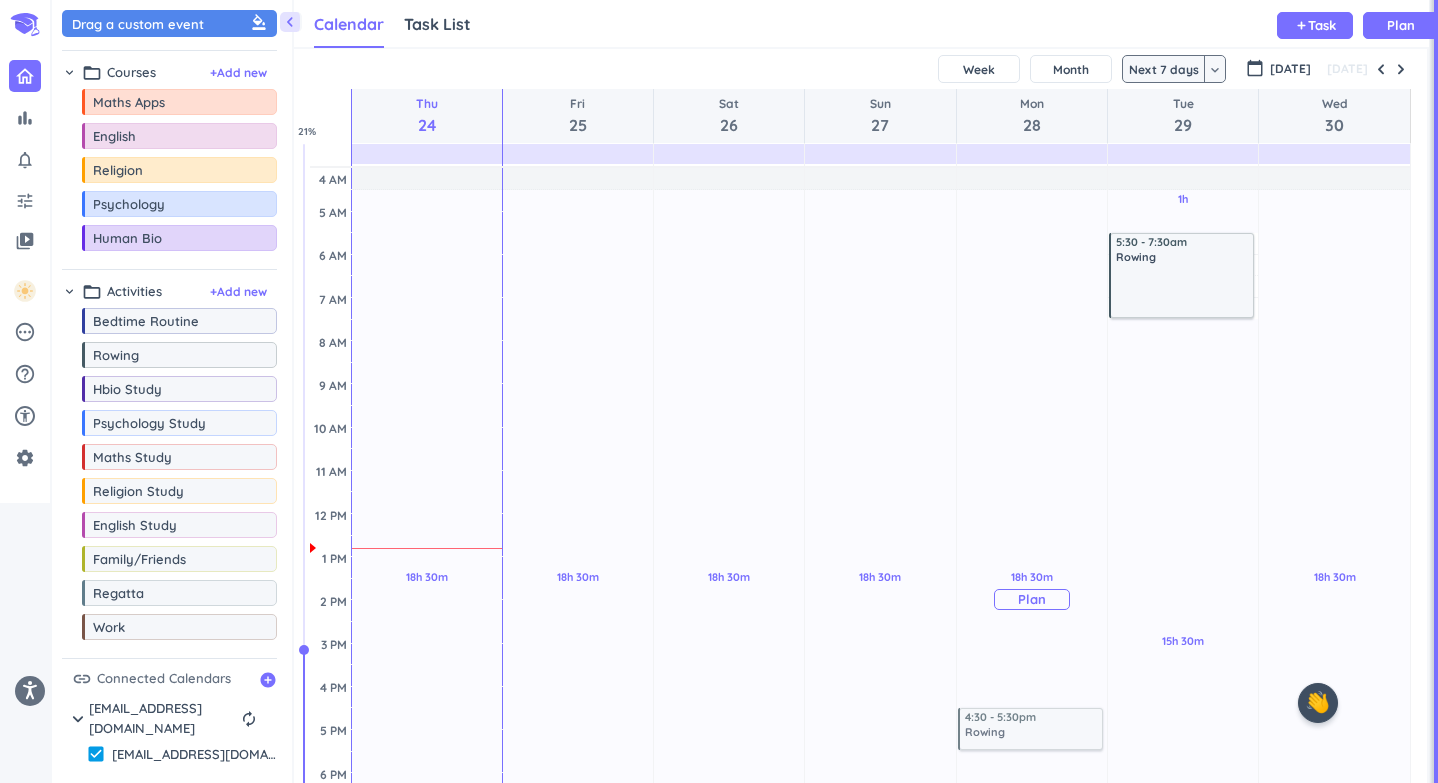 scroll, scrollTop: 4, scrollLeft: 0, axis: vertical 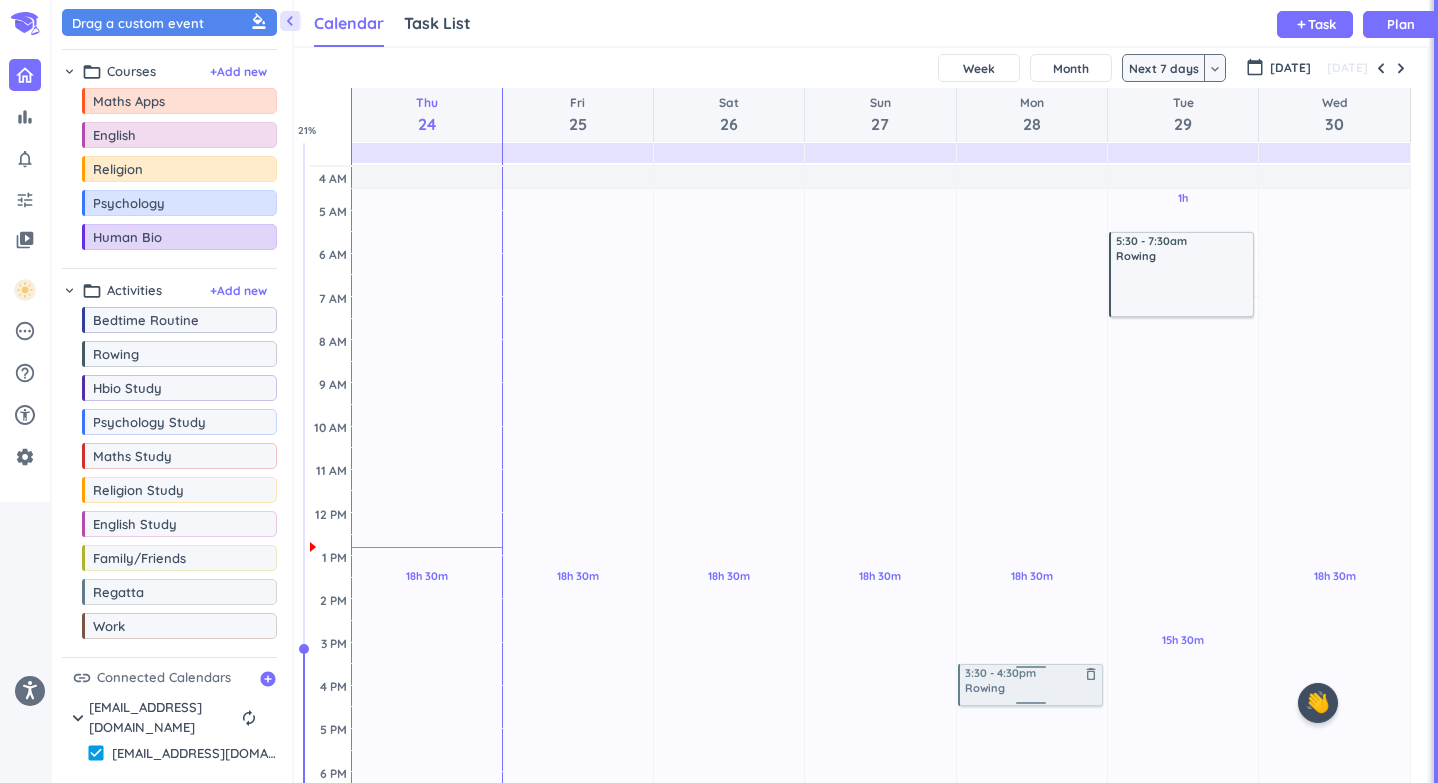 drag, startPoint x: 176, startPoint y: 369, endPoint x: 1044, endPoint y: 665, distance: 917.08234 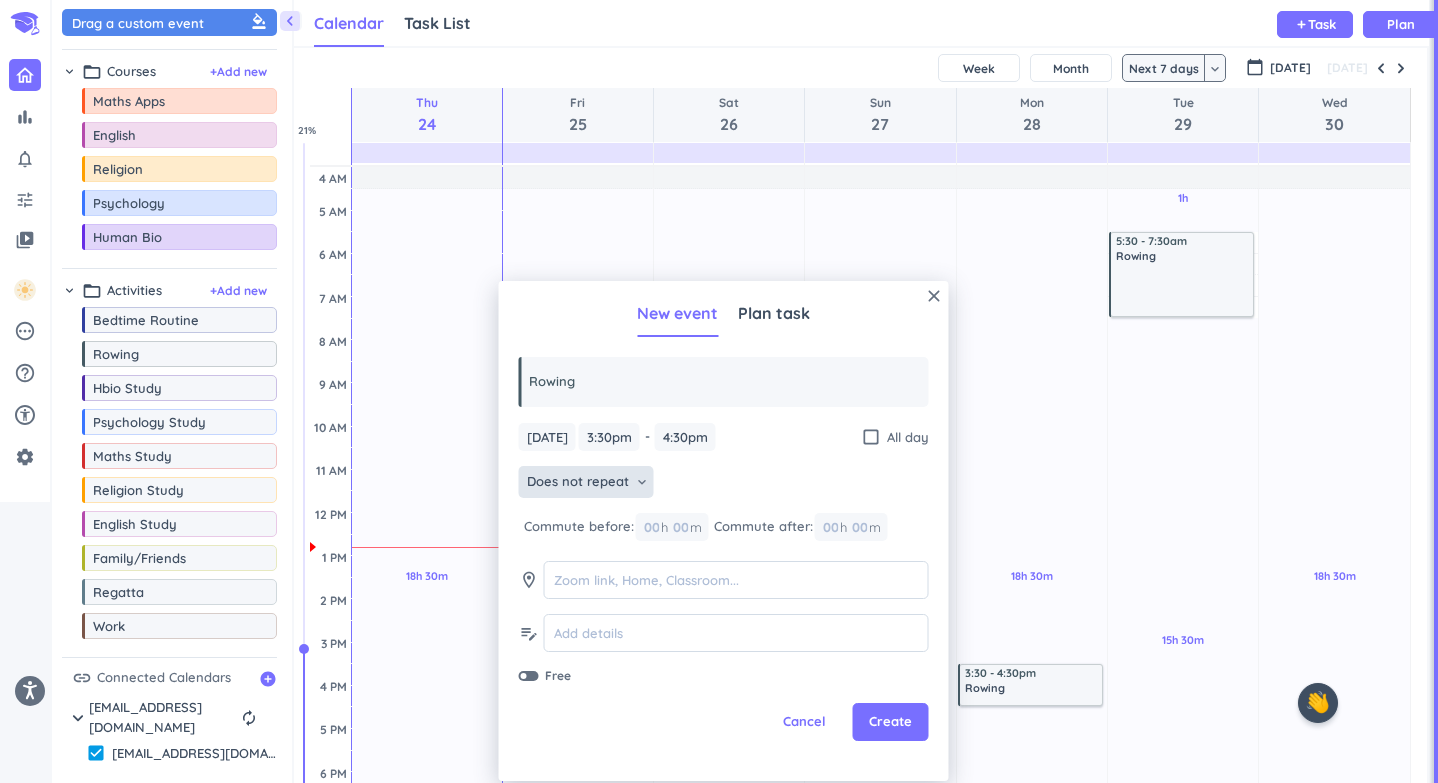 click on "Does not repeat" at bounding box center [578, 482] 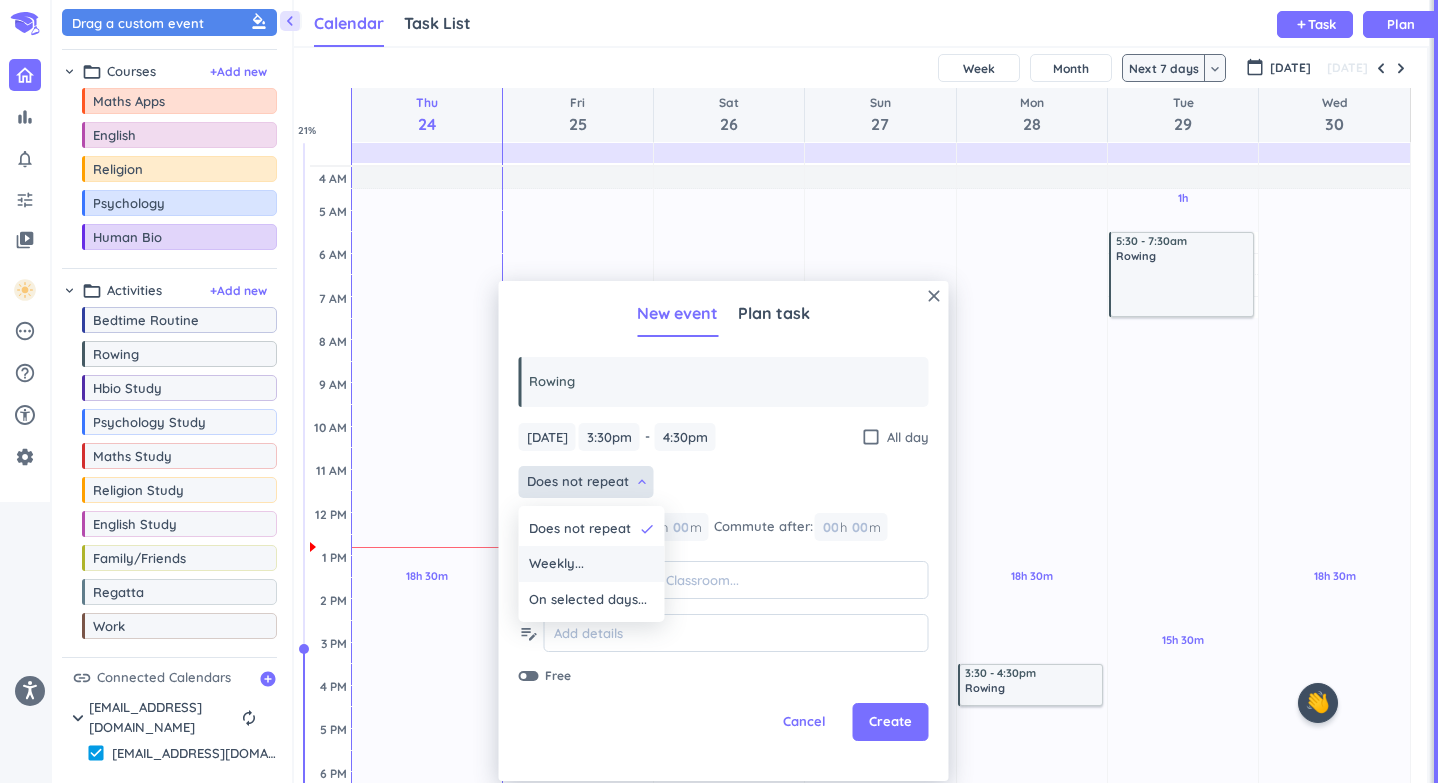 click on "Weekly..." at bounding box center [592, 564] 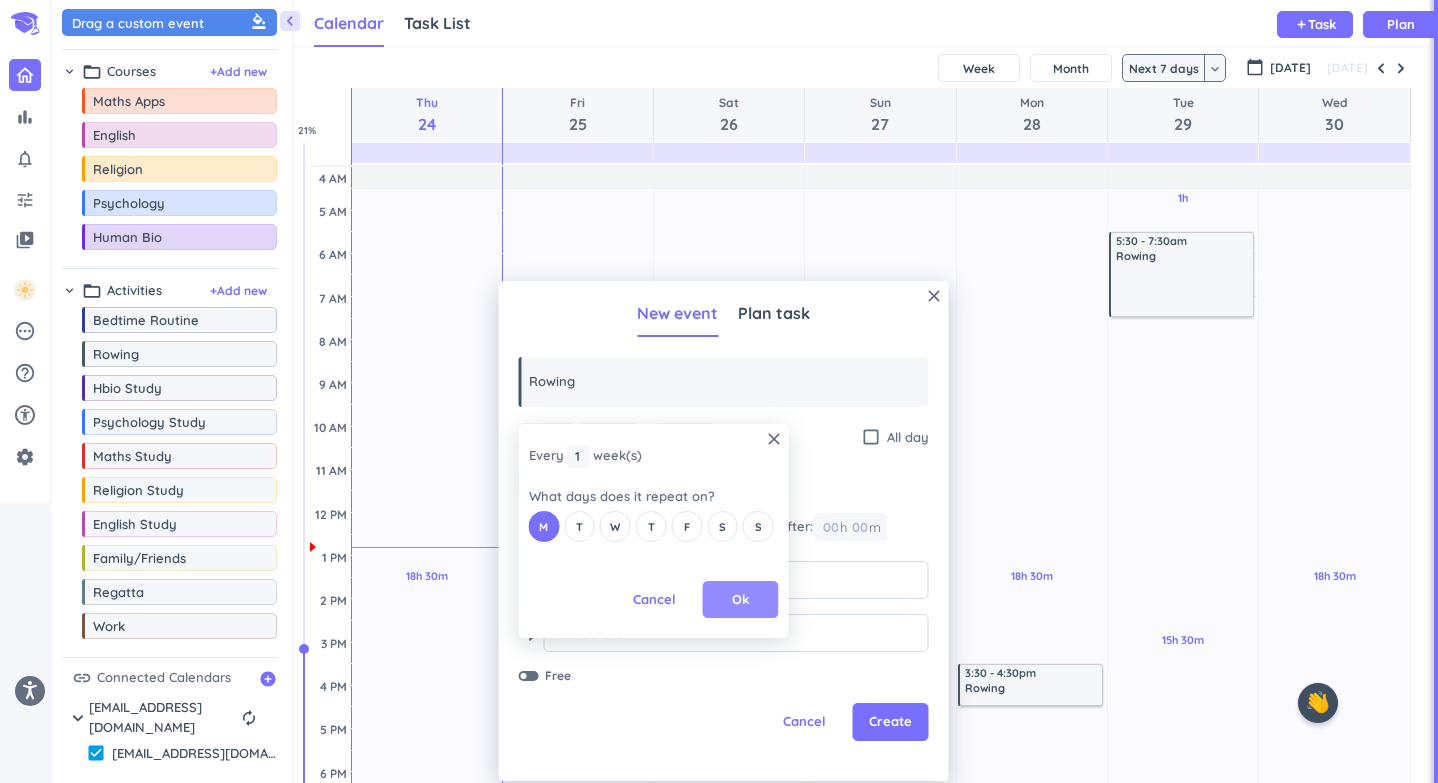 click on "Ok" at bounding box center [740, 600] 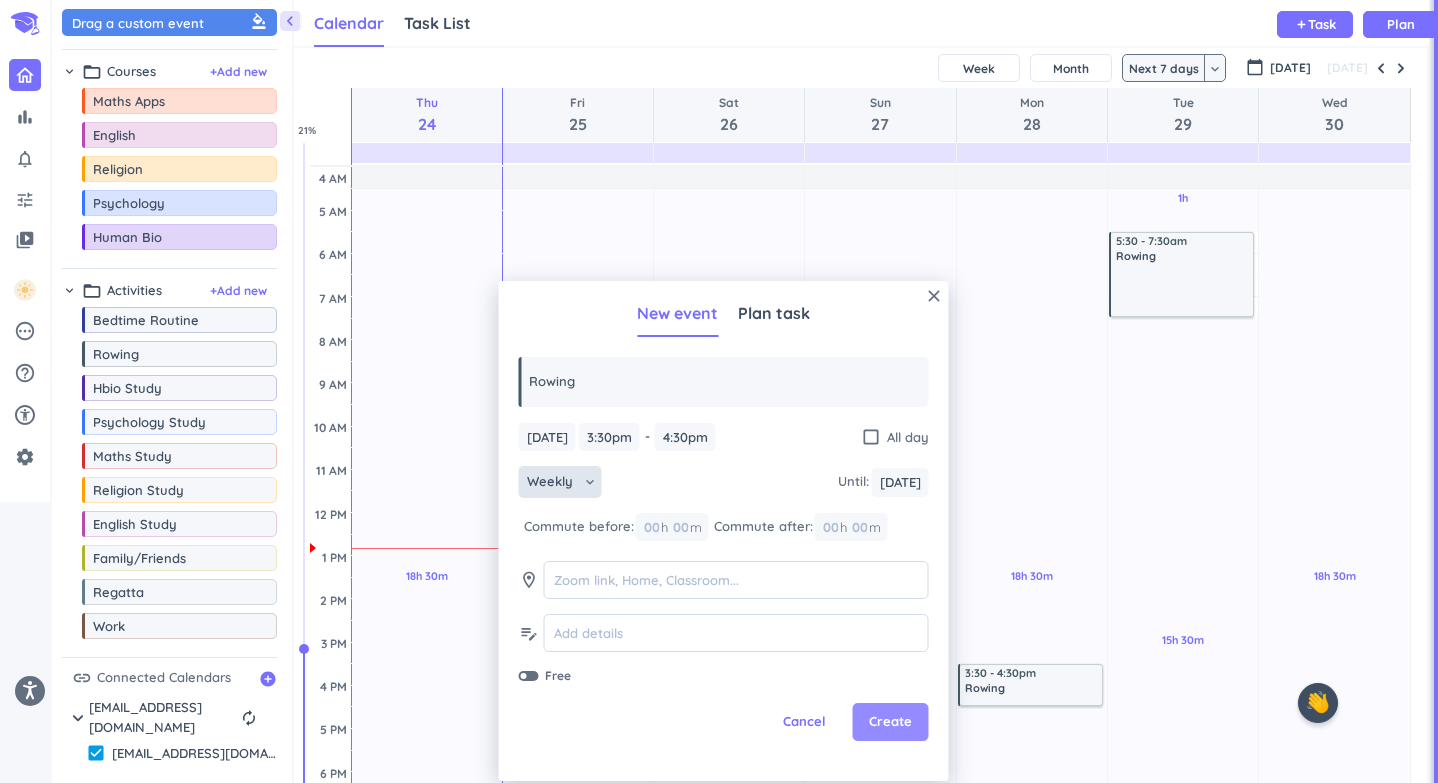 click on "Create" at bounding box center (890, 722) 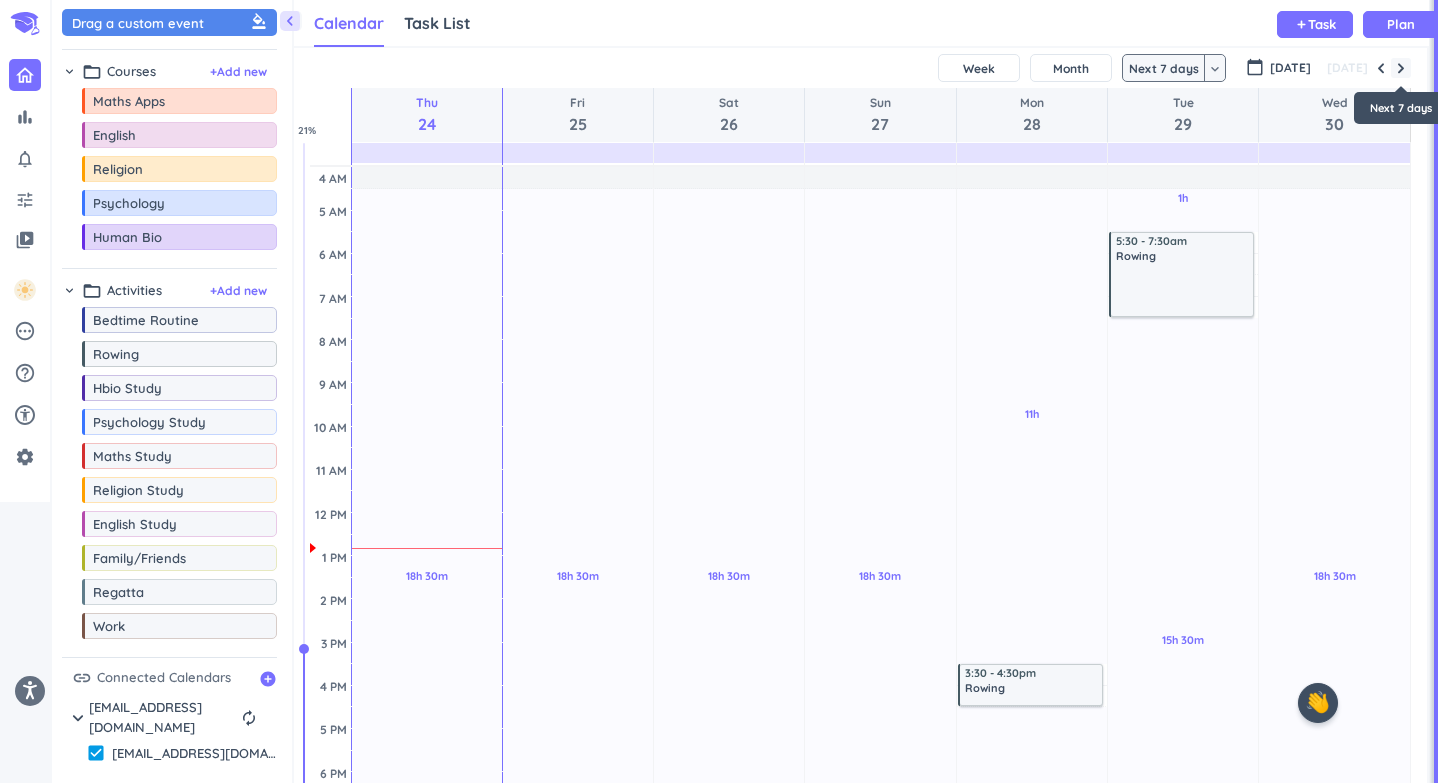 click at bounding box center (1401, 68) 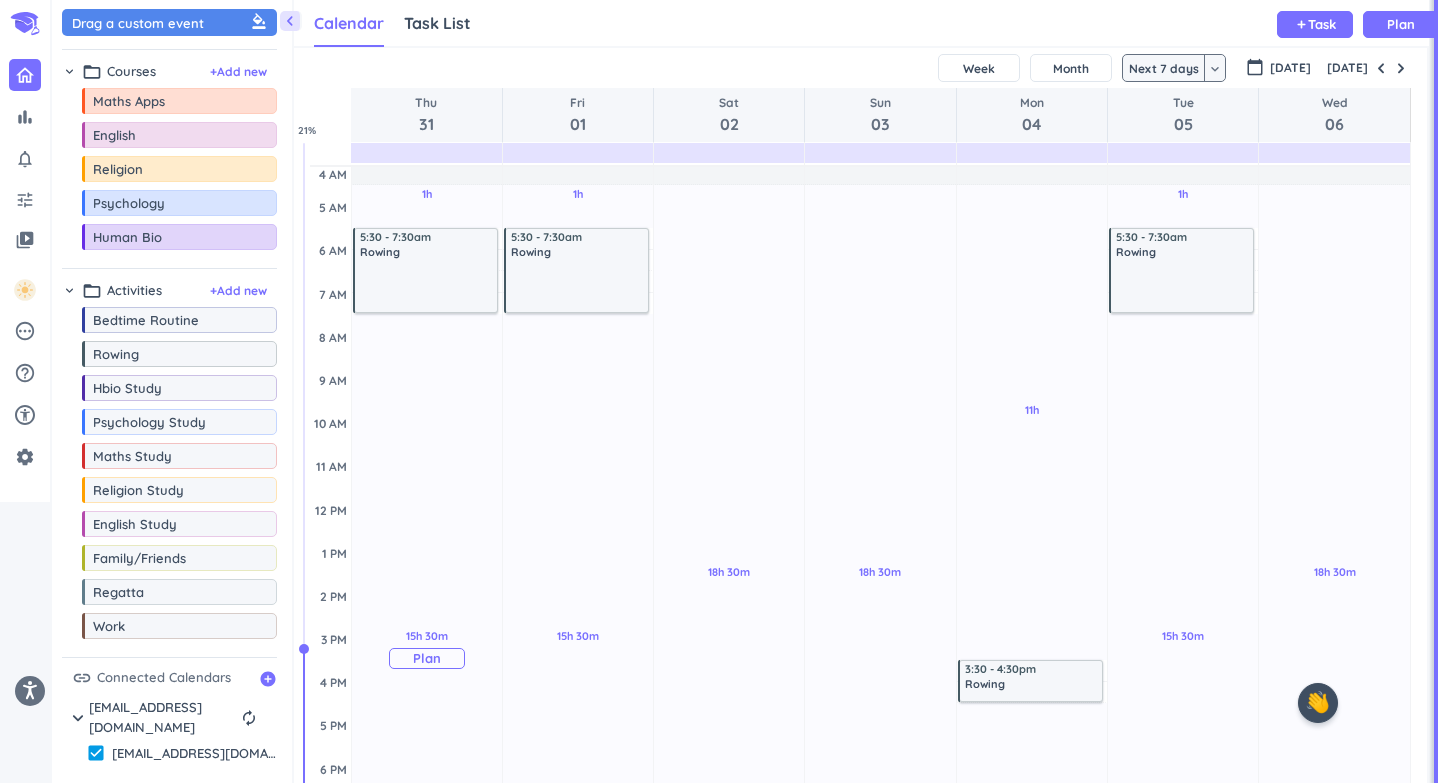 scroll, scrollTop: 0, scrollLeft: 0, axis: both 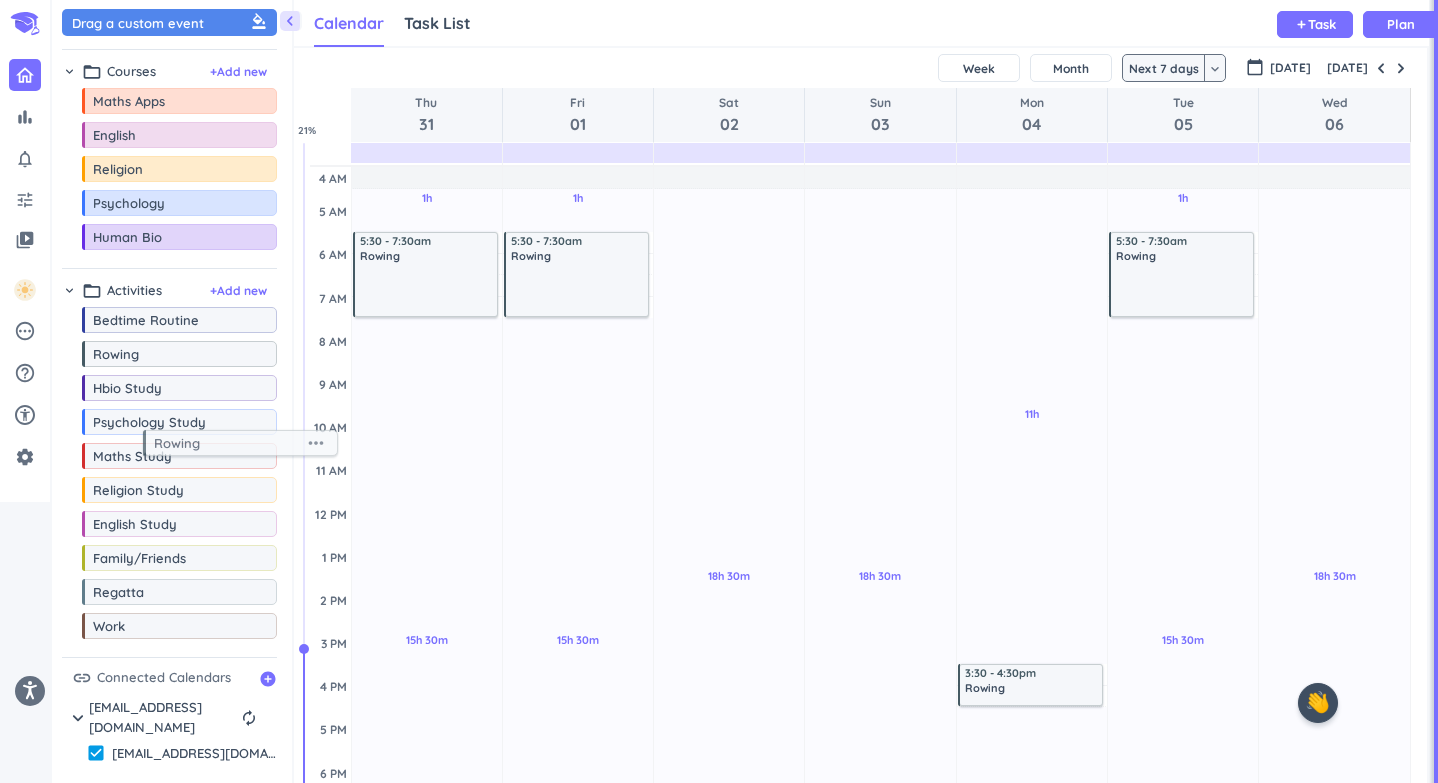 drag, startPoint x: 122, startPoint y: 362, endPoint x: 183, endPoint y: 447, distance: 104.62313 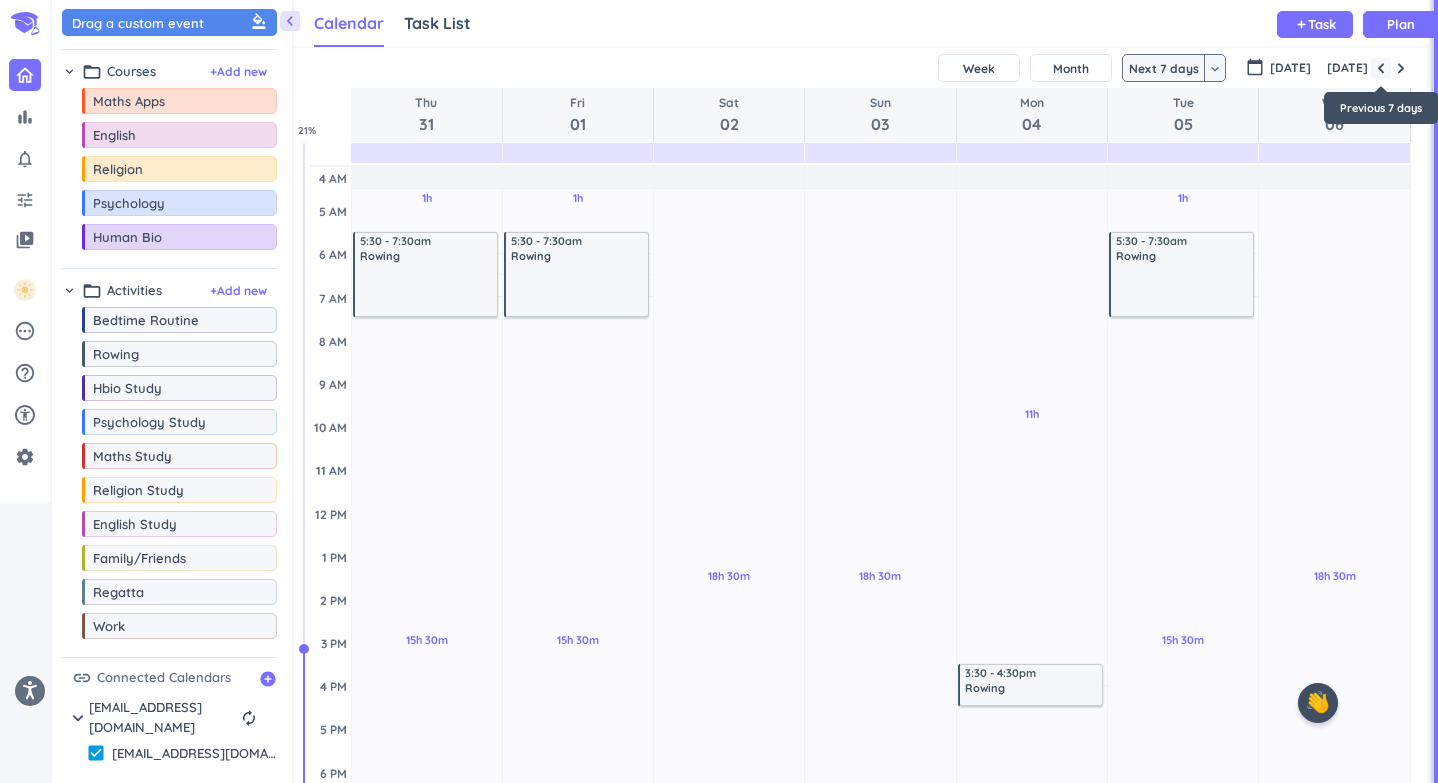 click at bounding box center (1381, 68) 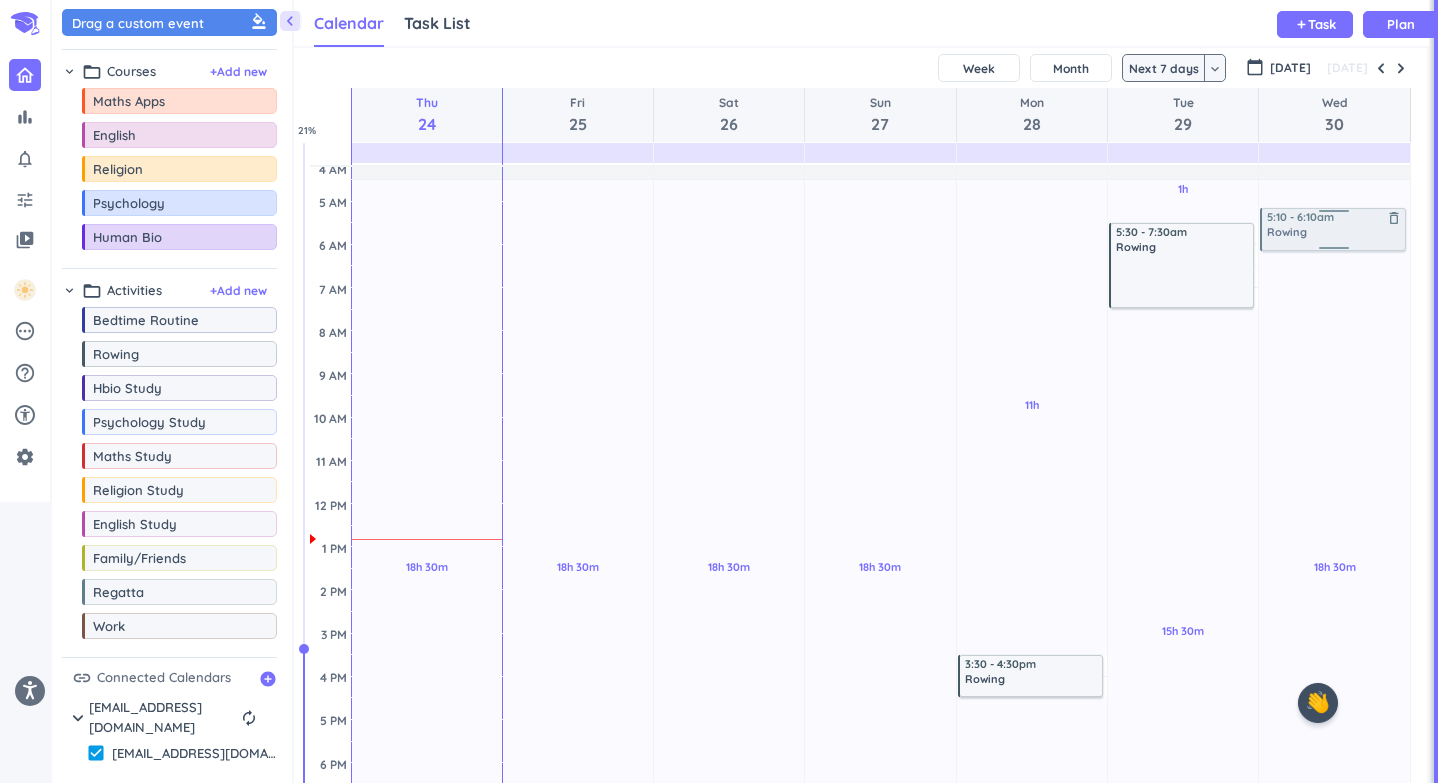 scroll, scrollTop: 0, scrollLeft: 0, axis: both 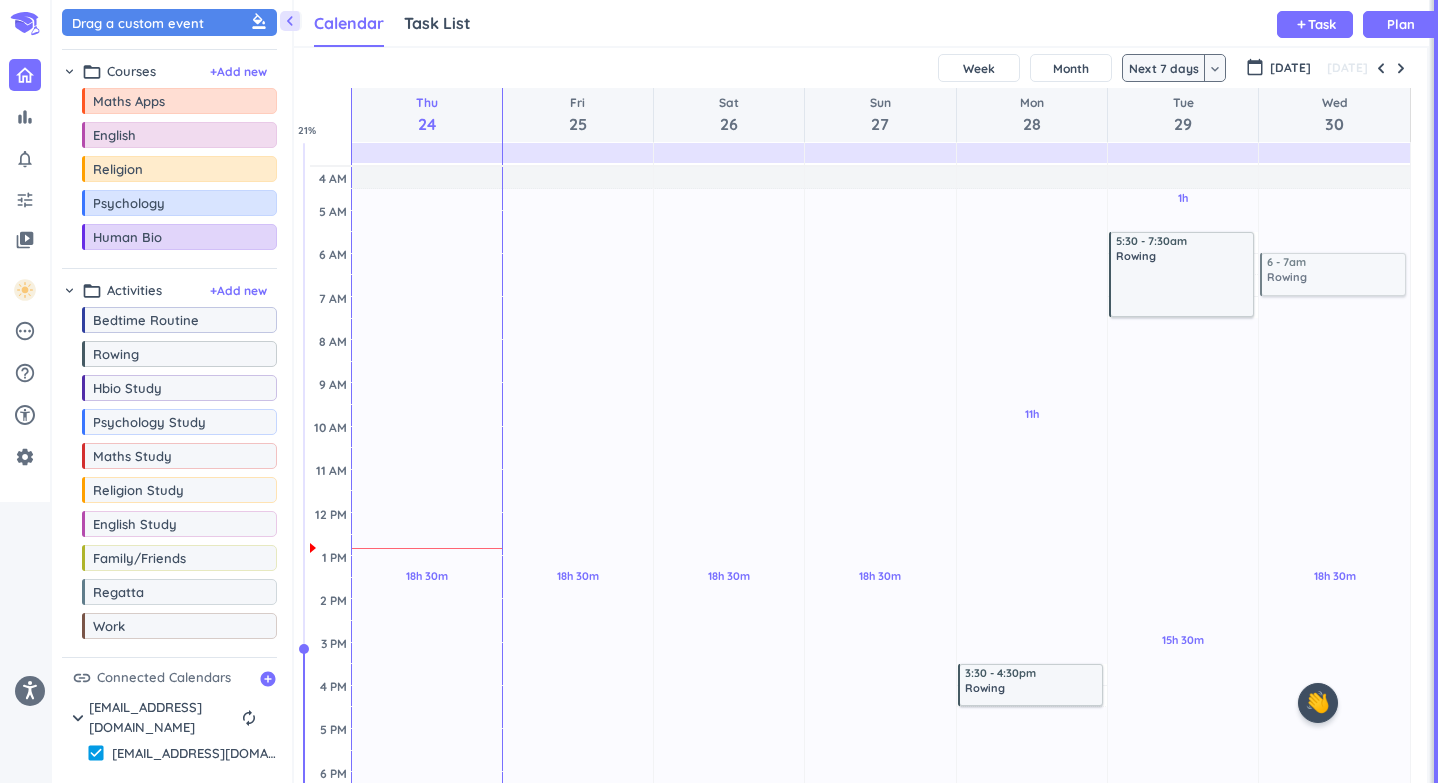 drag, startPoint x: 139, startPoint y: 367, endPoint x: 1299, endPoint y: 256, distance: 1165.2987 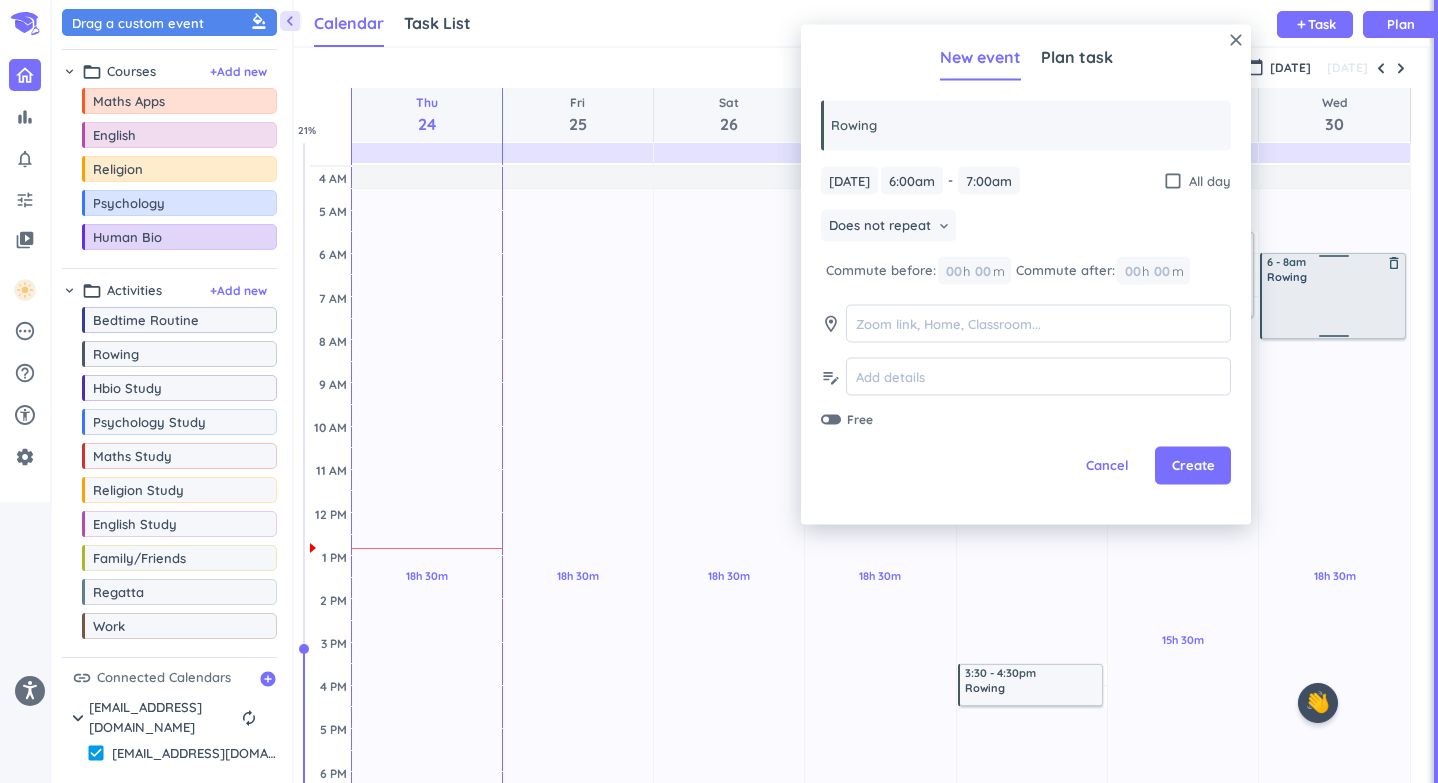 drag, startPoint x: 1334, startPoint y: 293, endPoint x: 1330, endPoint y: 337, distance: 44.181442 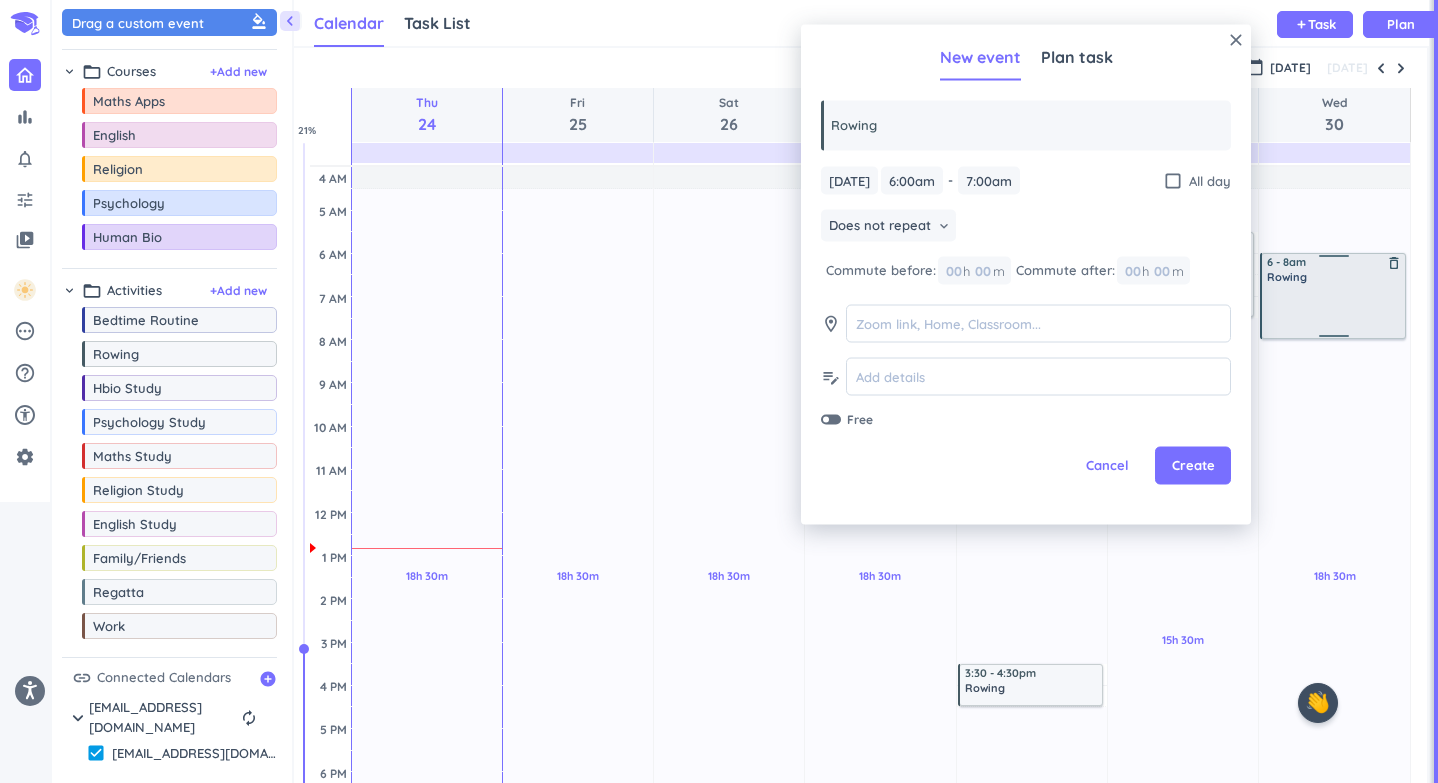 click on "18h 30m Past due Plan Adjust Awake Time Adjust Awake Time 6 - 7am Rowing delete_outline 6 - 8am Rowing delete_outline" at bounding box center (1334, 685) 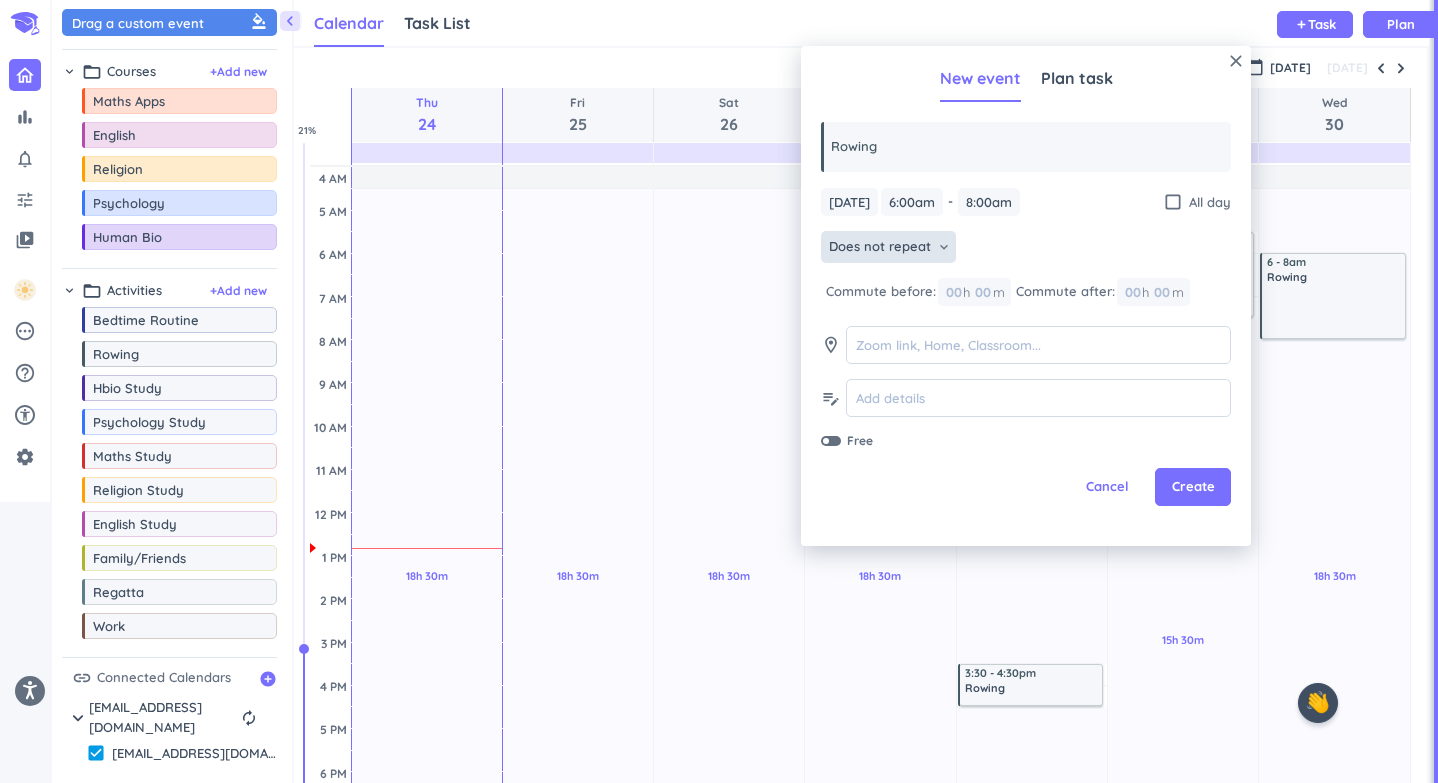 click on "Does not repeat keyboard_arrow_down" at bounding box center (888, 247) 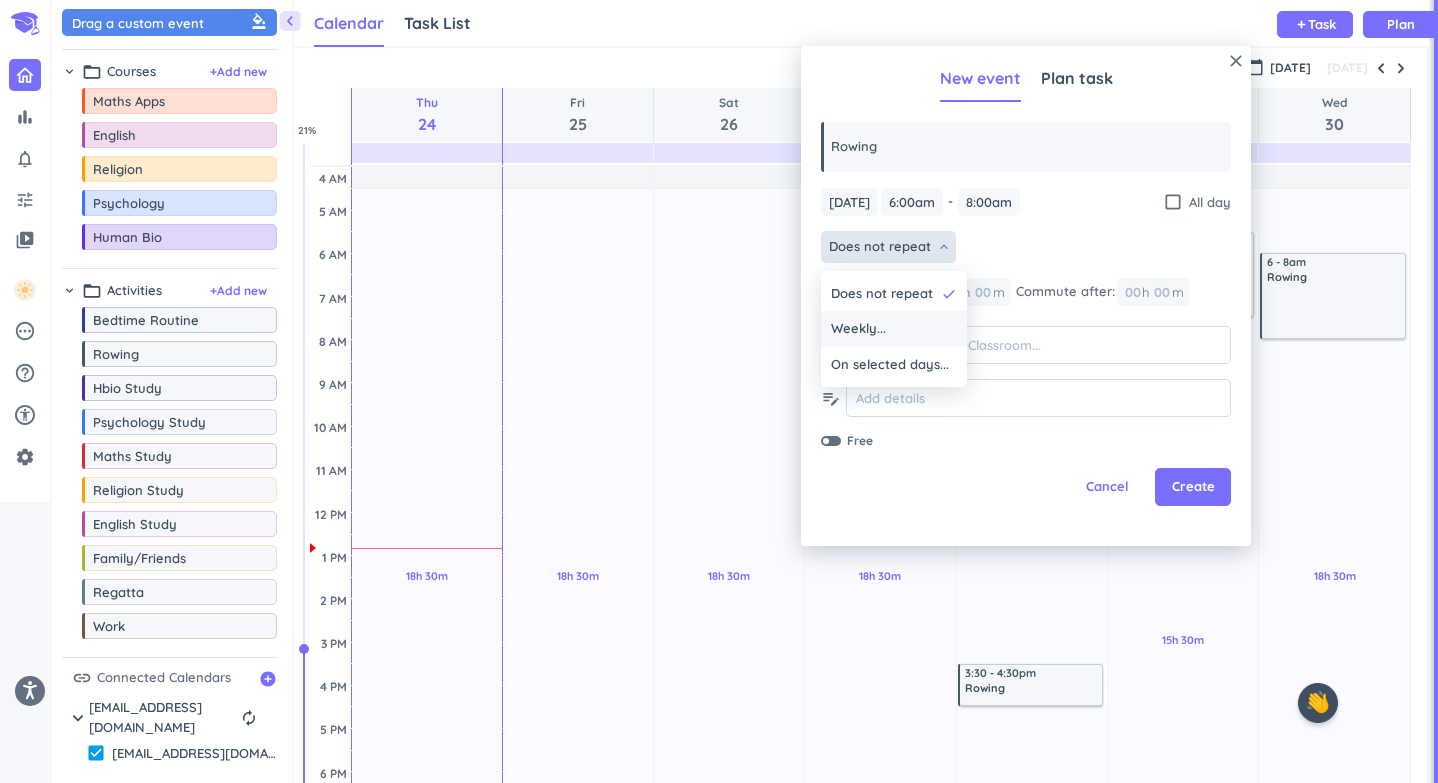 click on "Weekly..." at bounding box center (894, 329) 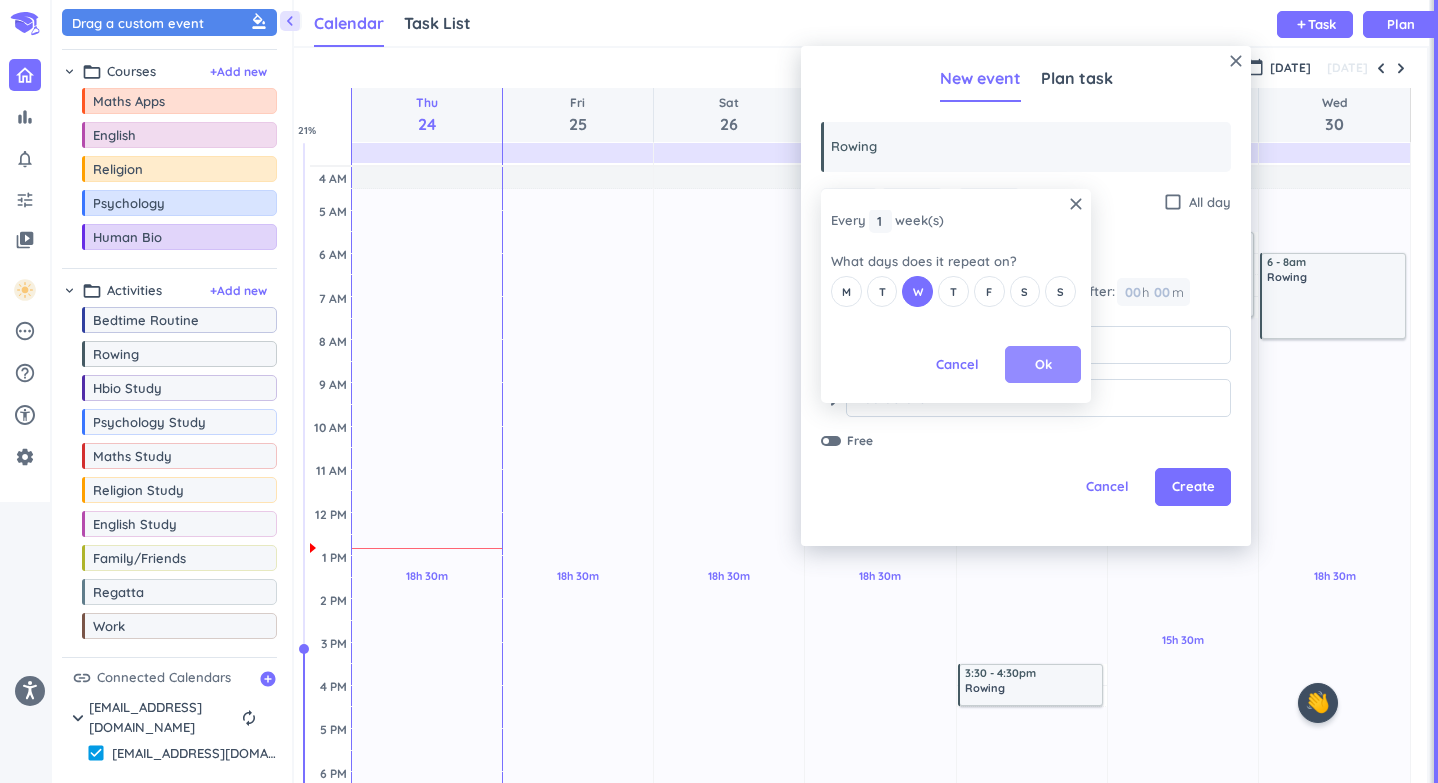 click on "Ok" at bounding box center (1043, 365) 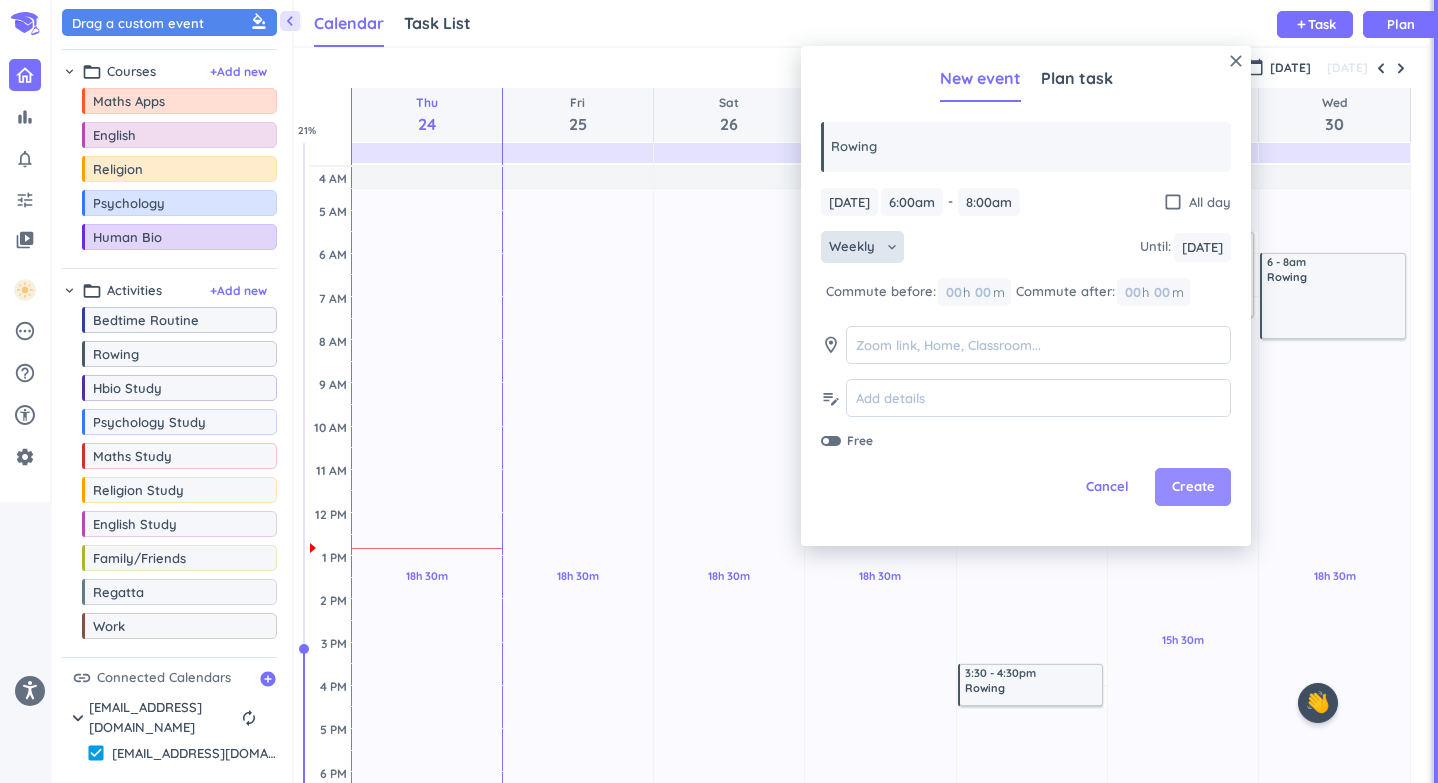 click on "Create" at bounding box center [1193, 487] 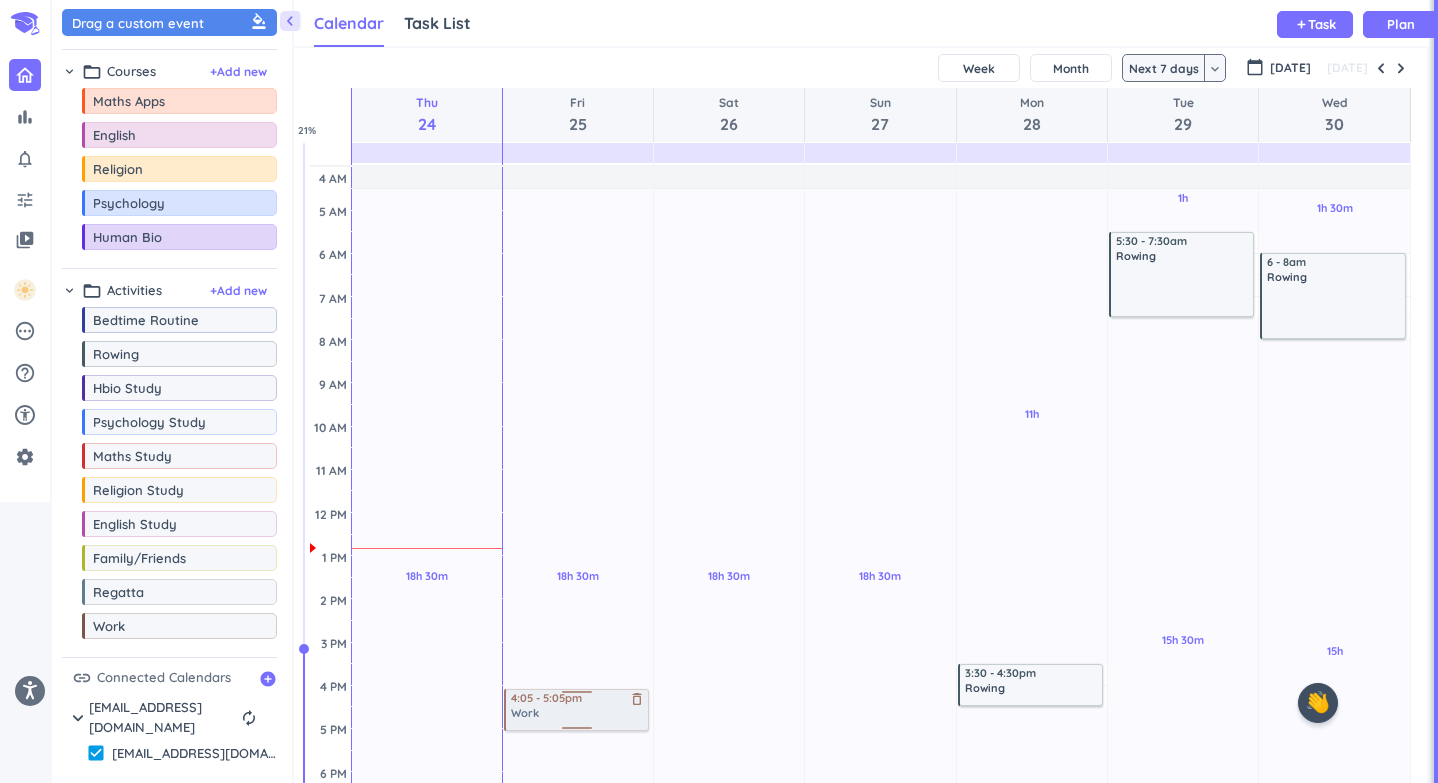 scroll, scrollTop: 6, scrollLeft: 0, axis: vertical 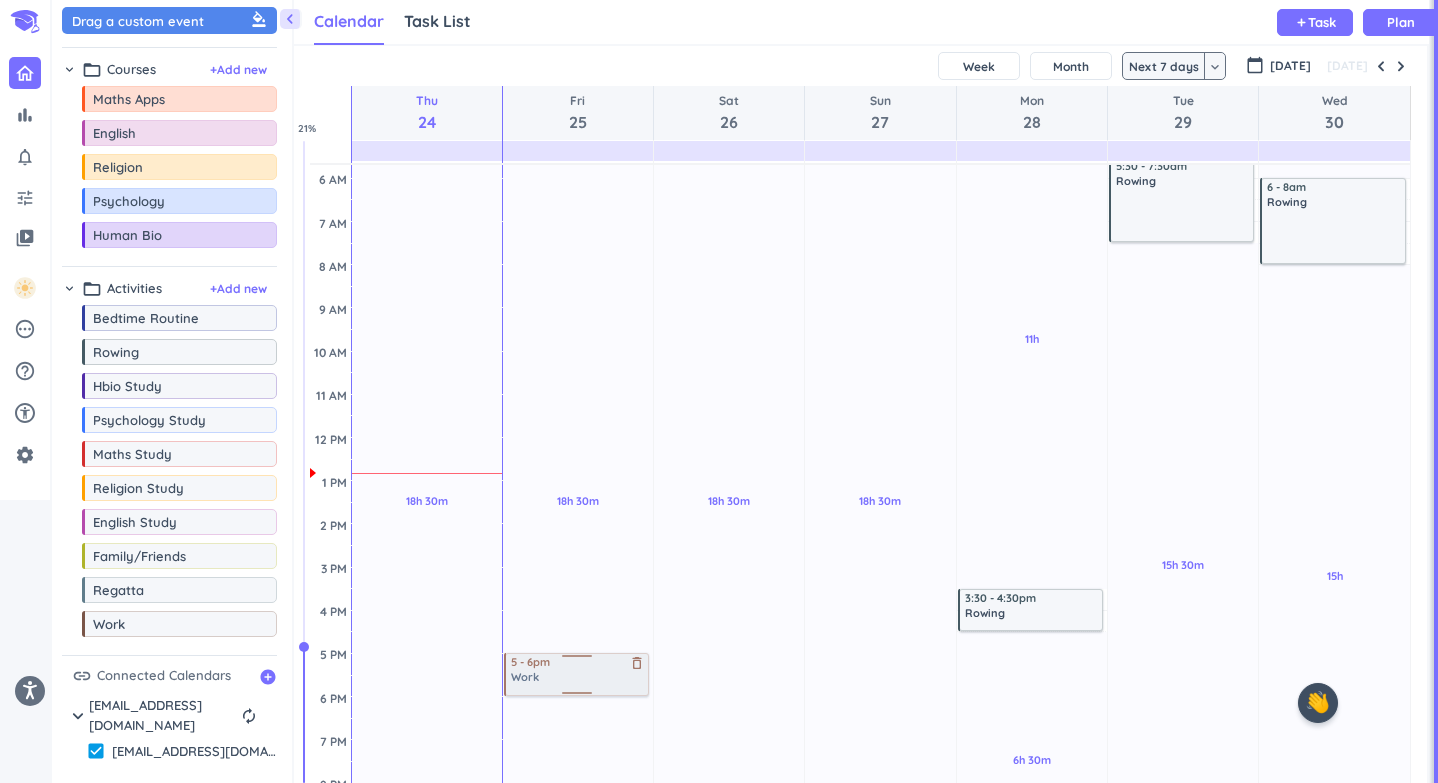 drag, startPoint x: 137, startPoint y: 637, endPoint x: 586, endPoint y: 654, distance: 449.32172 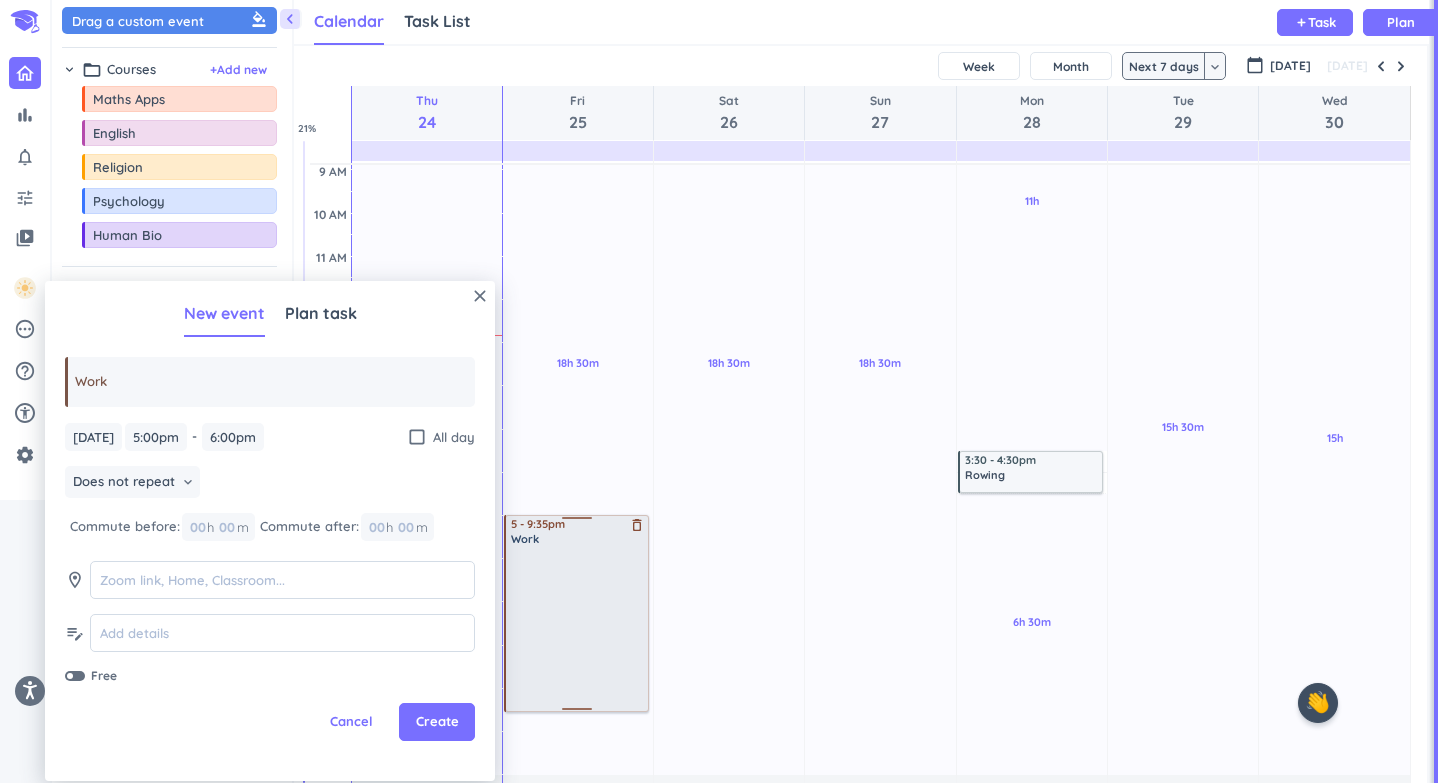 scroll, scrollTop: 215, scrollLeft: 0, axis: vertical 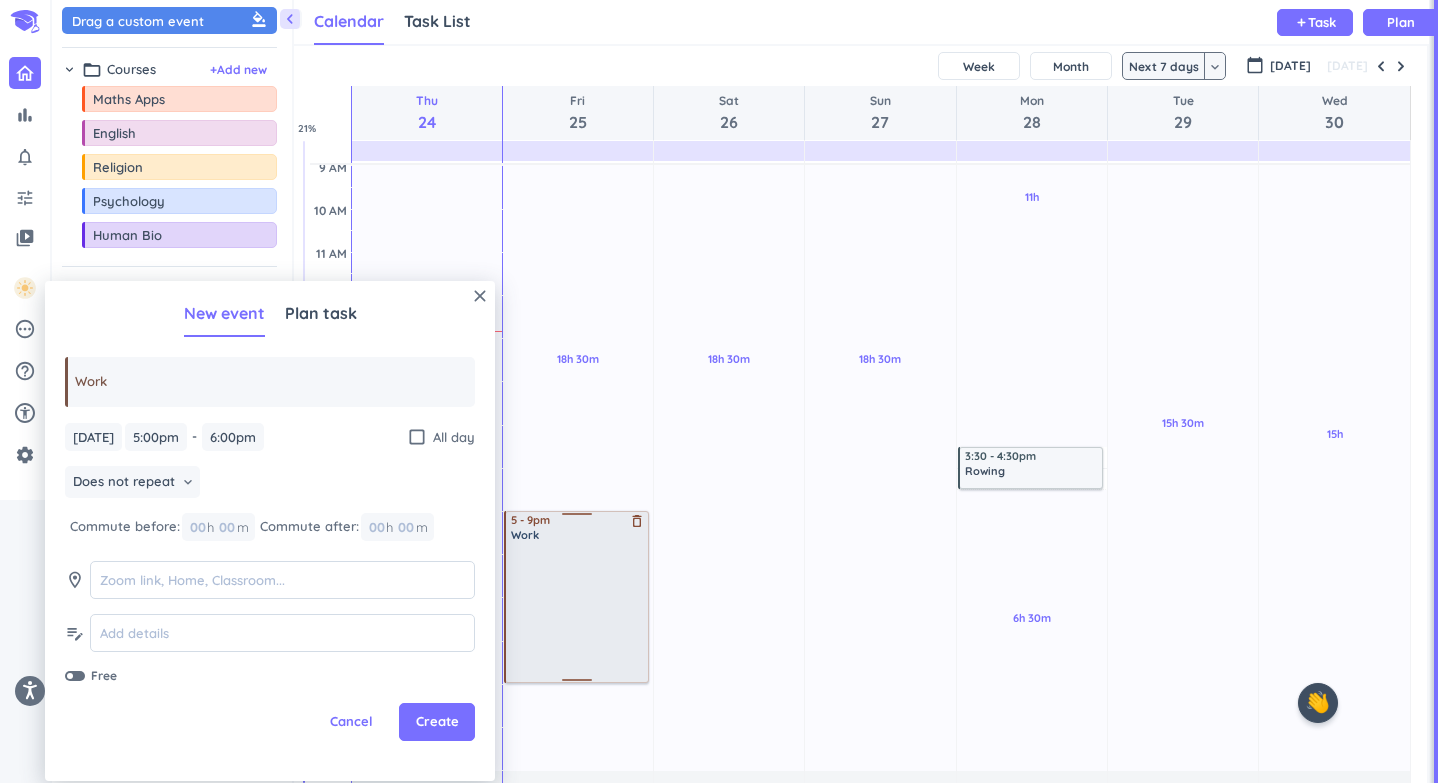 drag, startPoint x: 573, startPoint y: 694, endPoint x: 573, endPoint y: 682, distance: 12 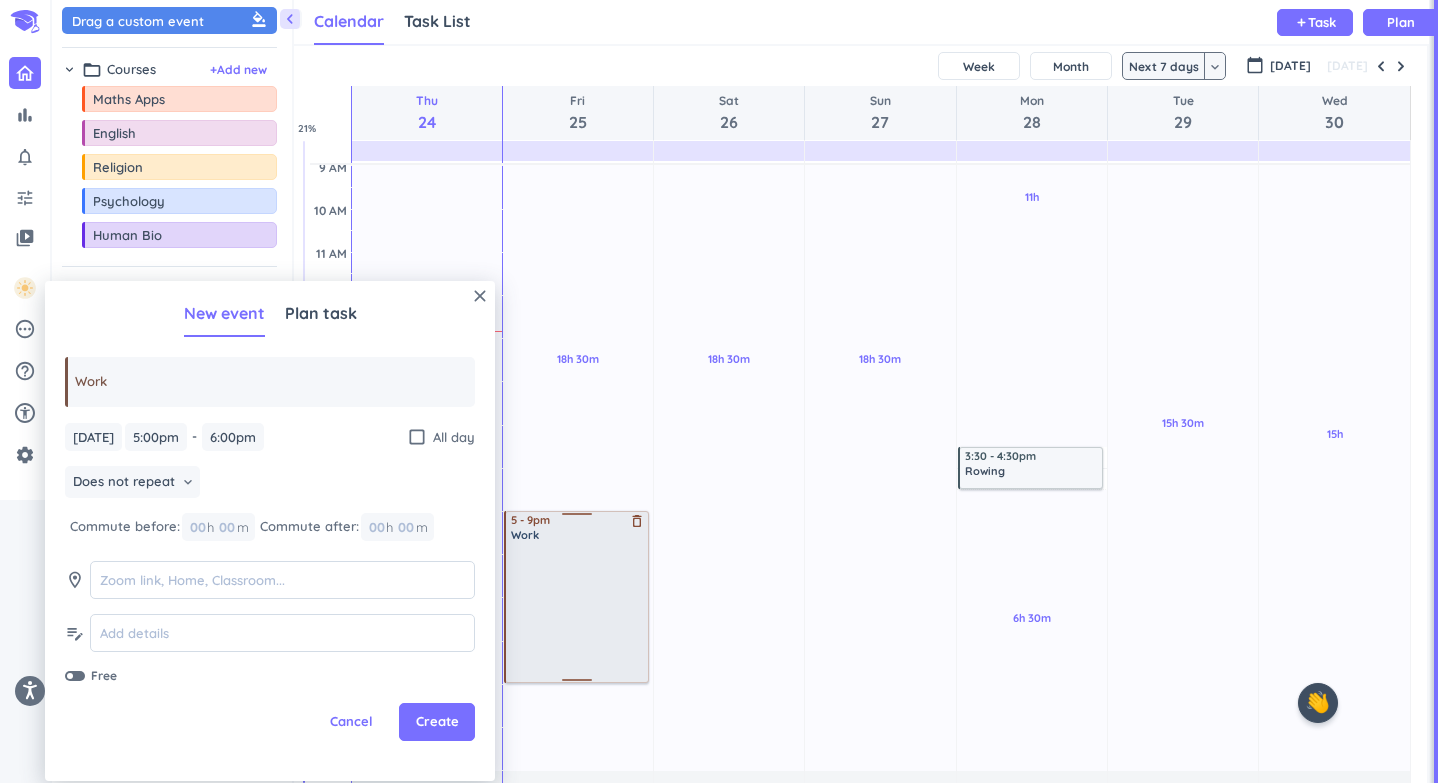 click on "18h 30m Past due Plan Adjust Awake Time Adjust Awake Time 5 - 6pm Work delete_outline 5 - 9pm Work delete_outline" at bounding box center [578, 468] 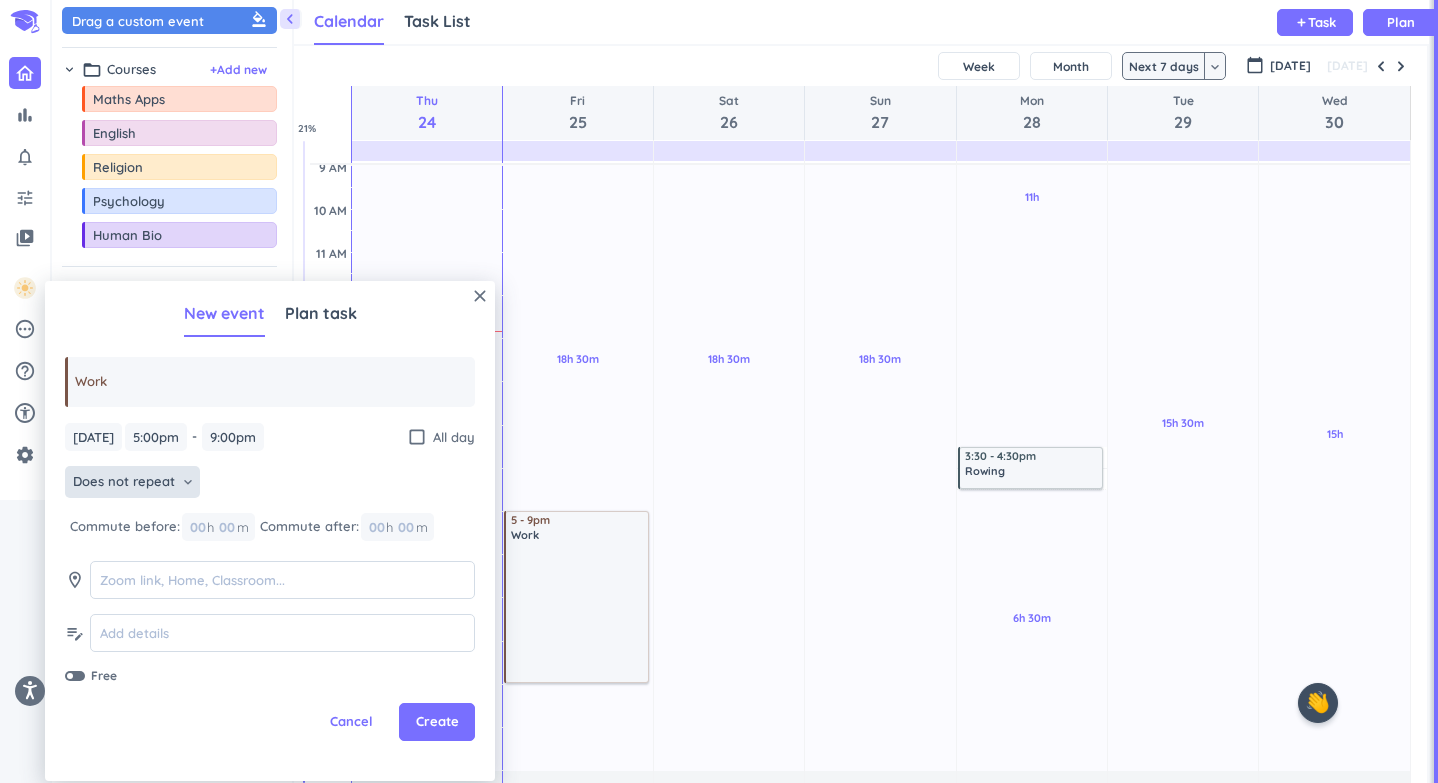 click on "Does not repeat" at bounding box center (124, 482) 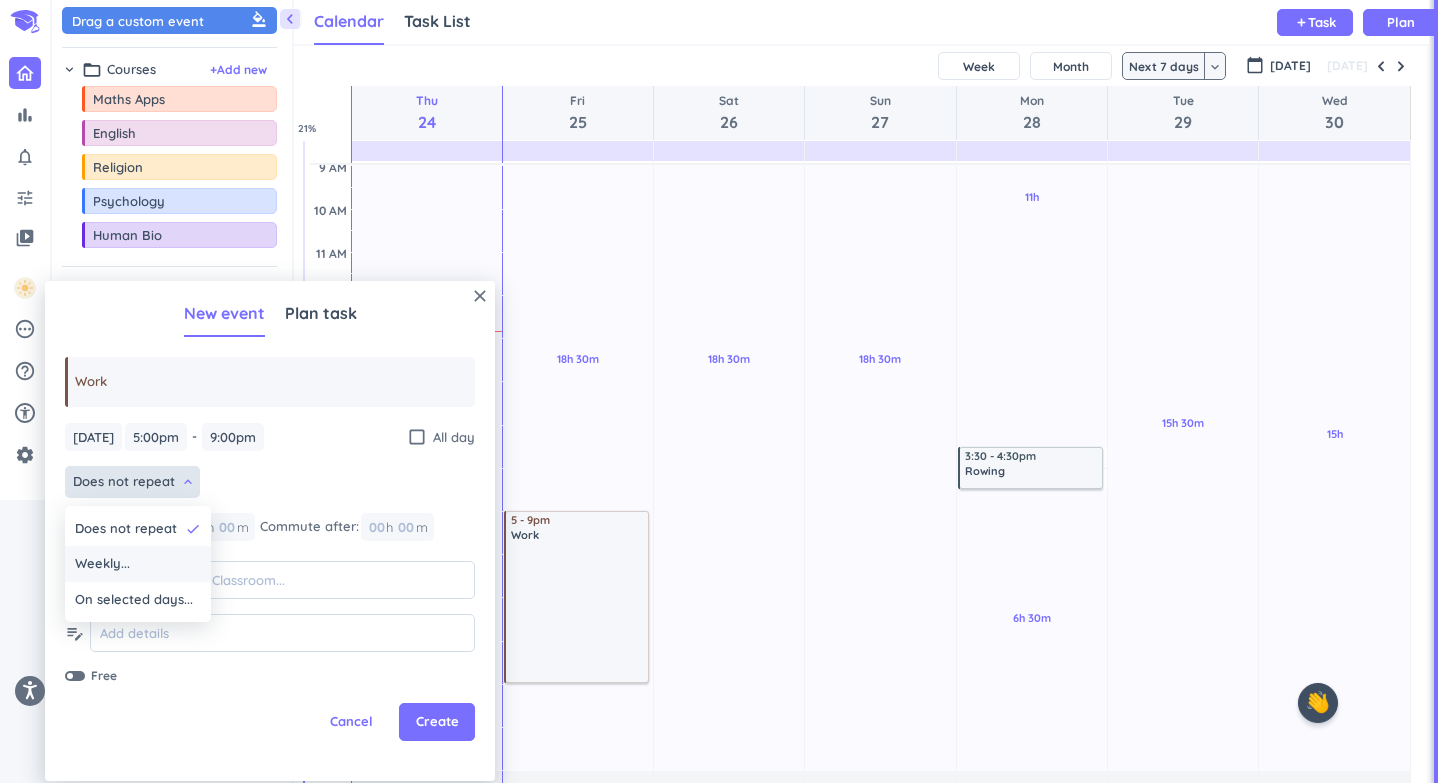 click on "Weekly..." at bounding box center (138, 564) 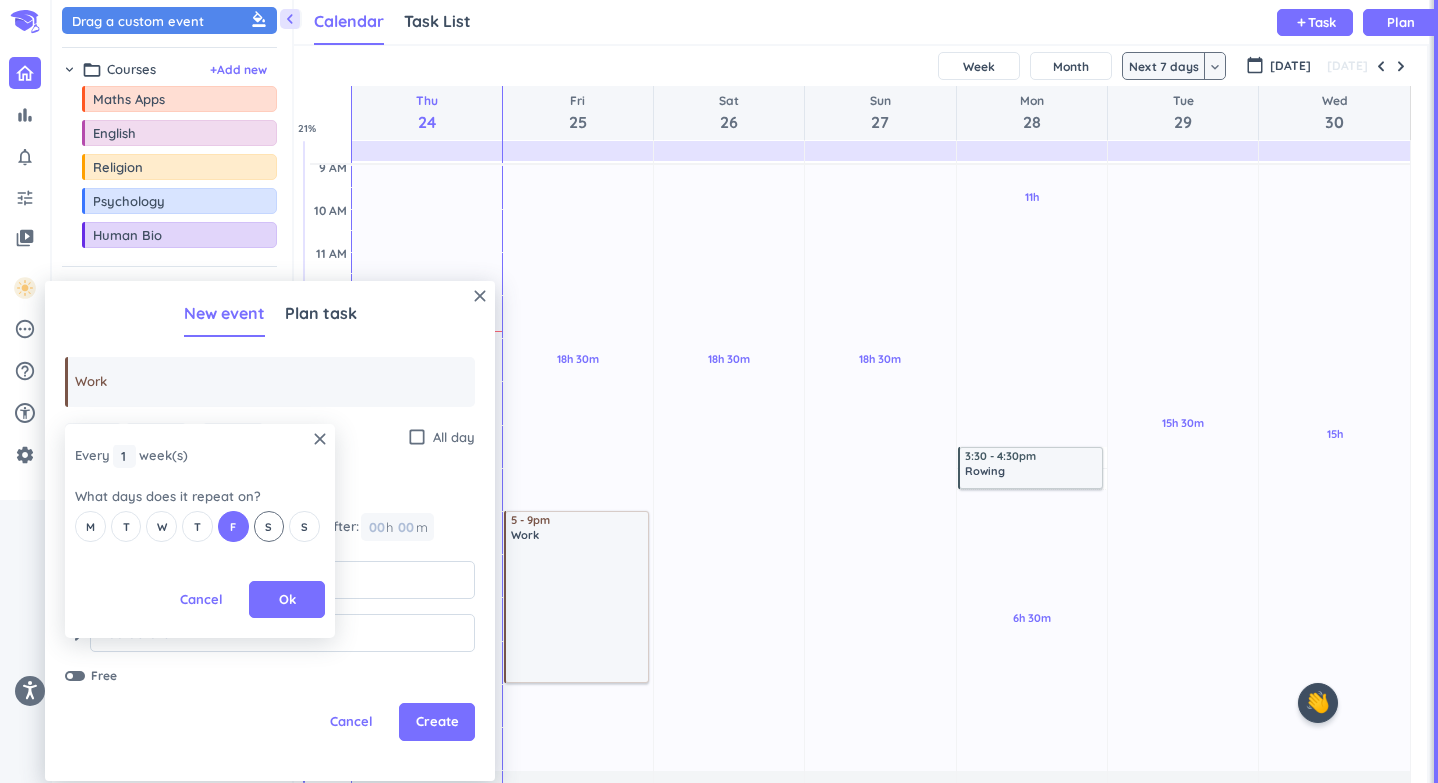 click on "S" at bounding box center (268, 527) 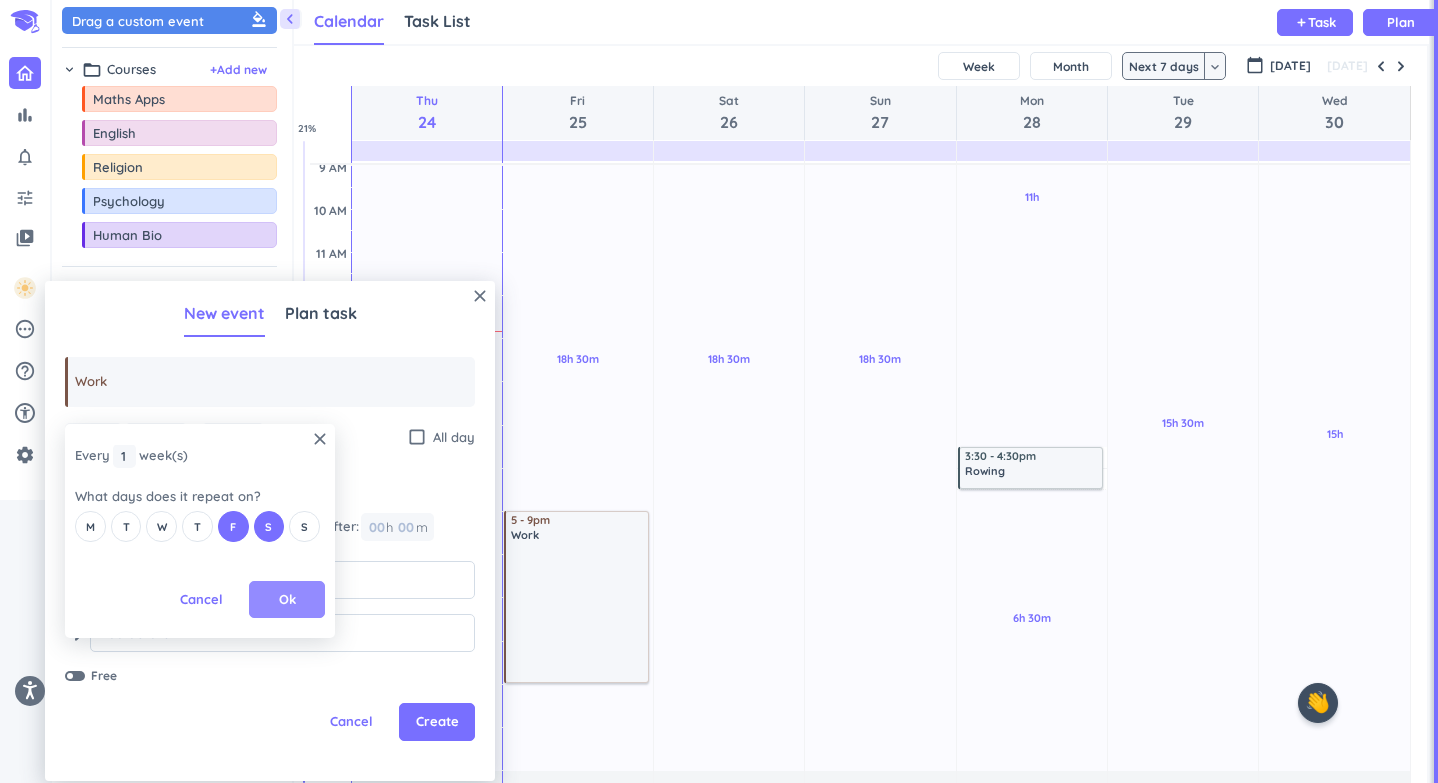 click on "Ok" at bounding box center (287, 600) 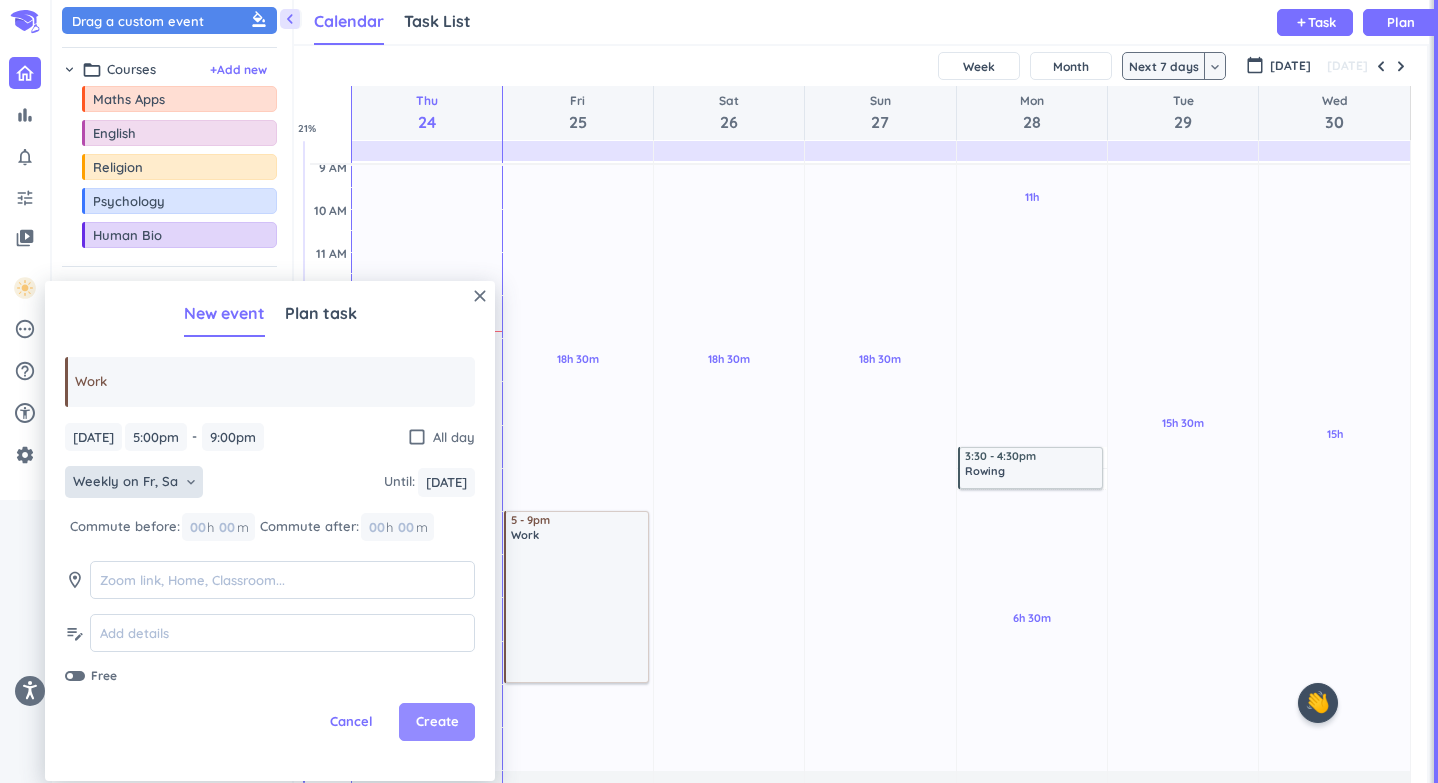 click on "Create" at bounding box center [437, 722] 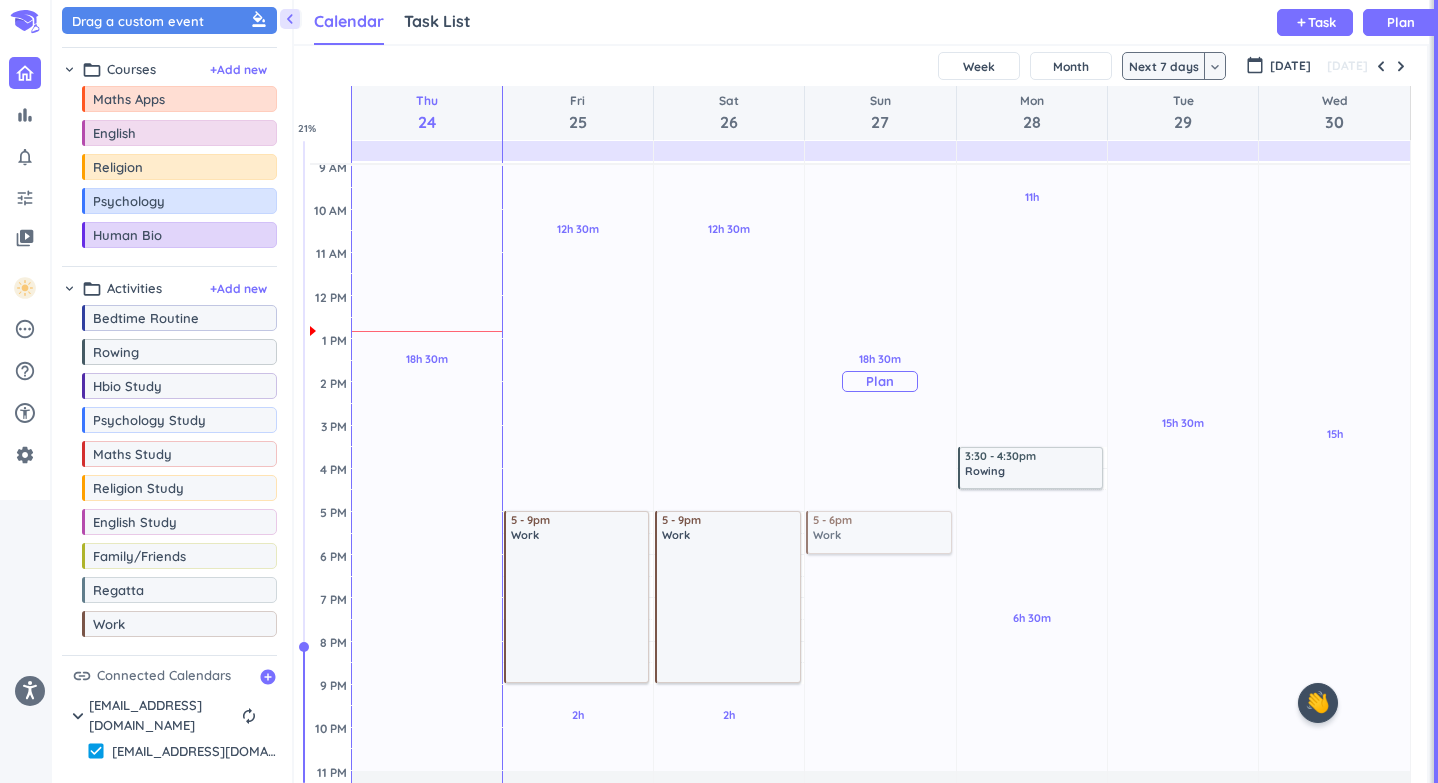 drag, startPoint x: 186, startPoint y: 633, endPoint x: 896, endPoint y: 516, distance: 719.57556 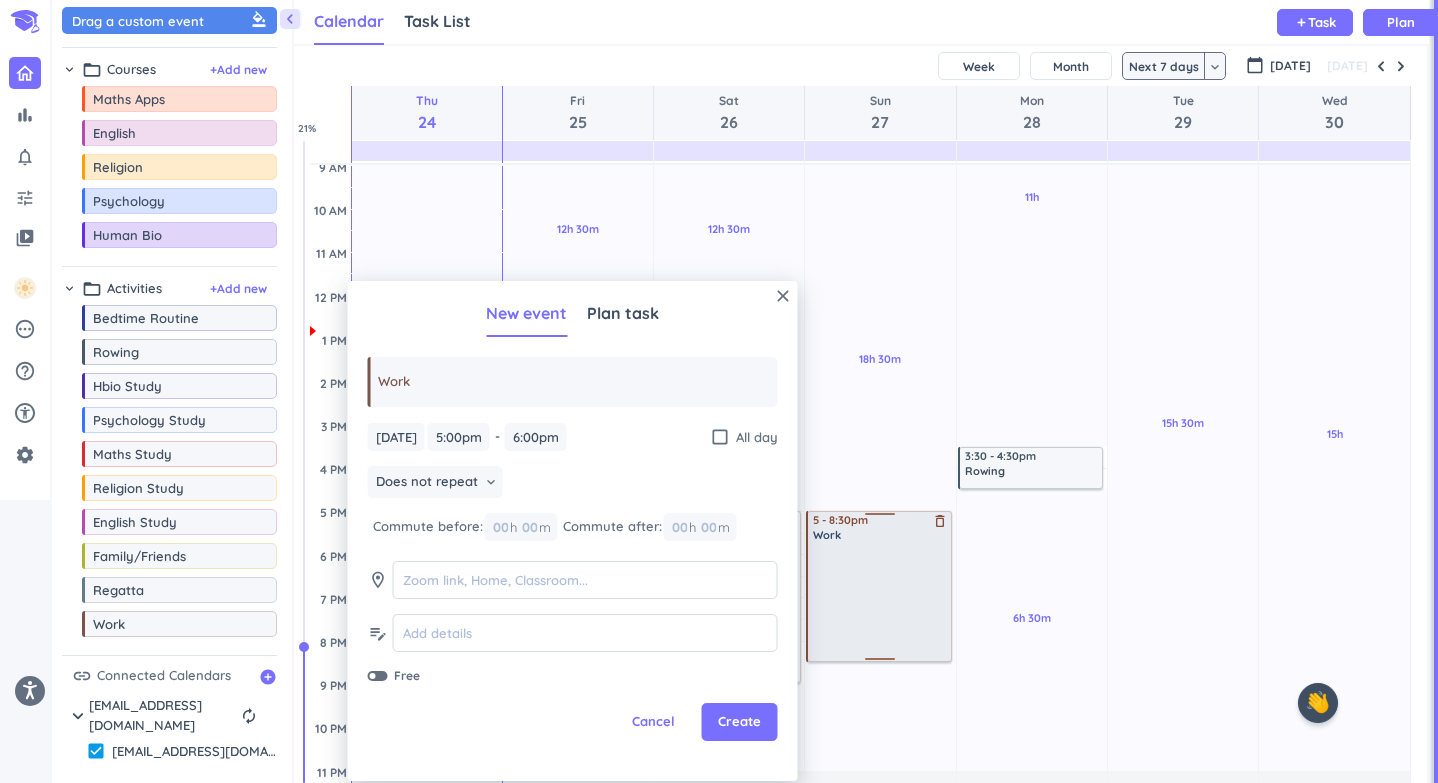 drag, startPoint x: 881, startPoint y: 552, endPoint x: 880, endPoint y: 660, distance: 108.00463 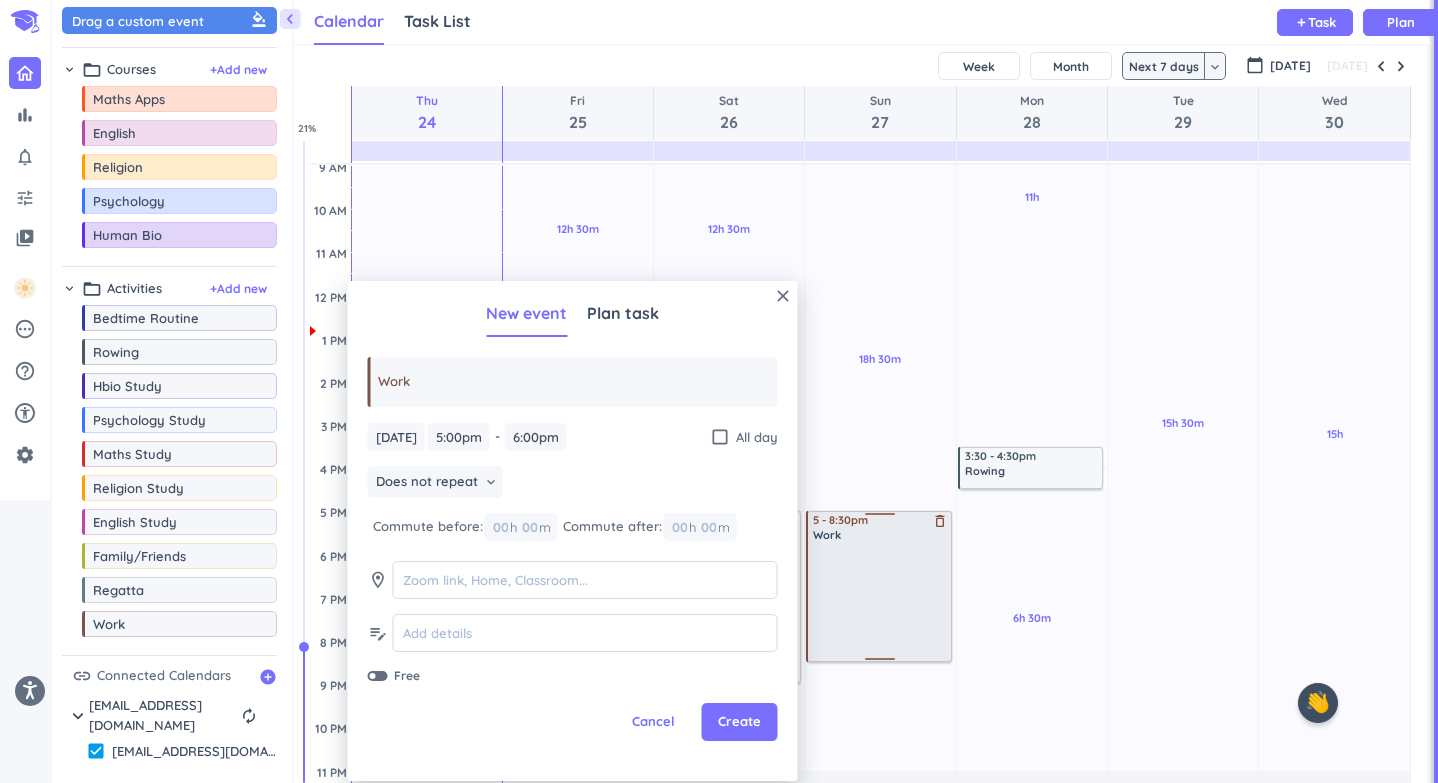 click on "18h 30m Past due Plan Adjust Awake Time Adjust Awake Time 5 - 6pm Work delete_outline 5 - 8:30pm Work delete_outline" at bounding box center (880, 468) 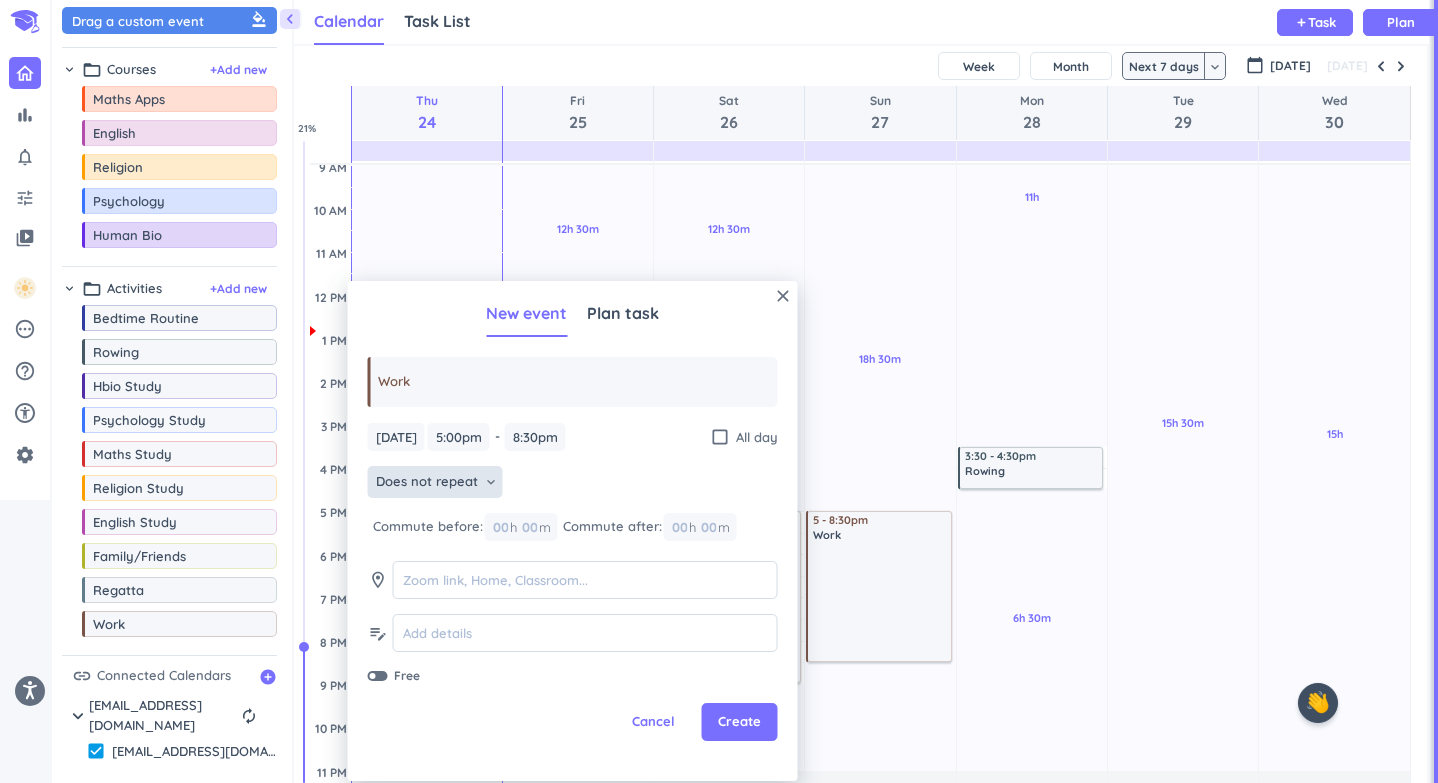 click on "Does not repeat keyboard_arrow_down" at bounding box center [435, 482] 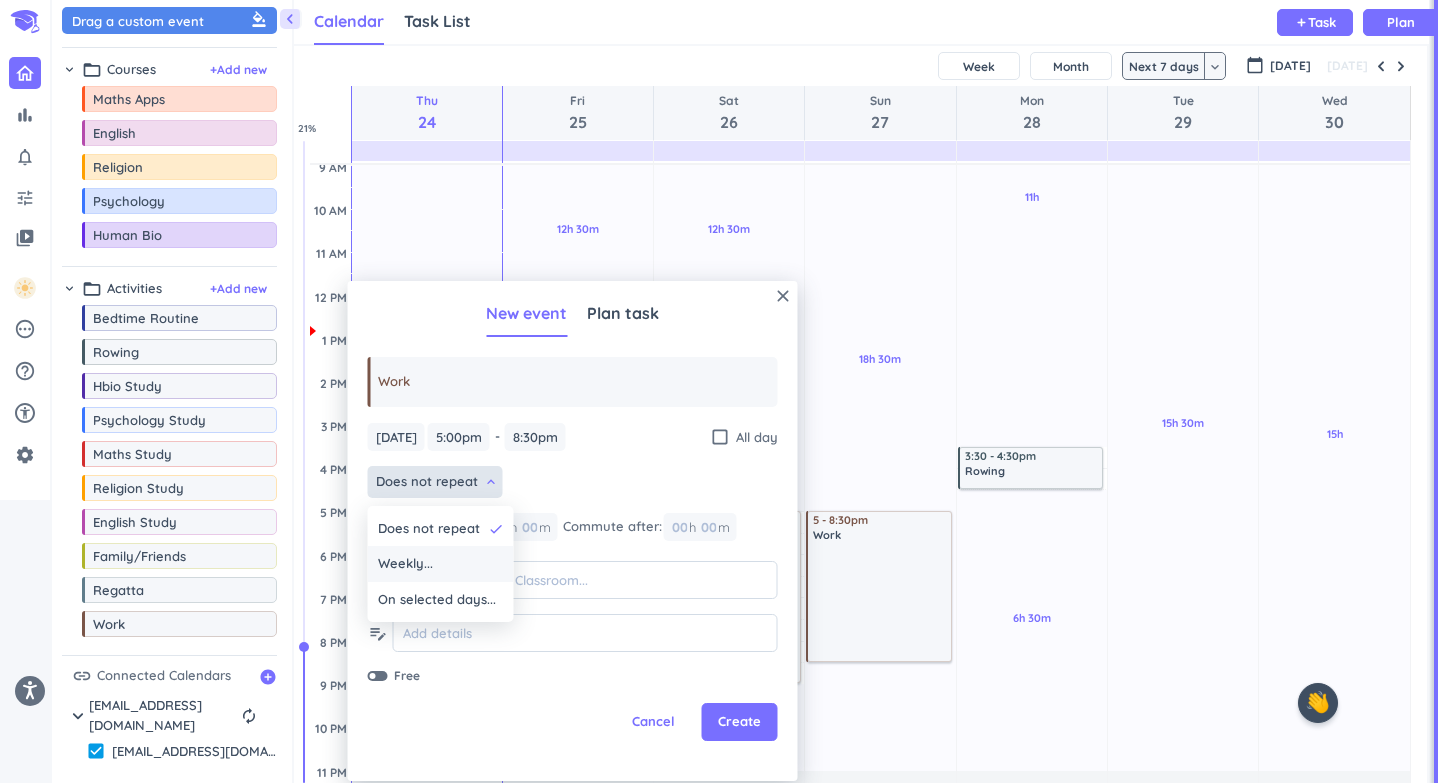 click on "Weekly..." at bounding box center [441, 564] 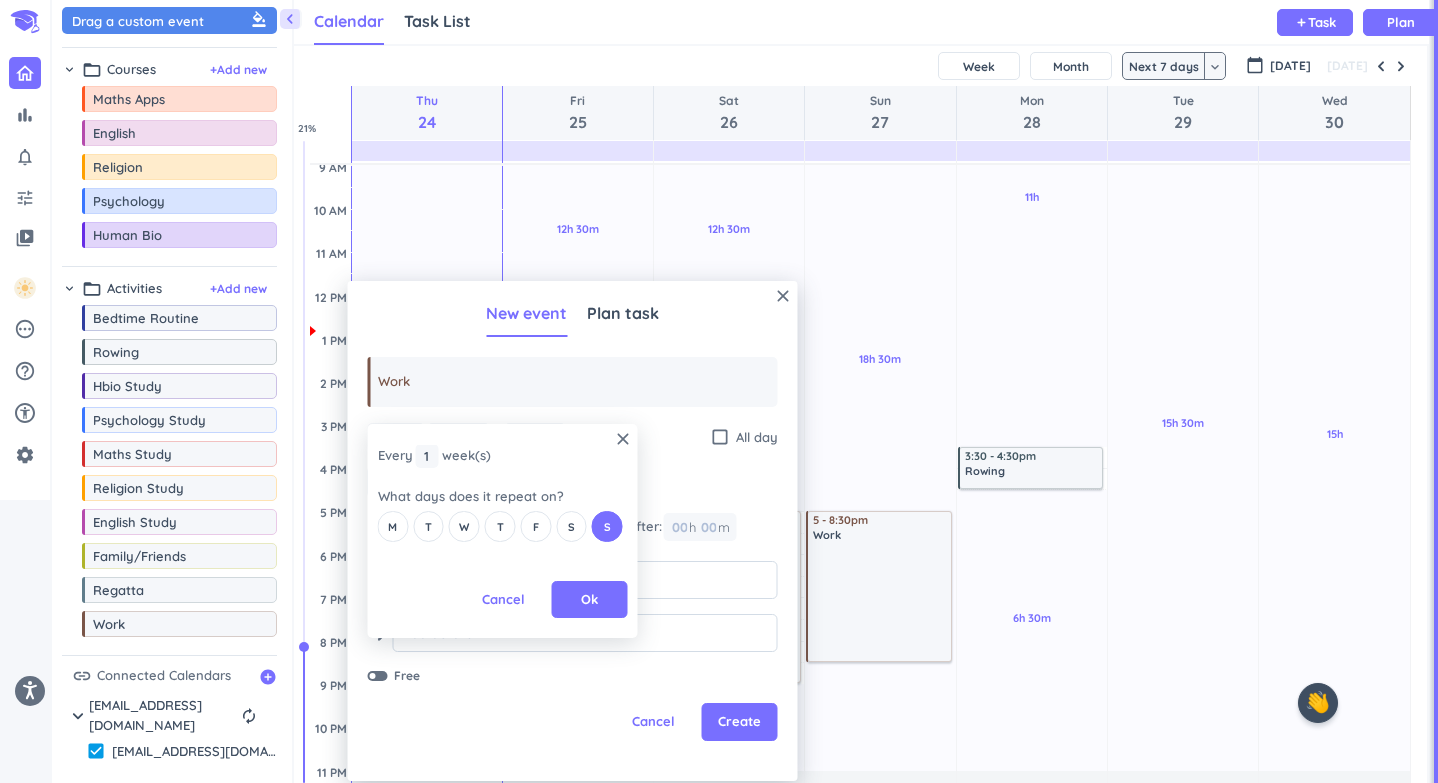 click on "close Every 1 1 1 week (s) What days does it repeat on? M T W T F S S Cancel Ok" at bounding box center [633, 531] 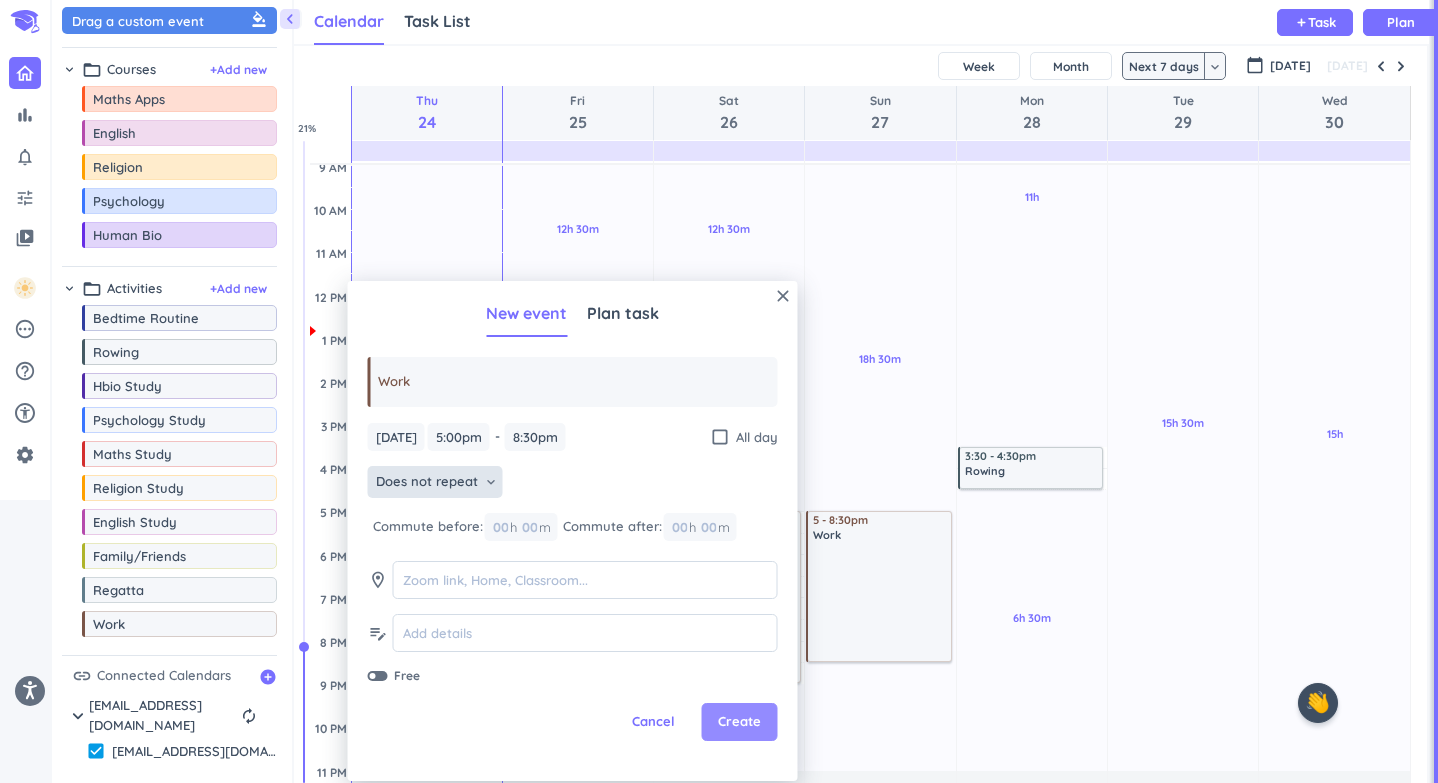 click on "Create" at bounding box center [739, 722] 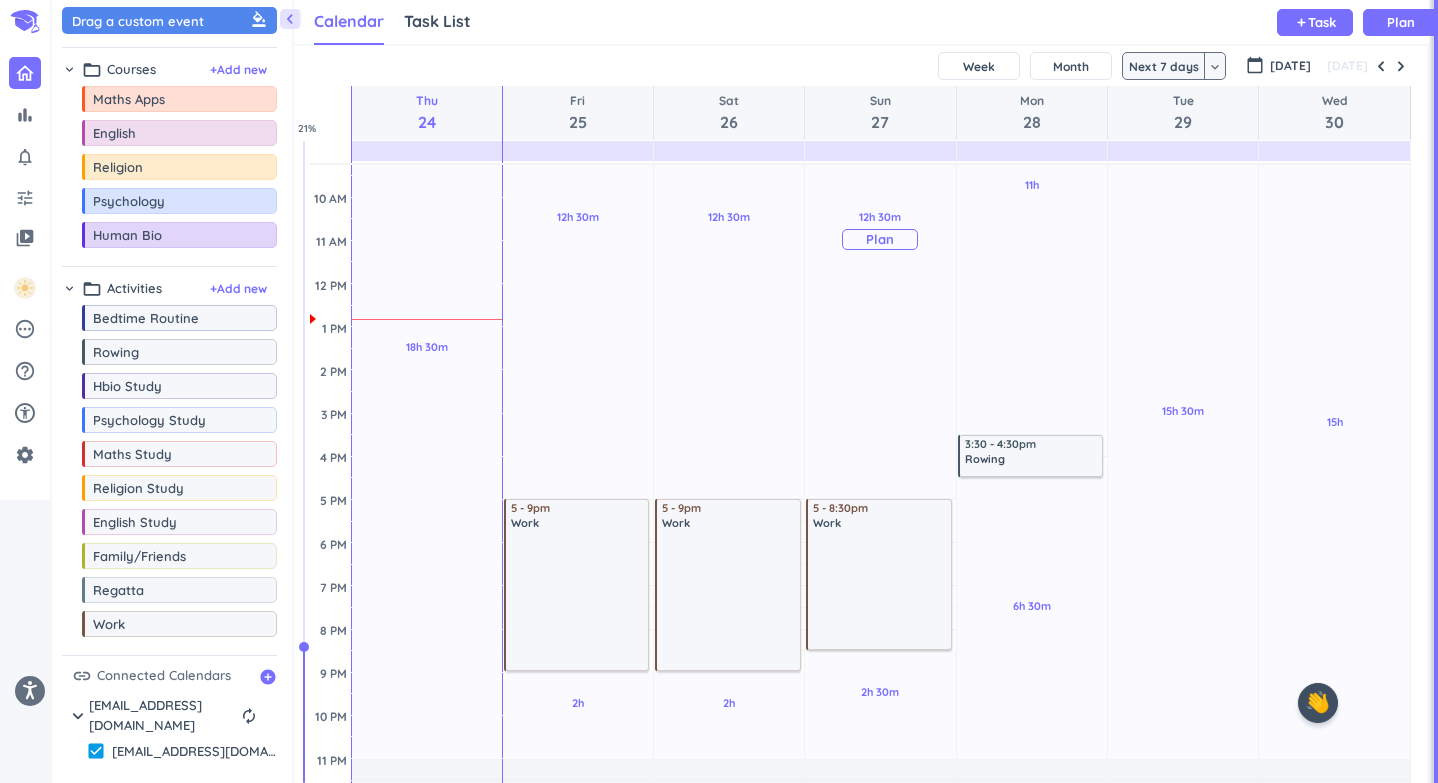 scroll, scrollTop: 0, scrollLeft: 0, axis: both 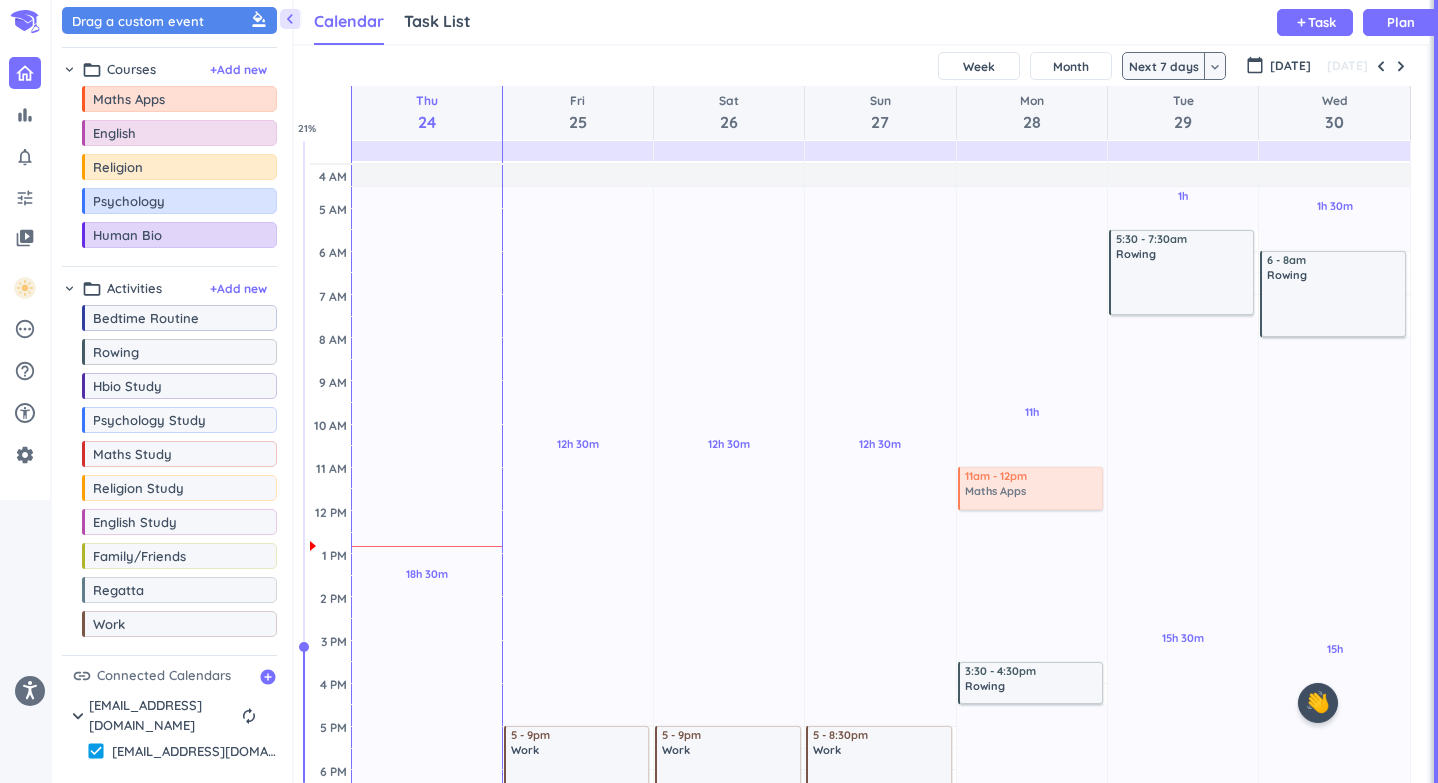 drag, startPoint x: 140, startPoint y: 105, endPoint x: 1036, endPoint y: 470, distance: 967.4921 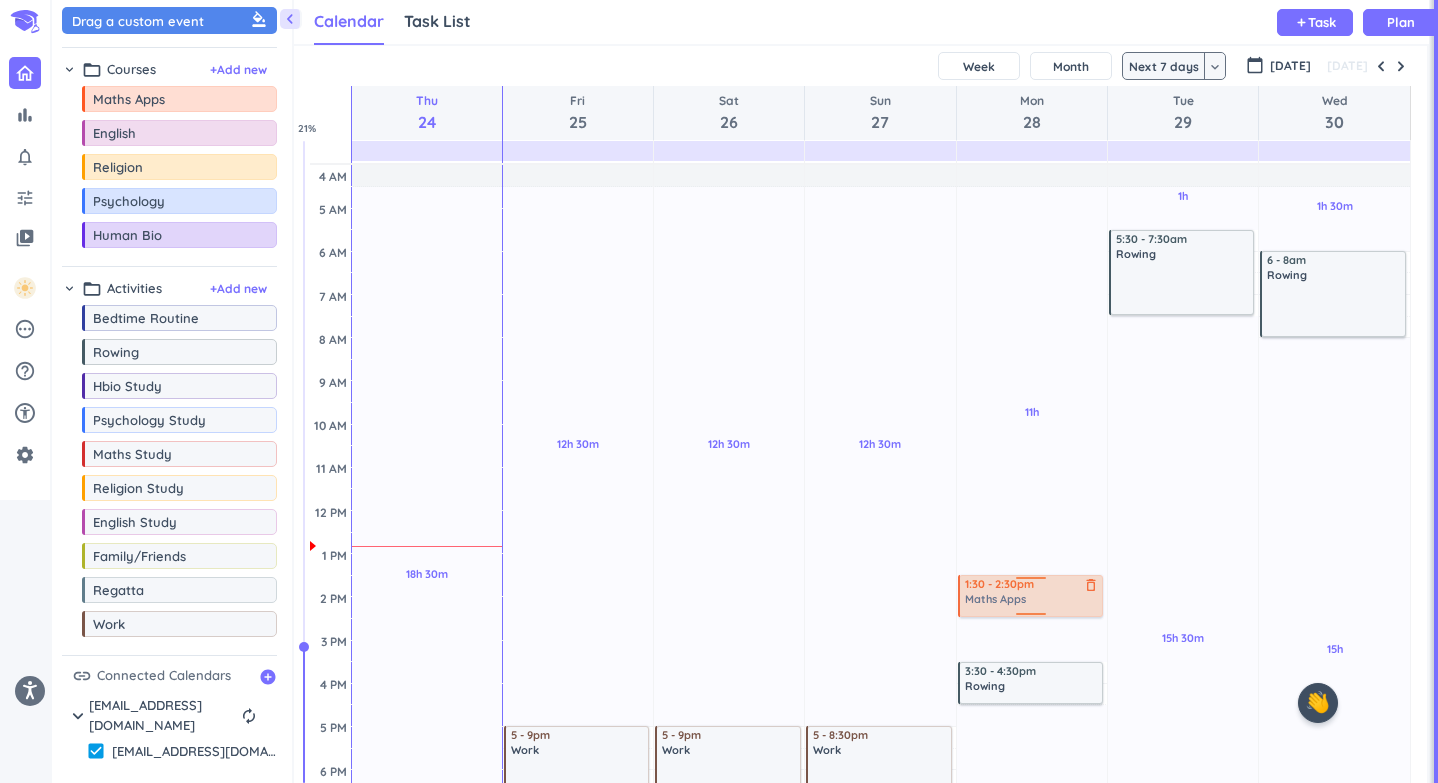 drag, startPoint x: 1033, startPoint y: 497, endPoint x: 1030, endPoint y: 603, distance: 106.04244 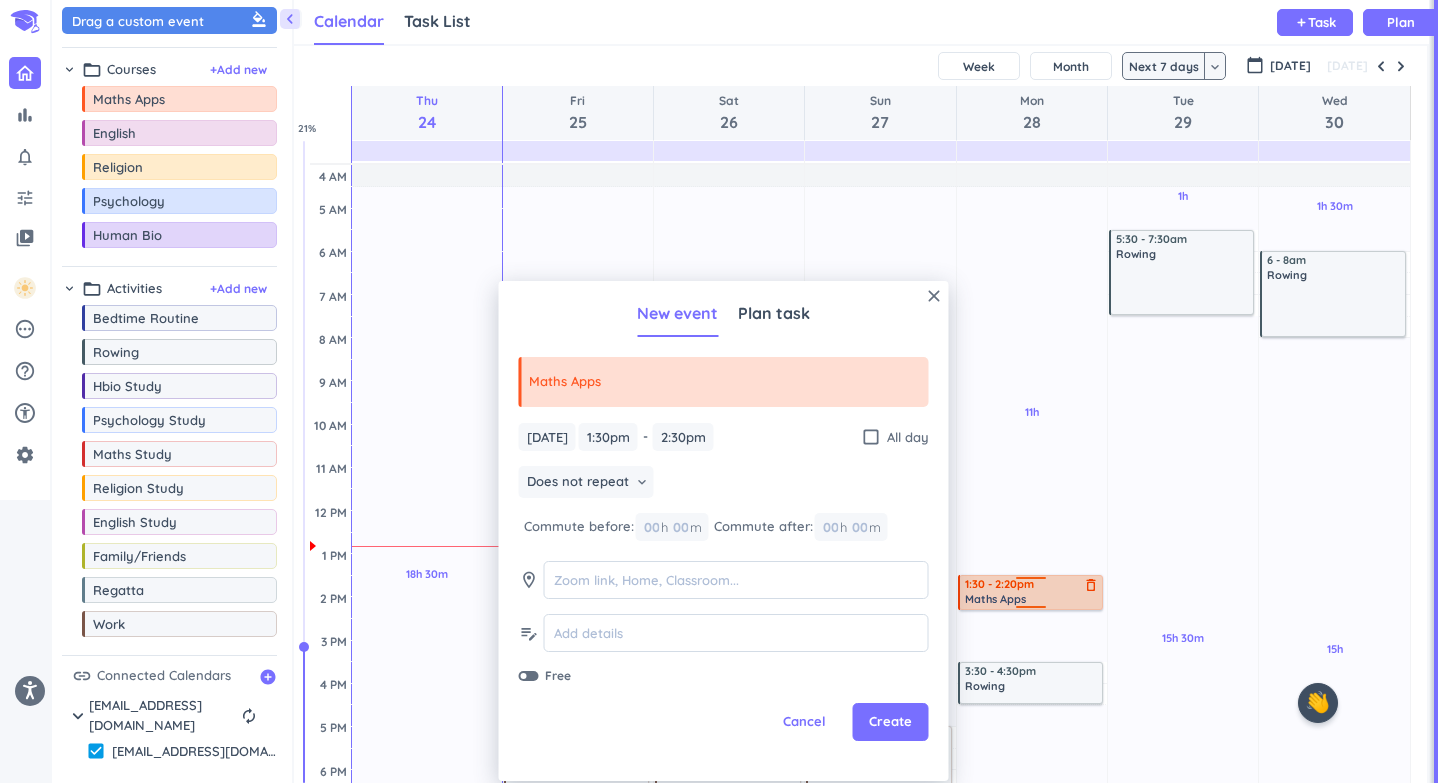 click on "11h  Past due Plan 6h 30m Past due Plan Adjust Awake Time Adjust Awake Time 1:30 - 2:30pm Maths Apps delete_outline 3:30 - 4:30pm Rowing delete_outline 1:30 - 2:20pm Maths Apps delete_outline" at bounding box center (1032, 683) 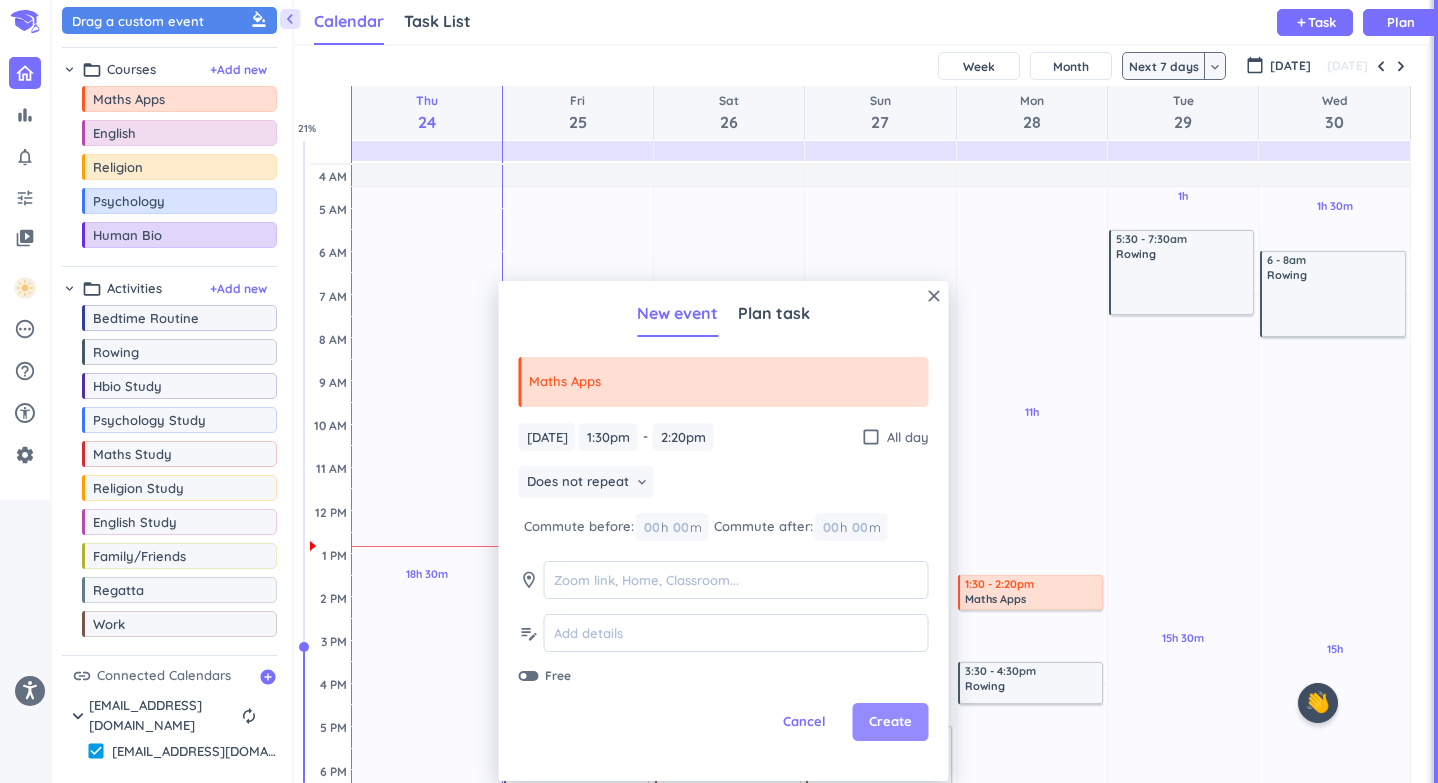 click on "Create" at bounding box center [890, 722] 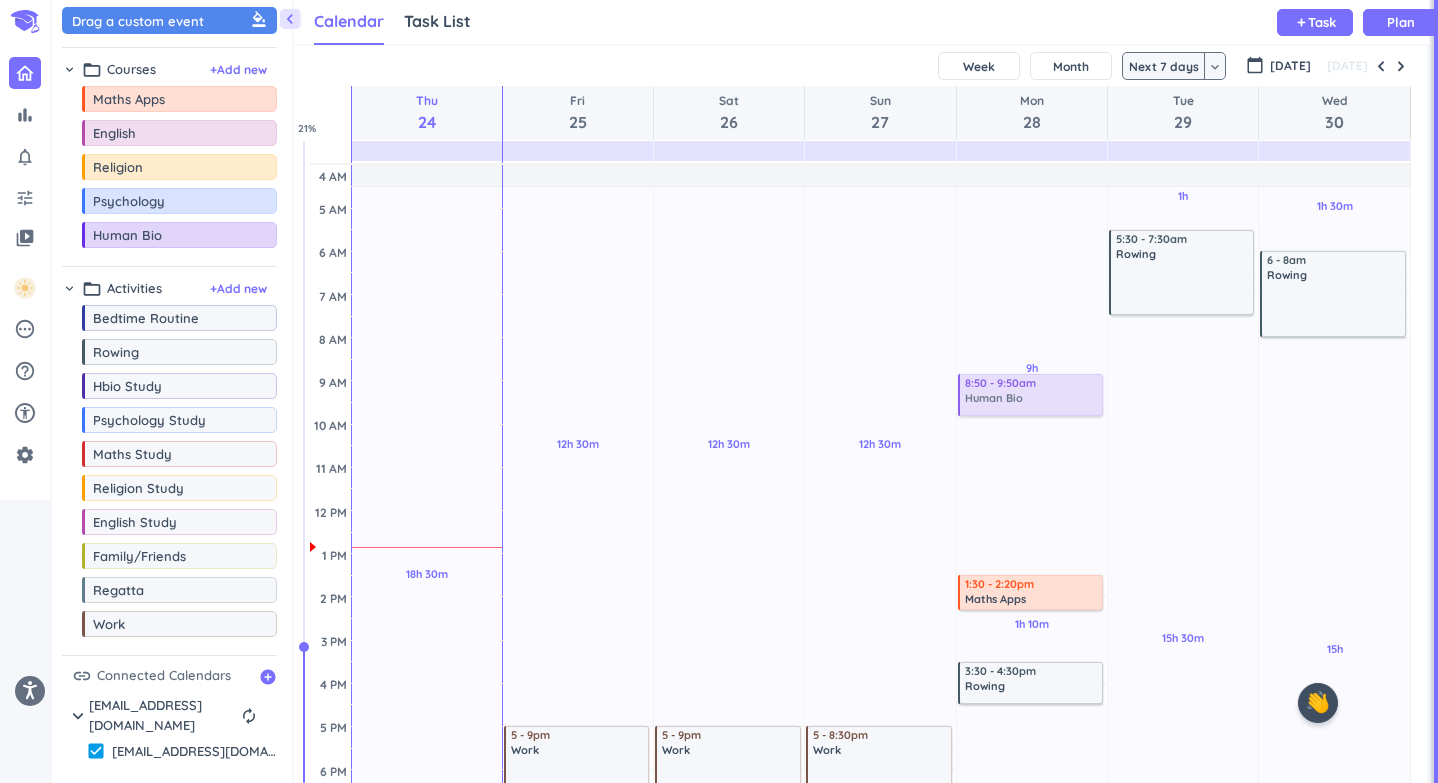 drag, startPoint x: 143, startPoint y: 245, endPoint x: 1035, endPoint y: 374, distance: 901.27966 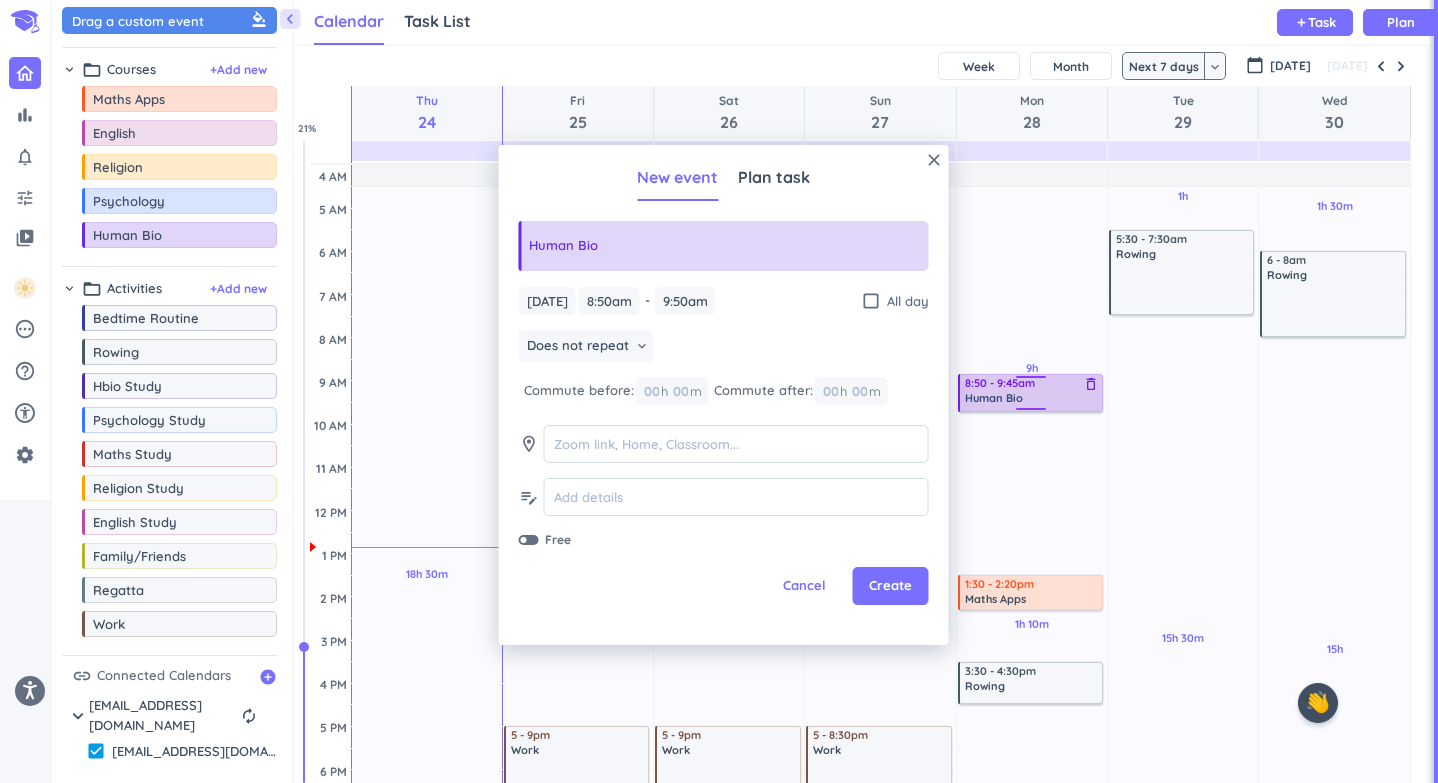 click on "9h  Past due Plan 1h 10m Past due Plan 6h 30m Past due Plan Adjust Awake Time Adjust Awake Time 8:50 - 9:50am Human Bio delete_outline 1:30 - 2:20pm Maths Apps delete_outline 3:30 - 4:30pm Rowing delete_outline 8:50 - 9:45am Human Bio delete_outline" at bounding box center [1032, 683] 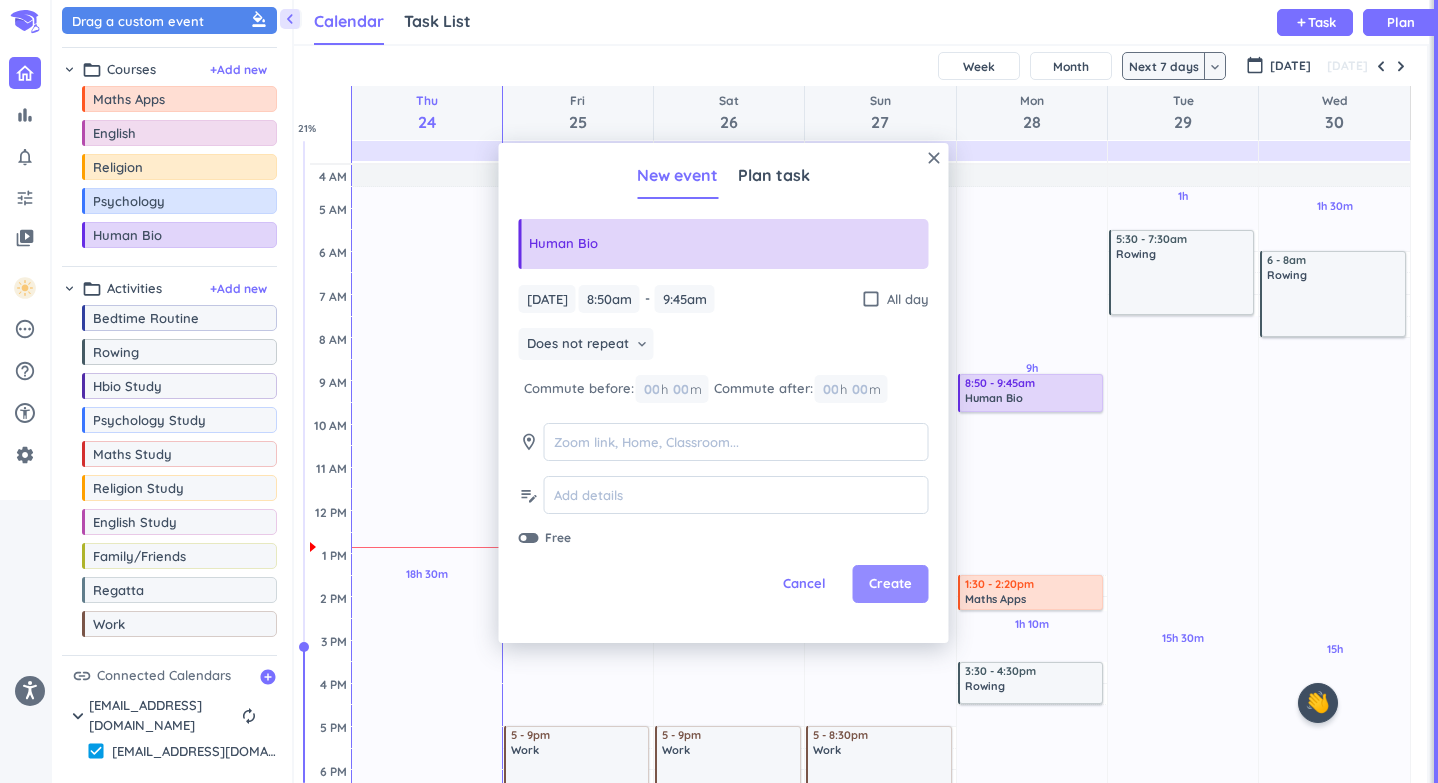click on "Create" at bounding box center [890, 584] 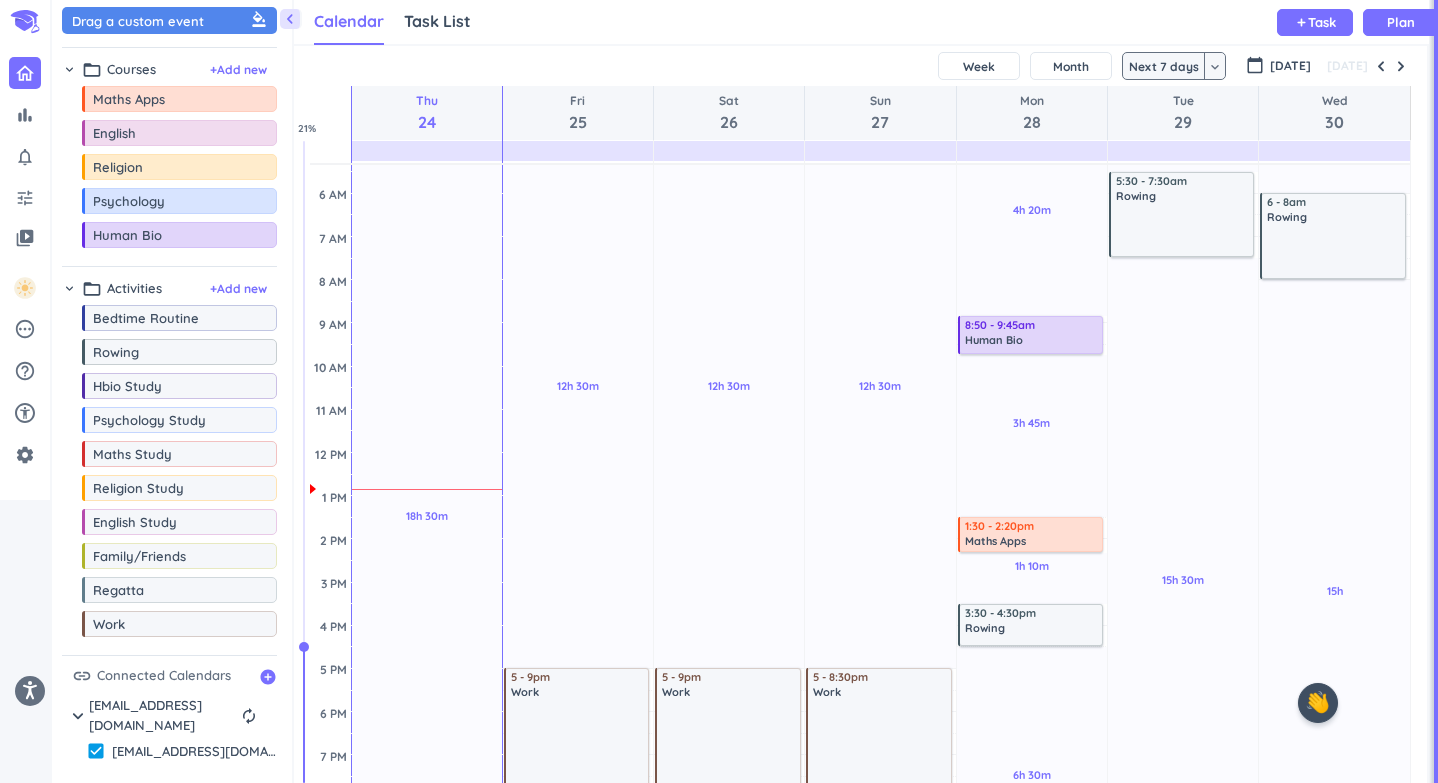 scroll, scrollTop: 61, scrollLeft: 0, axis: vertical 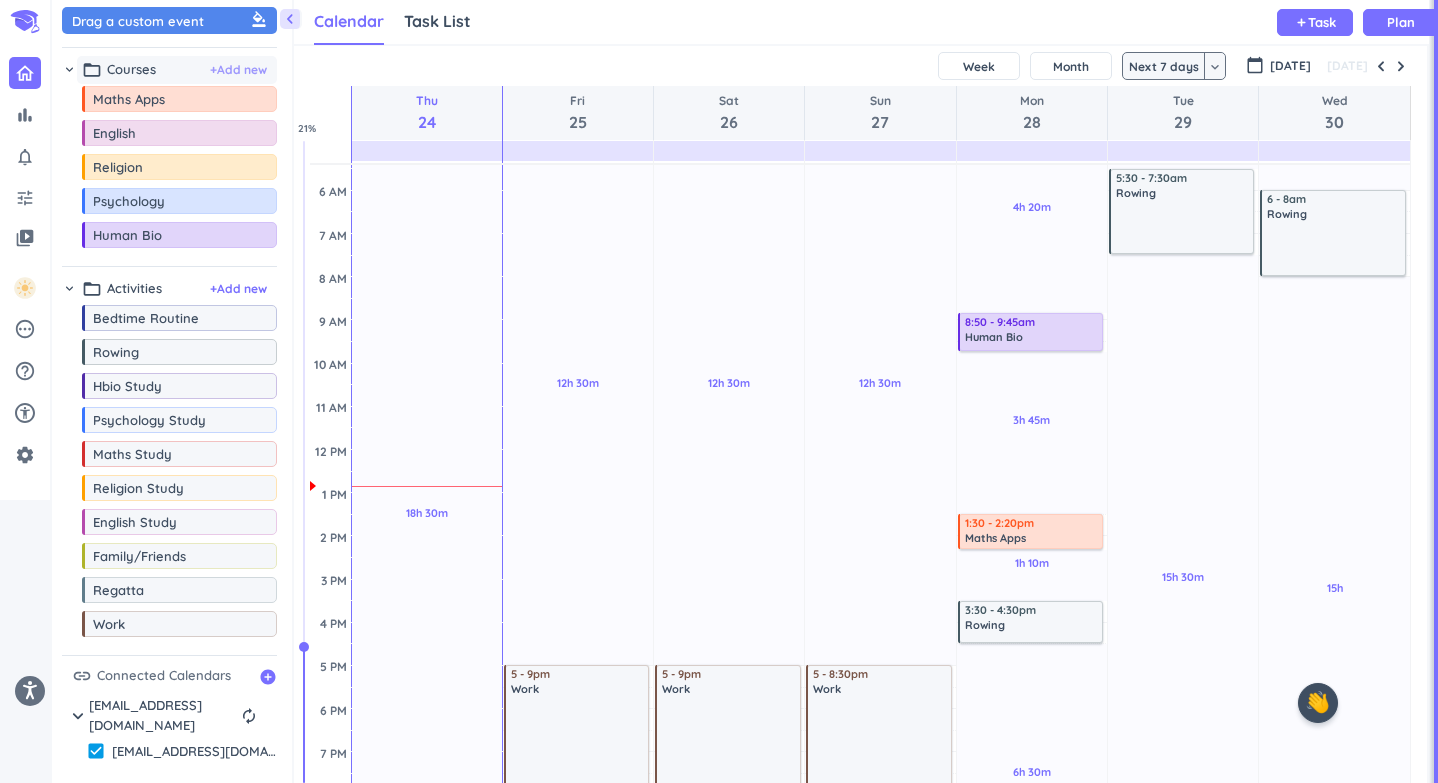 click on "+  Add new" at bounding box center [238, 70] 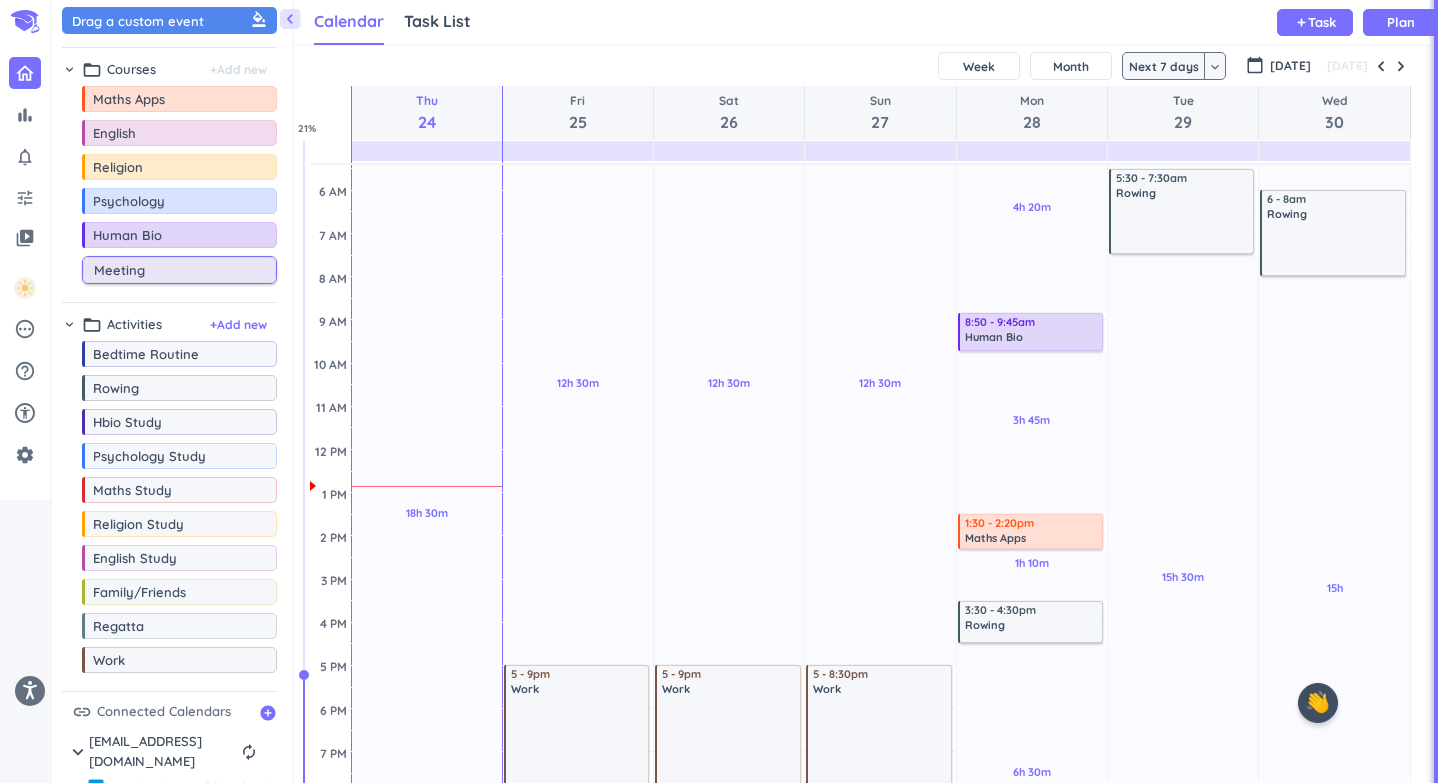 type on "Meeting" 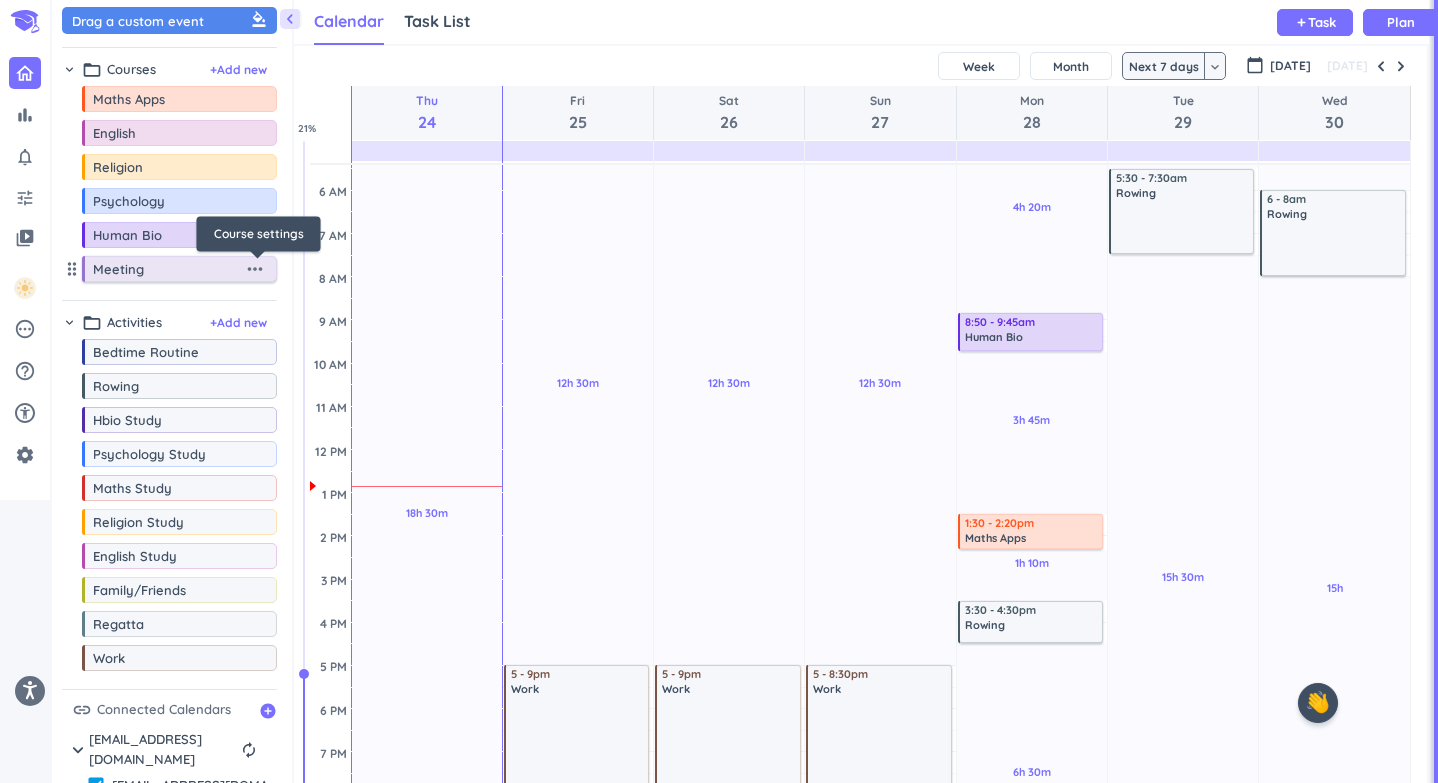 click on "more_horiz" at bounding box center [255, 269] 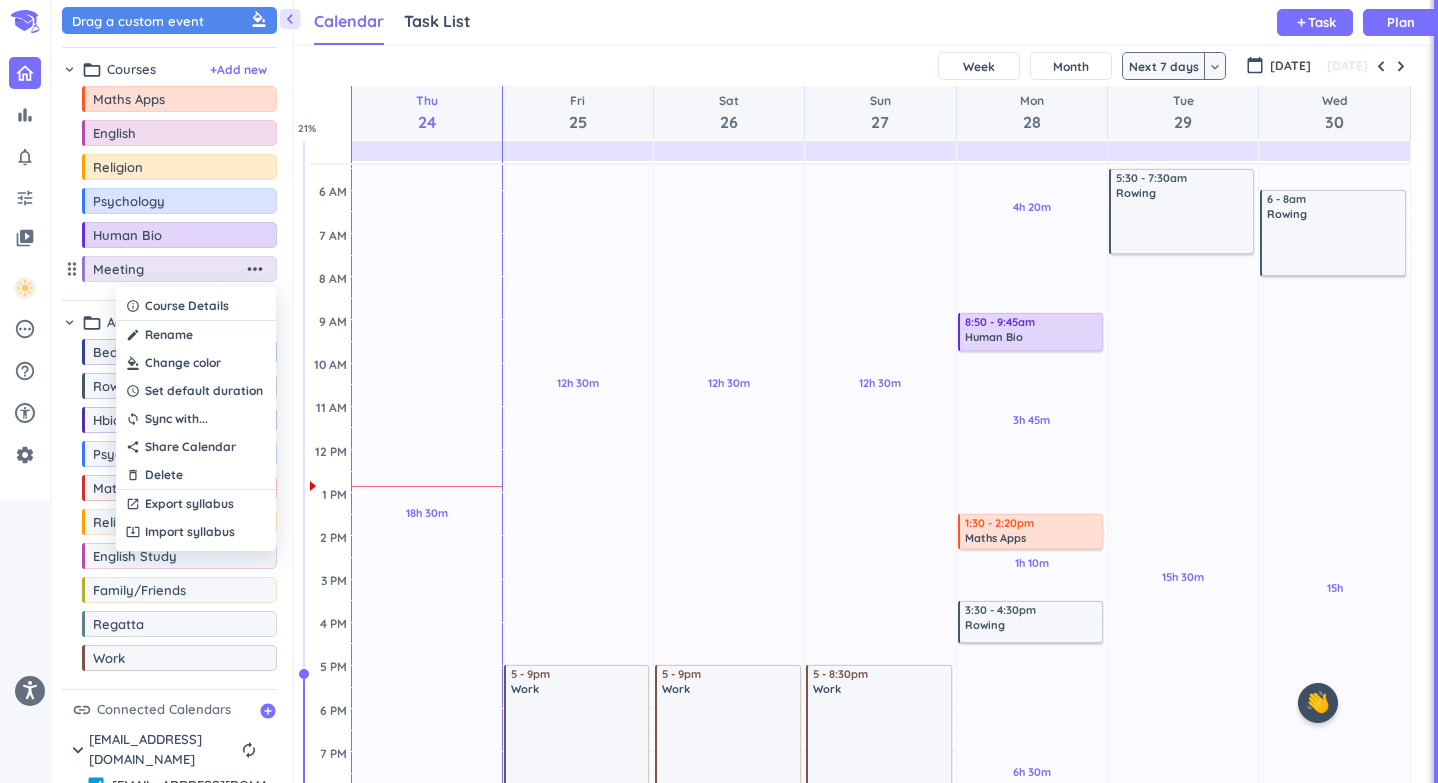 click at bounding box center [196, 363] 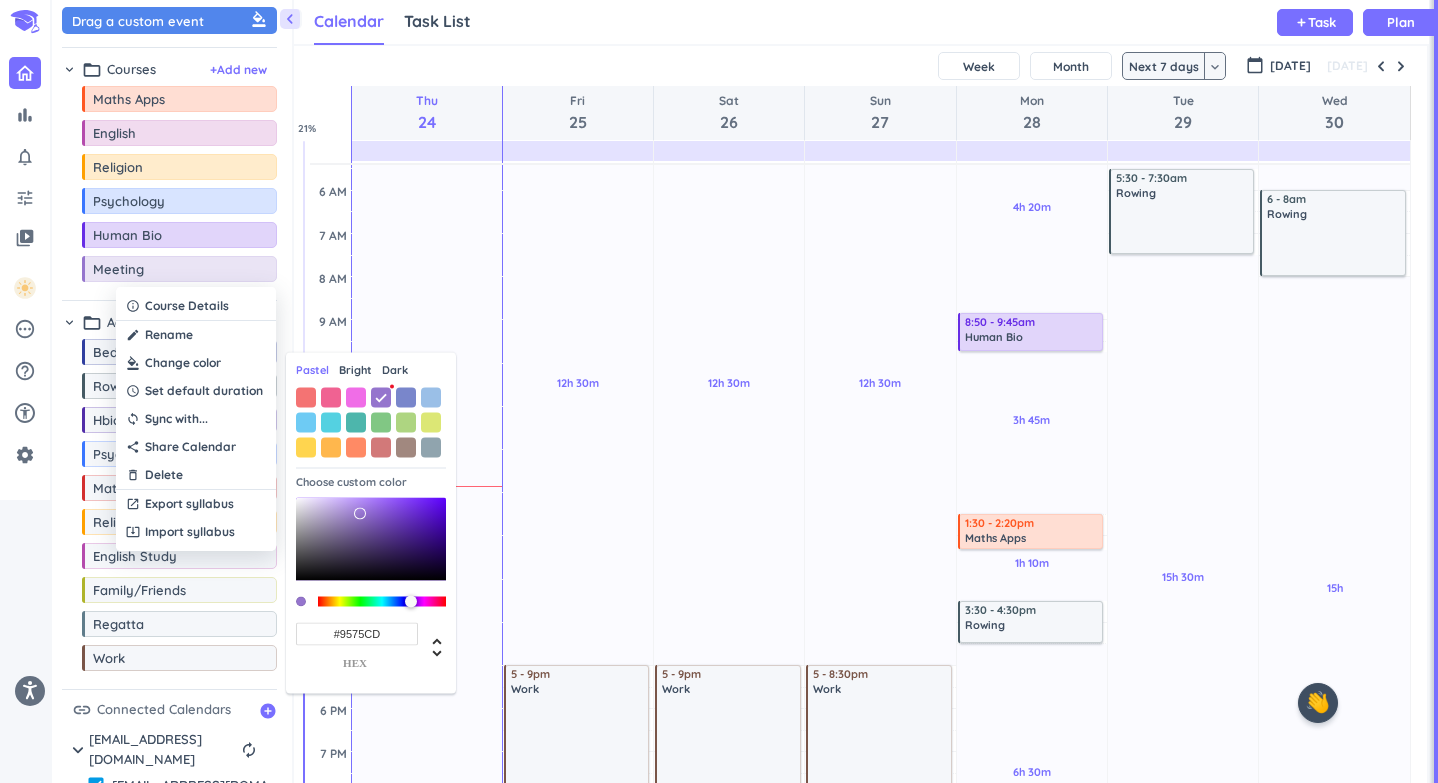 click on "Dark" at bounding box center (395, 370) 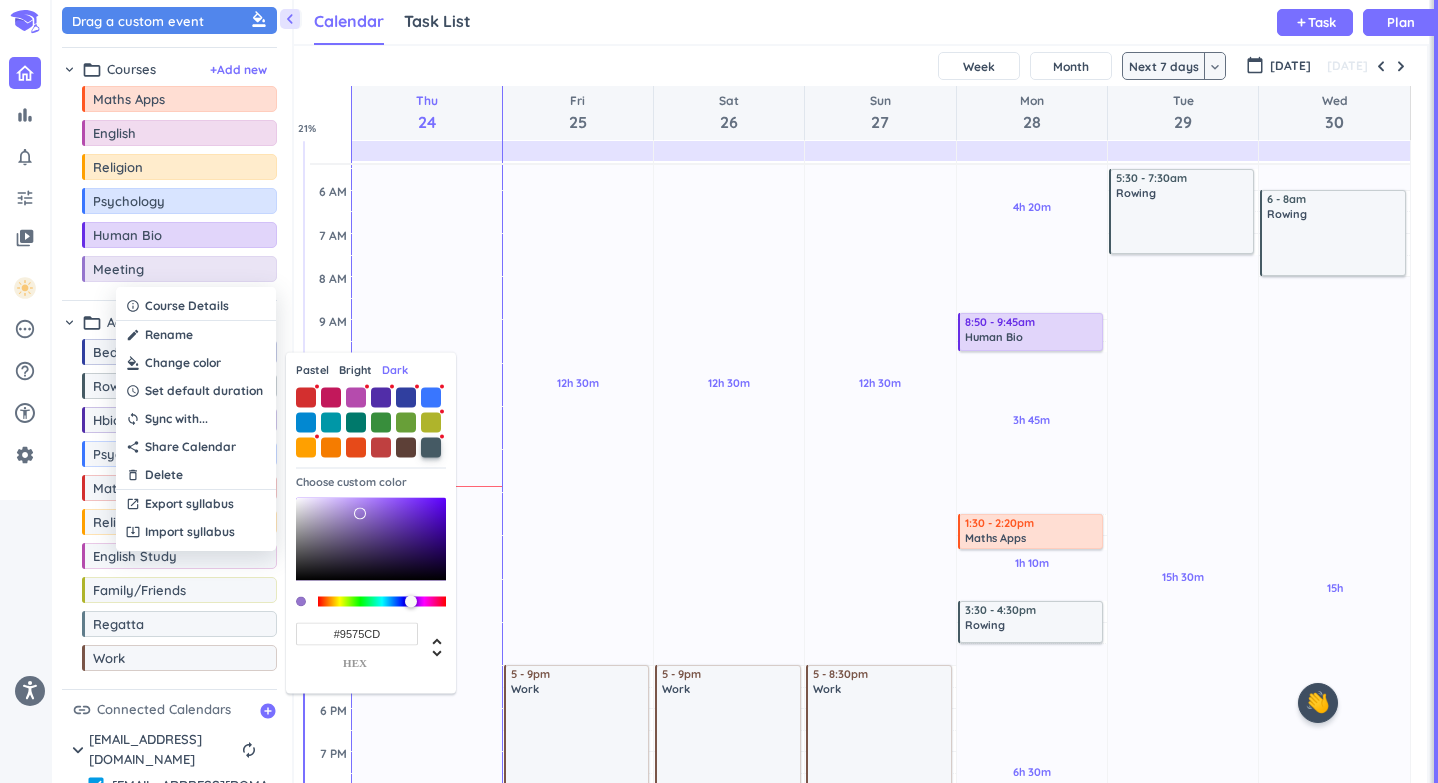 click at bounding box center [431, 447] 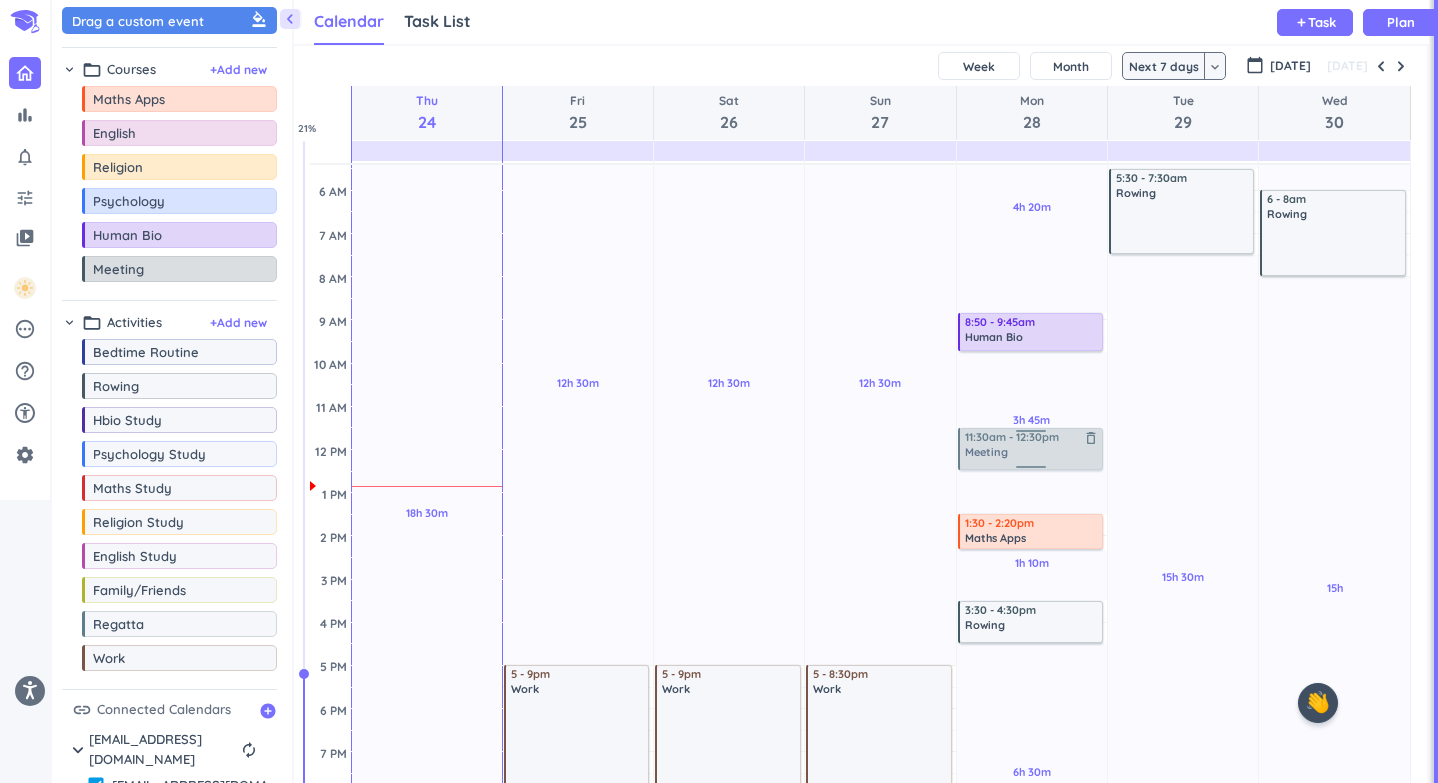 drag, startPoint x: 141, startPoint y: 275, endPoint x: 1045, endPoint y: 430, distance: 917.1919 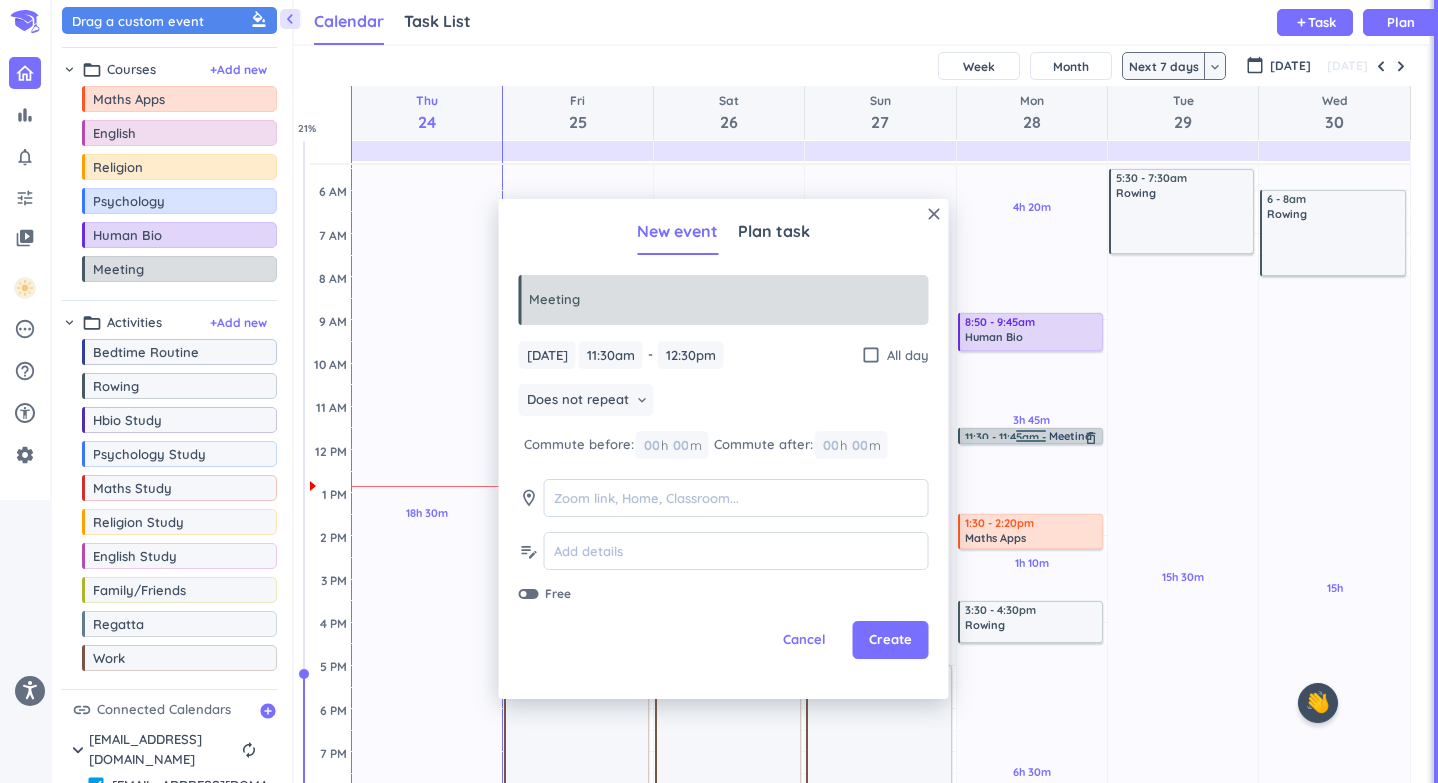 drag, startPoint x: 1034, startPoint y: 467, endPoint x: 1038, endPoint y: 435, distance: 32.24903 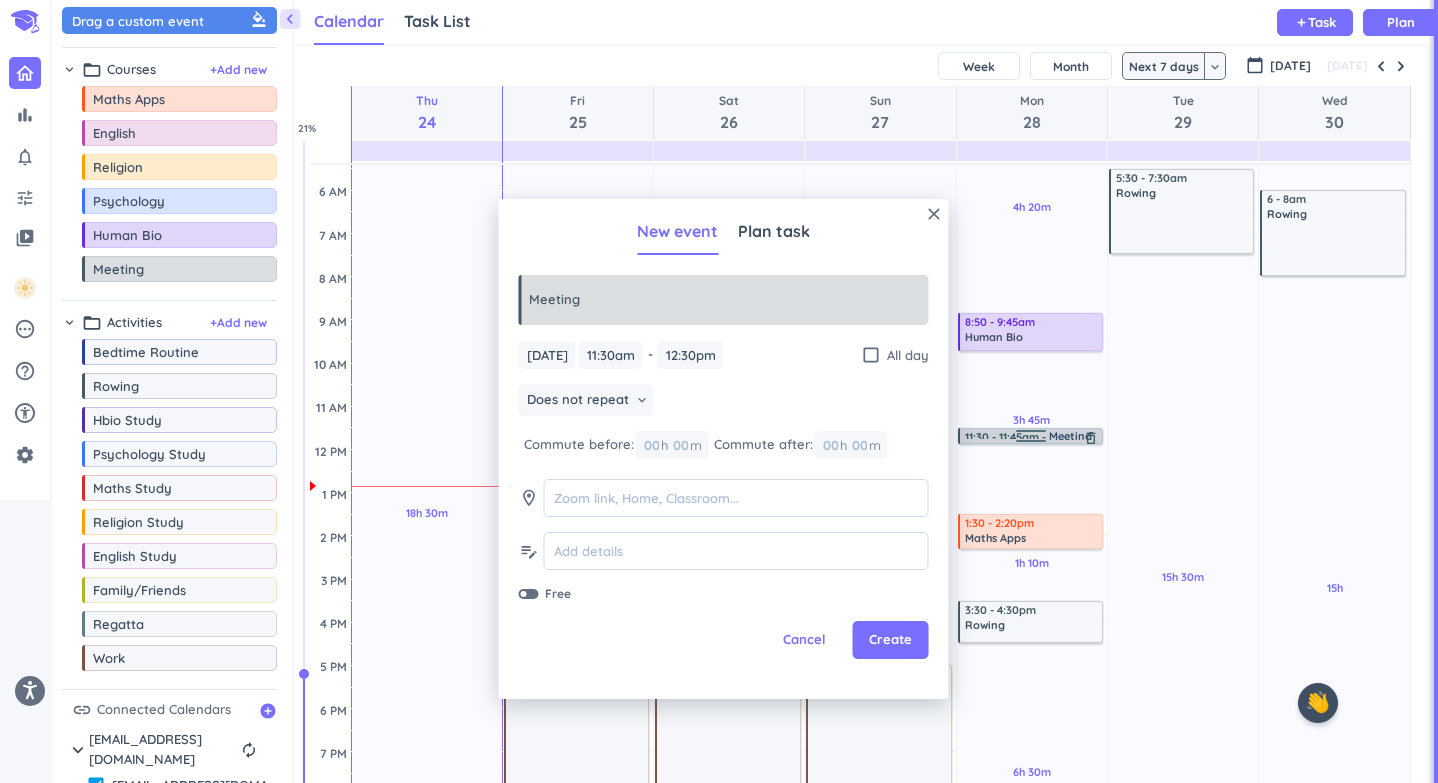 click on "4h 20m Past due Plan 3h 45m Past due Plan 1h 10m Past due Plan 6h 30m Past due Plan Adjust Awake Time Adjust Awake Time 8:50 - 9:45am Human Bio delete_outline 11:30am - 12:30pm Meeting delete_outline 1:30 - 2:20pm Maths Apps delete_outline 3:30 - 4:30pm Rowing delete_outline 11:30 - 11:45am Meeting delete_outline" at bounding box center [1032, 622] 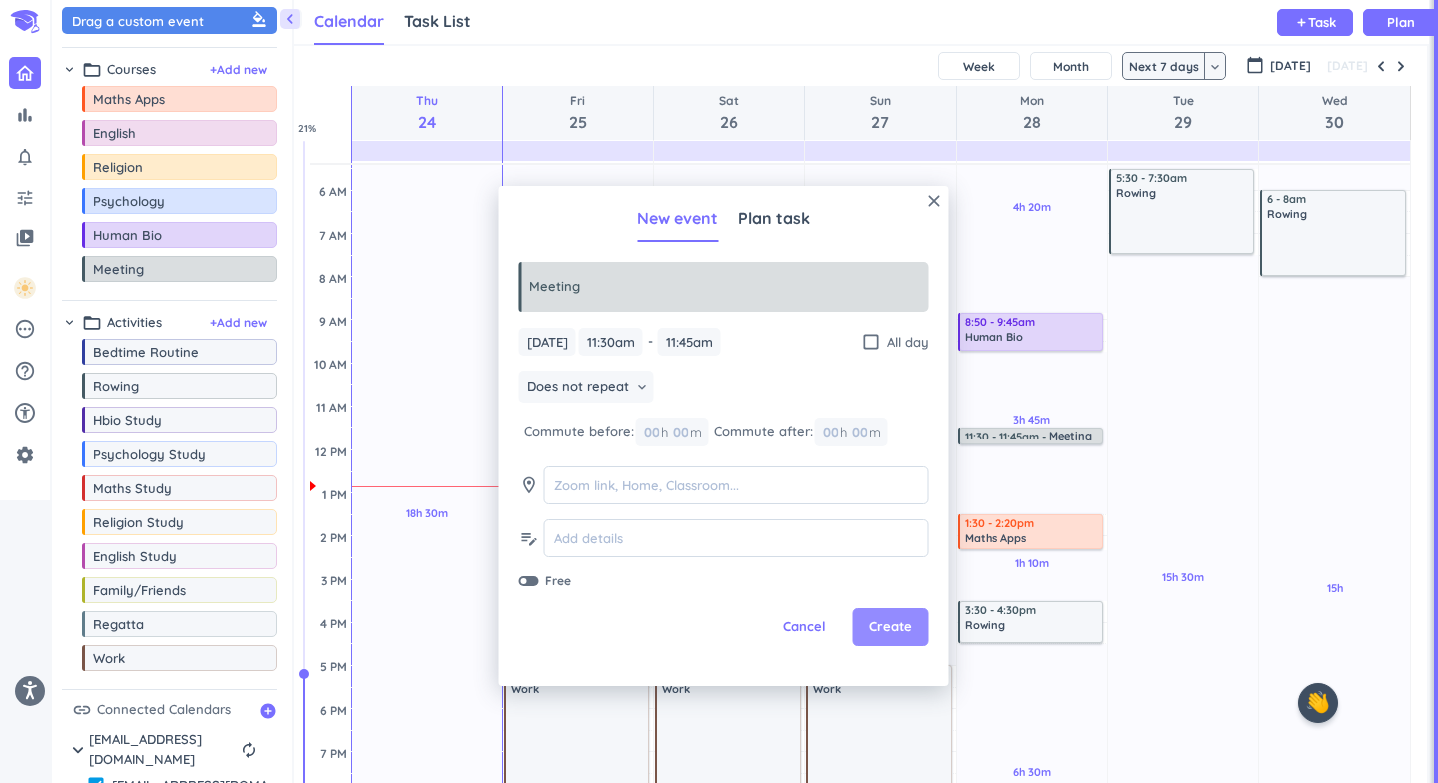 click on "Create" at bounding box center [890, 627] 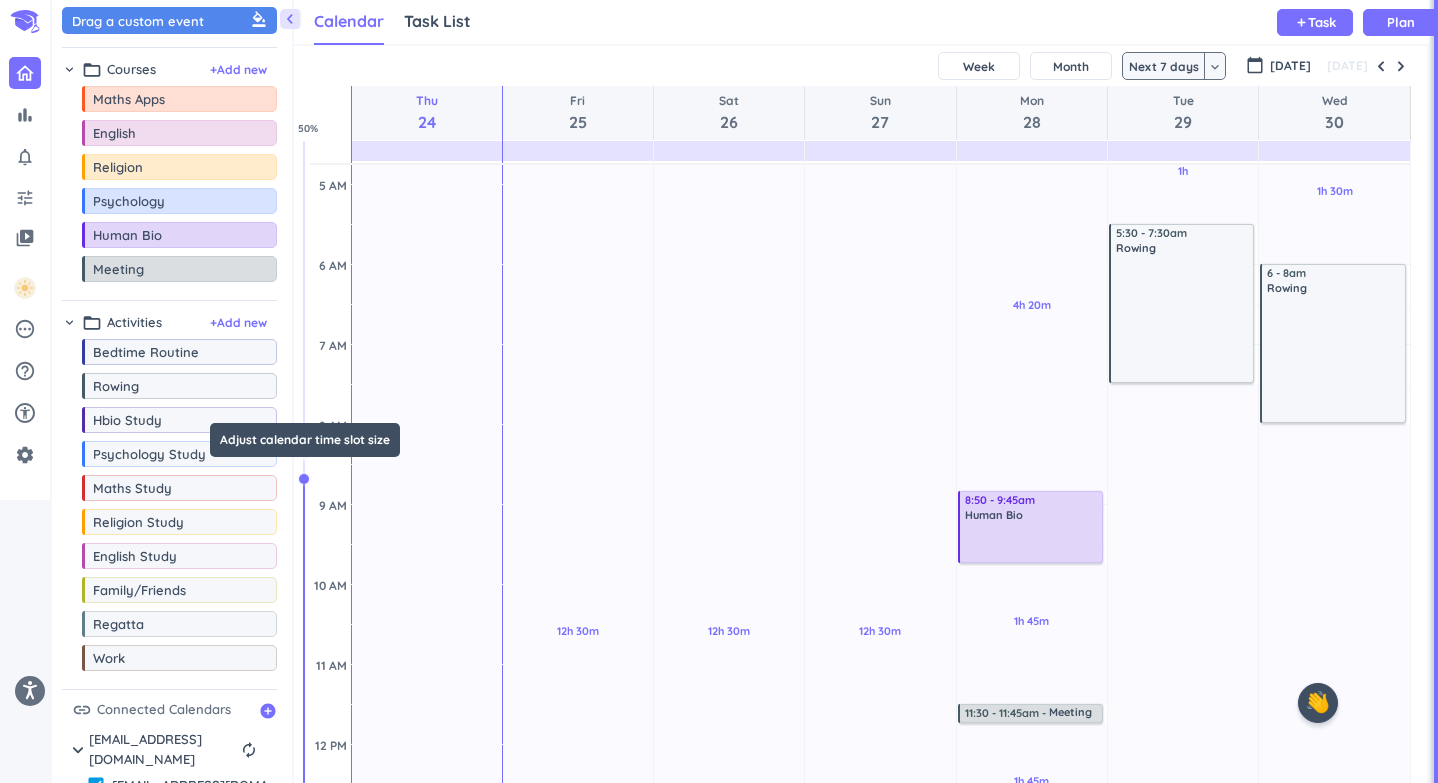 drag, startPoint x: 301, startPoint y: 664, endPoint x: 336, endPoint y: 473, distance: 194.18033 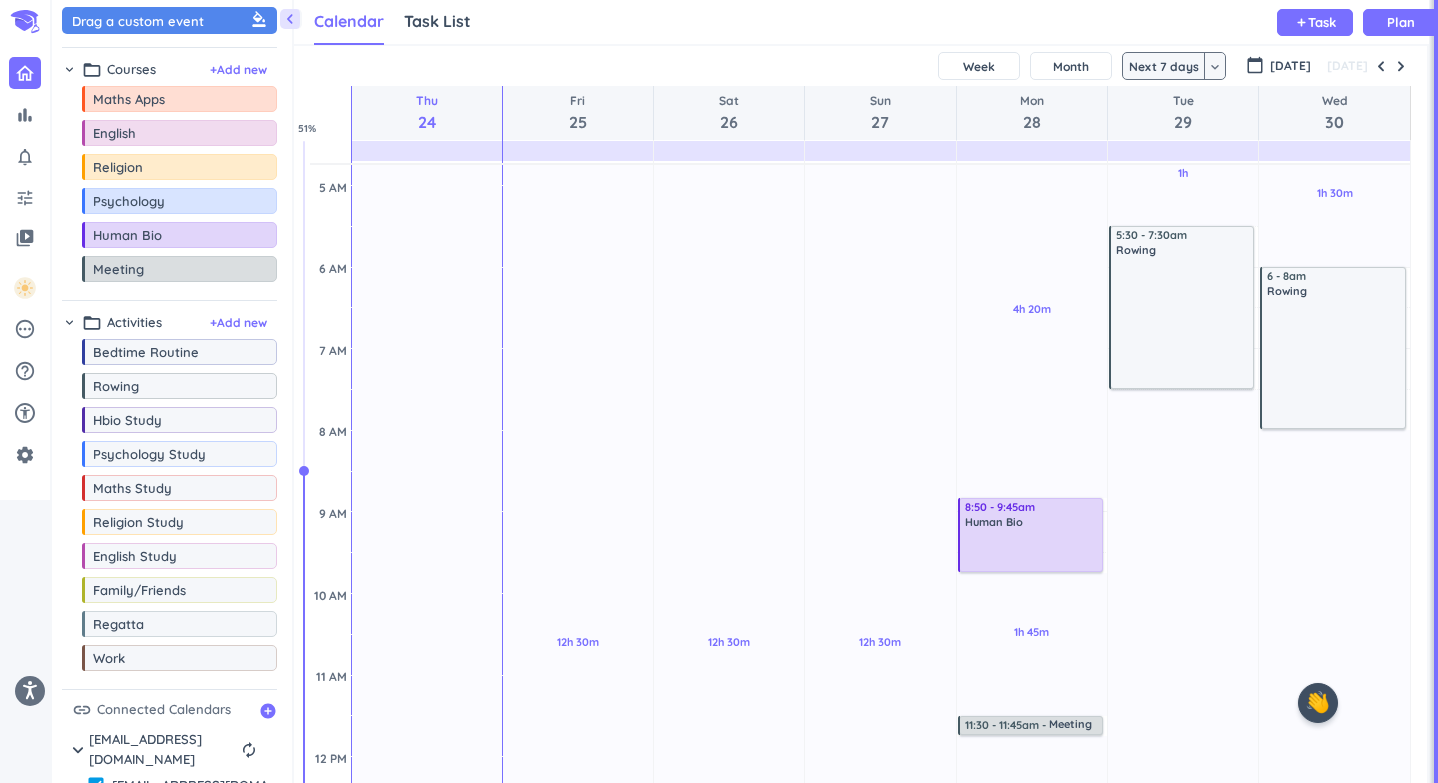 drag, startPoint x: 307, startPoint y: 469, endPoint x: 312, endPoint y: 421, distance: 48.259712 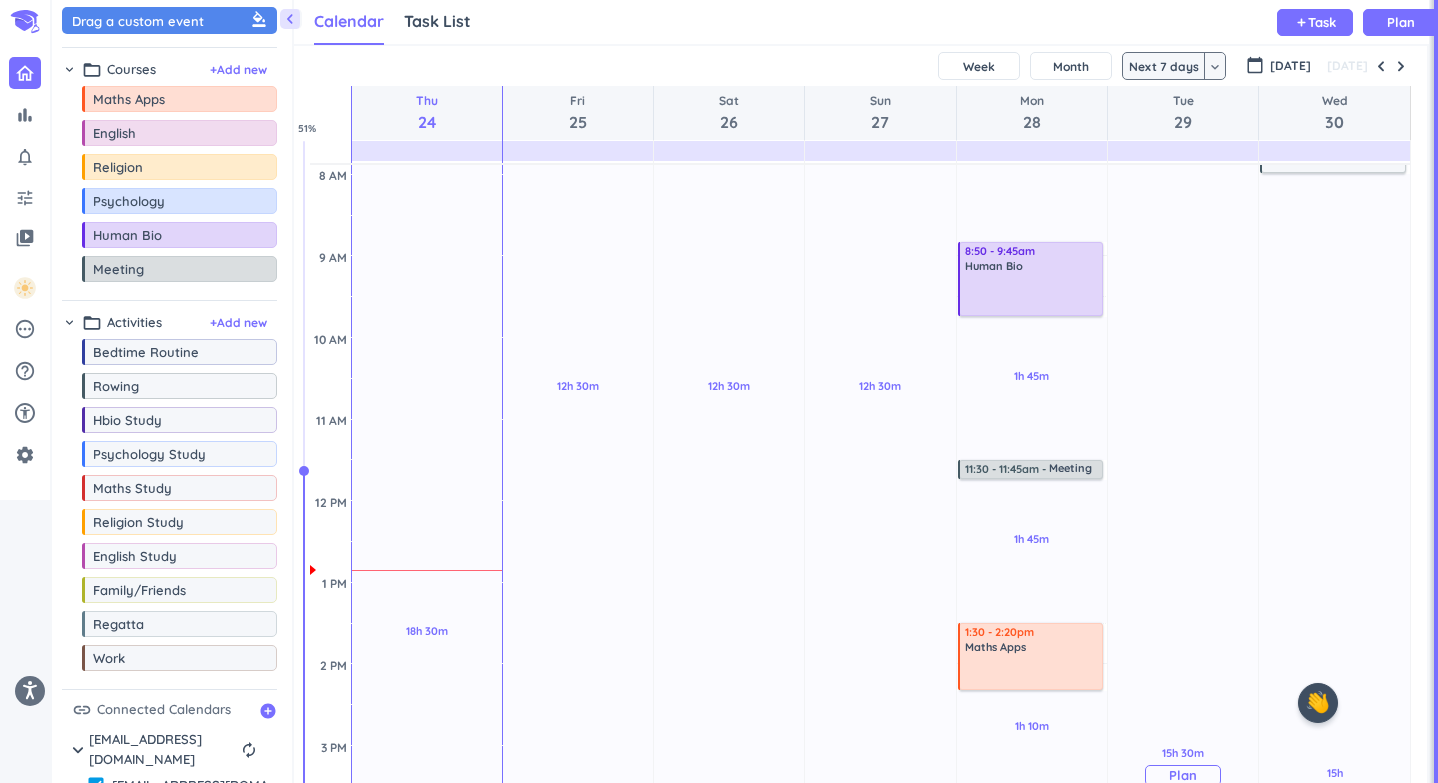 scroll, scrollTop: 322, scrollLeft: 0, axis: vertical 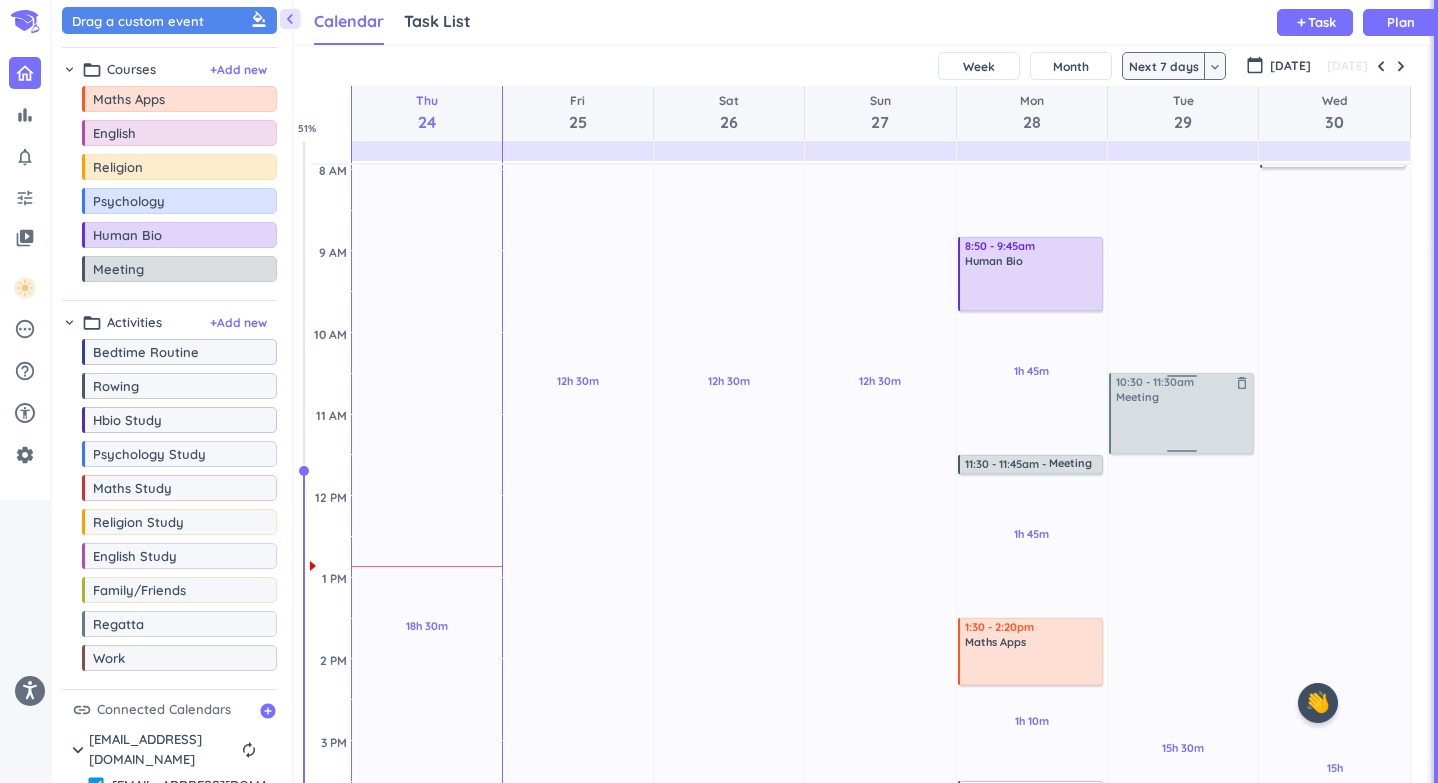 drag, startPoint x: 170, startPoint y: 284, endPoint x: 1181, endPoint y: 377, distance: 1015.26843 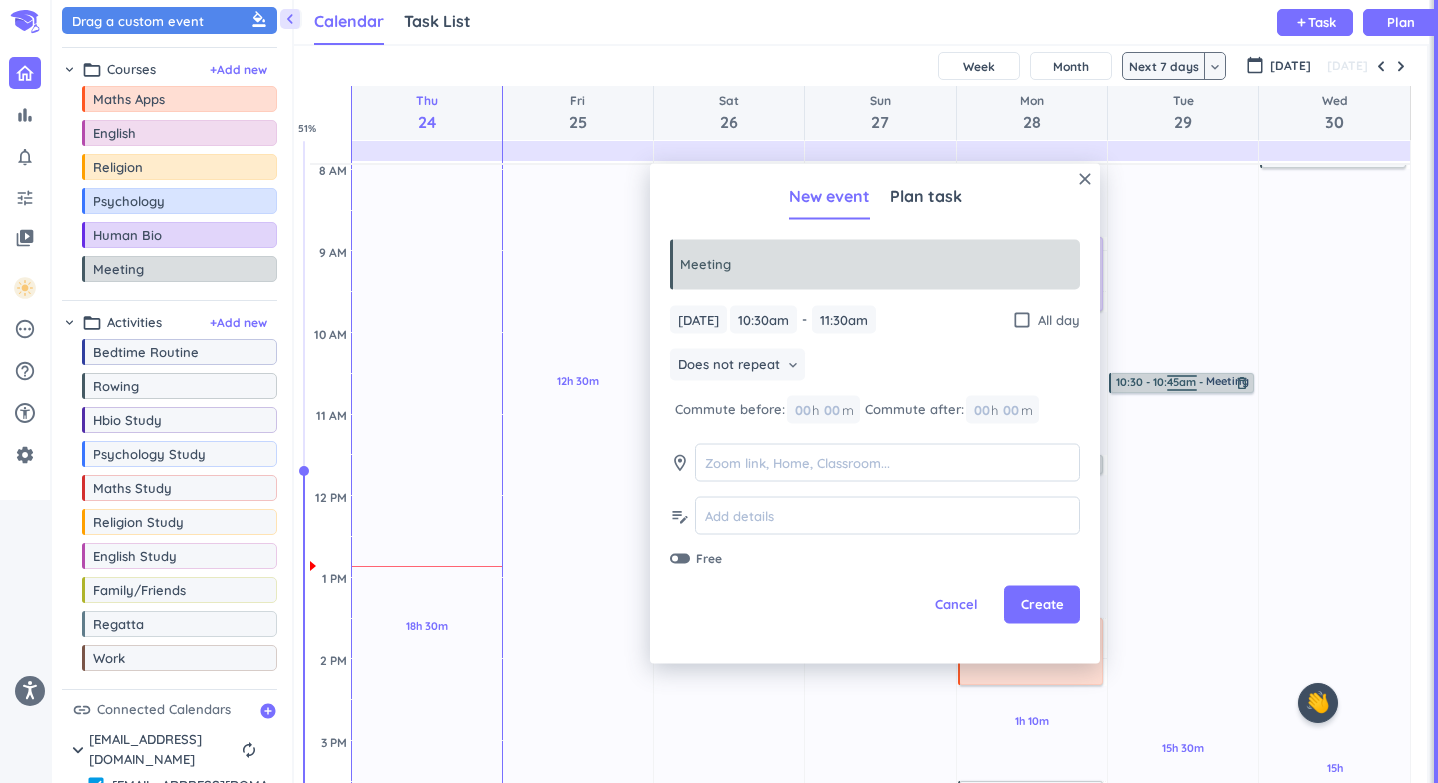 drag, startPoint x: 1182, startPoint y: 450, endPoint x: 1183, endPoint y: 393, distance: 57.00877 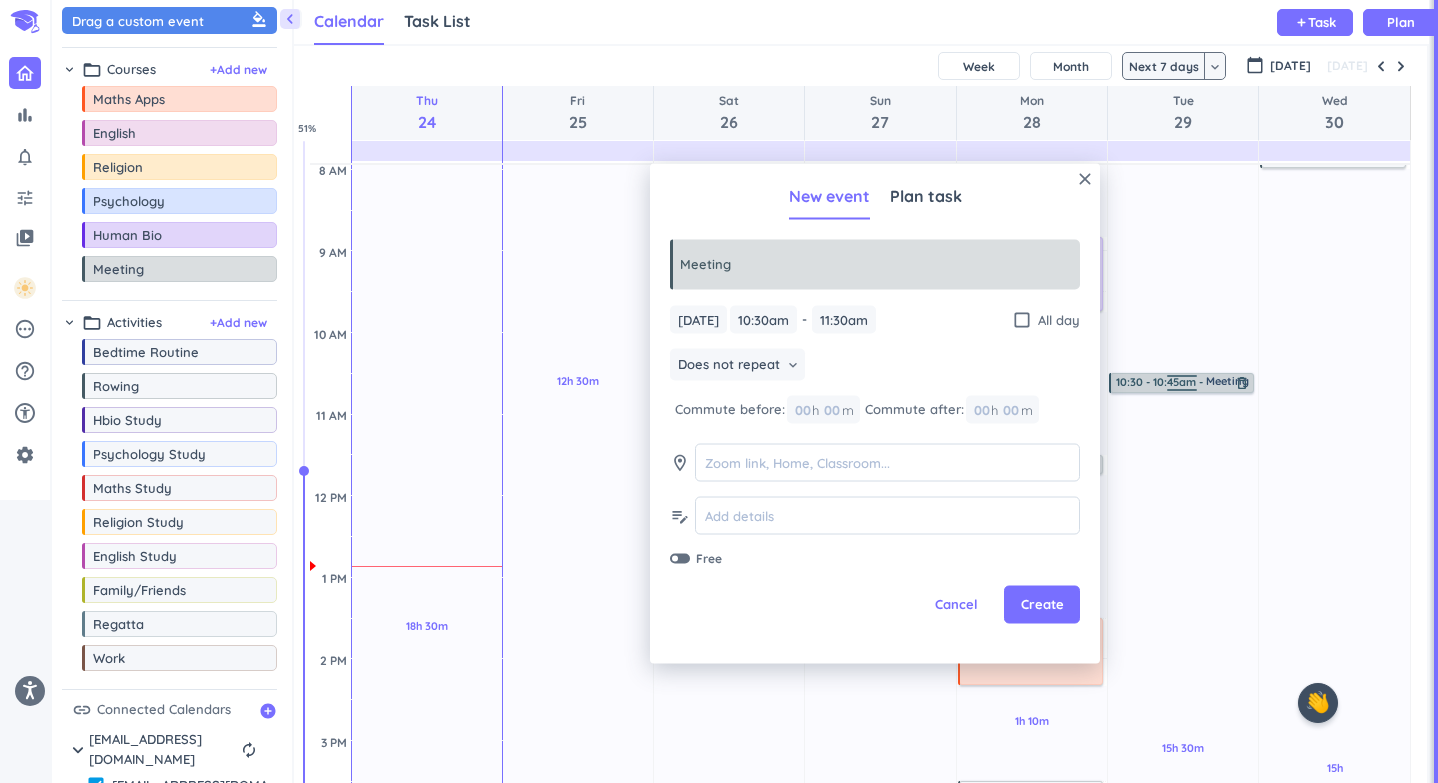 click on "1h  Past due Plan 15h 30m Past due Plan Adjust Awake Time Adjust Awake Time 5:30 - 7:30am Rowing delete_outline 10:30 - 11:30am Meeting delete_outline 10:30 - 10:45am Meeting delete_outline" at bounding box center (1183, 822) 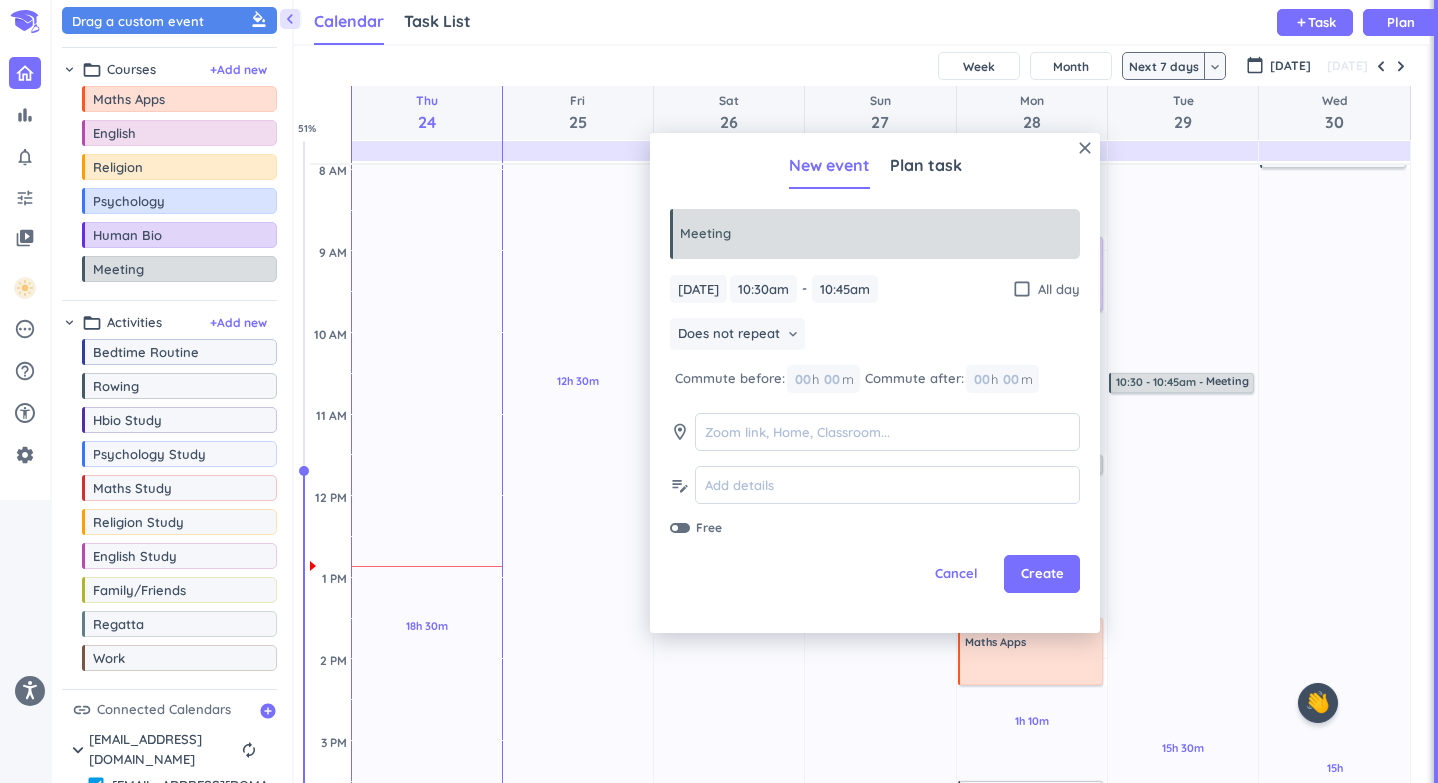type on "10:45am" 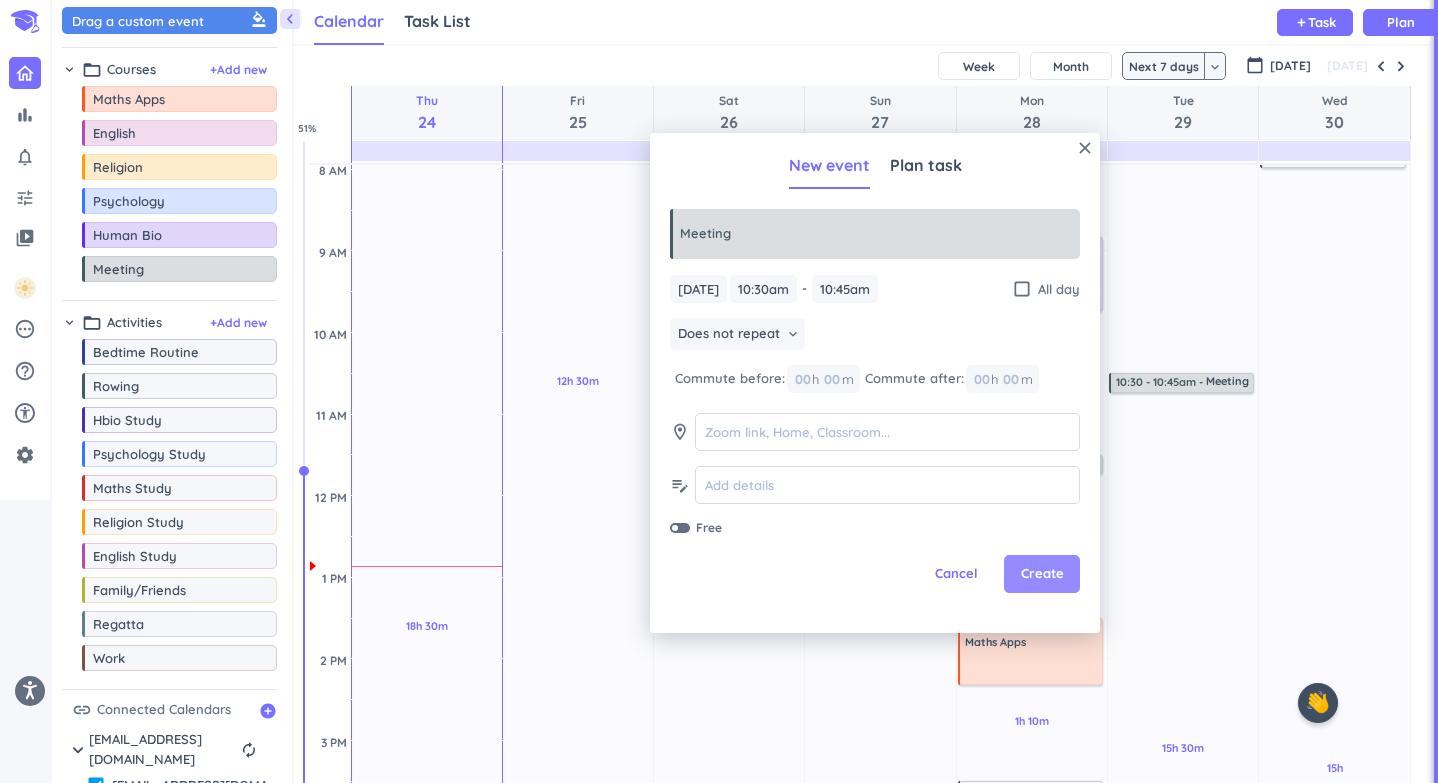 click on "Create" at bounding box center [1042, 574] 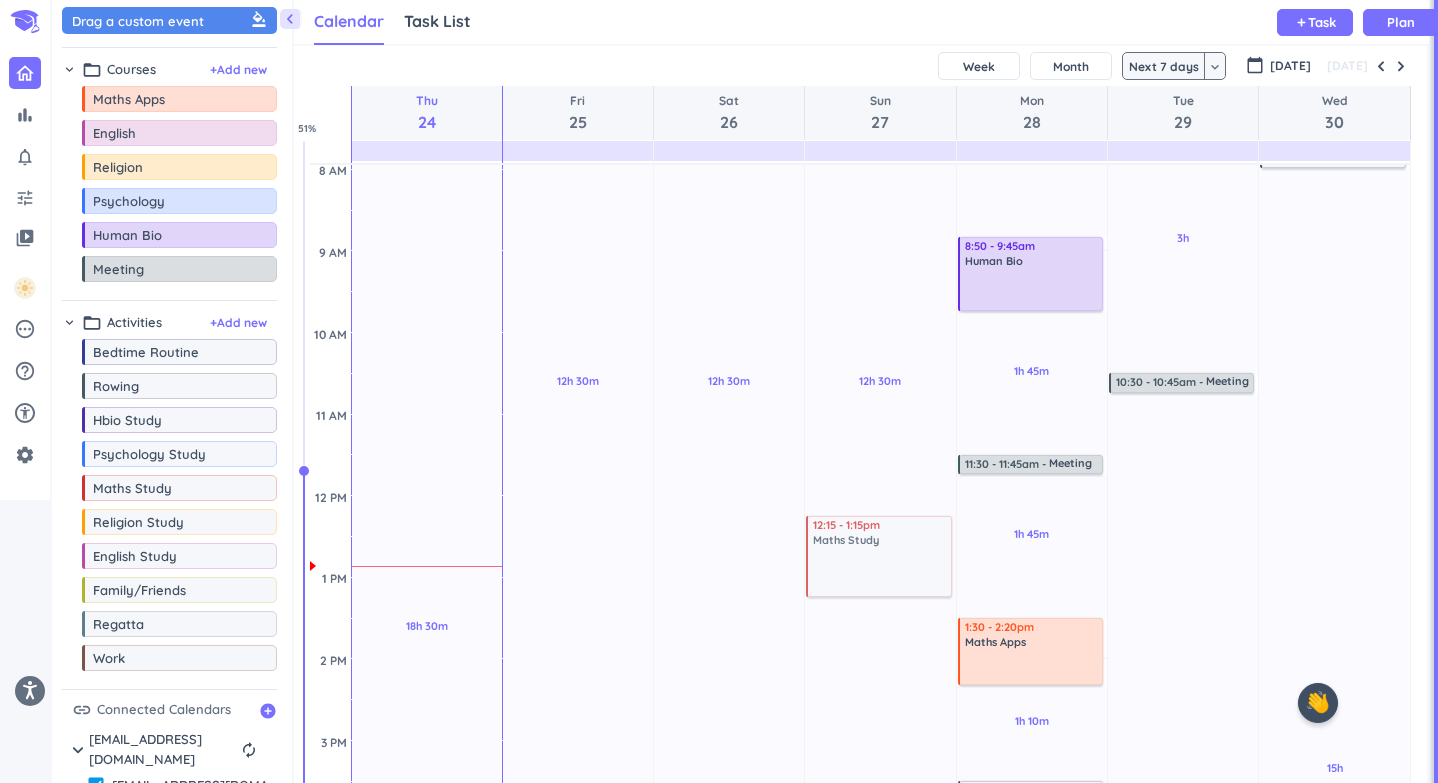 drag, startPoint x: 146, startPoint y: 499, endPoint x: 869, endPoint y: 522, distance: 723.3657 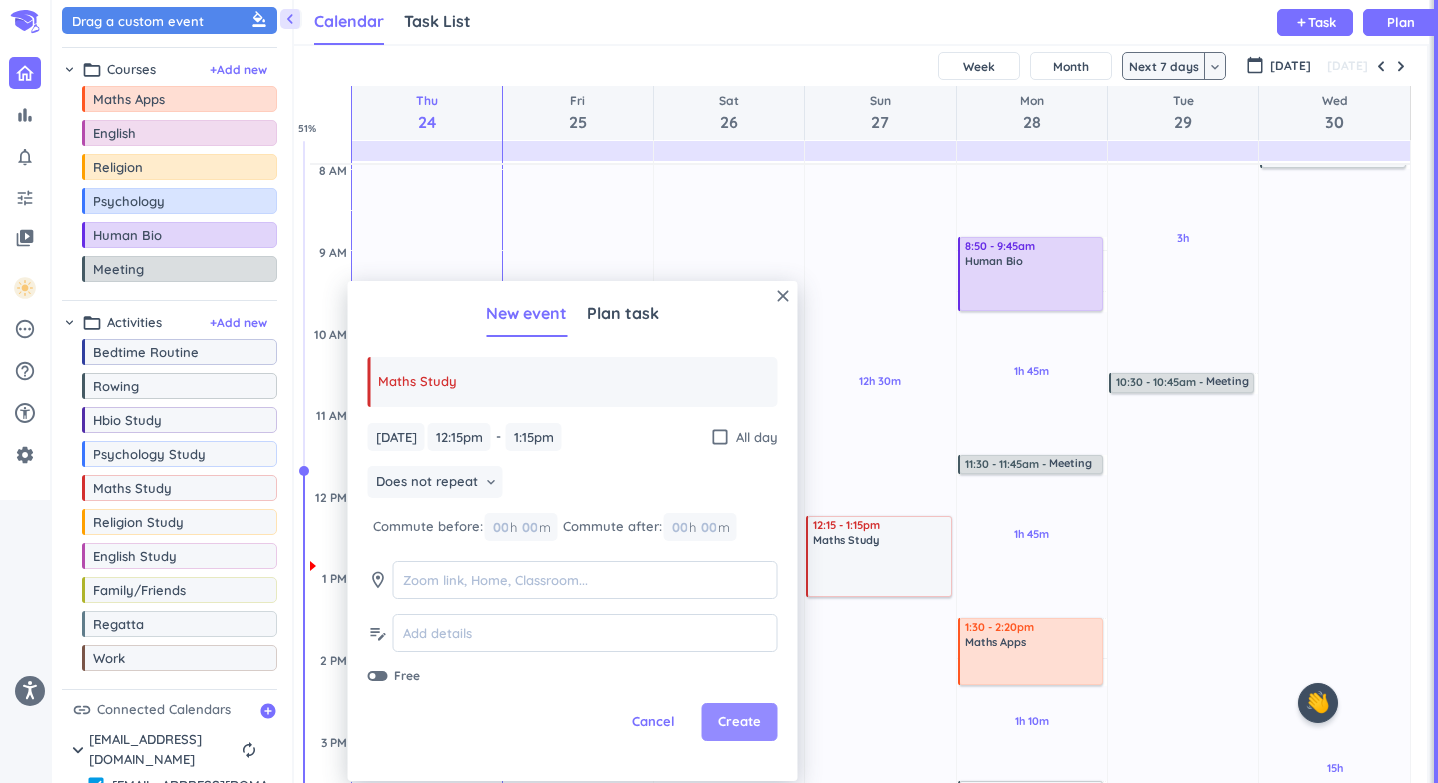 click on "Create" at bounding box center [739, 722] 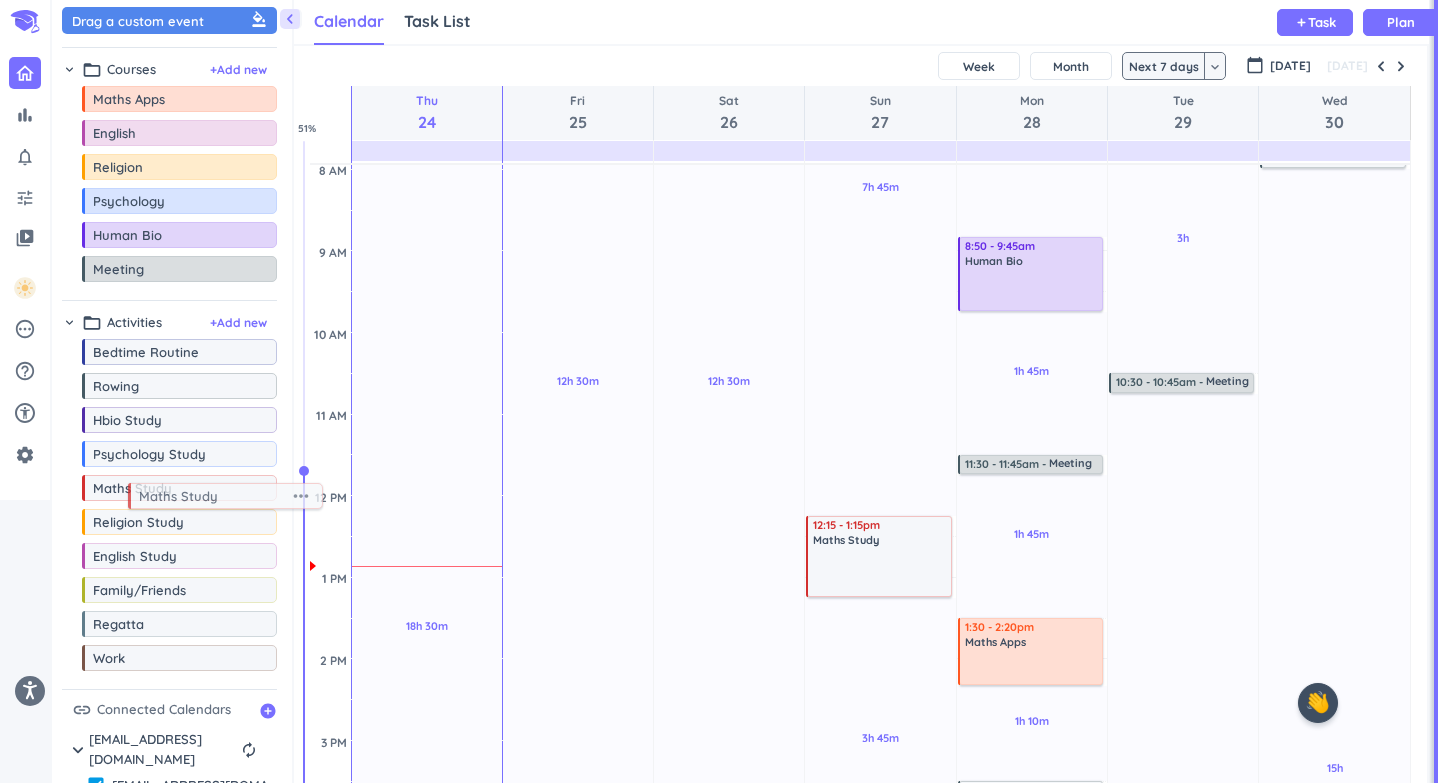drag, startPoint x: 106, startPoint y: 505, endPoint x: 149, endPoint y: 506, distance: 43.011627 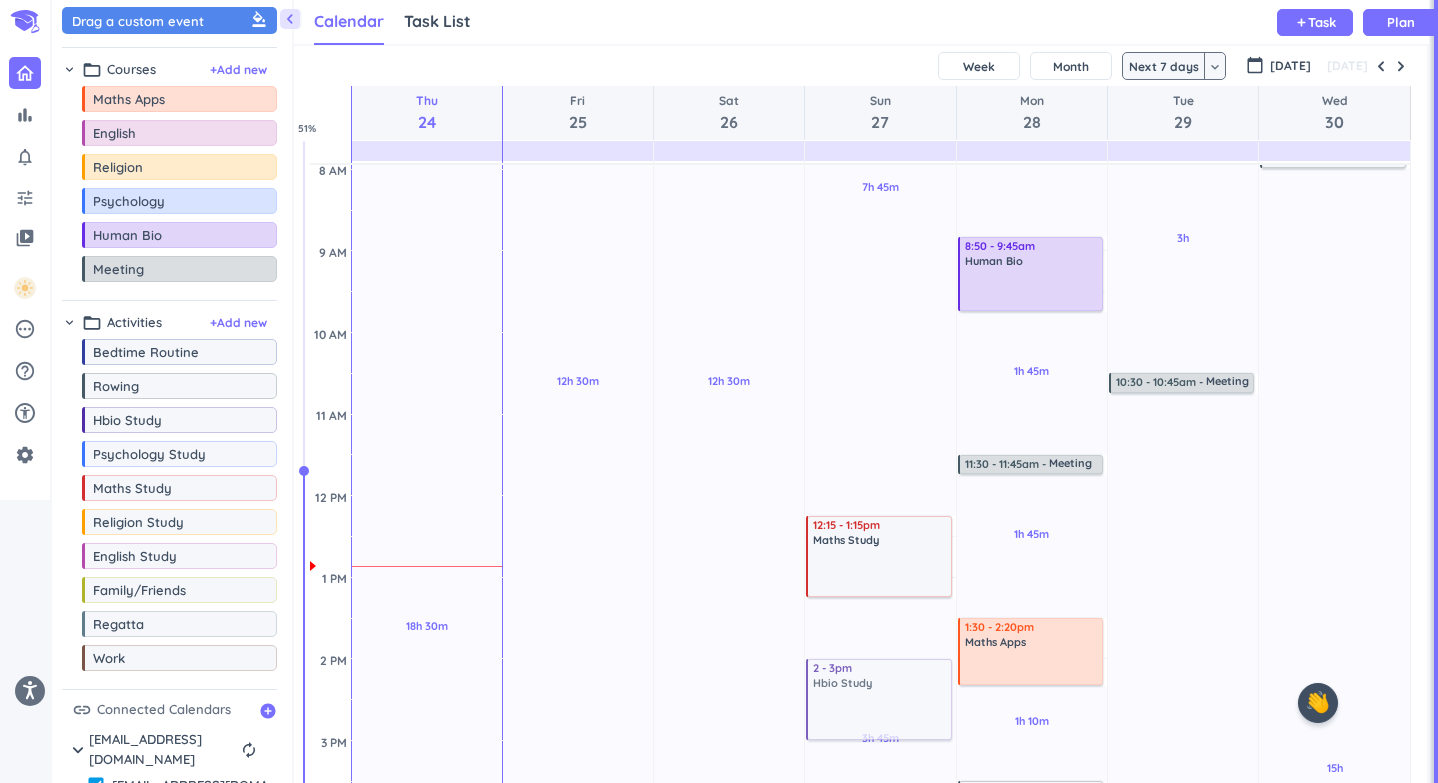 drag, startPoint x: 148, startPoint y: 435, endPoint x: 907, endPoint y: 659, distance: 791.364 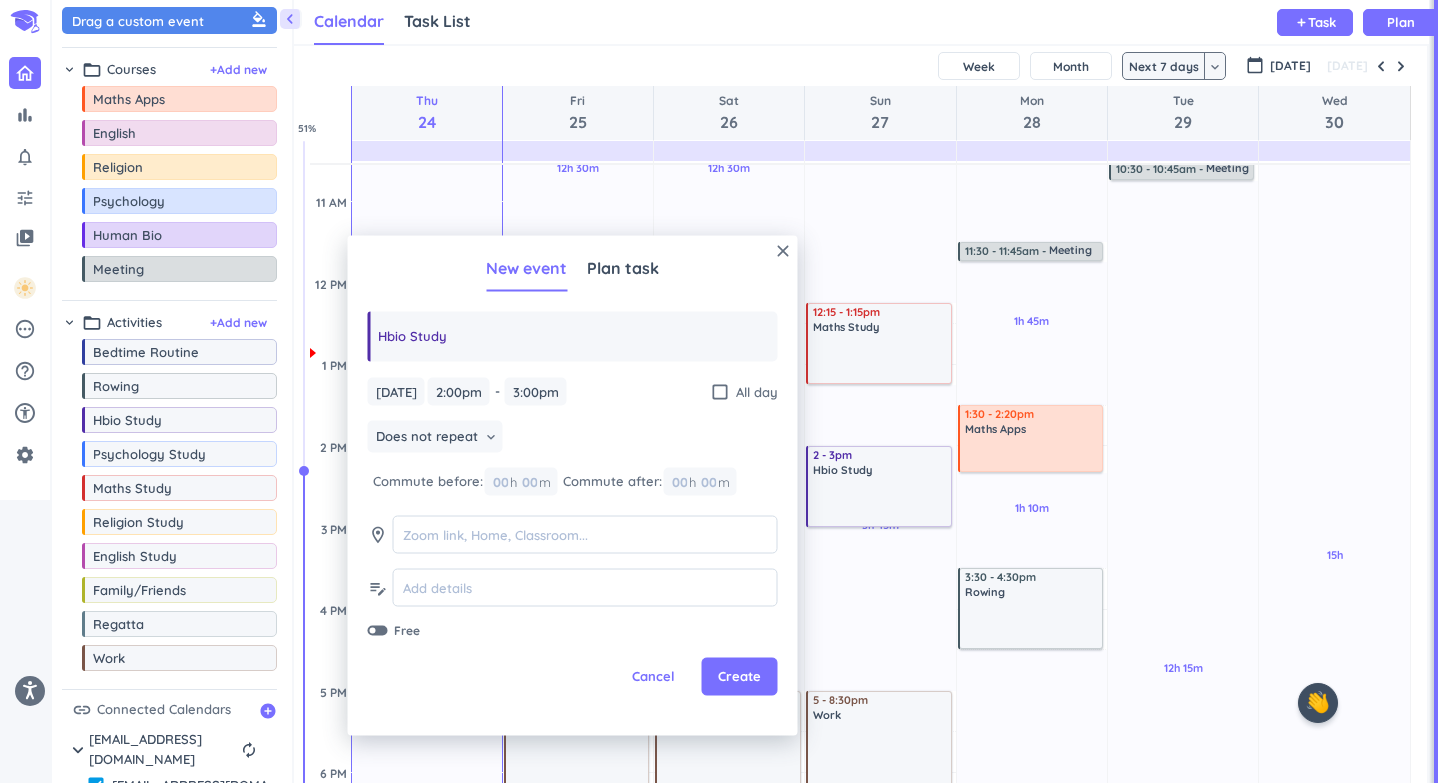 scroll, scrollTop: 538, scrollLeft: 0, axis: vertical 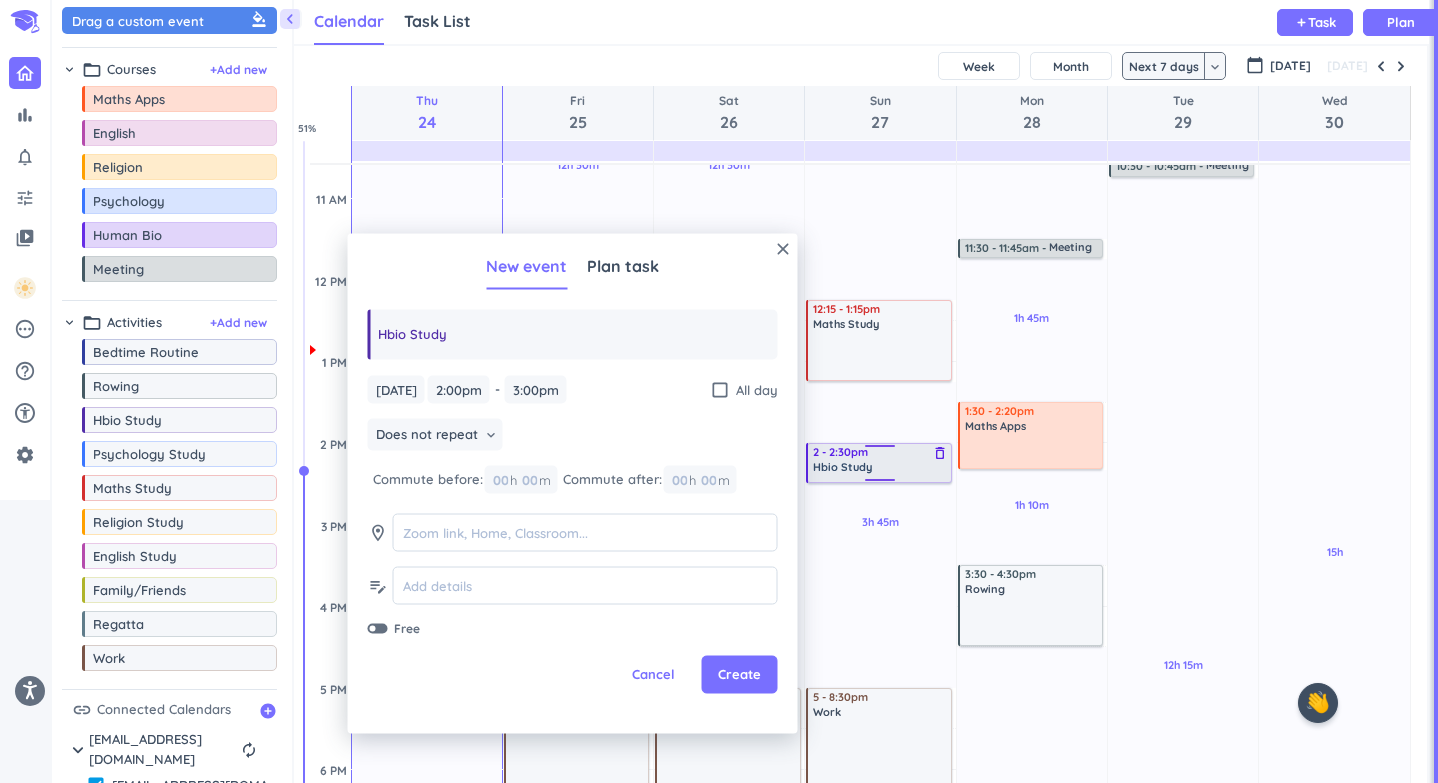 drag, startPoint x: 882, startPoint y: 523, endPoint x: 891, endPoint y: 483, distance: 41 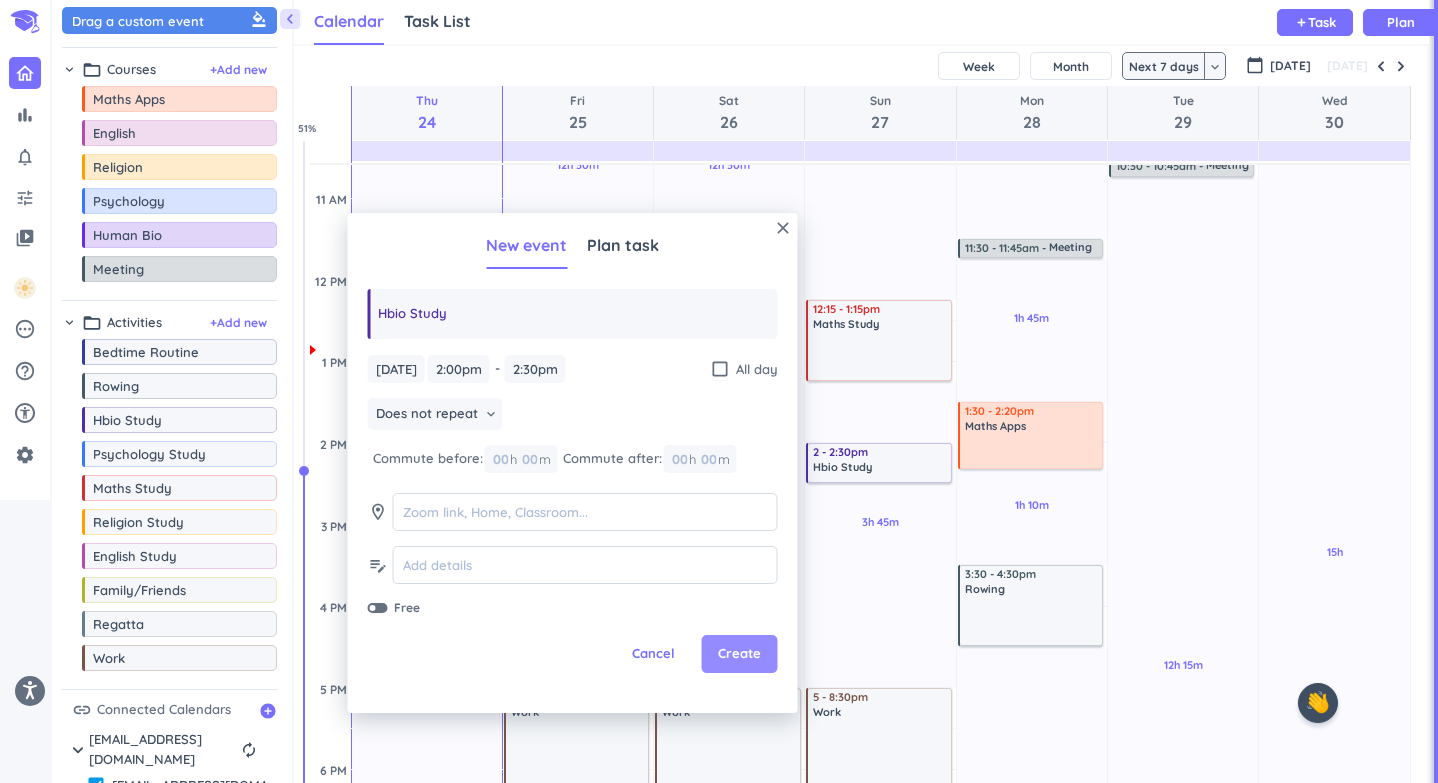 click on "Create" at bounding box center (739, 654) 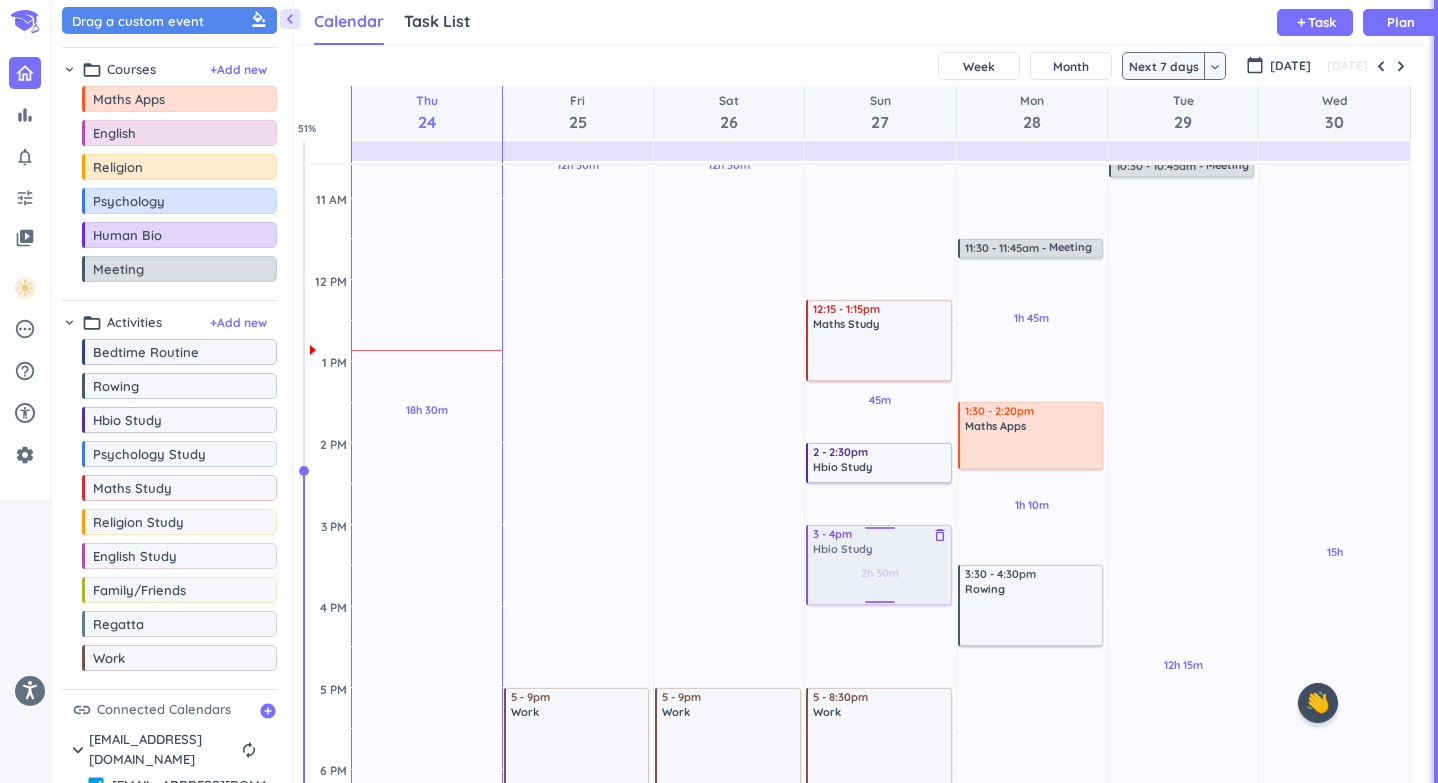 drag, startPoint x: 181, startPoint y: 423, endPoint x: 869, endPoint y: 531, distance: 696.4252 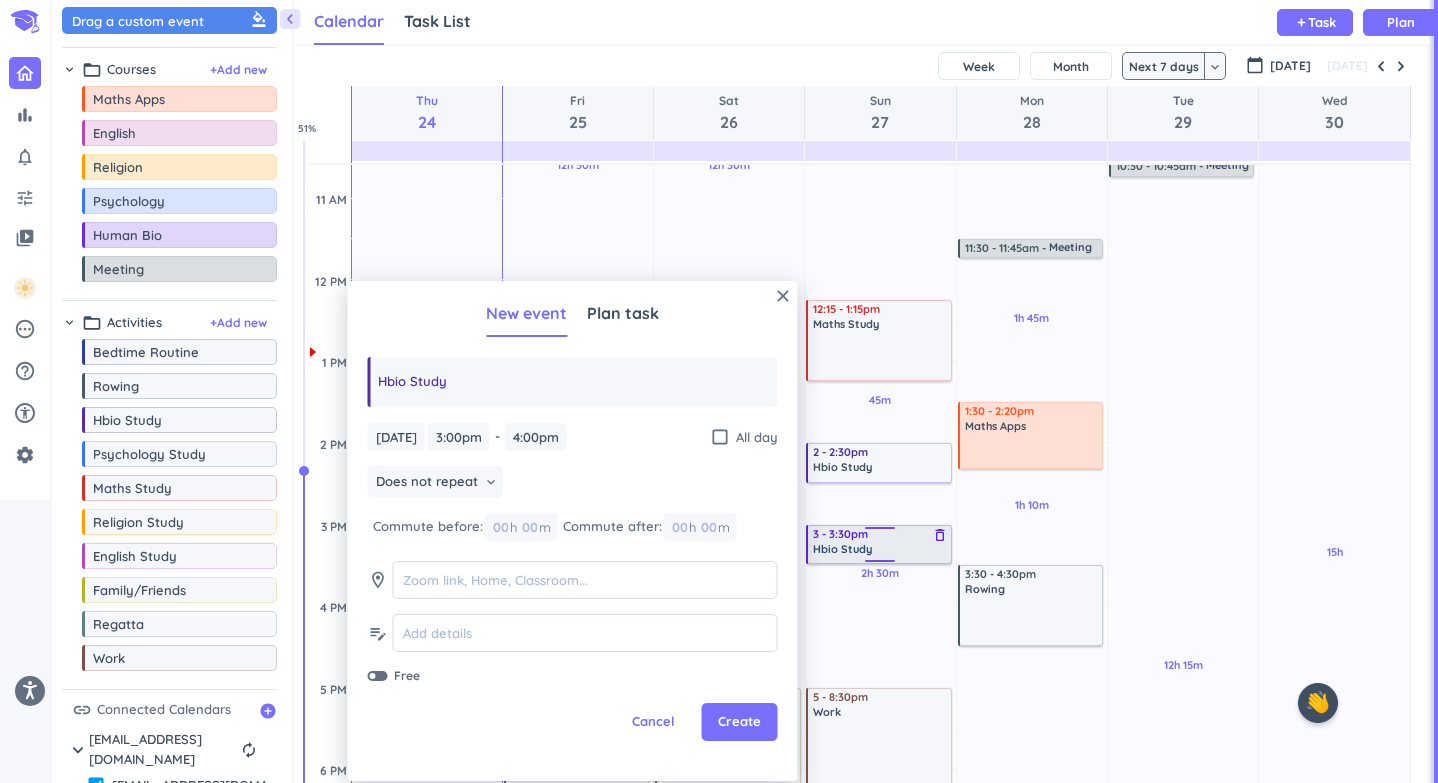 drag, startPoint x: 873, startPoint y: 604, endPoint x: 875, endPoint y: 564, distance: 40.04997 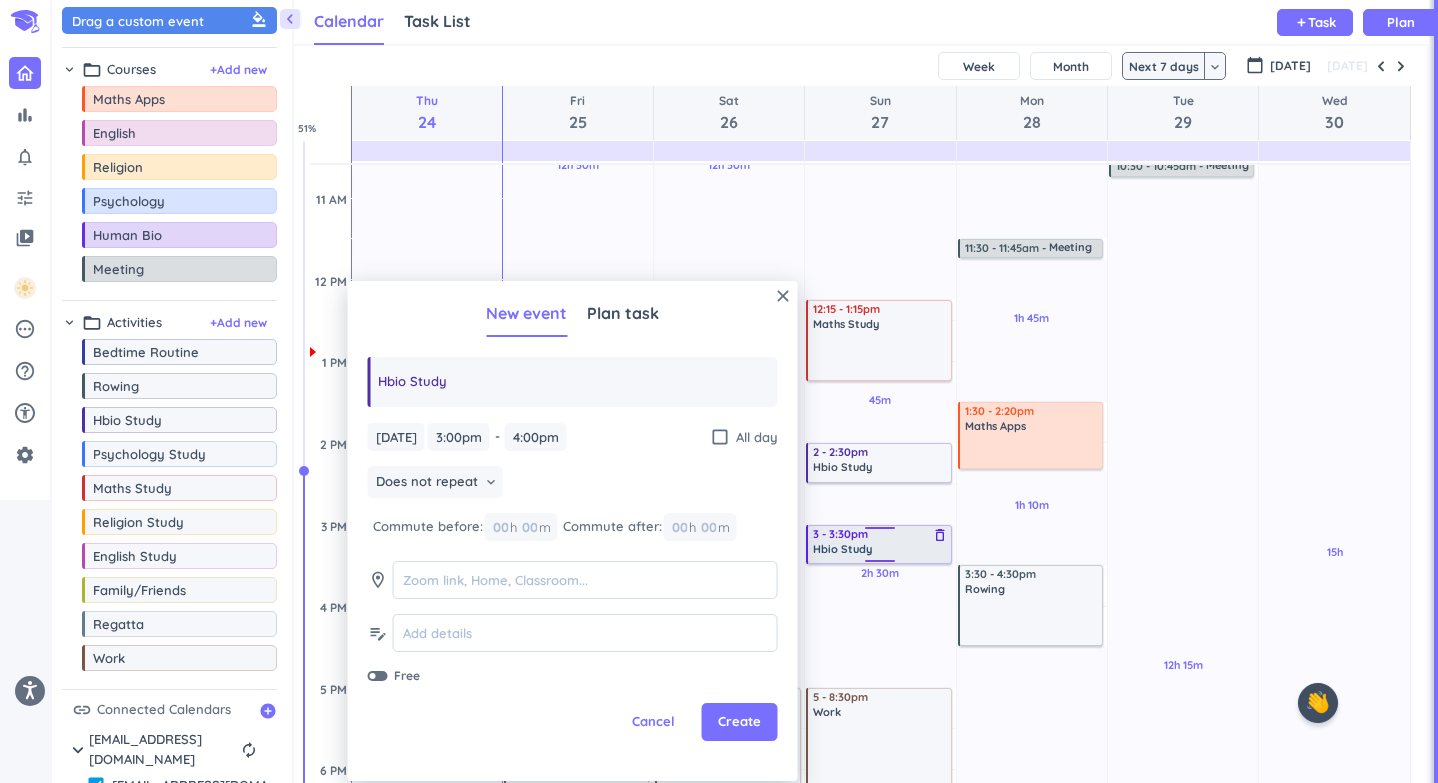 click on "7h 45m Past due Plan 45m Past due Plan 2h 30m Past due Plan 2h 30m Past due Plan Adjust Awake Time Adjust Awake Time 12:15 - 1:15pm Maths Study delete_outline 2 - 2:30pm Hbio Study delete_outline 3 - 4pm Hbio Study delete_outline 5 - 8:30pm Work delete_outline 3 - 3:30pm Hbio Study delete_outline" at bounding box center (880, 606) 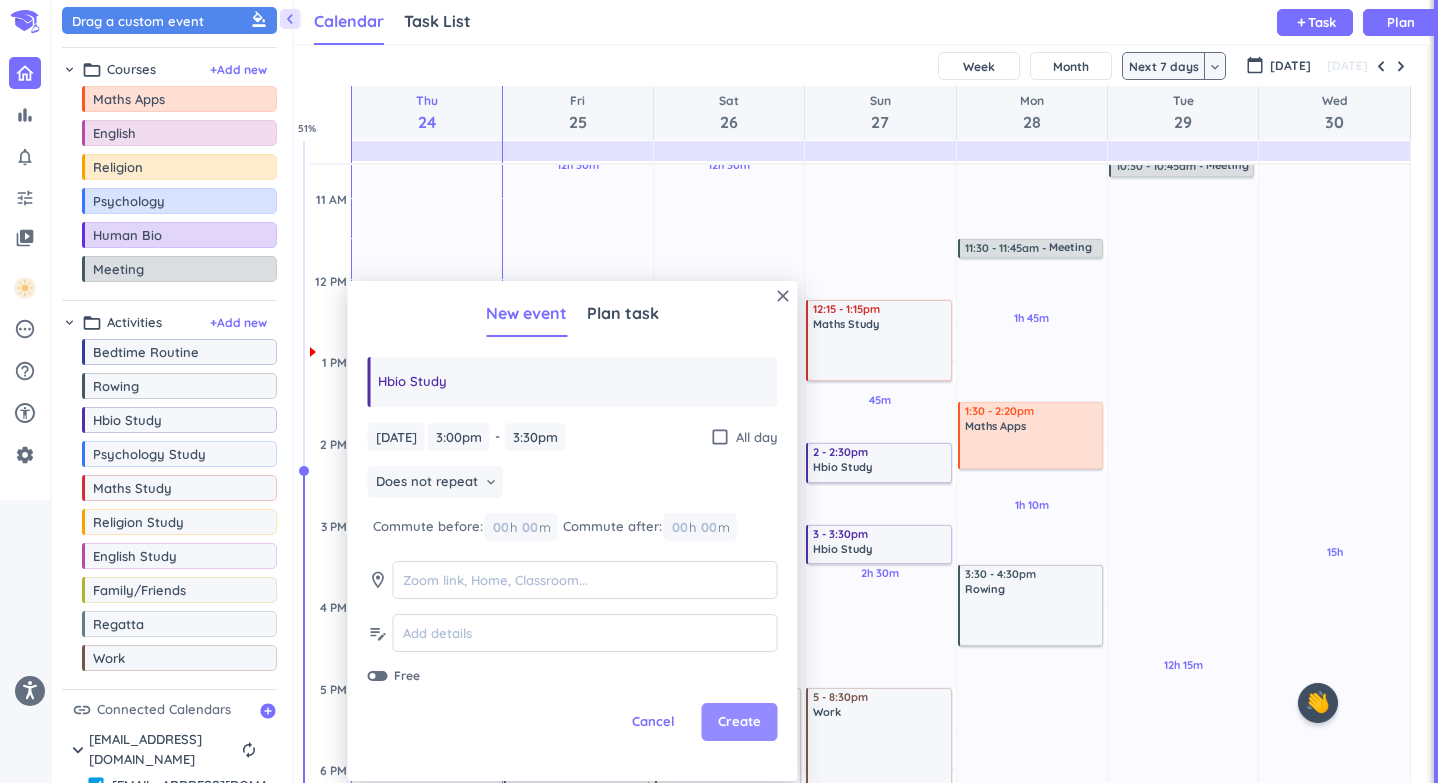 click on "Create" at bounding box center [739, 722] 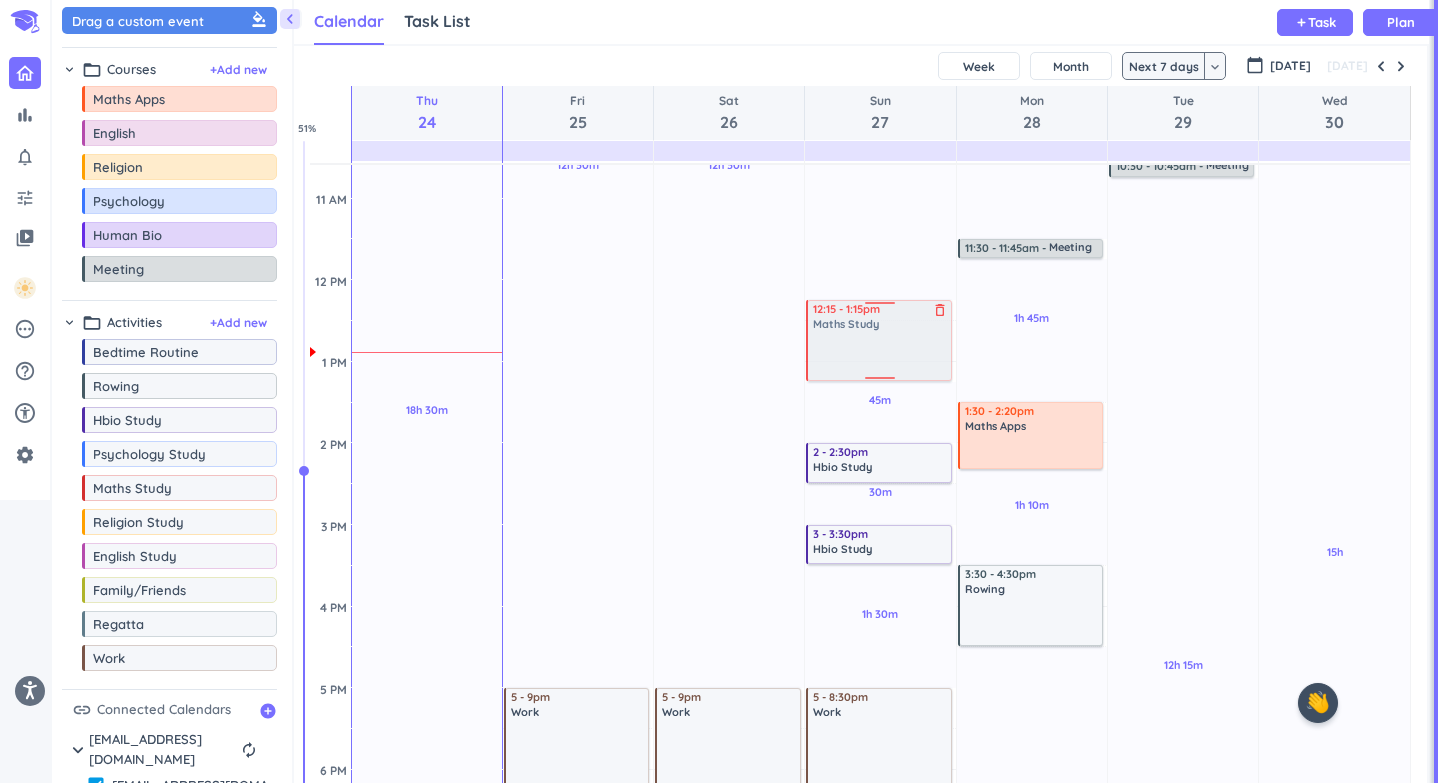 click on "7h 45m Past due Plan 45m Past due Plan 30m Past due Plan 1h 30m Past due Plan 2h 30m Past due Plan Adjust Awake Time Adjust Awake Time 12:15 - 1:15pm Maths Study delete_outline 2 - 2:30pm Hbio Study delete_outline 3 - 3:30pm Hbio Study delete_outline 5 - 8:30pm Work delete_outline 12:15 - 1:15pm Maths Study delete_outline" at bounding box center [880, 606] 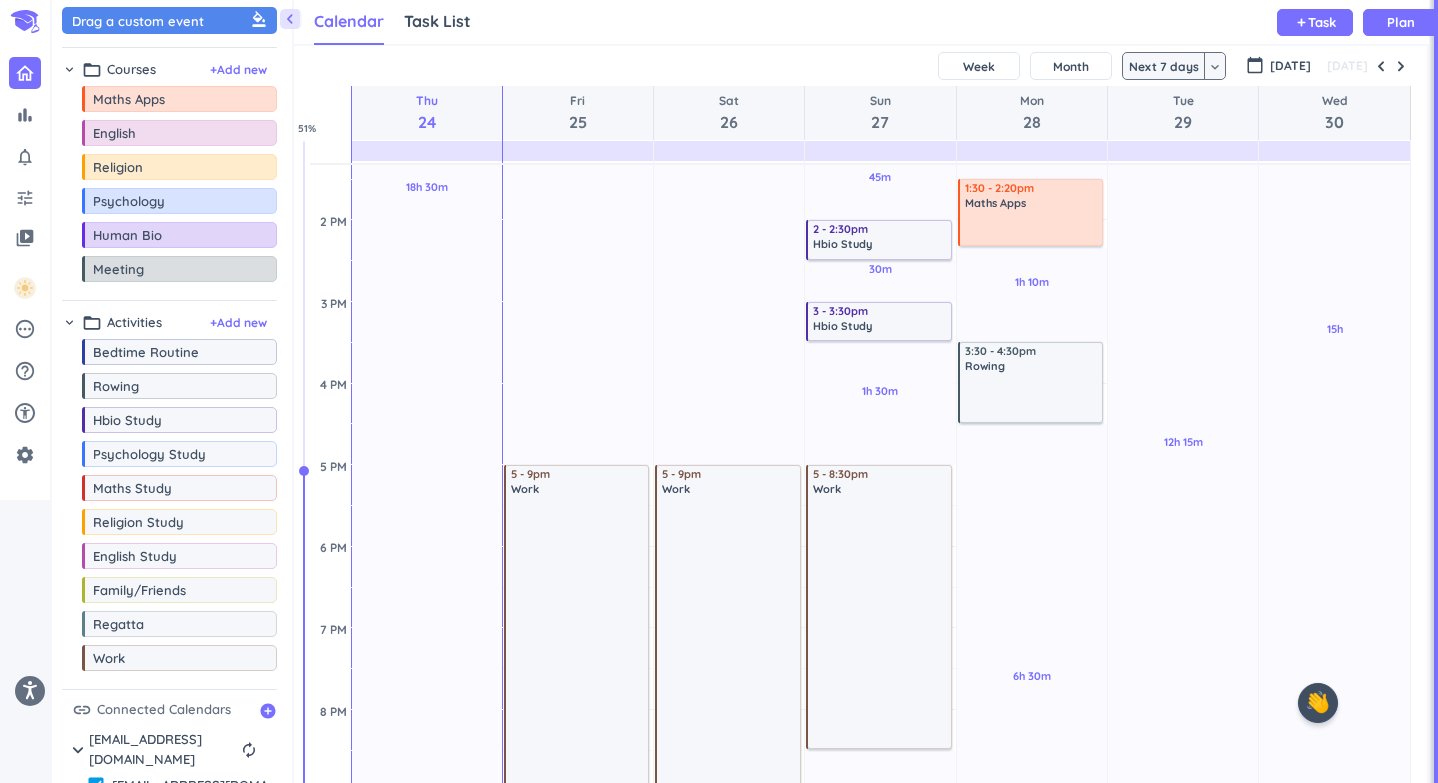 scroll, scrollTop: 775, scrollLeft: 0, axis: vertical 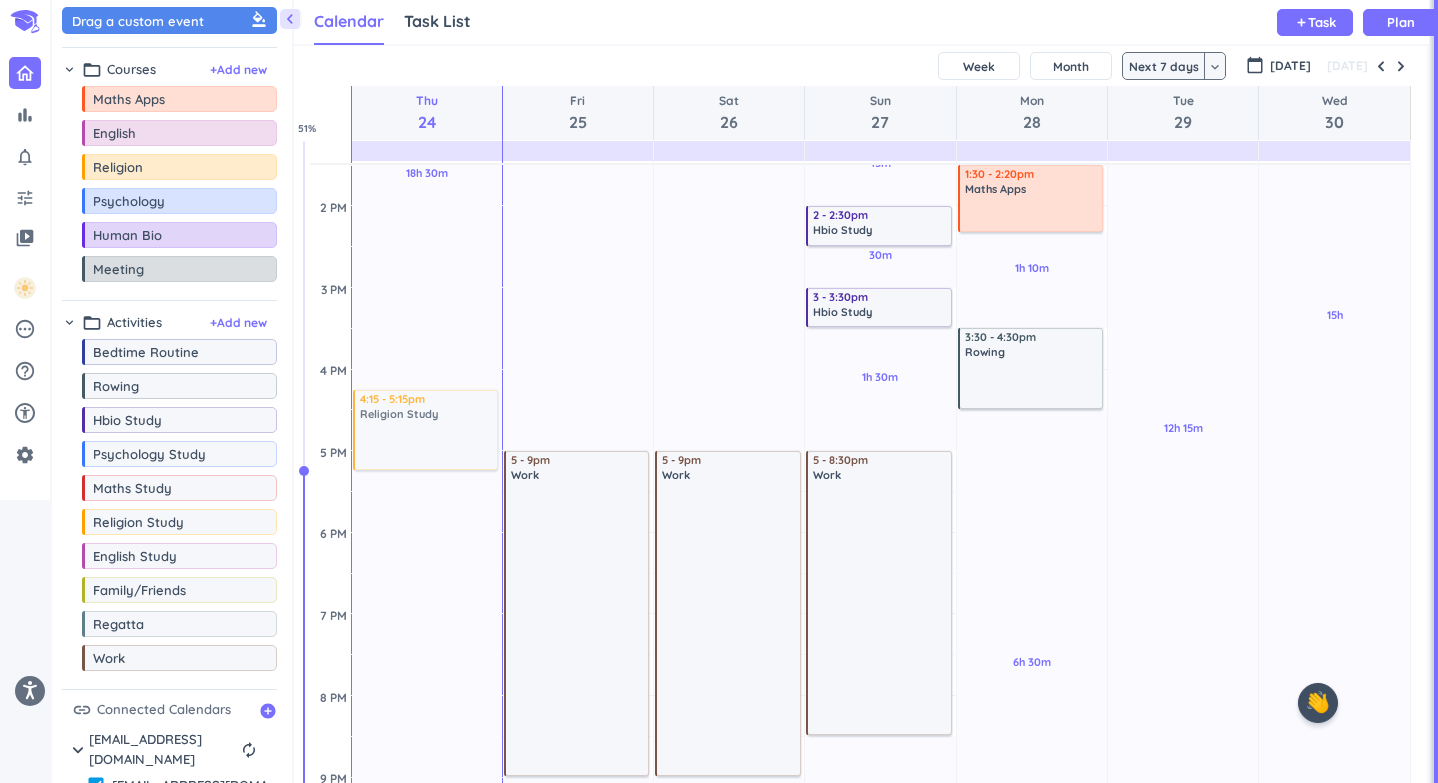 drag, startPoint x: 143, startPoint y: 529, endPoint x: 486, endPoint y: 390, distance: 370.09457 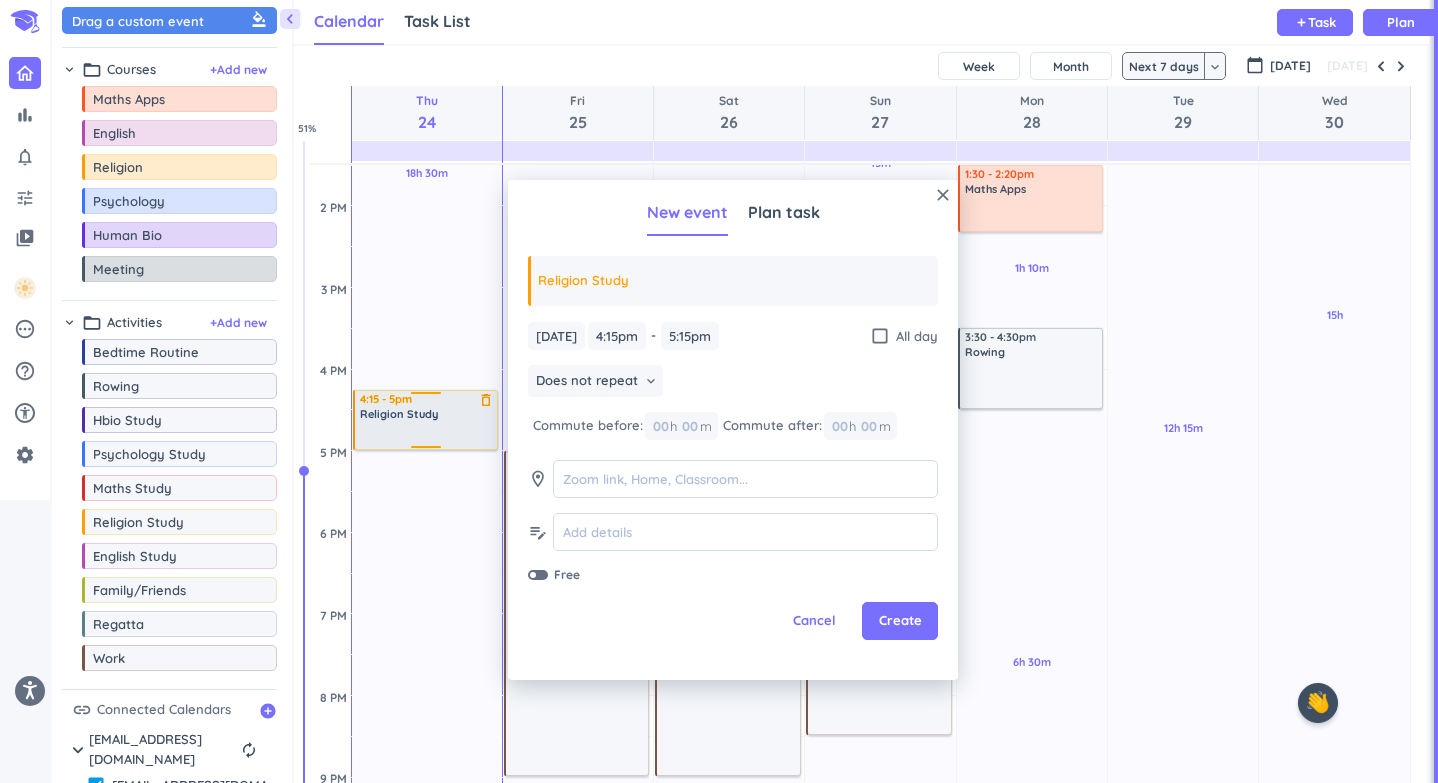 drag, startPoint x: 429, startPoint y: 467, endPoint x: 432, endPoint y: 447, distance: 20.22375 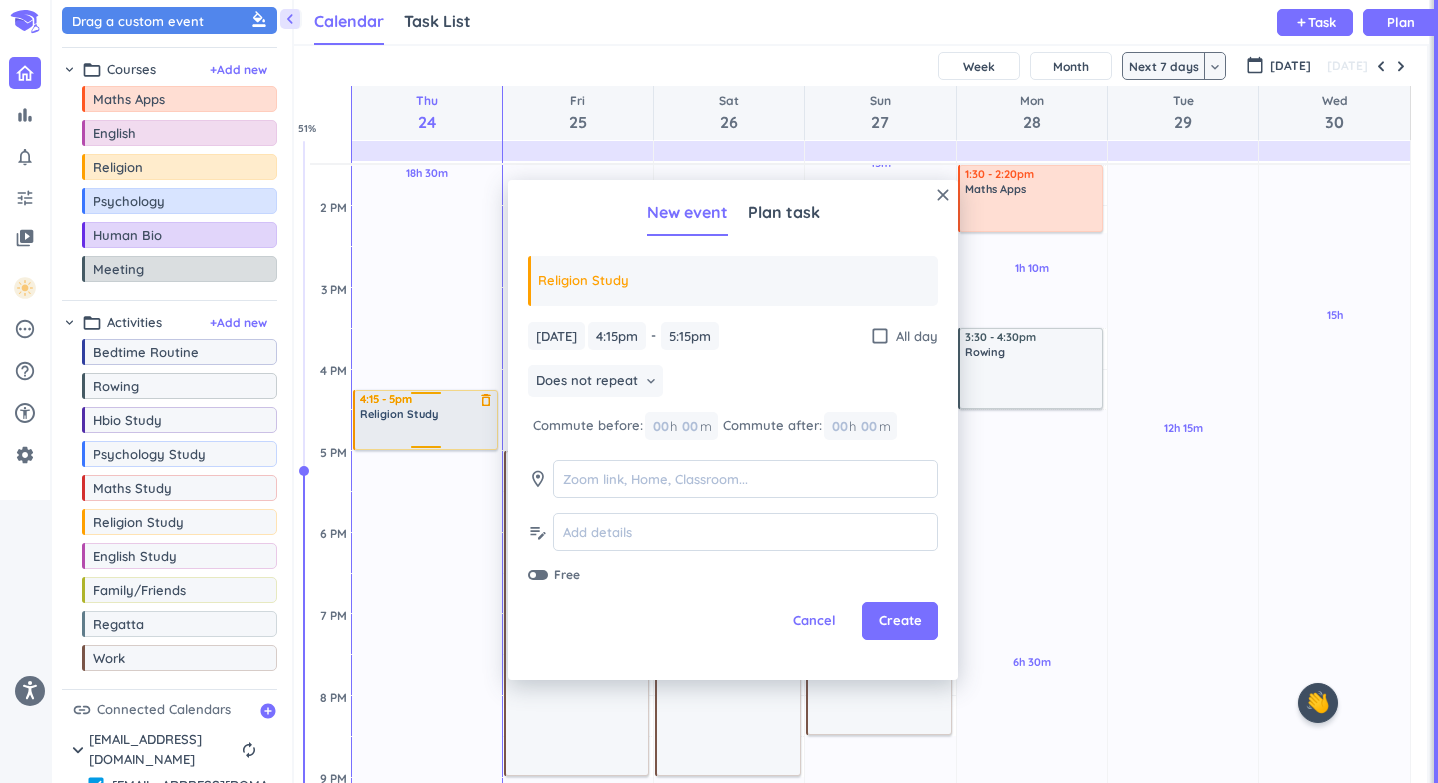 click on "18h 30m Past due Plan Adjust Awake Time Adjust Awake Time 4:15 - 5:15pm Religion Study delete_outline 4:15 - 5pm Religion Study delete_outline" at bounding box center (427, 369) 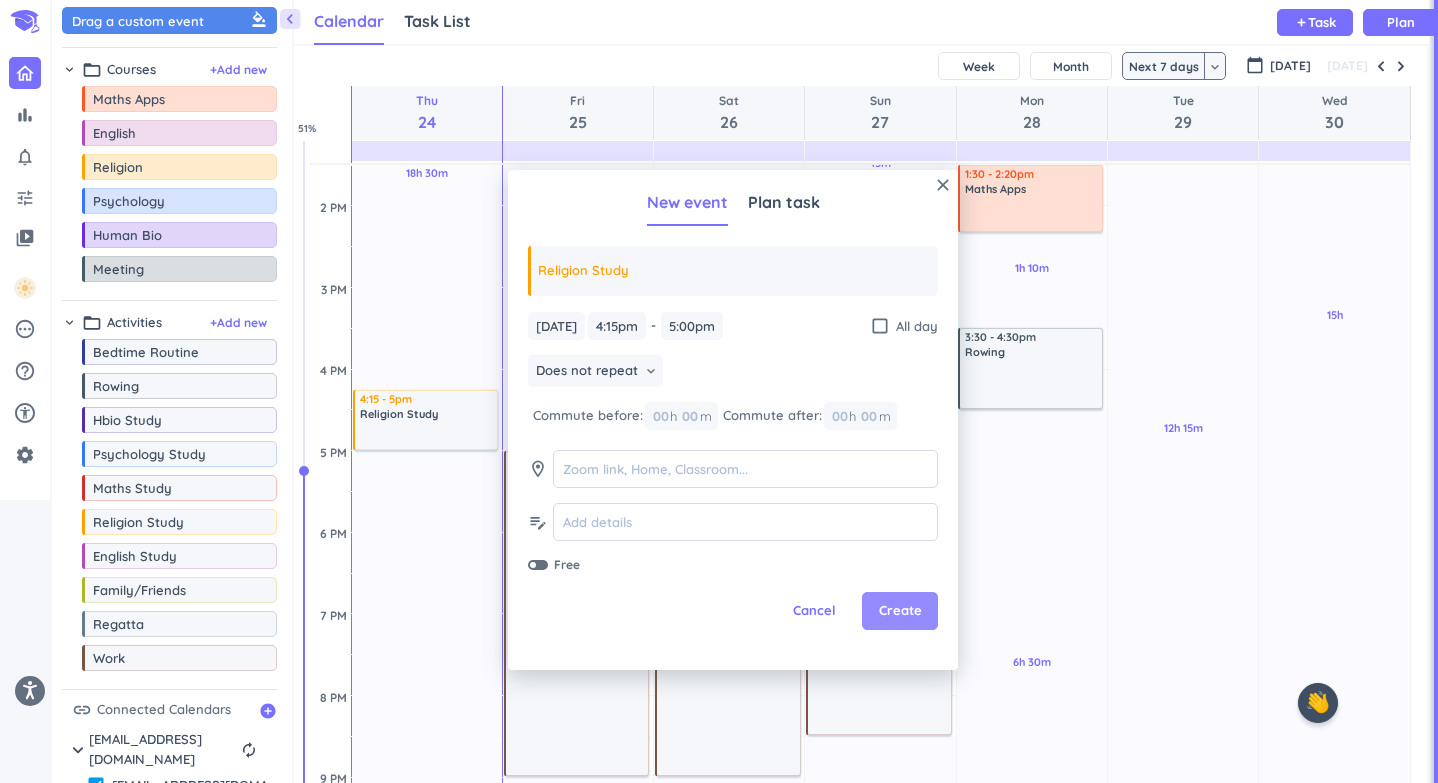click on "Create" at bounding box center (900, 611) 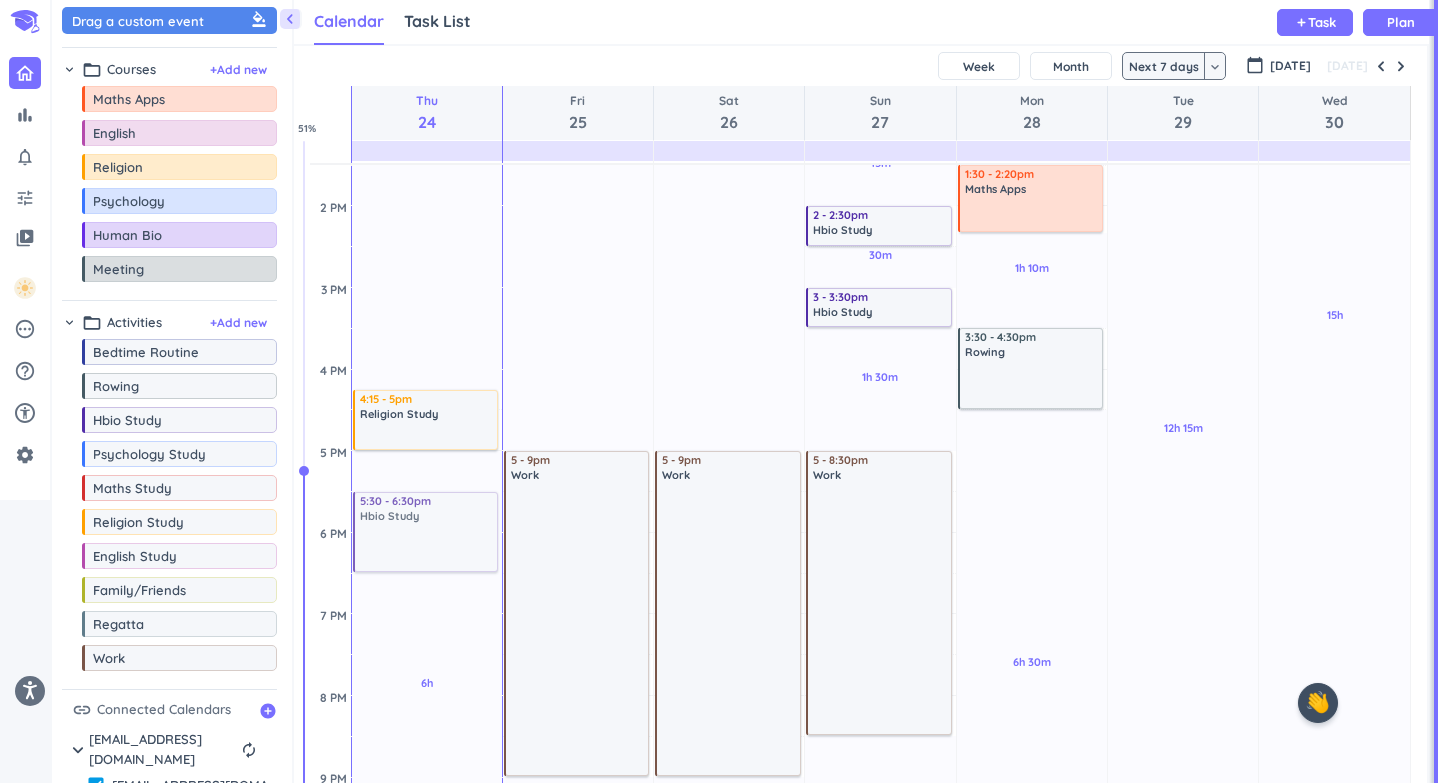 drag, startPoint x: 156, startPoint y: 427, endPoint x: 419, endPoint y: 498, distance: 272.41513 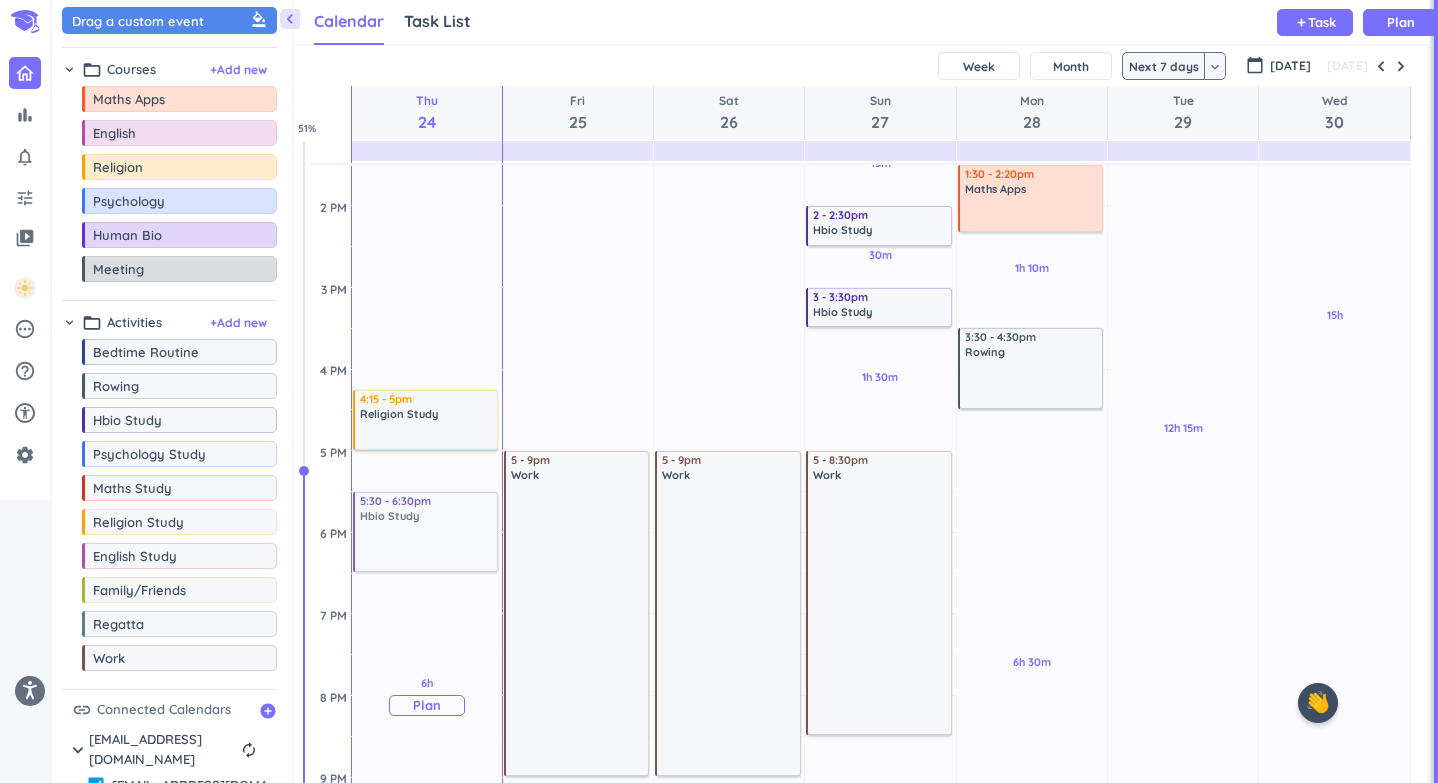 click on "11h 45m Past due Plan 6h  Past due Plan Adjust Awake Time Adjust Awake Time 4:15 - 5pm Religion Study delete_outline 5:30 - 6:30pm Hbio Study delete_outline 5:30 - 6:30pm Hbio Study delete_outline" at bounding box center (427, 369) 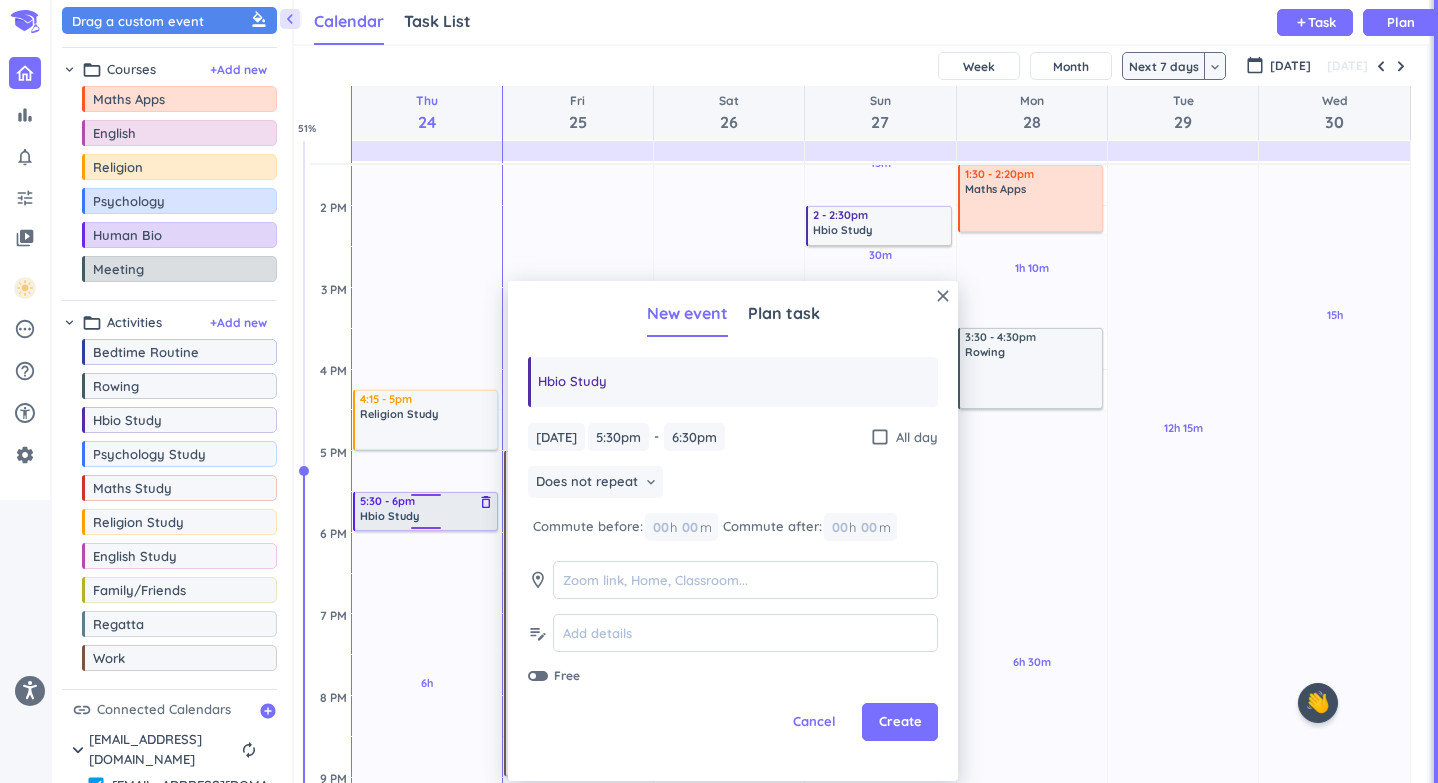drag, startPoint x: 417, startPoint y: 568, endPoint x: 420, endPoint y: 530, distance: 38.118237 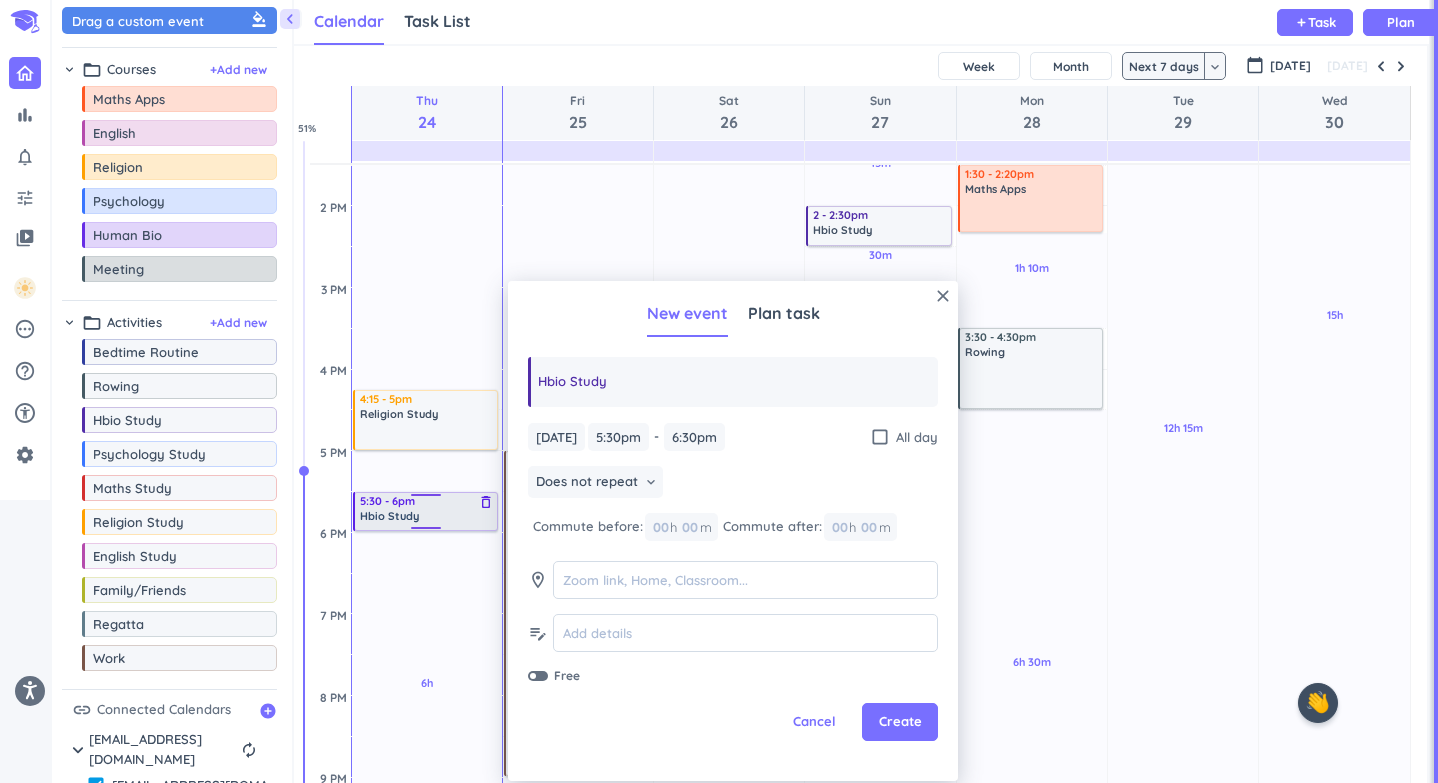 click on "11h 45m Past due Plan 6h  Past due Plan Adjust Awake Time Adjust Awake Time 4:15 - 5pm Religion Study delete_outline 5:30 - 6:30pm Hbio Study delete_outline 5:30 - 6pm Hbio Study delete_outline" at bounding box center (427, 369) 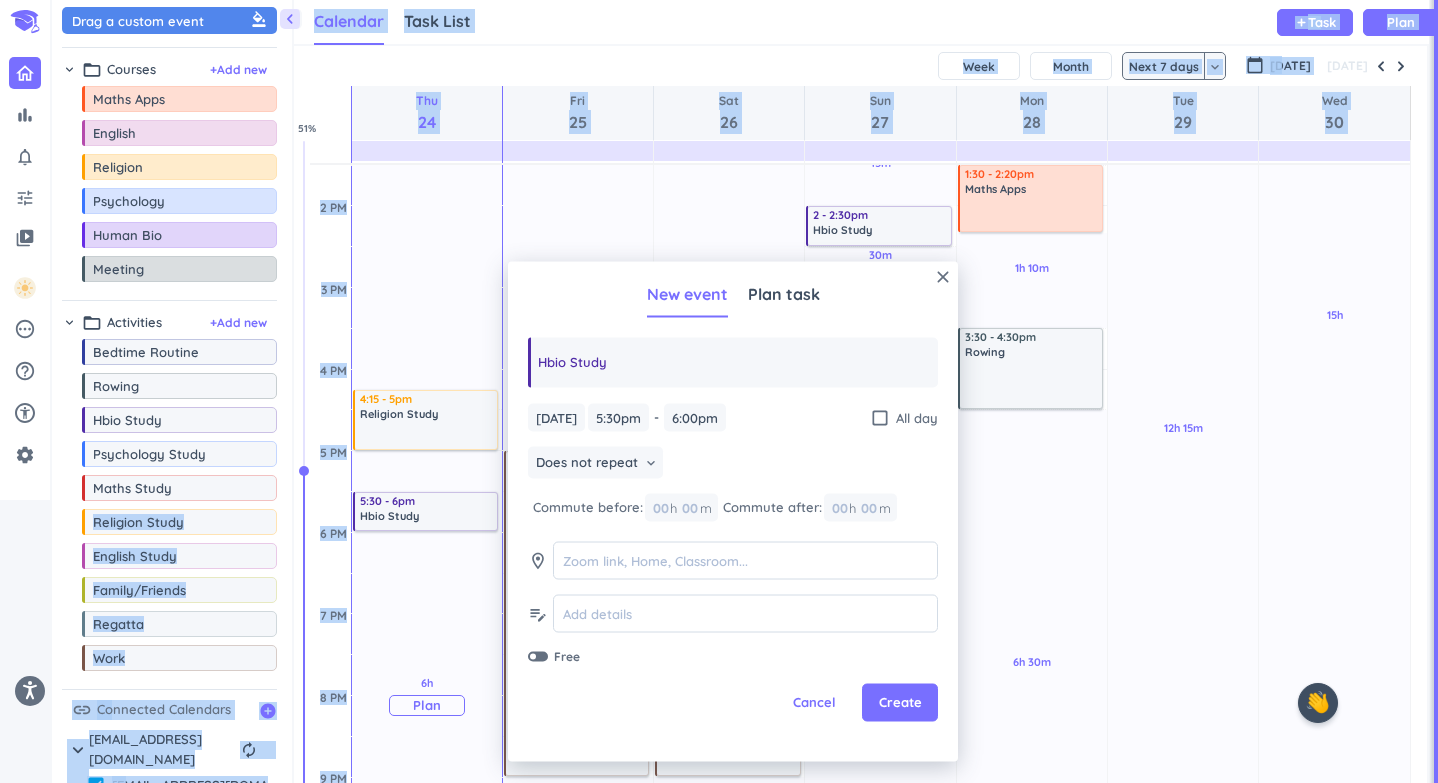 drag, startPoint x: 135, startPoint y: 502, endPoint x: 423, endPoint y: 569, distance: 295.6907 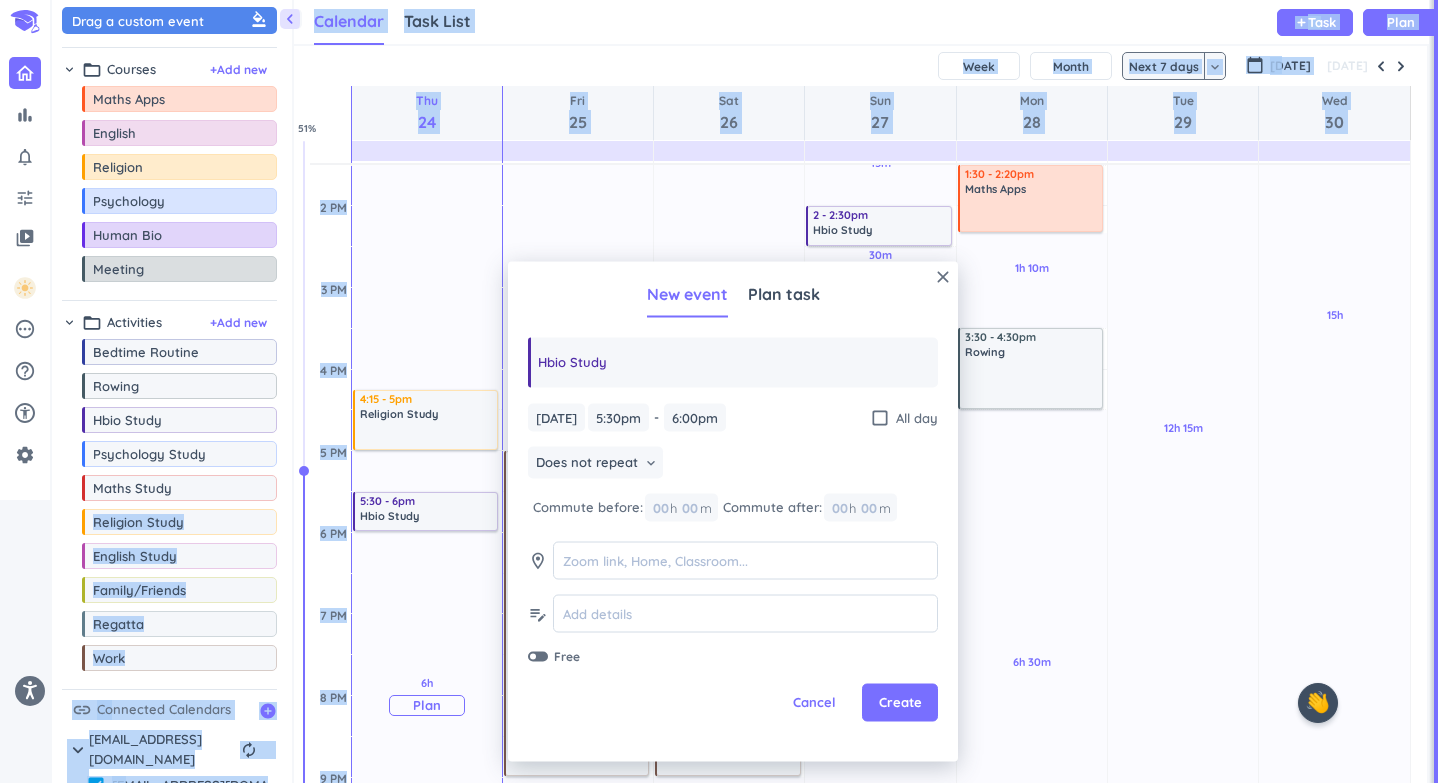 click on "chevron_left Drag a custom event format_color_fill chevron_right folder_open Courses   +  Add new drag_indicator Maths Apps more_horiz drag_indicator English more_horiz drag_indicator Religion more_horiz drag_indicator Psychology more_horiz drag_indicator Human Bio more_horiz drag_indicator Meeting more_horiz chevron_right folder_open Activities   +  Add new drag_indicator Bedtime Routine more_horiz drag_indicator Rowing more_horiz drag_indicator Hbio Study more_horiz drag_indicator Psychology Study more_horiz drag_indicator Maths Study more_horiz drag_indicator Religion Study more_horiz drag_indicator English Study more_horiz drag_indicator Family/Friends more_horiz drag_indicator Regatta more_horiz drag_indicator Work more_horiz link Connected Calendars add_circle chevron_right abarac1@student.cewa.edu.au autorenew delete_outline check_box abarac1@student.cewa.edu.au Calendar Task List Calendar keyboard_arrow_down add Task Plan SHOVEL 2025-07-24T00:00:00+08:00 Week Month Next 7 days keyboard_arrow_down Thu" at bounding box center [745, 411] 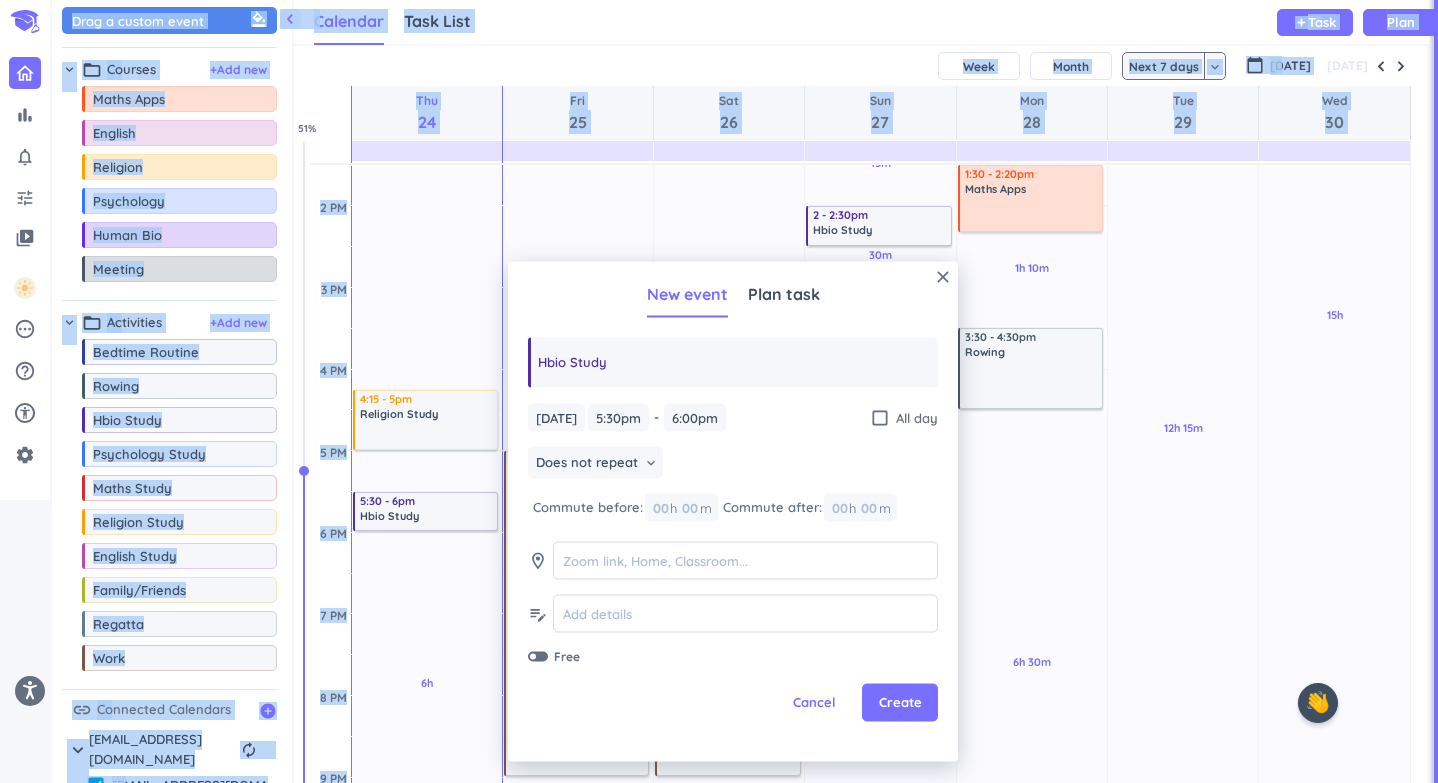 click on "Drag a custom event format_color_fill chevron_right folder_open Courses   +  Add new drag_indicator Maths Apps more_horiz drag_indicator English more_horiz drag_indicator Religion more_horiz drag_indicator Psychology more_horiz drag_indicator Human Bio more_horiz drag_indicator Meeting more_horiz chevron_right folder_open Activities   +  Add new drag_indicator Bedtime Routine more_horiz drag_indicator Rowing more_horiz drag_indicator Hbio Study more_horiz drag_indicator Psychology Study more_horiz drag_indicator Maths Study more_horiz drag_indicator Religion Study more_horiz drag_indicator English Study more_horiz drag_indicator Family/Friends more_horiz drag_indicator Regatta more_horiz drag_indicator Work more_horiz link Connected Calendars add_circle chevron_right abarac1@student.cewa.edu.au autorenew delete_outline check_box abarac1@student.cewa.edu.au" at bounding box center [172, 416] 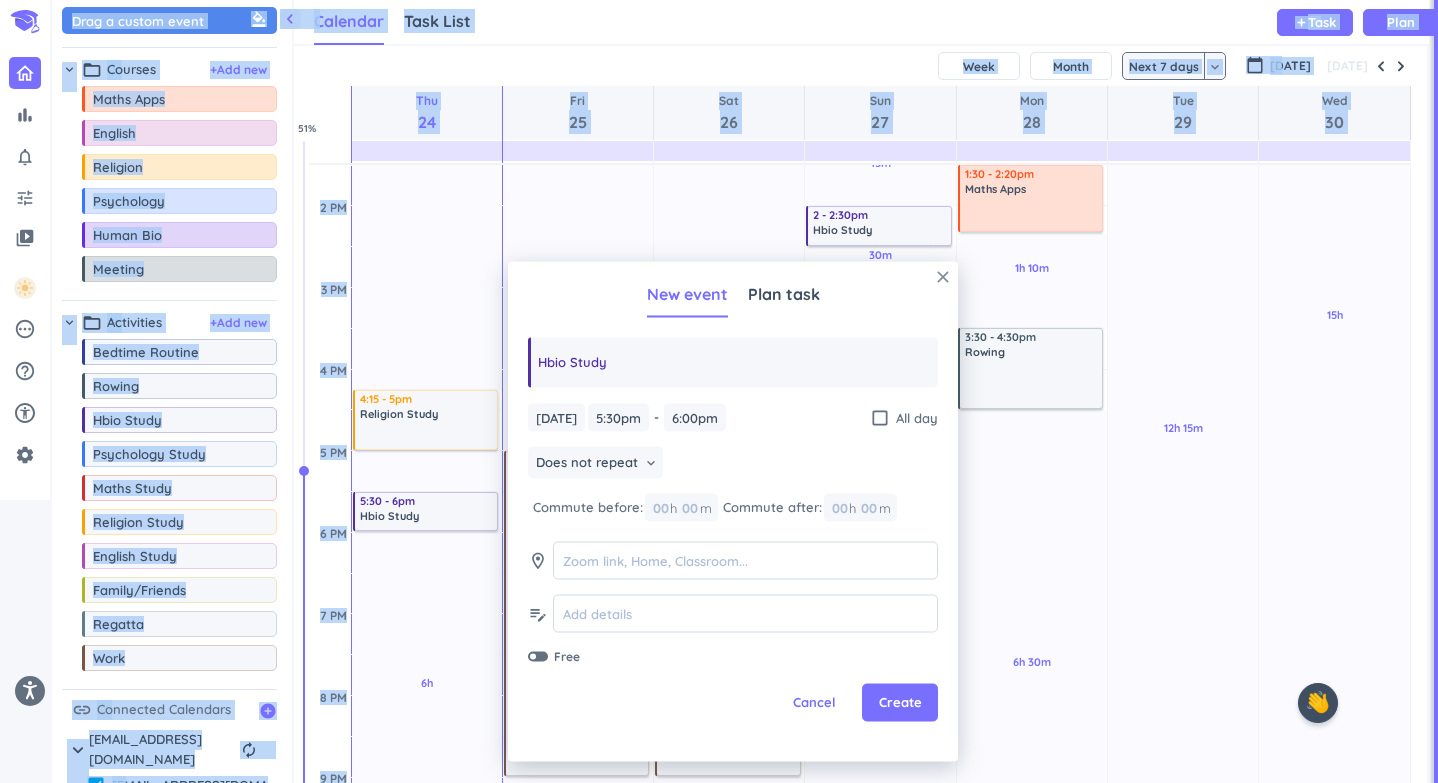 click on "close" at bounding box center (943, 277) 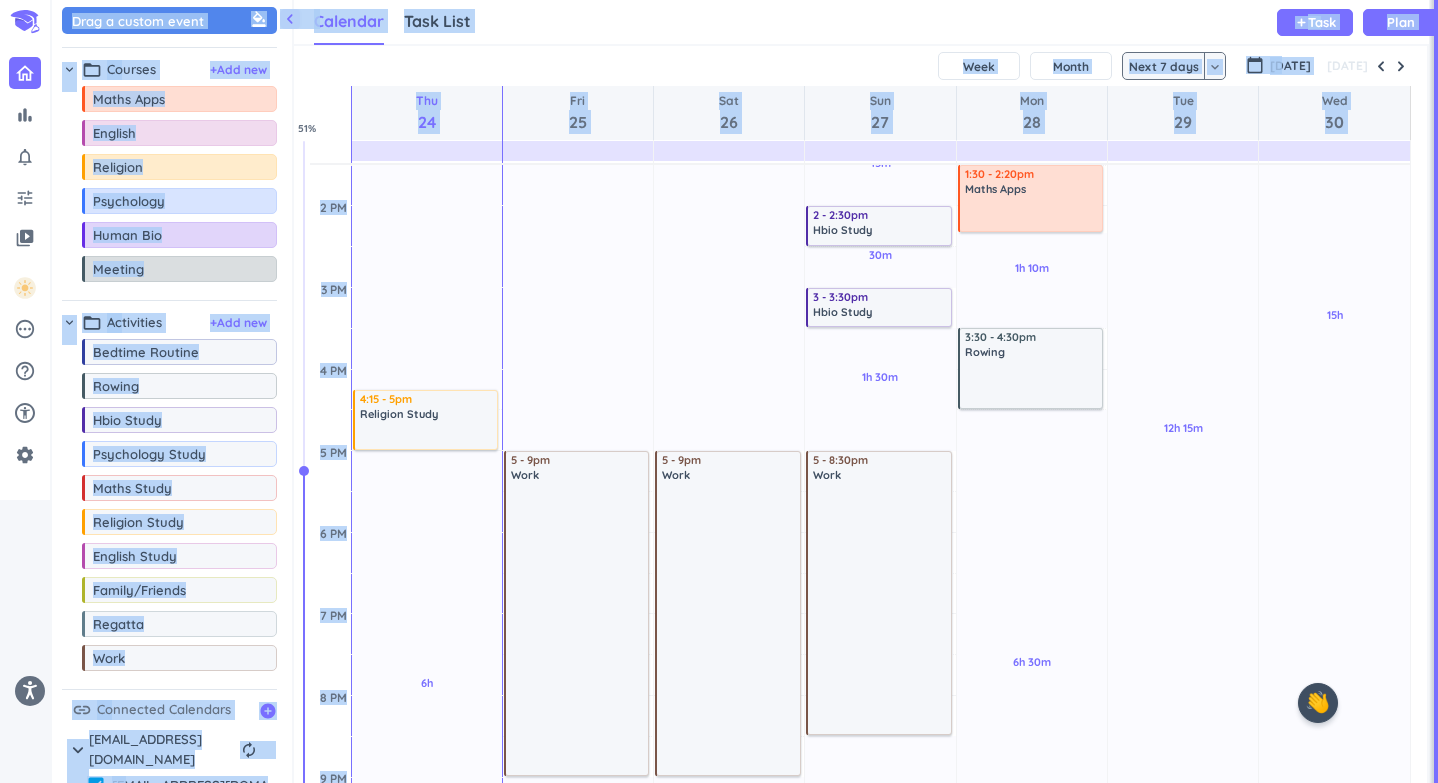 click on "Calendar Task List Calendar keyboard_arrow_down add Task Plan" at bounding box center (861, 19) 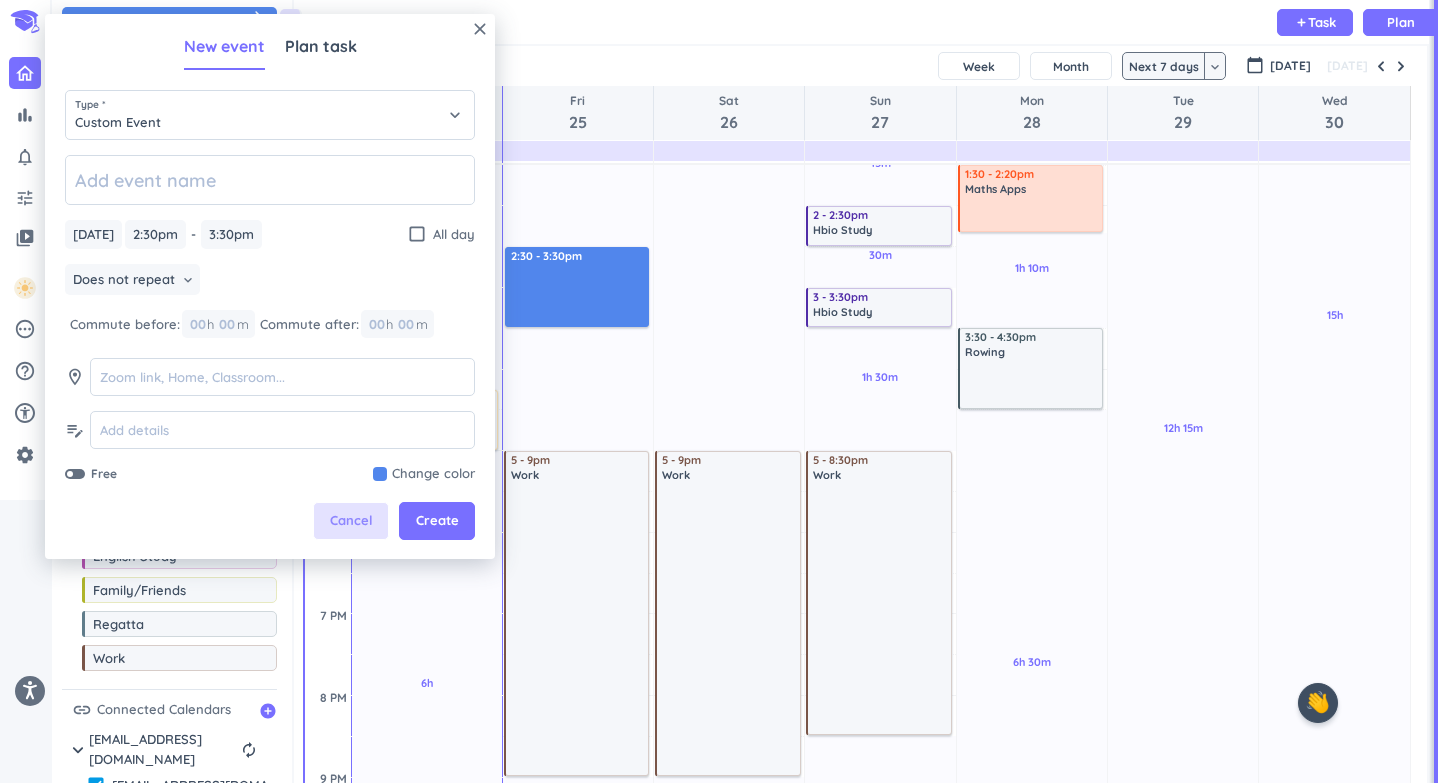 click on "Cancel" at bounding box center (351, 521) 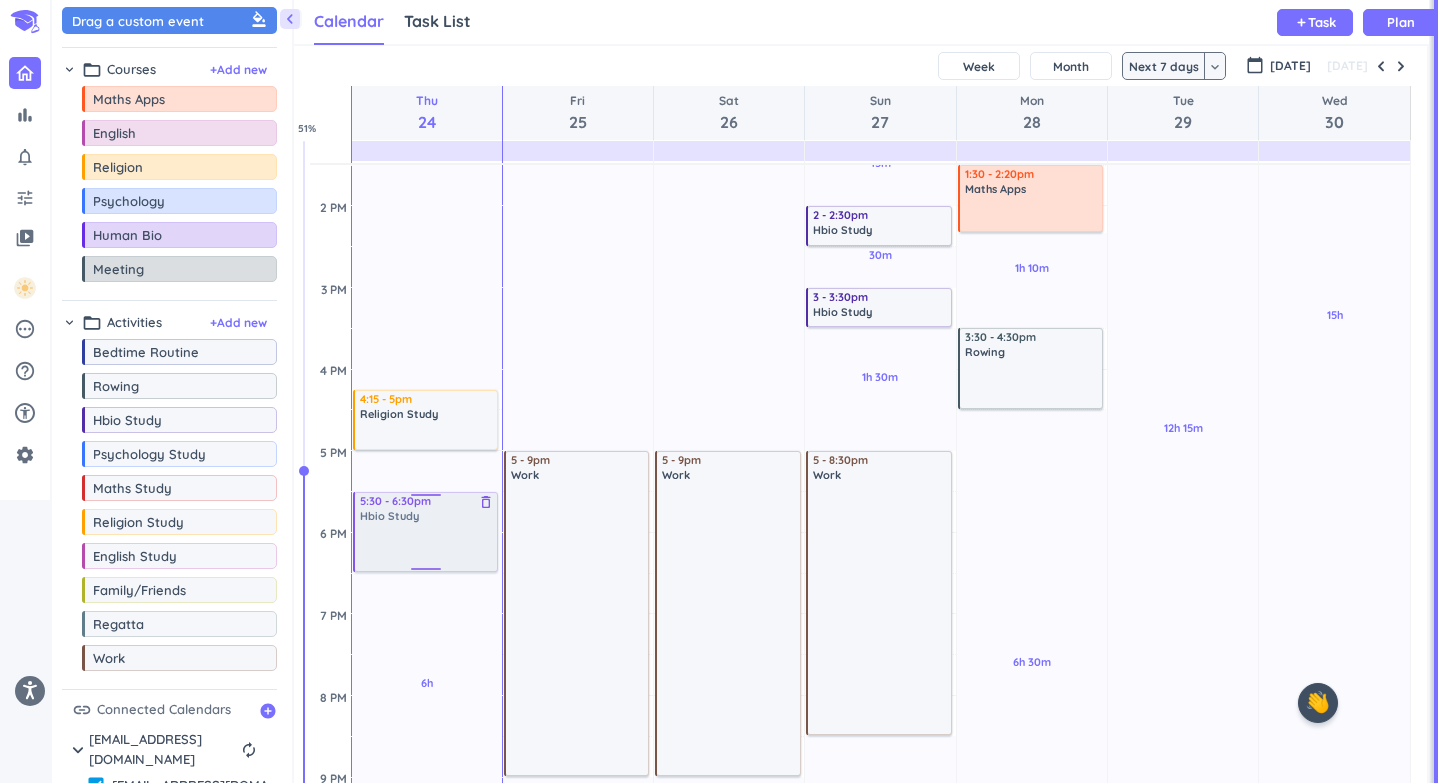 drag, startPoint x: 161, startPoint y: 426, endPoint x: 483, endPoint y: 493, distance: 328.89664 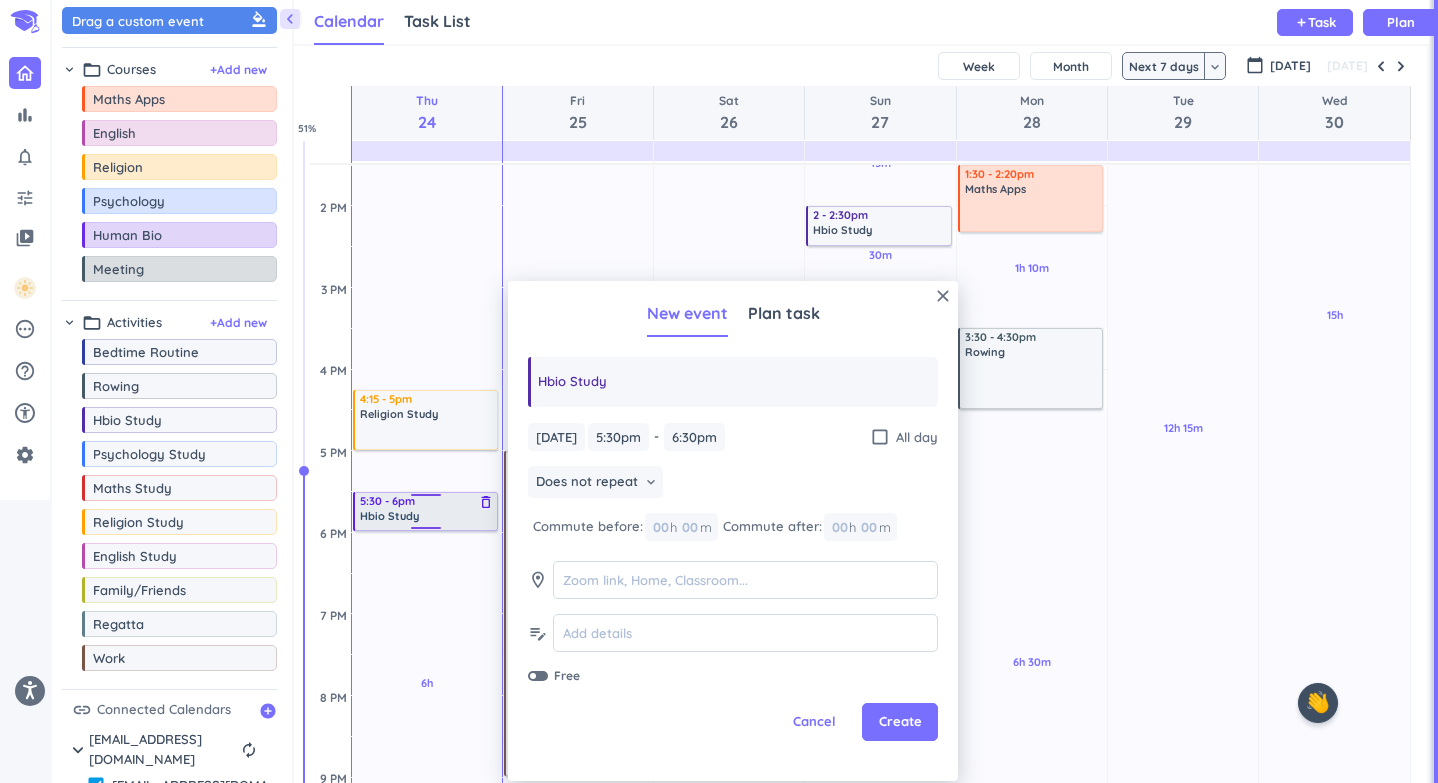 drag, startPoint x: 425, startPoint y: 571, endPoint x: 431, endPoint y: 531, distance: 40.4475 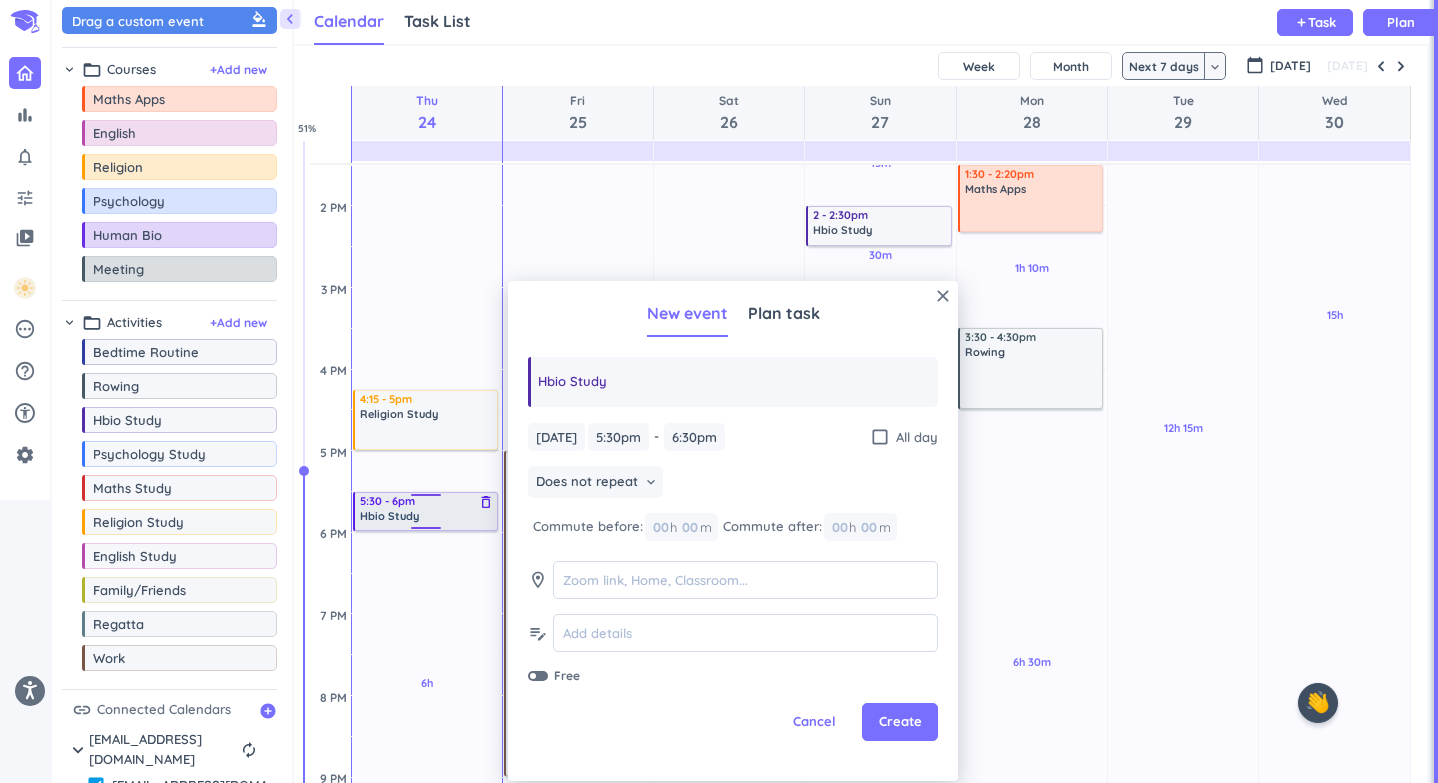 click on "11h 45m Past due Plan 6h  Past due Plan Adjust Awake Time Adjust Awake Time 4:15 - 5pm Religion Study delete_outline 5:30 - 6:30pm Hbio Study delete_outline 5:30 - 6pm Hbio Study delete_outline" at bounding box center (427, 369) 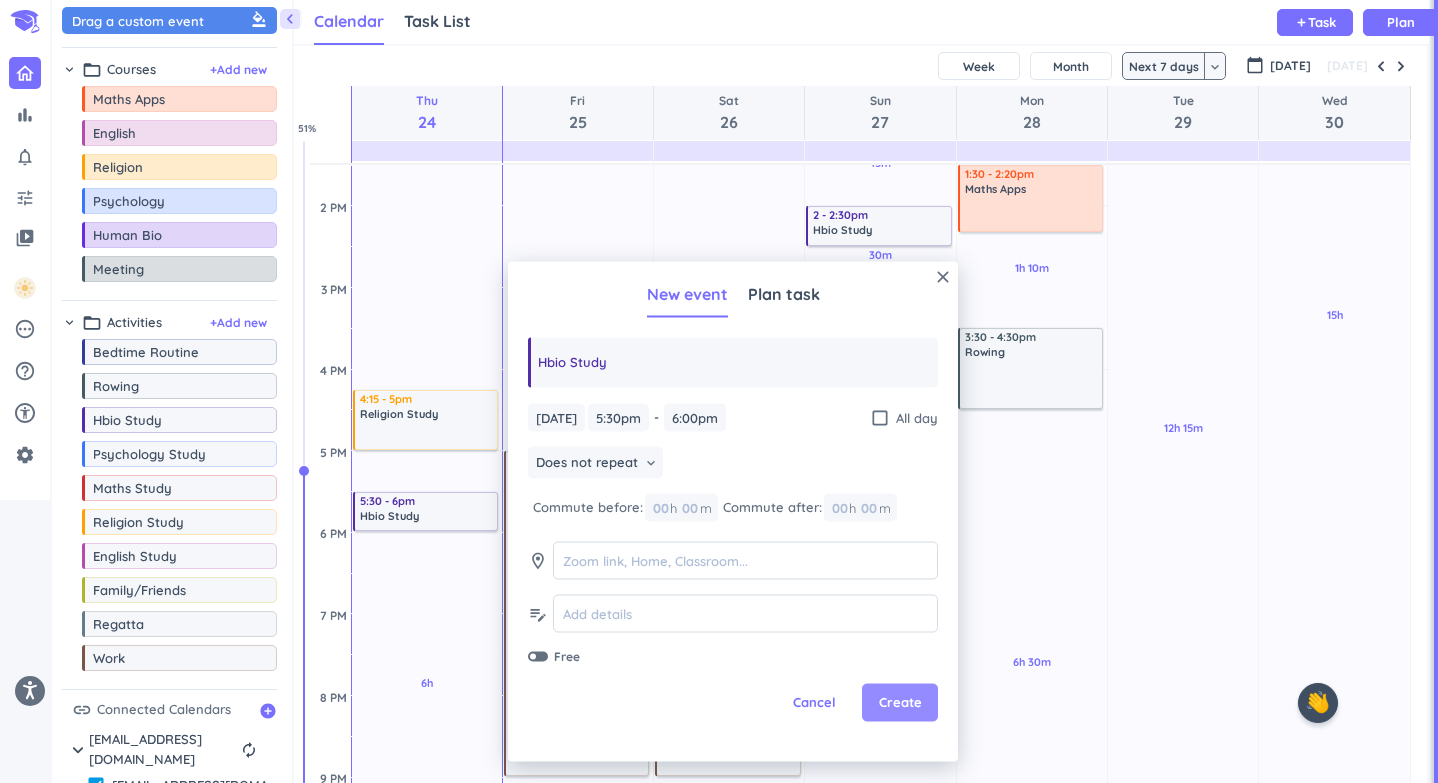 click on "Create" at bounding box center (900, 703) 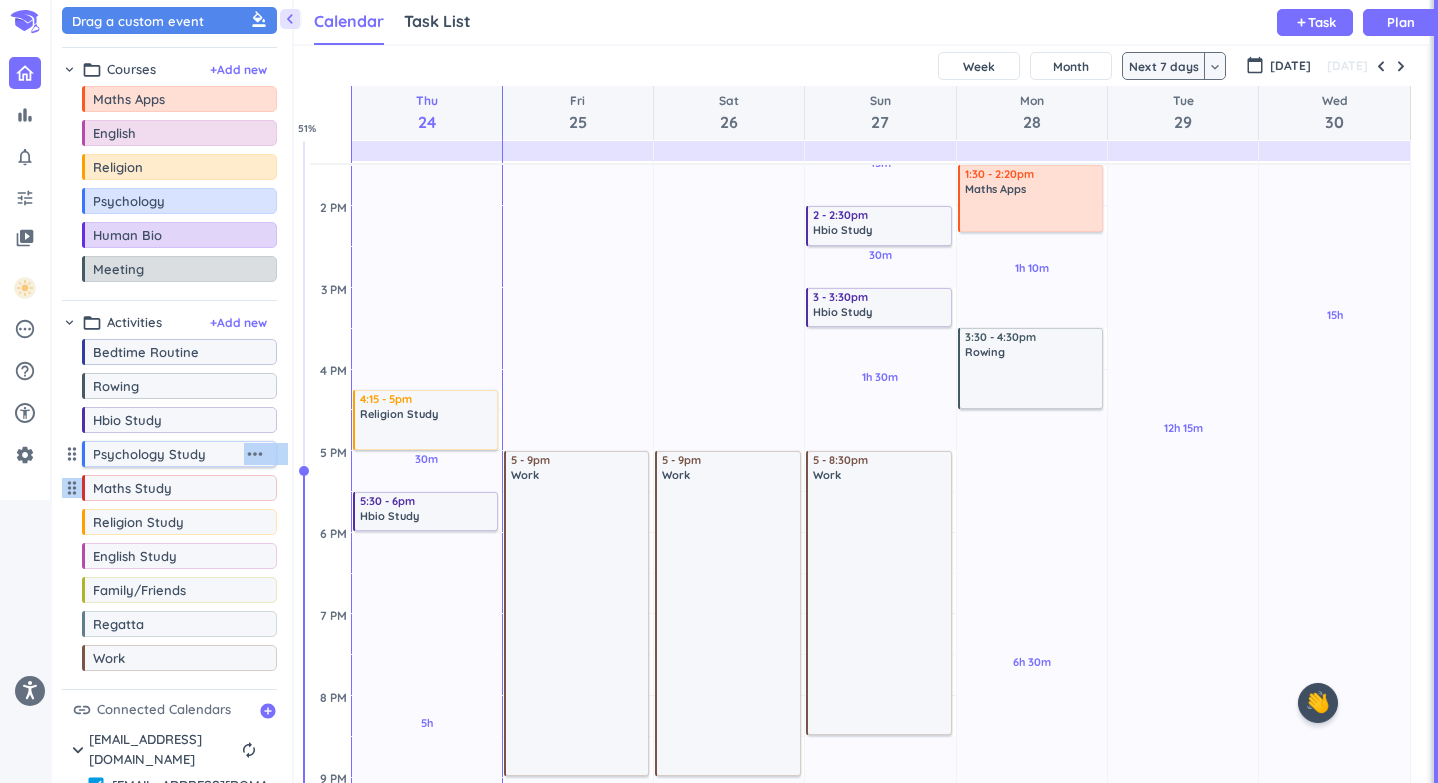drag, startPoint x: 148, startPoint y: 490, endPoint x: 223, endPoint y: 461, distance: 80.411446 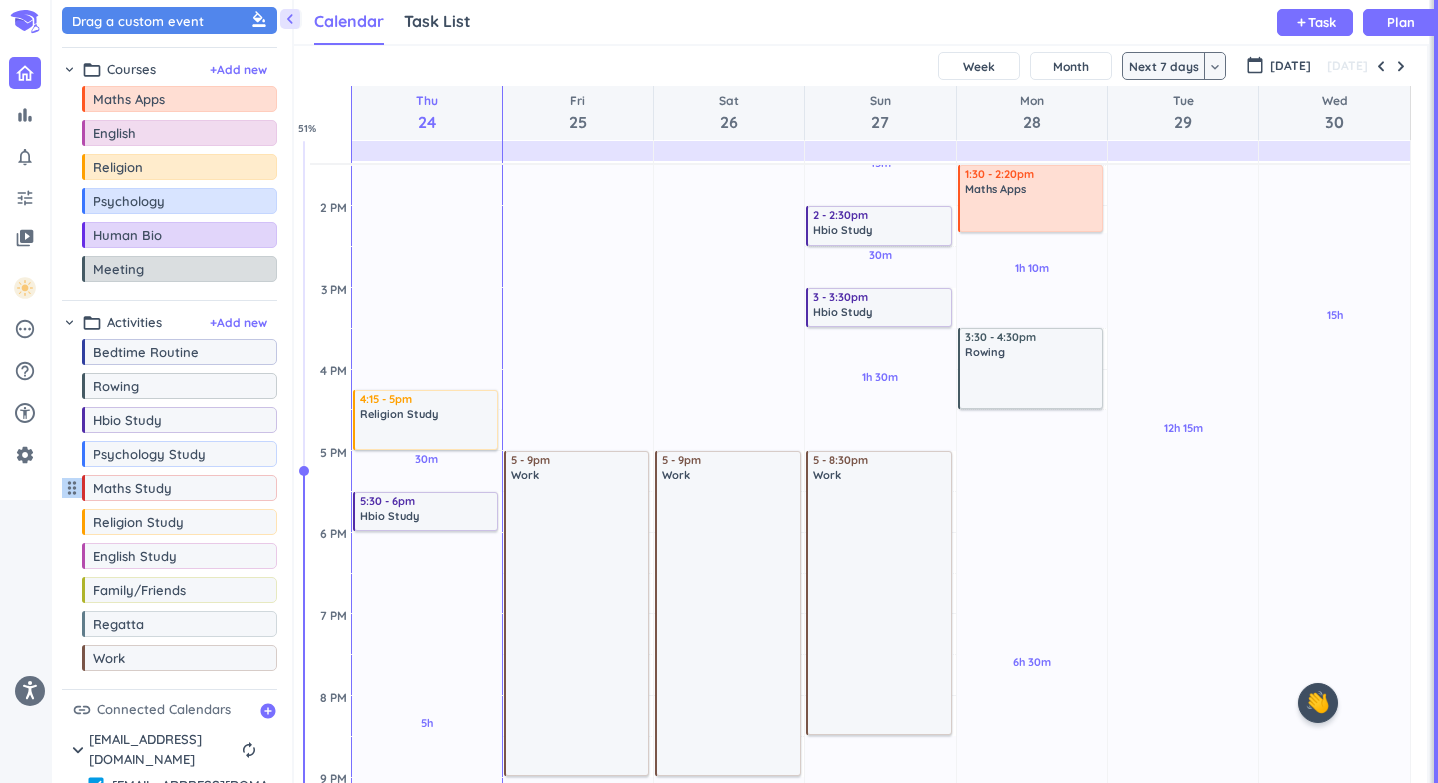 click on "Calendar Task List Calendar keyboard_arrow_down add Task Plan" at bounding box center (861, 19) 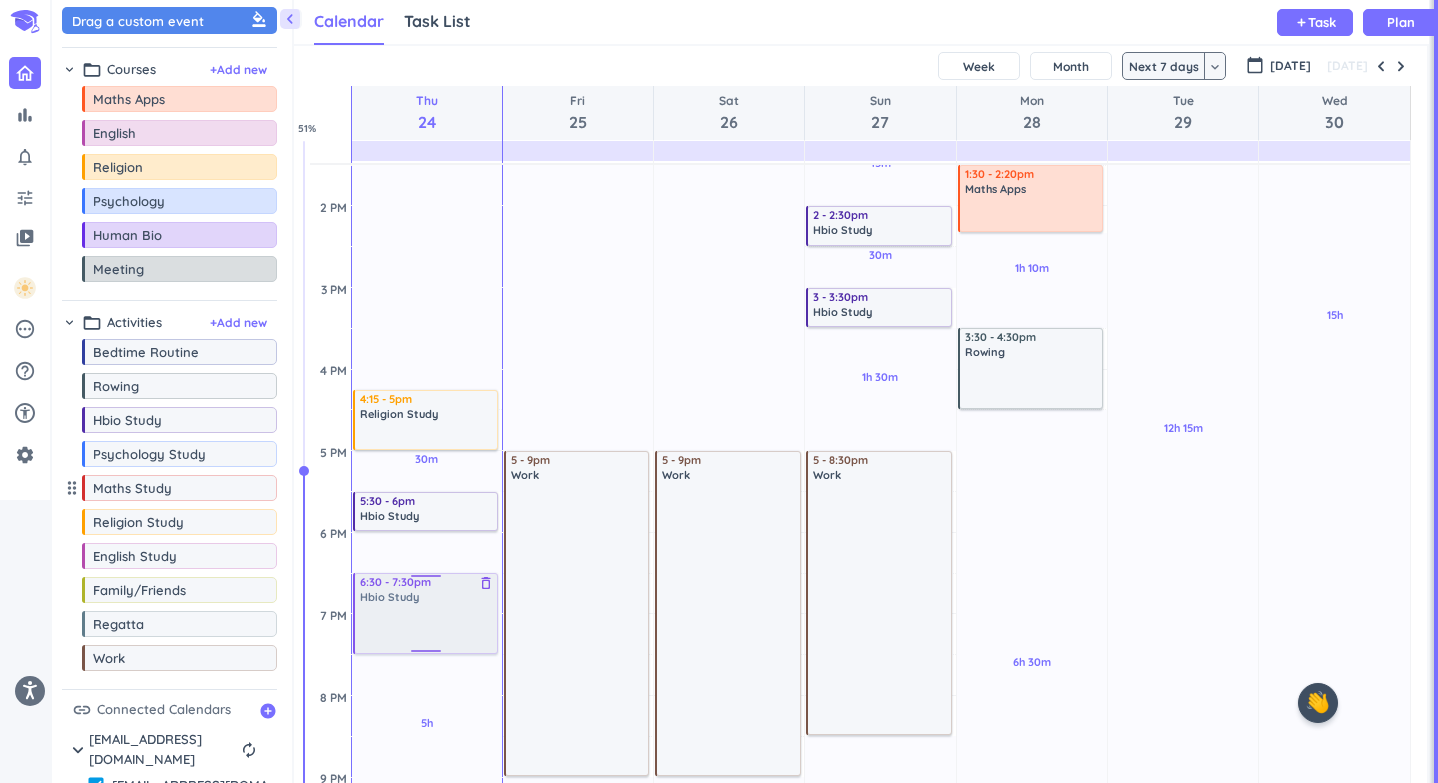 drag, startPoint x: 155, startPoint y: 432, endPoint x: 428, endPoint y: 575, distance: 308.185 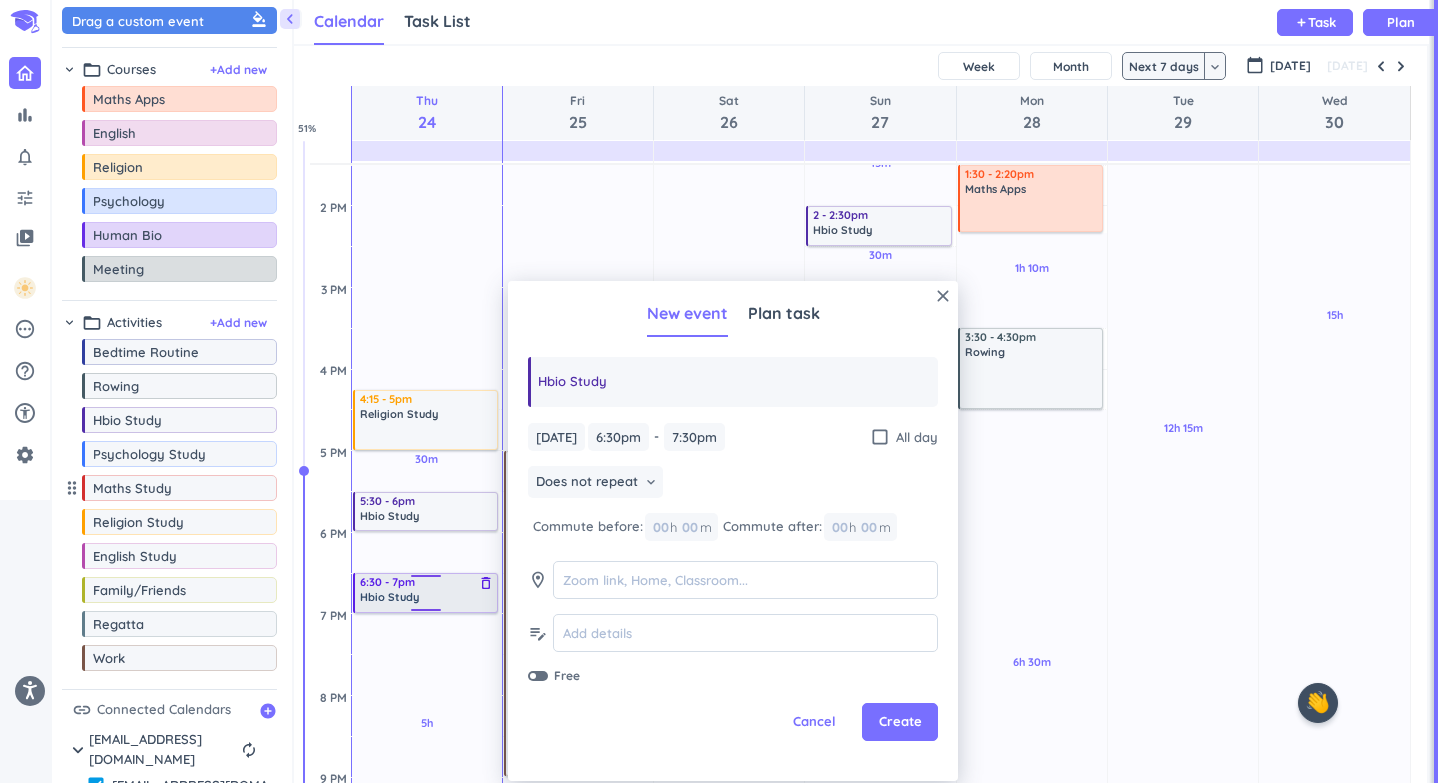 drag, startPoint x: 423, startPoint y: 651, endPoint x: 432, endPoint y: 610, distance: 41.976185 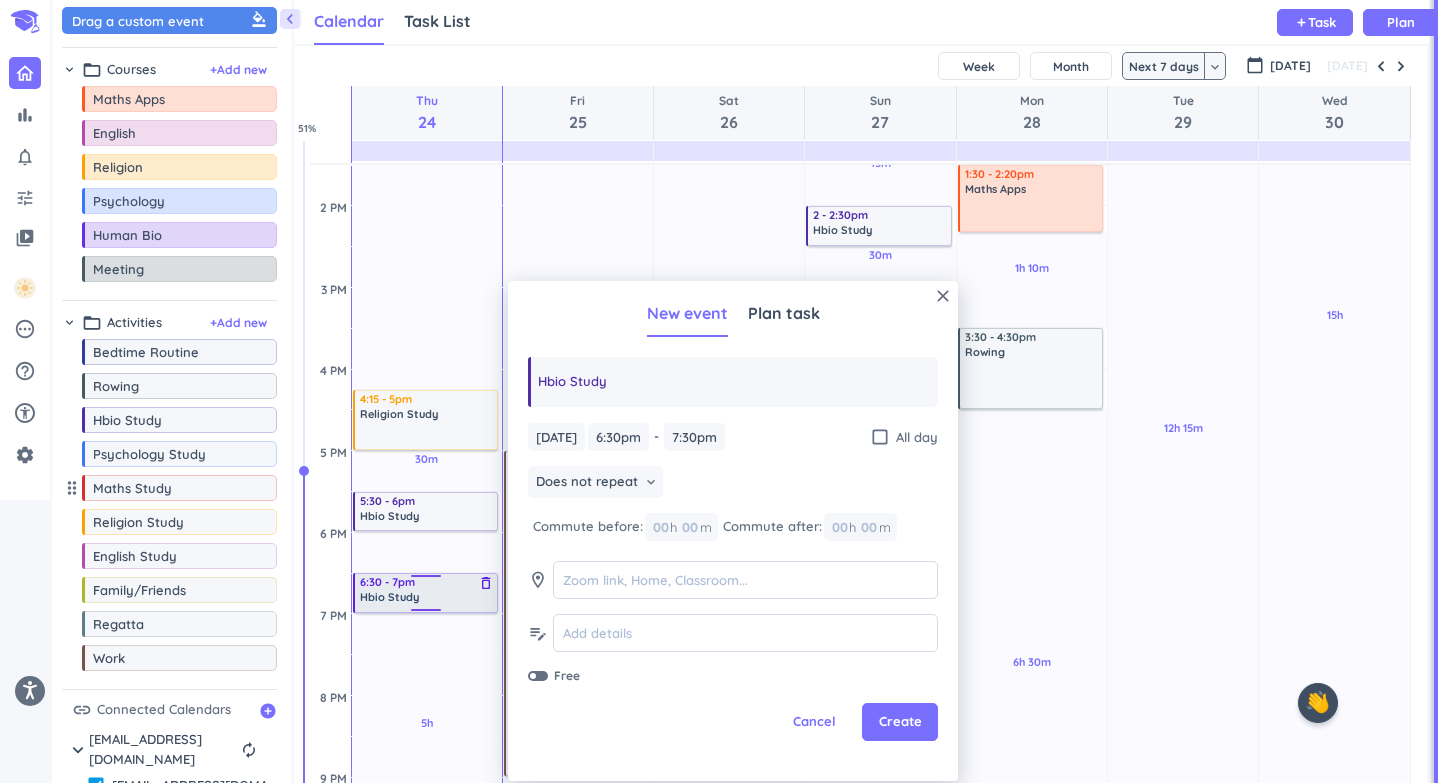 click on "11h 45m Past due Plan 30m Past due Plan 5h  Past due Plan Adjust Awake Time Adjust Awake Time 4:15 - 5pm Religion Study delete_outline 5:30 - 6pm Hbio Study delete_outline 6:30 - 7:30pm Hbio Study delete_outline 6:30 - 7pm Hbio Study delete_outline" at bounding box center (427, 369) 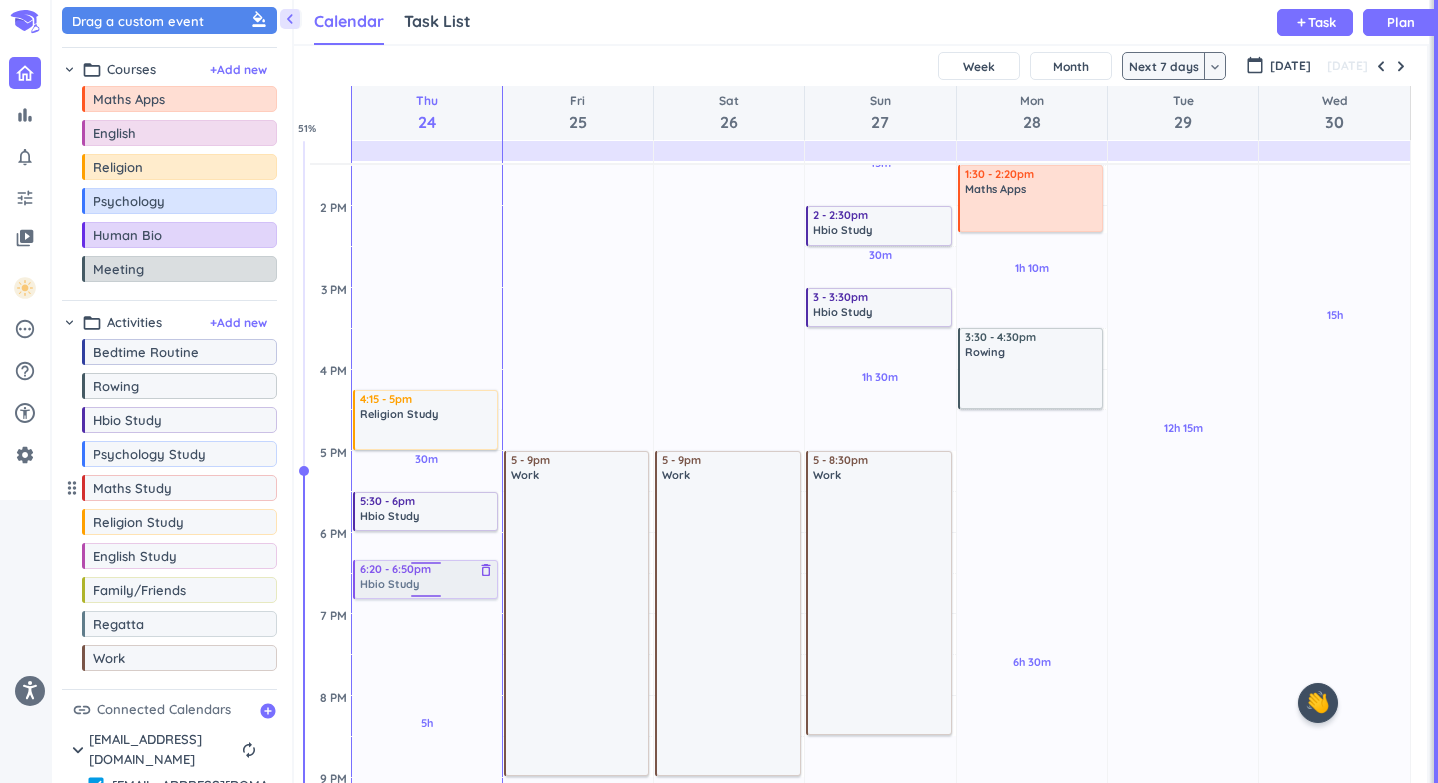 drag, startPoint x: 451, startPoint y: 593, endPoint x: 453, endPoint y: 578, distance: 15.132746 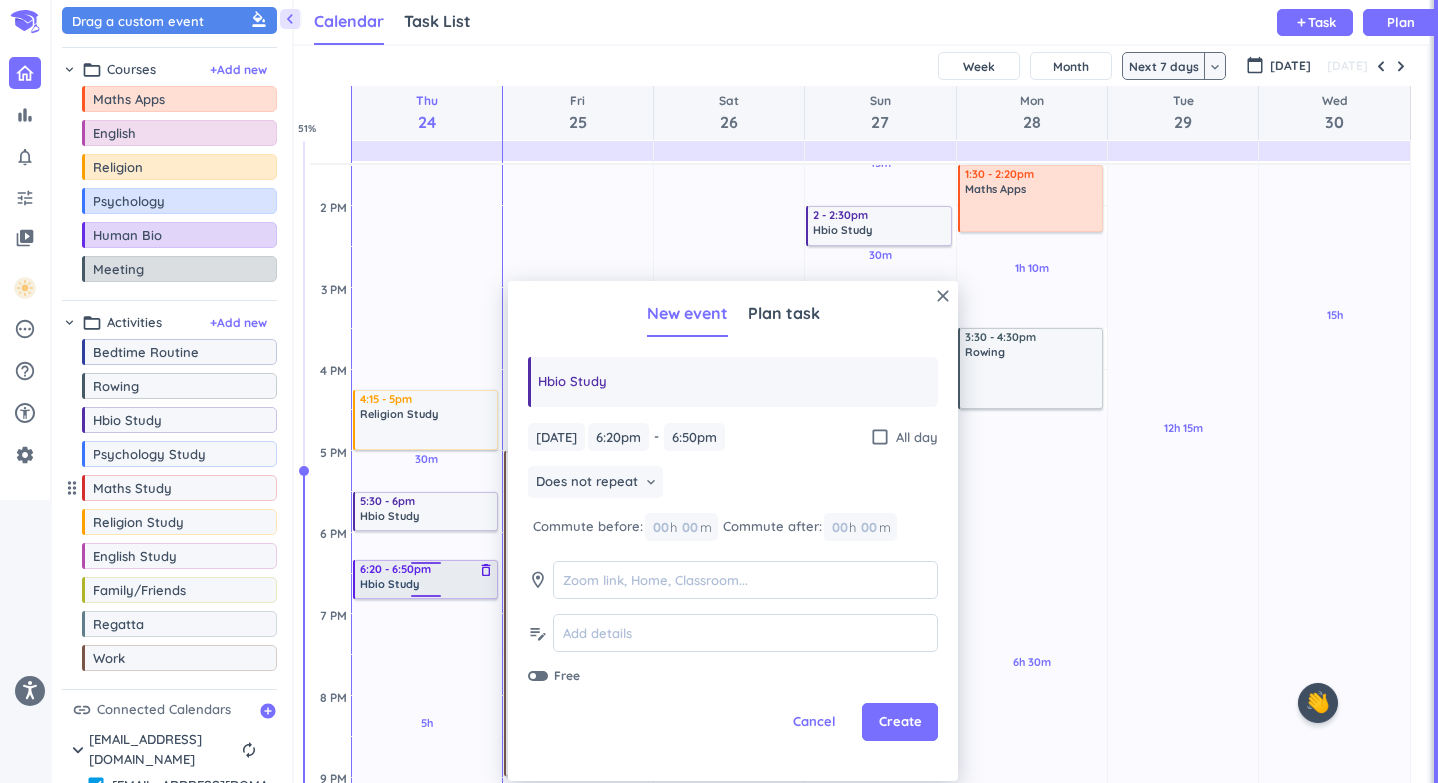 click on "11h 45m Past due Plan 30m Past due Plan 5h  Past due Plan Adjust Awake Time Adjust Awake Time 4:15 - 5pm Religion Study delete_outline 5:30 - 6pm Hbio Study delete_outline 6:20 - 6:50pm Hbio Study delete_outline 6:20 - 6:50pm Hbio Study delete_outline" at bounding box center [427, 369] 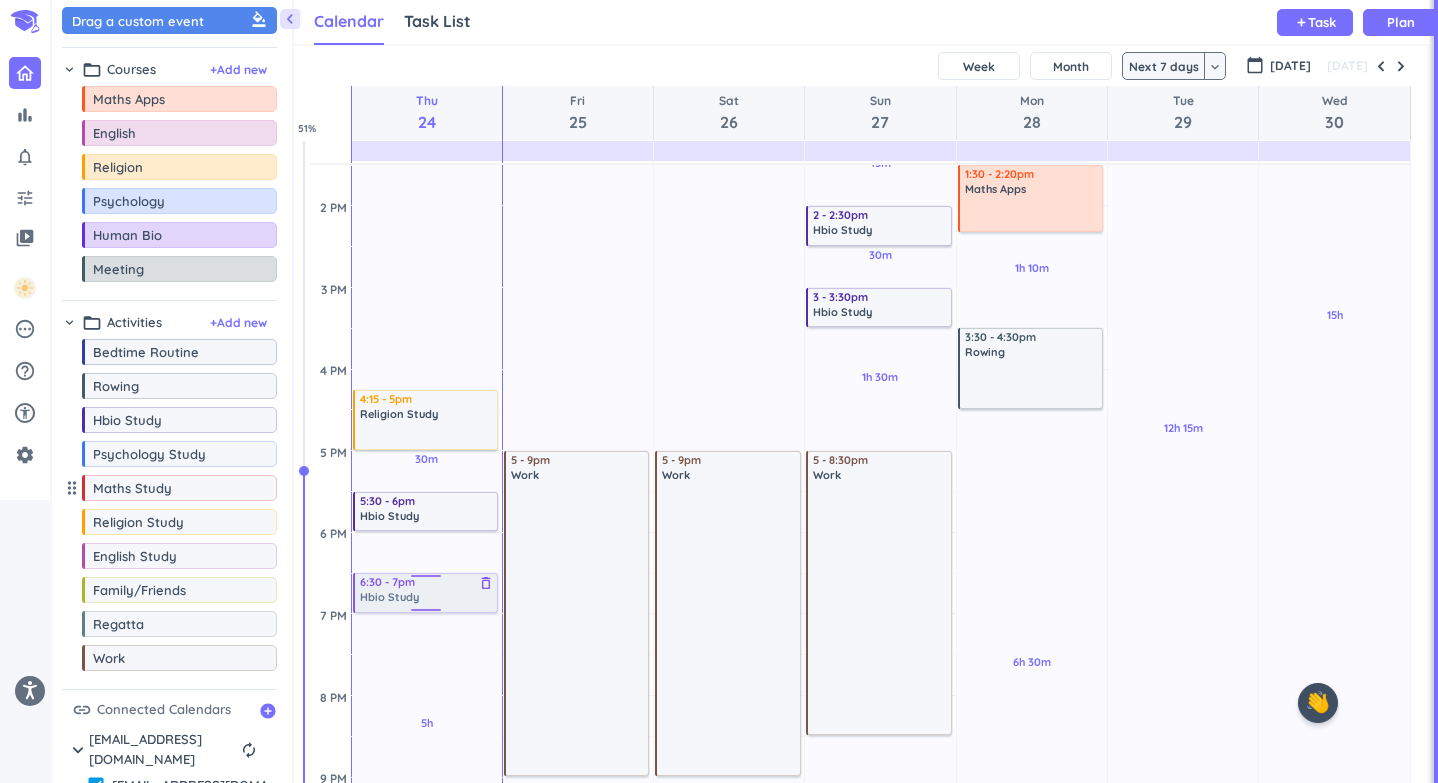 click on "11h 45m Past due Plan 30m Past due Plan 5h  Past due Plan Adjust Awake Time Adjust Awake Time 4:15 - 5pm Religion Study delete_outline 5:30 - 6pm Hbio Study delete_outline 6:20 - 6:50pm Hbio Study delete_outline 6:30 - 7pm Hbio Study delete_outline" at bounding box center [427, 369] 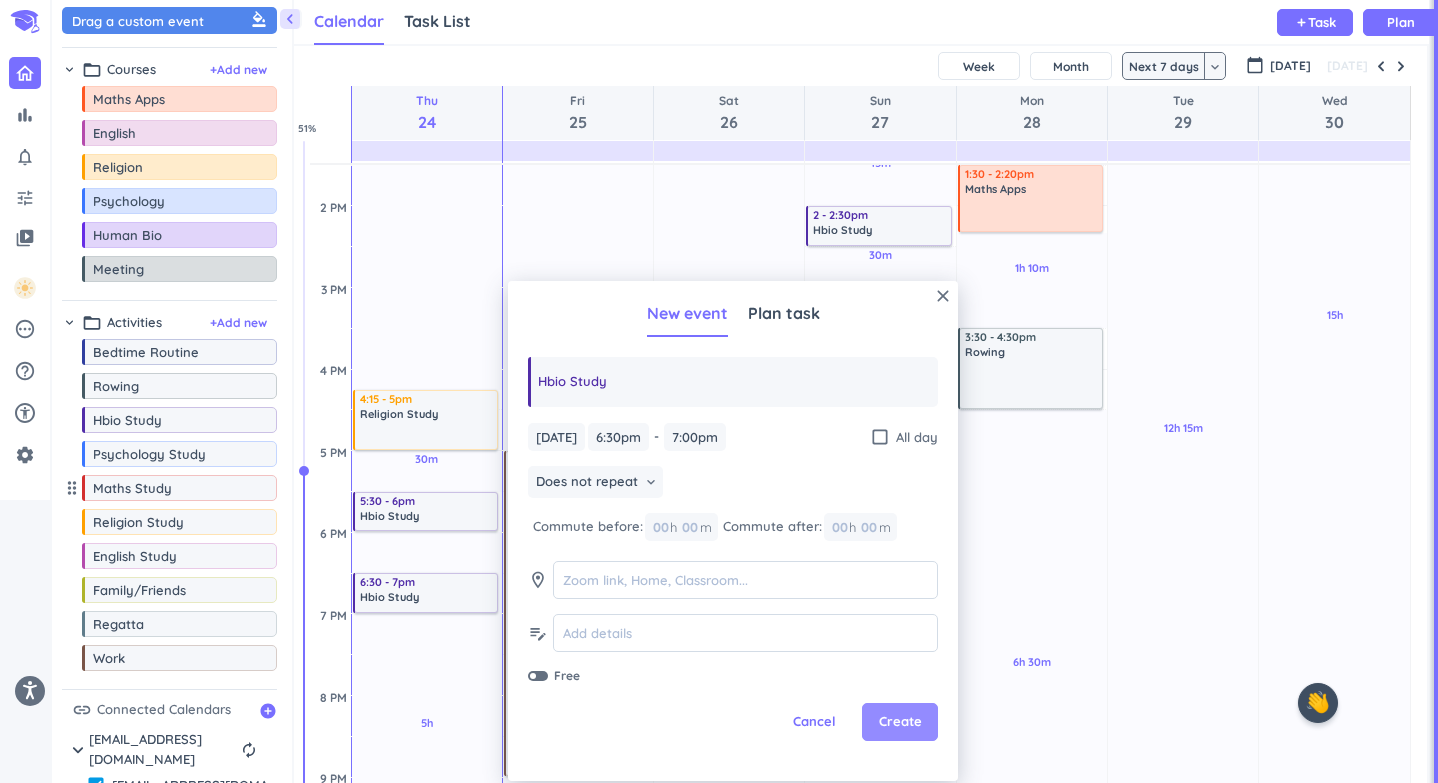 click on "Create" at bounding box center (900, 722) 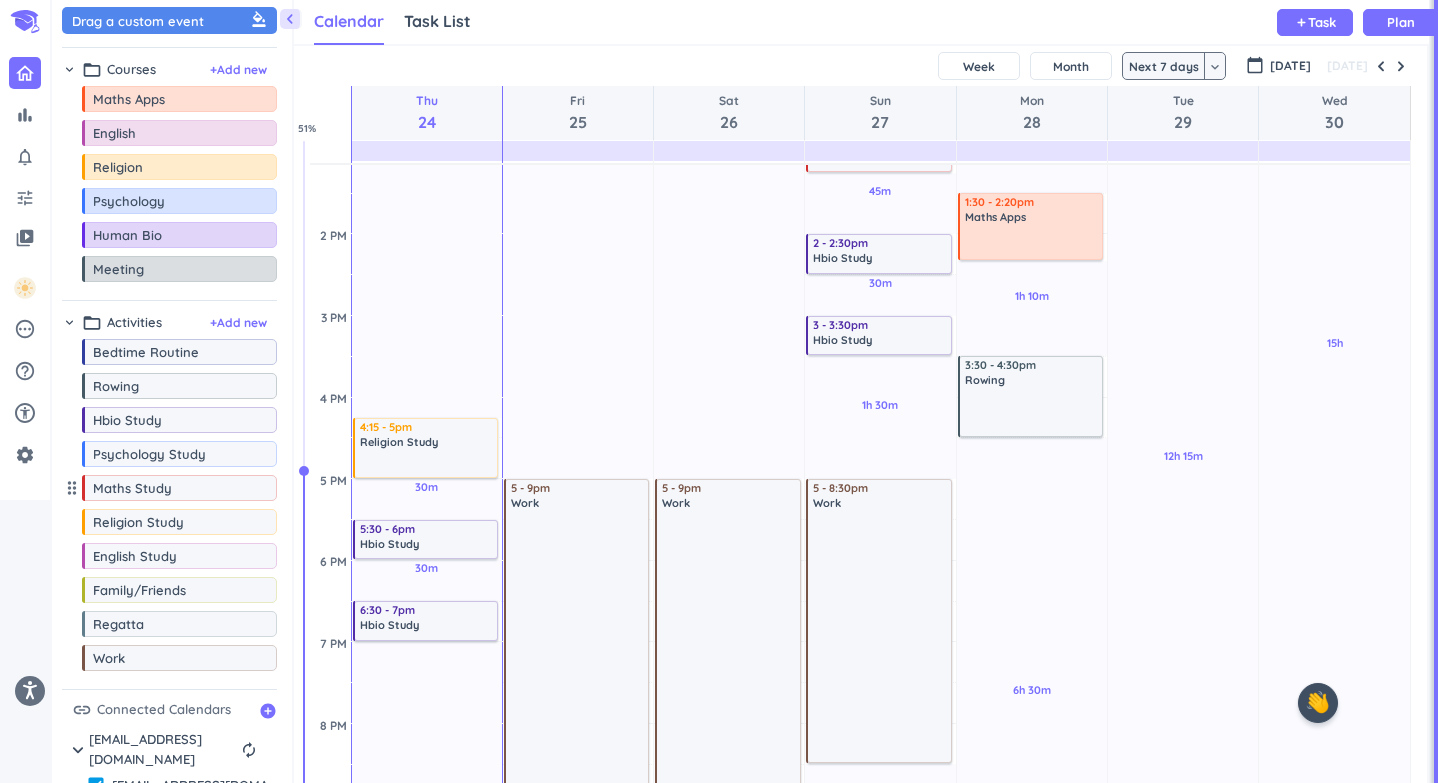 scroll, scrollTop: 737, scrollLeft: 0, axis: vertical 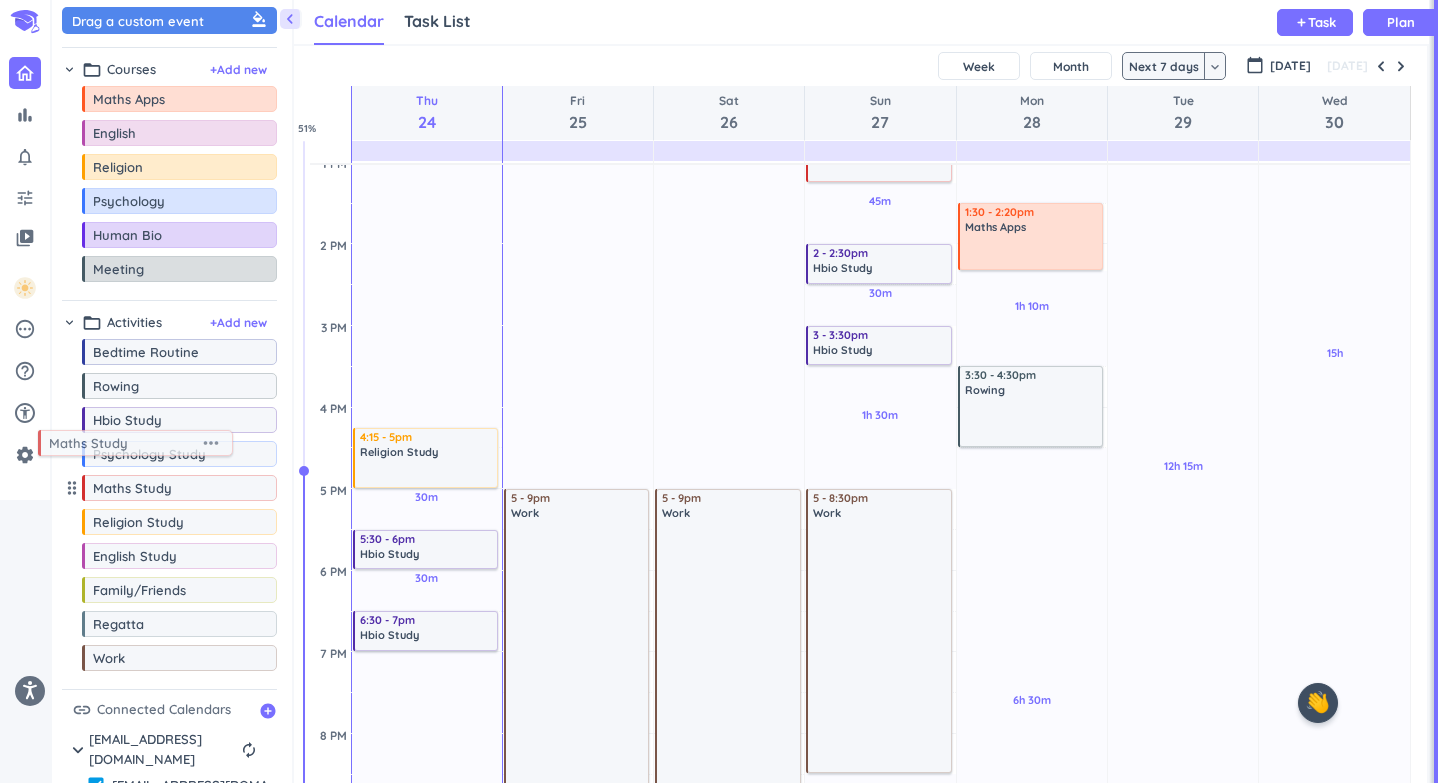 drag, startPoint x: 203, startPoint y: 496, endPoint x: 159, endPoint y: 445, distance: 67.357254 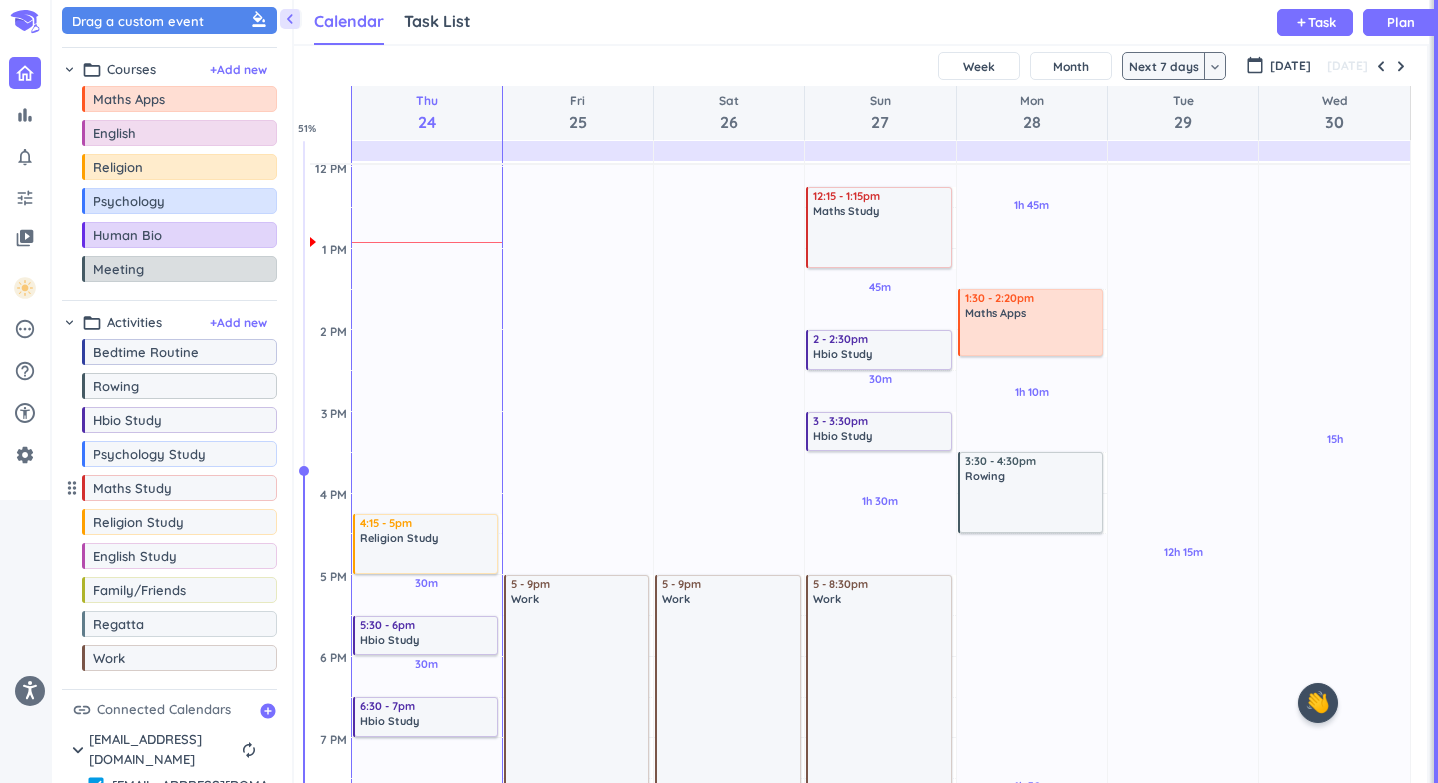 scroll, scrollTop: 629, scrollLeft: 0, axis: vertical 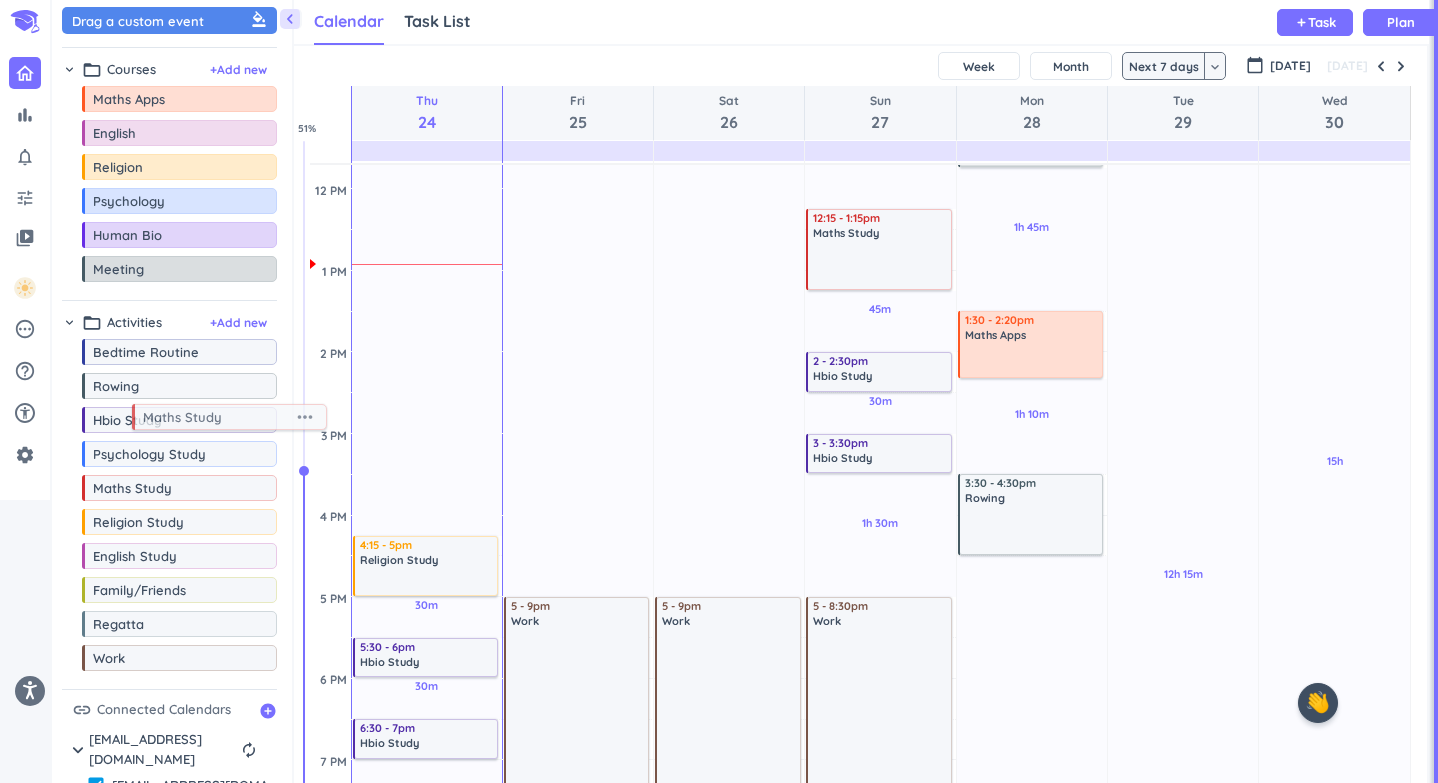 drag, startPoint x: 147, startPoint y: 499, endPoint x: 197, endPoint y: 422, distance: 91.809586 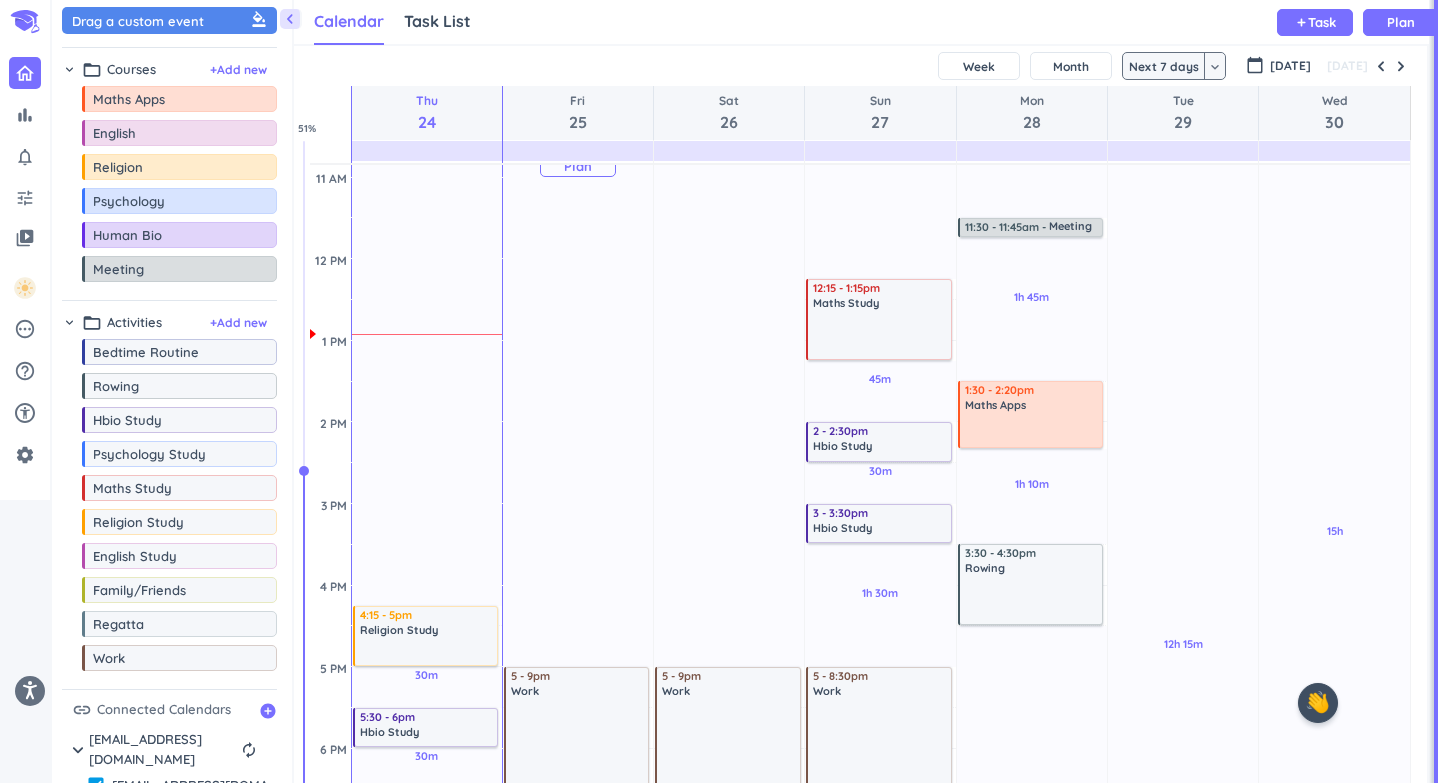 scroll, scrollTop: 553, scrollLeft: 0, axis: vertical 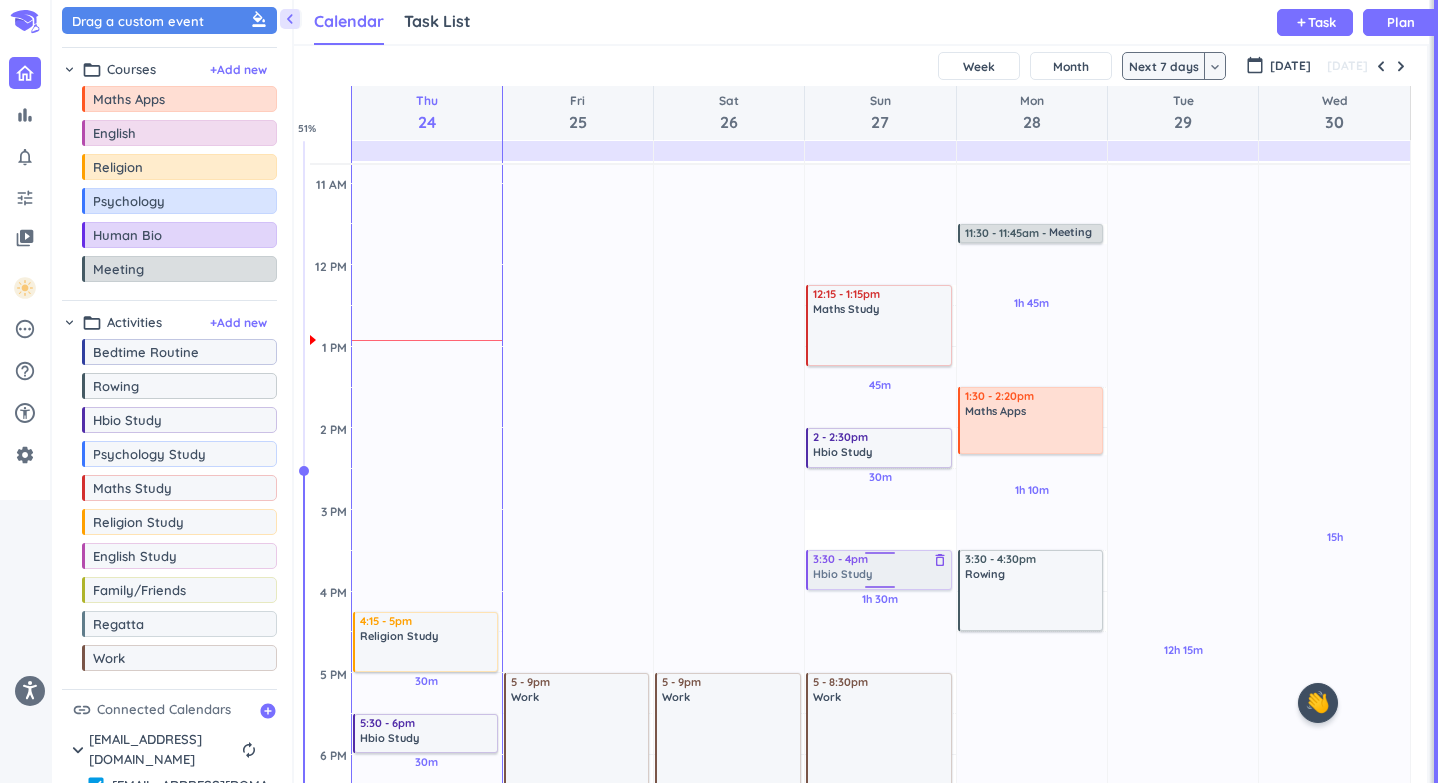 drag, startPoint x: 892, startPoint y: 530, endPoint x: 892, endPoint y: 573, distance: 43 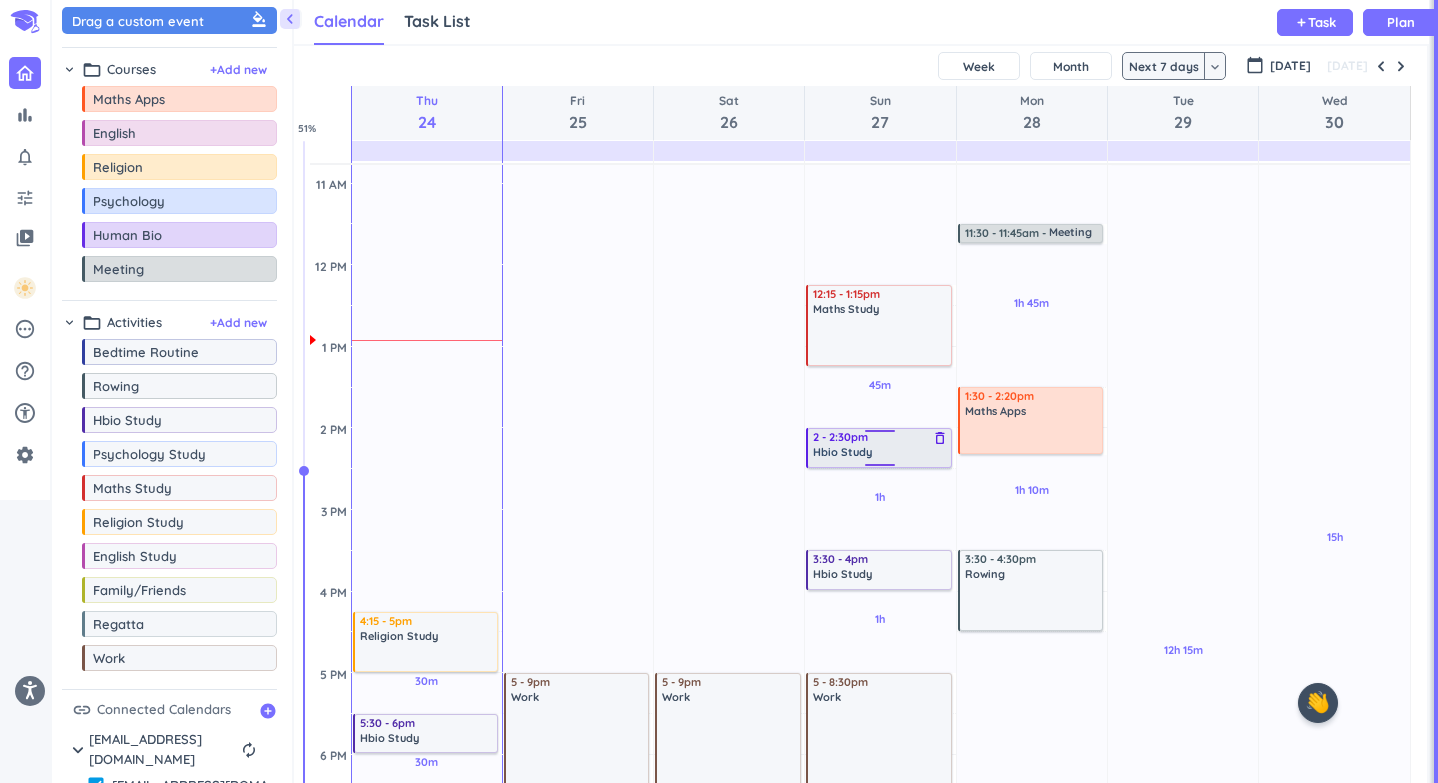 click on "Hbio Study" at bounding box center [880, 452] 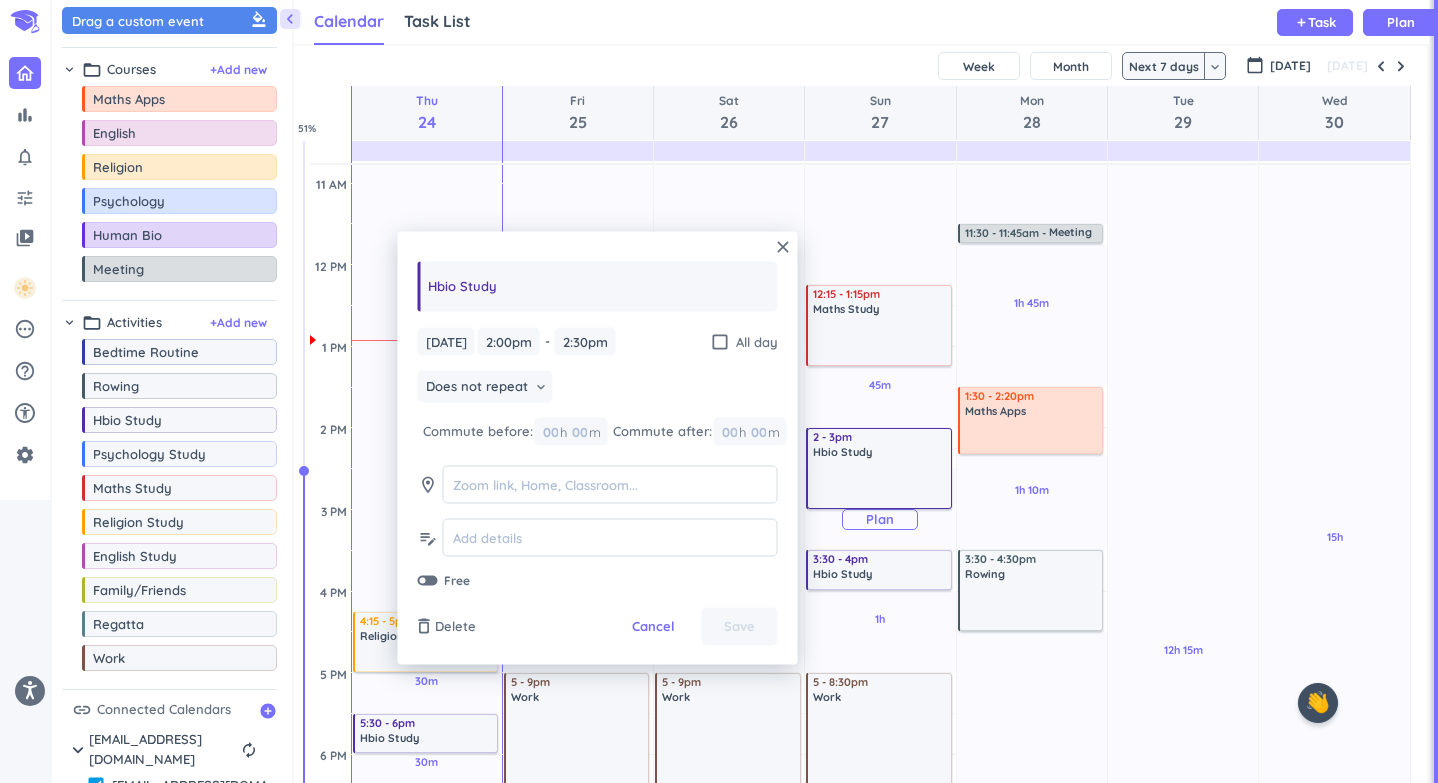 drag, startPoint x: 878, startPoint y: 469, endPoint x: 878, endPoint y: 514, distance: 45 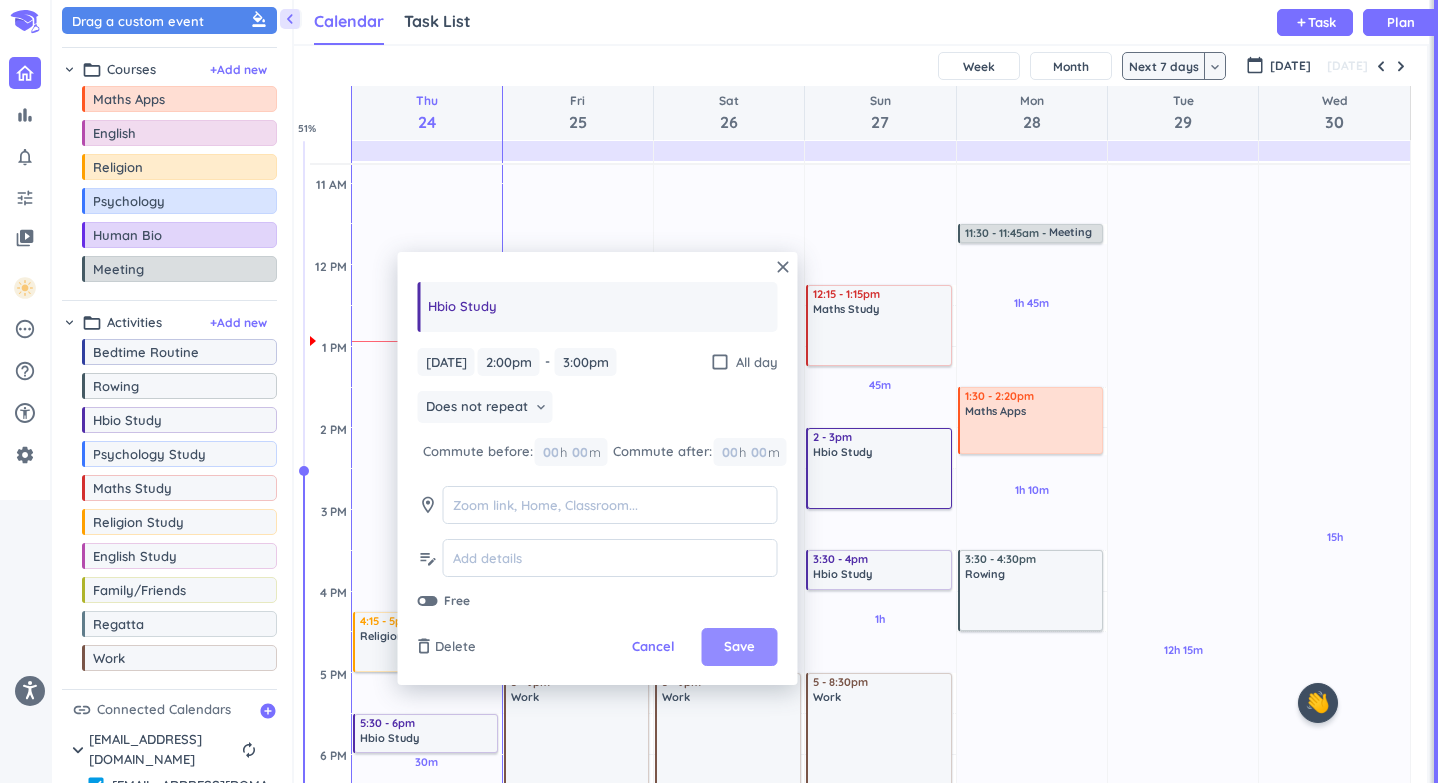 click on "Save" at bounding box center (739, 647) 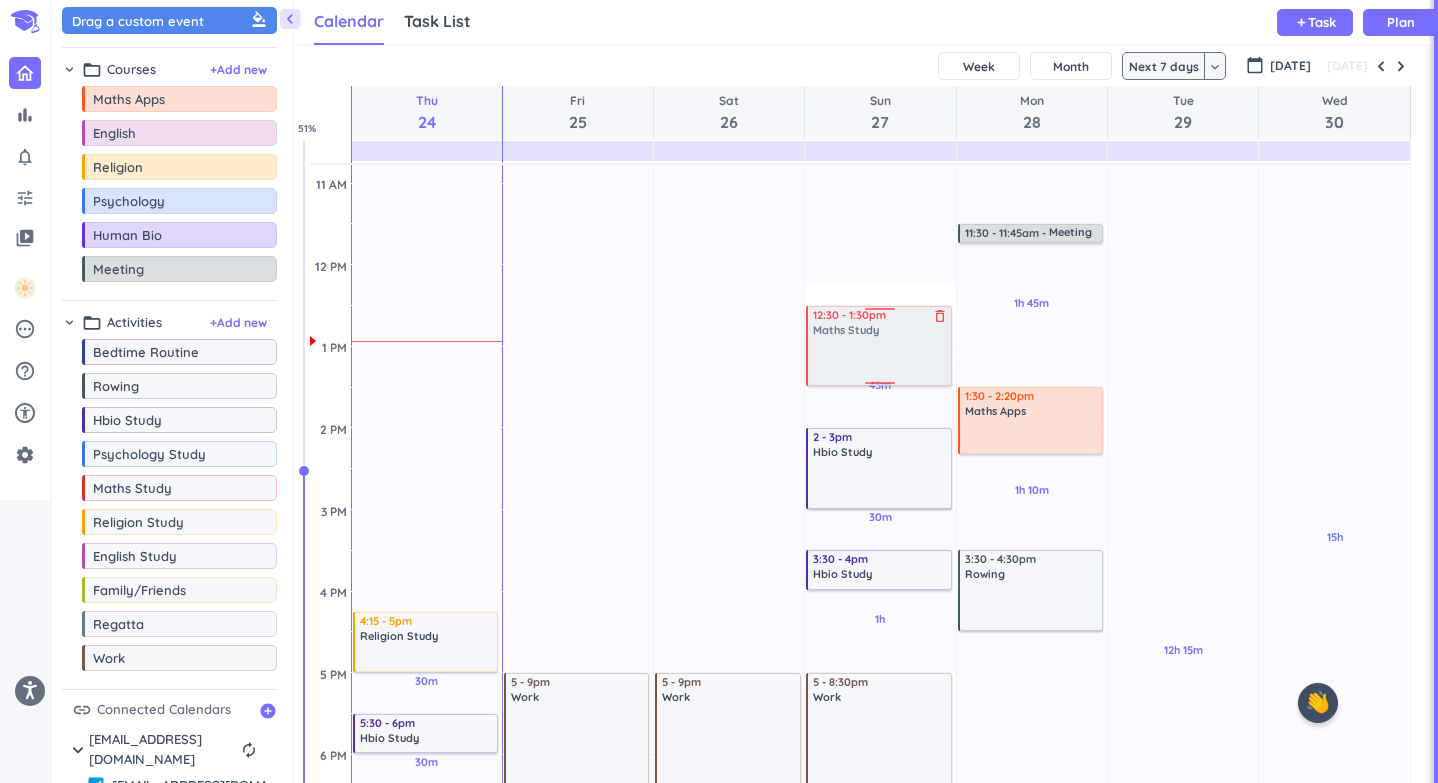 drag, startPoint x: 917, startPoint y: 326, endPoint x: 918, endPoint y: 349, distance: 23.021729 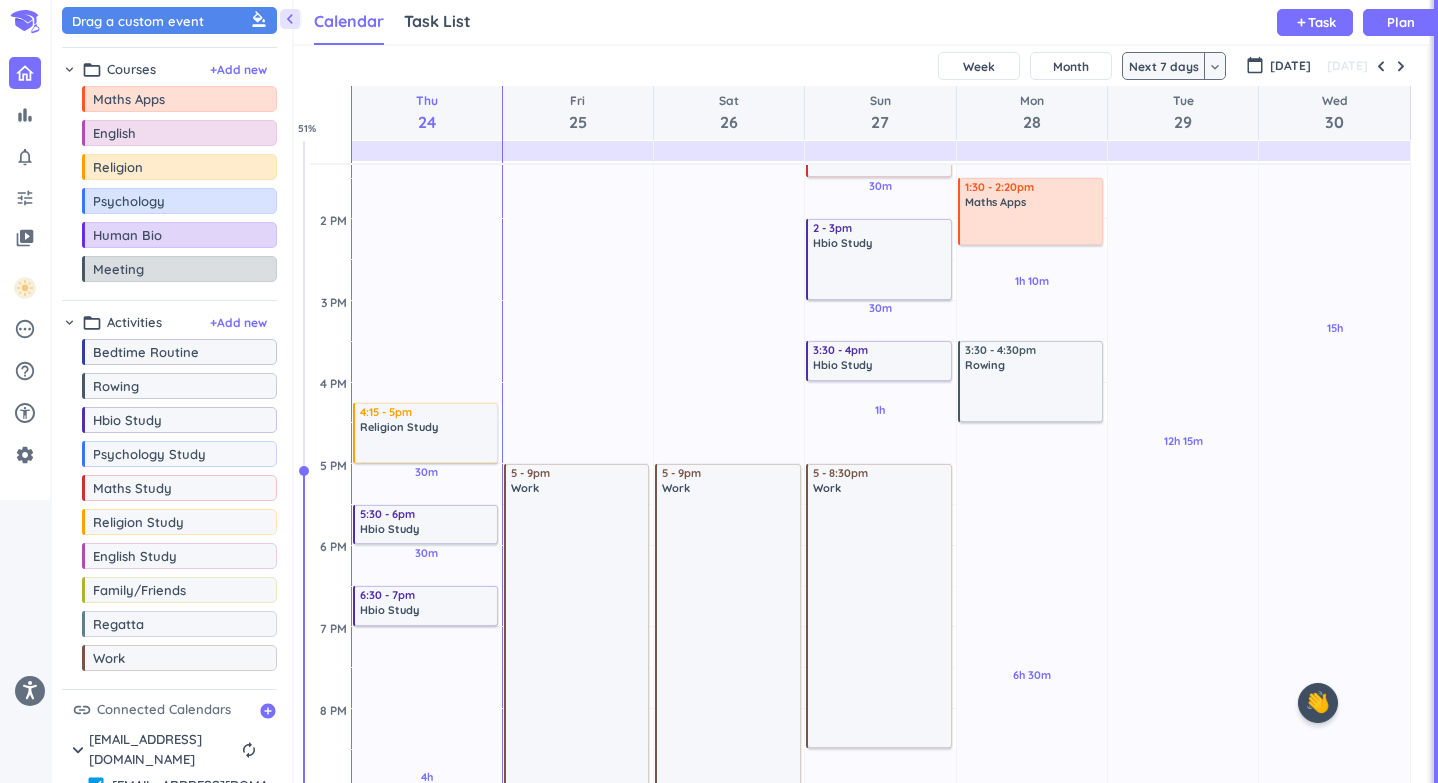 scroll, scrollTop: 758, scrollLeft: 0, axis: vertical 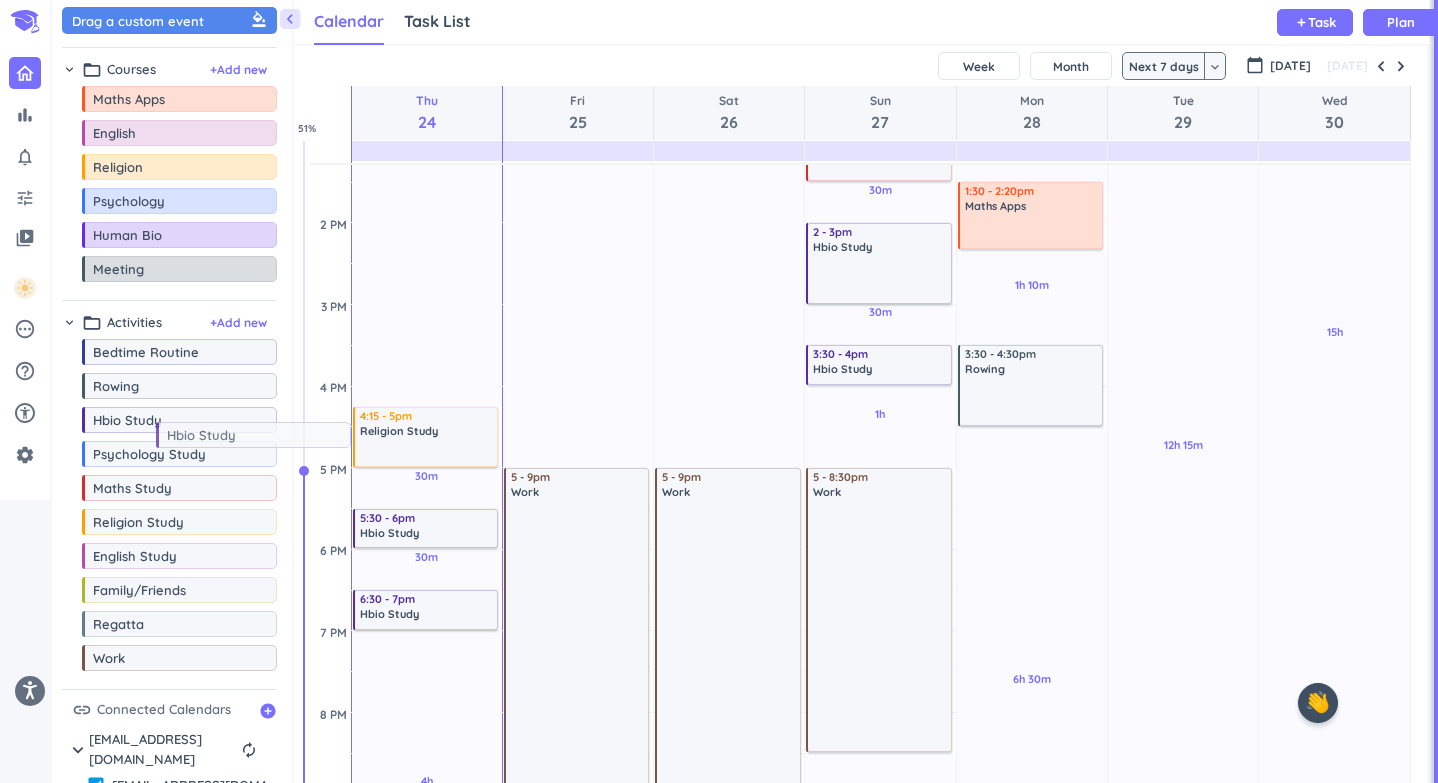 drag, startPoint x: 152, startPoint y: 432, endPoint x: 222, endPoint y: 445, distance: 71.19691 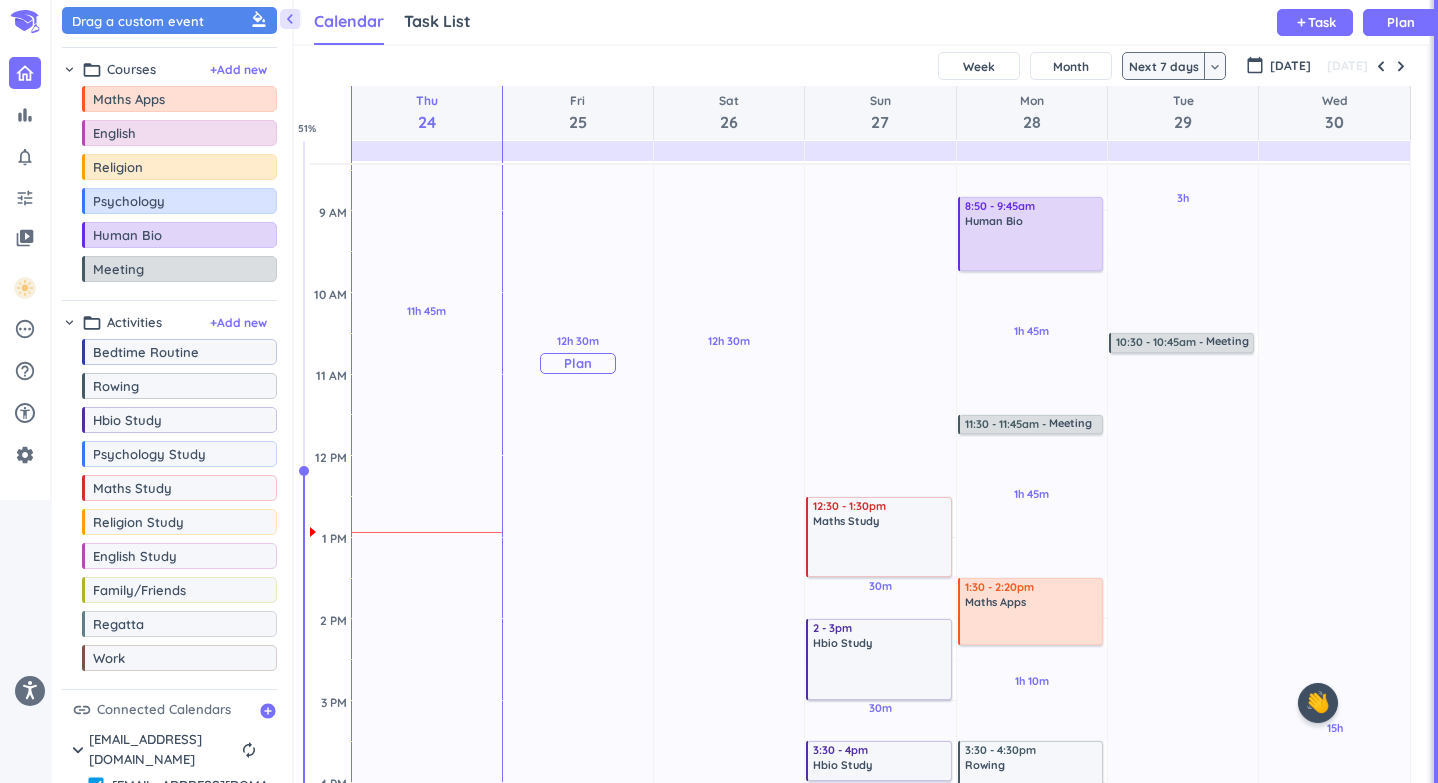 scroll, scrollTop: 357, scrollLeft: 0, axis: vertical 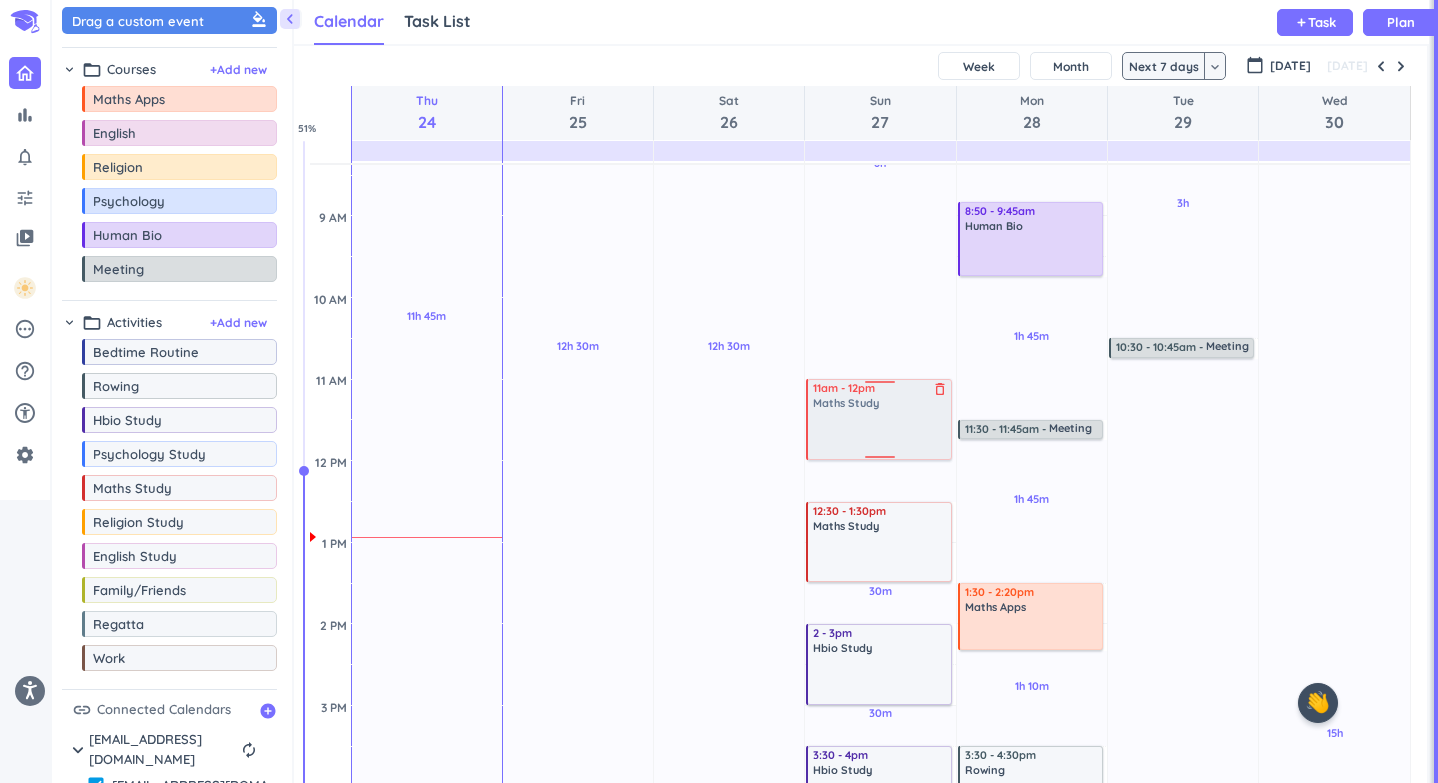 drag, startPoint x: 195, startPoint y: 501, endPoint x: 858, endPoint y: 384, distance: 673.2444 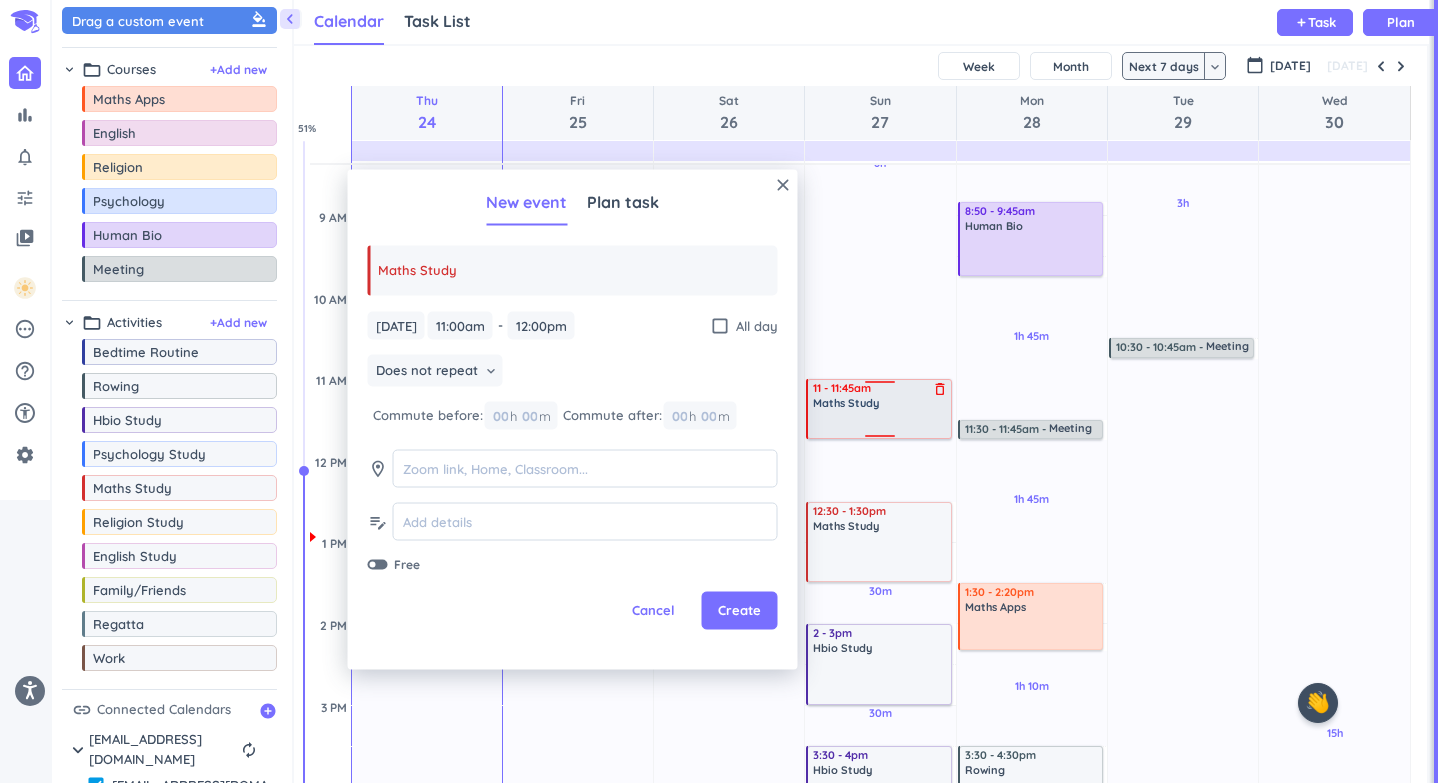 drag, startPoint x: 877, startPoint y: 460, endPoint x: 879, endPoint y: 435, distance: 25.079872 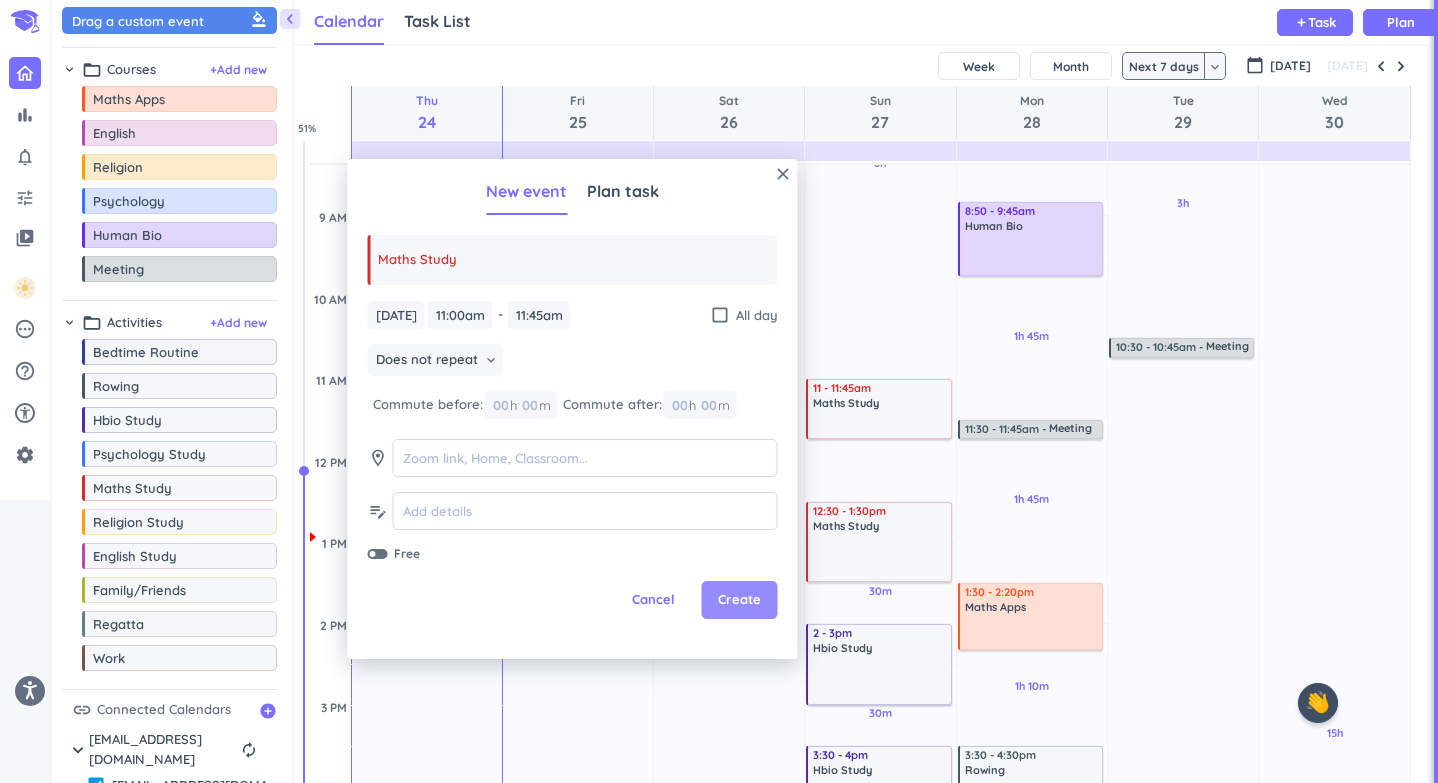 click on "Create" at bounding box center (740, 600) 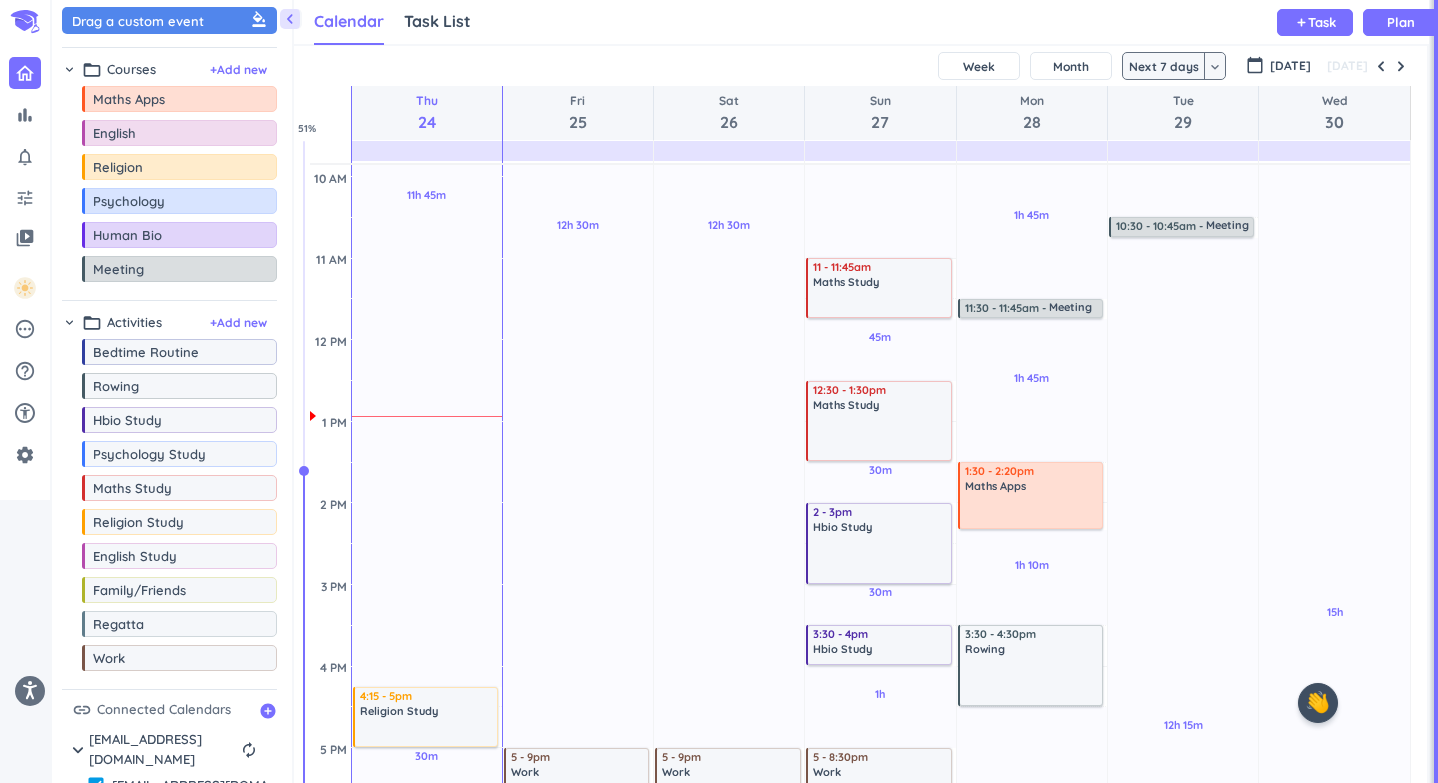 scroll, scrollTop: 483, scrollLeft: 0, axis: vertical 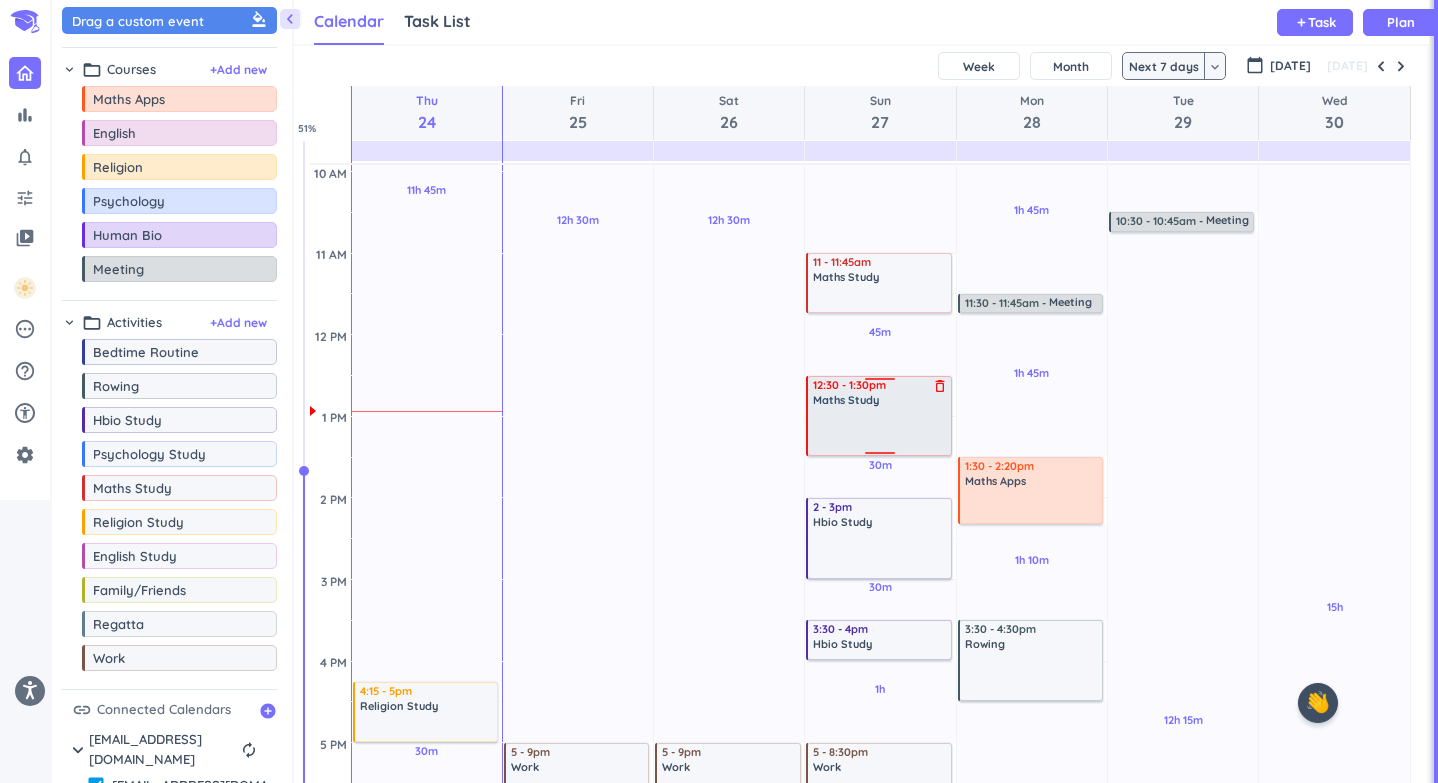 click on "delete_outline" at bounding box center (940, 386) 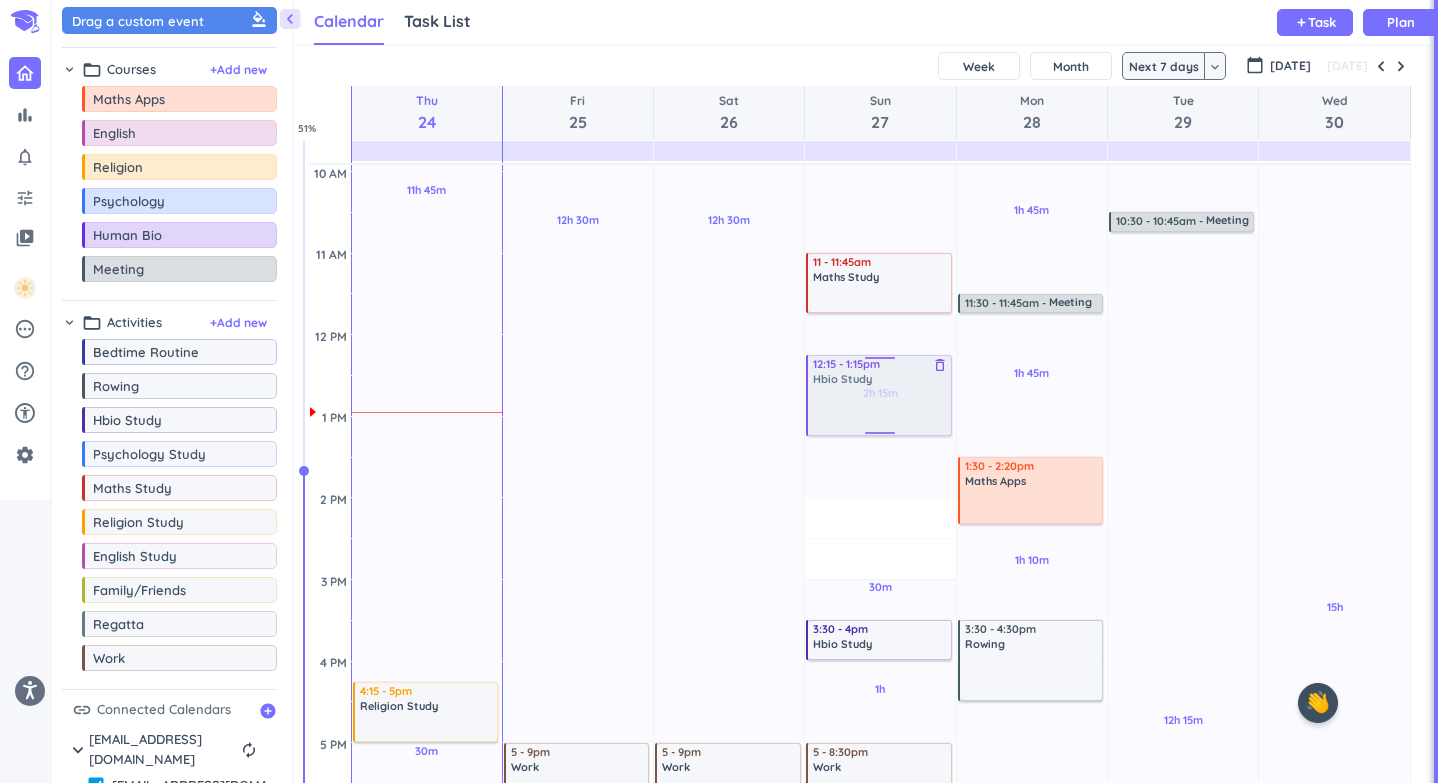 drag, startPoint x: 869, startPoint y: 546, endPoint x: 877, endPoint y: 393, distance: 153.20901 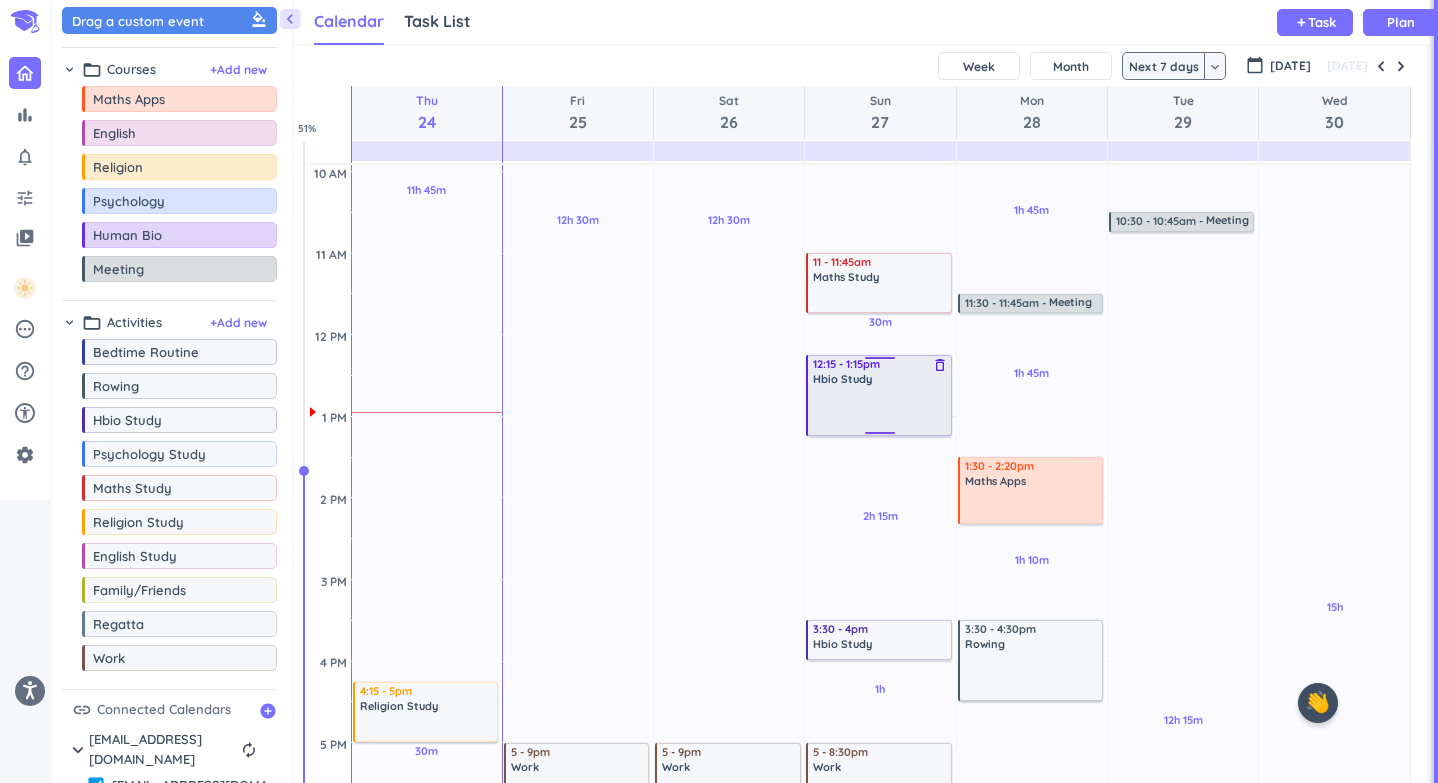 click at bounding box center (880, 410) 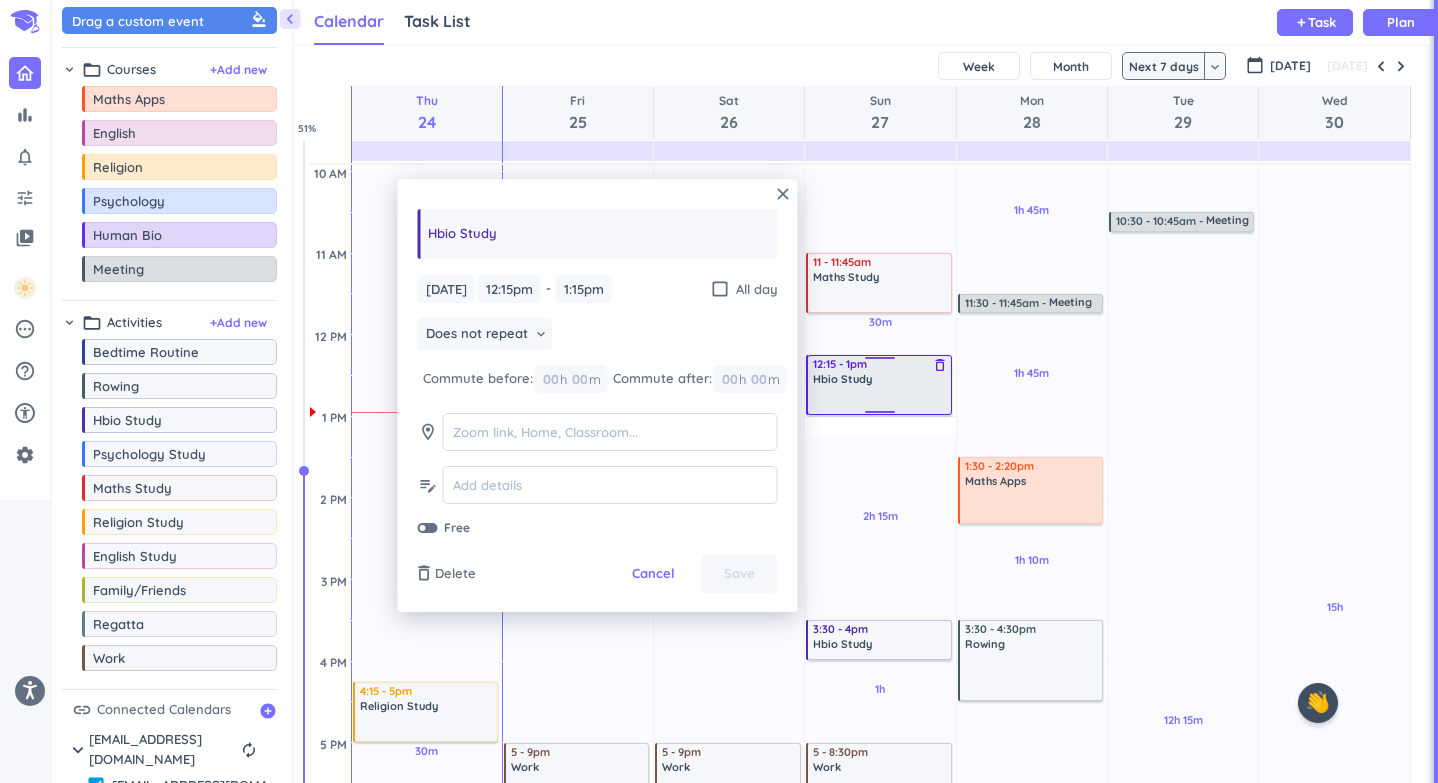 drag, startPoint x: 879, startPoint y: 436, endPoint x: 879, endPoint y: 411, distance: 25 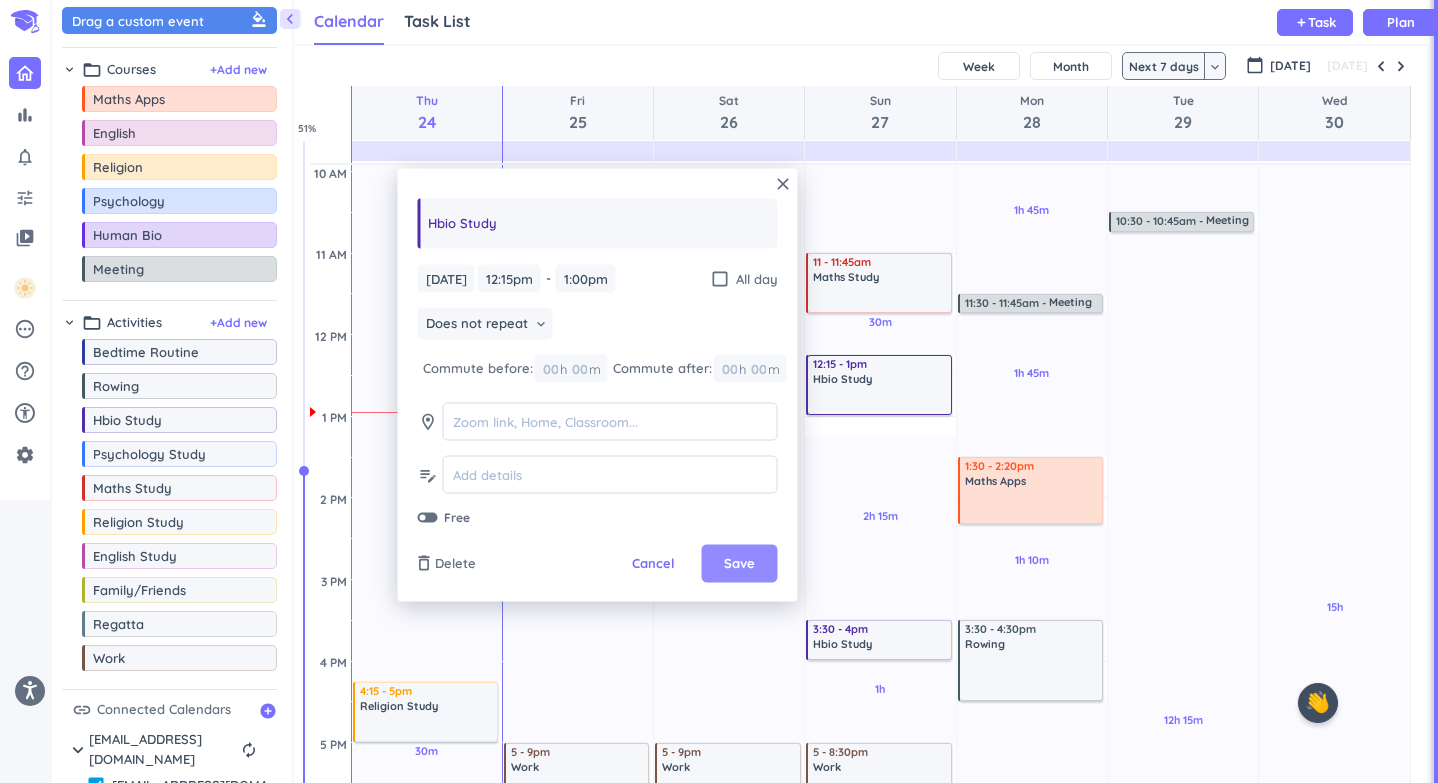 click on "Save" at bounding box center [740, 564] 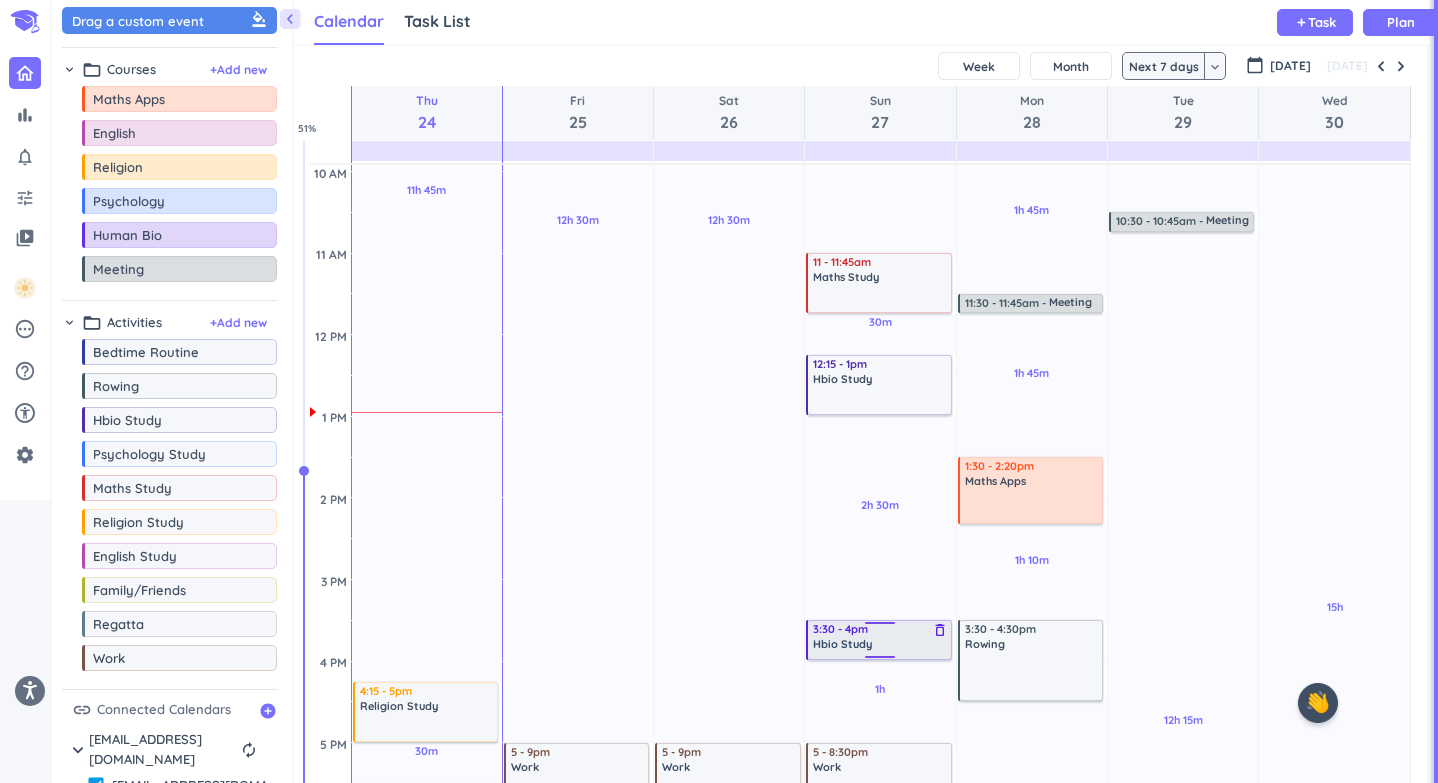 click on "delete_outline" at bounding box center (940, 630) 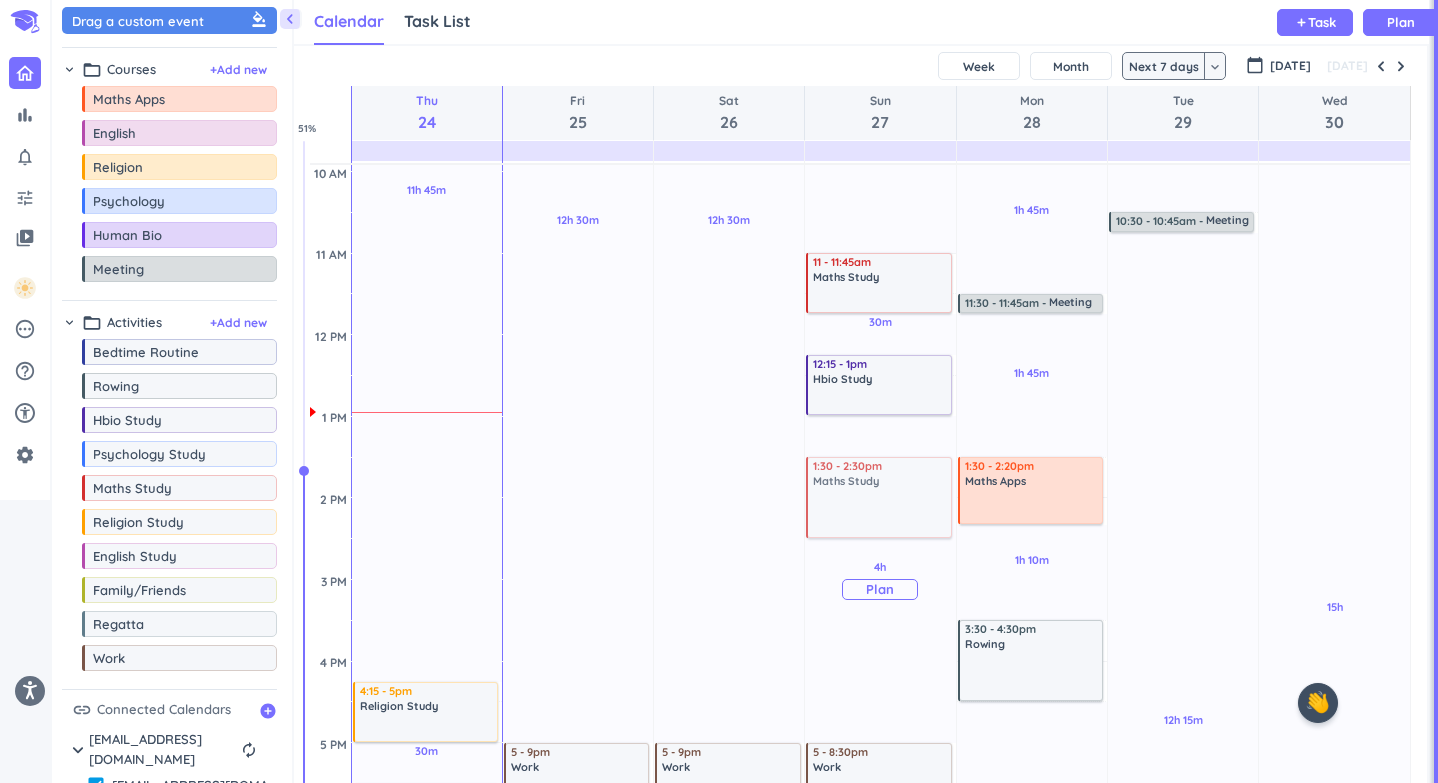 drag, startPoint x: 144, startPoint y: 494, endPoint x: 849, endPoint y: 463, distance: 705.6812 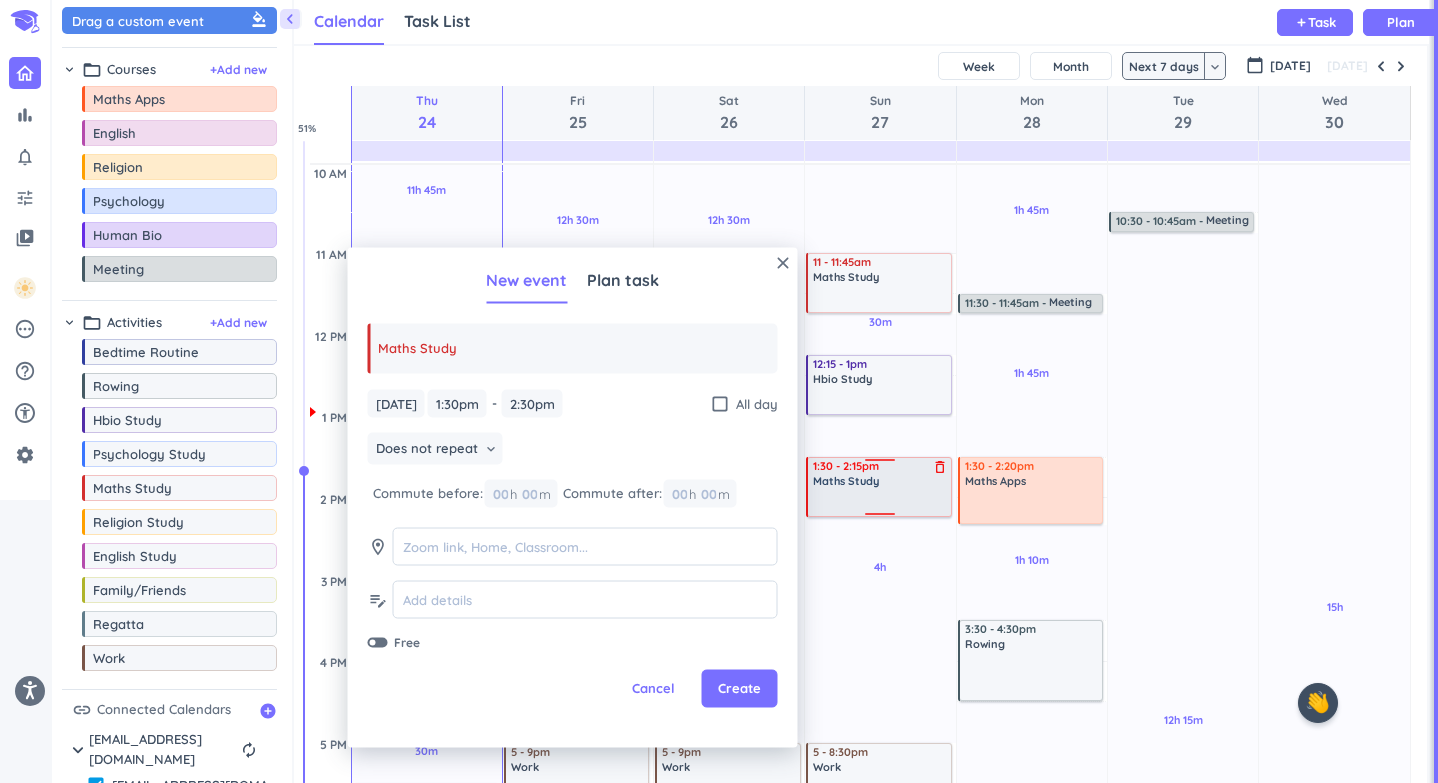 drag, startPoint x: 878, startPoint y: 536, endPoint x: 882, endPoint y: 513, distance: 23.345236 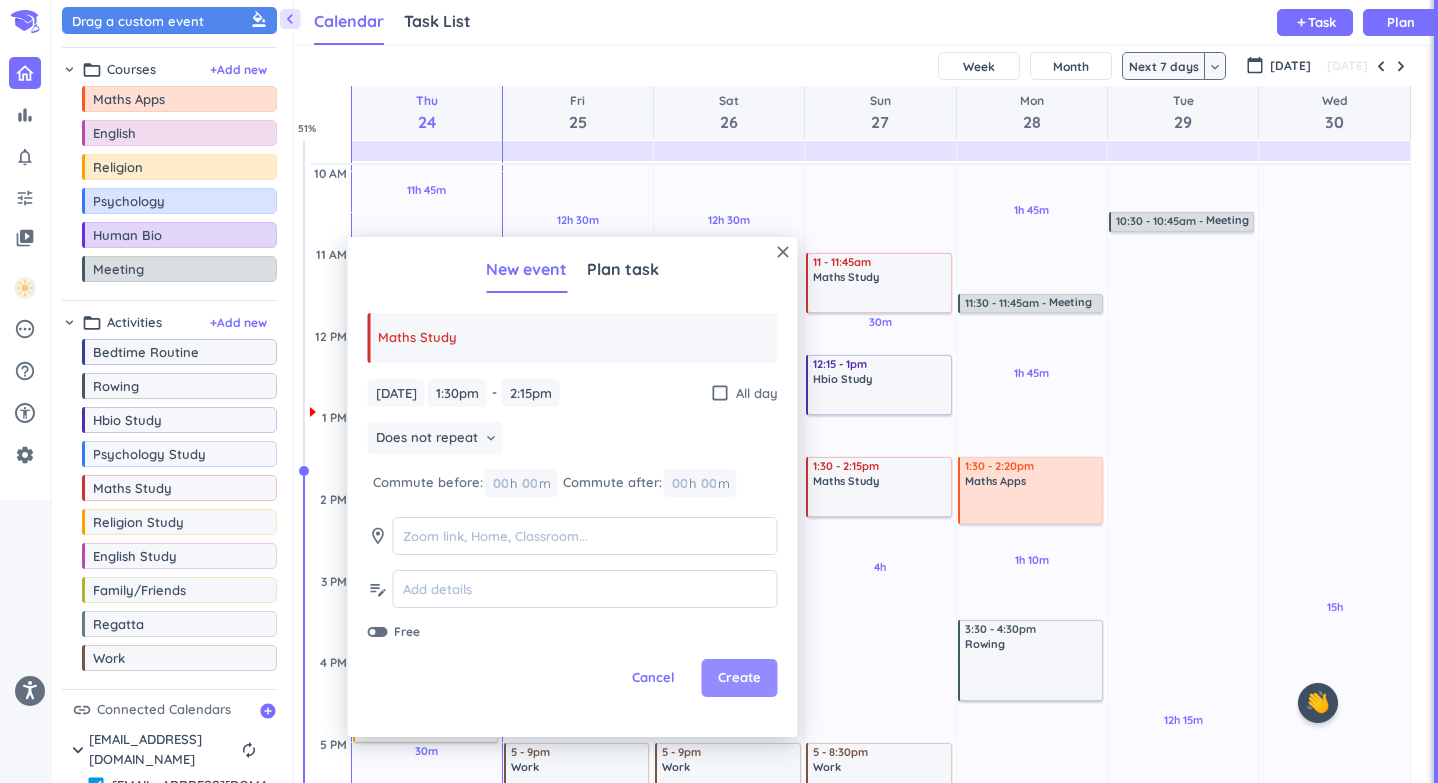 click on "Create" at bounding box center (739, 678) 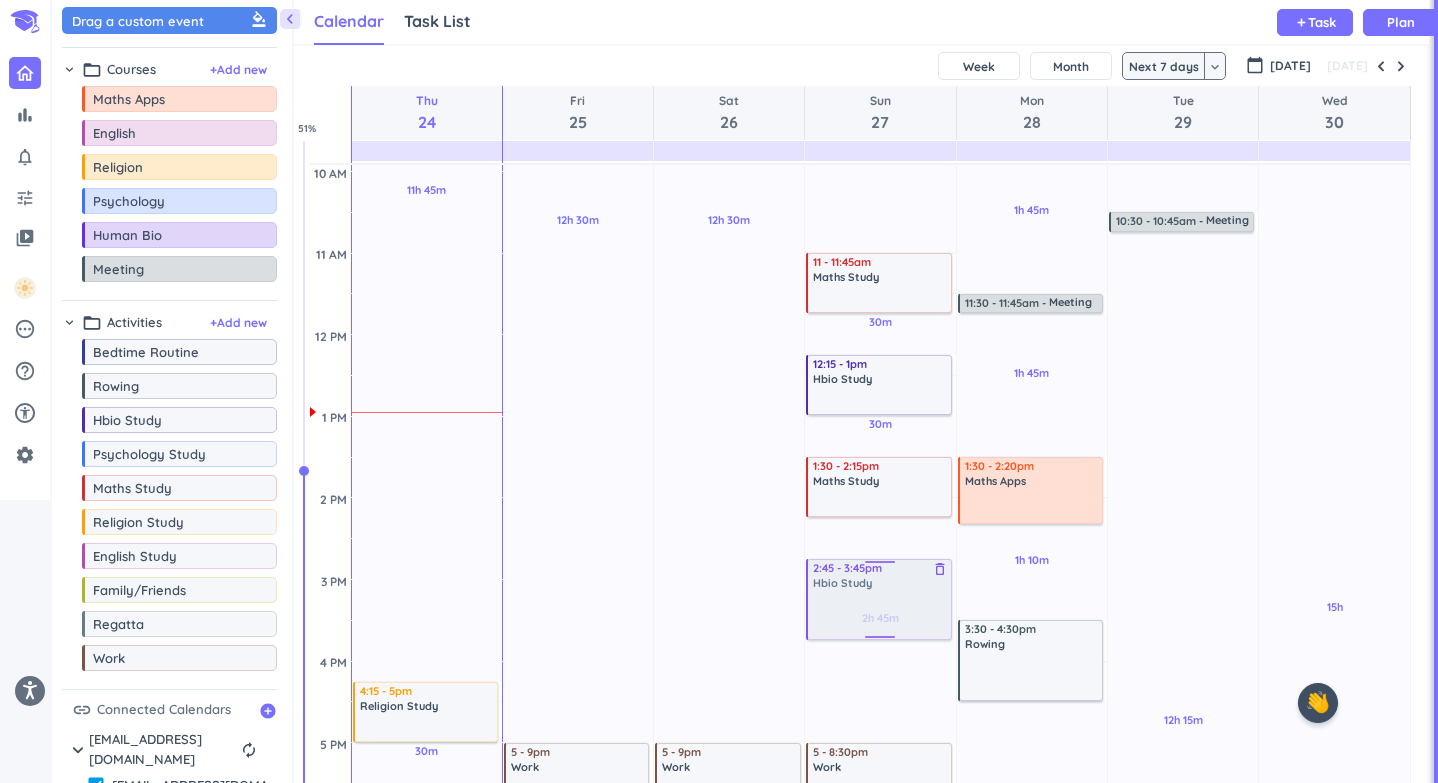 drag, startPoint x: 139, startPoint y: 431, endPoint x: 864, endPoint y: 561, distance: 736.563 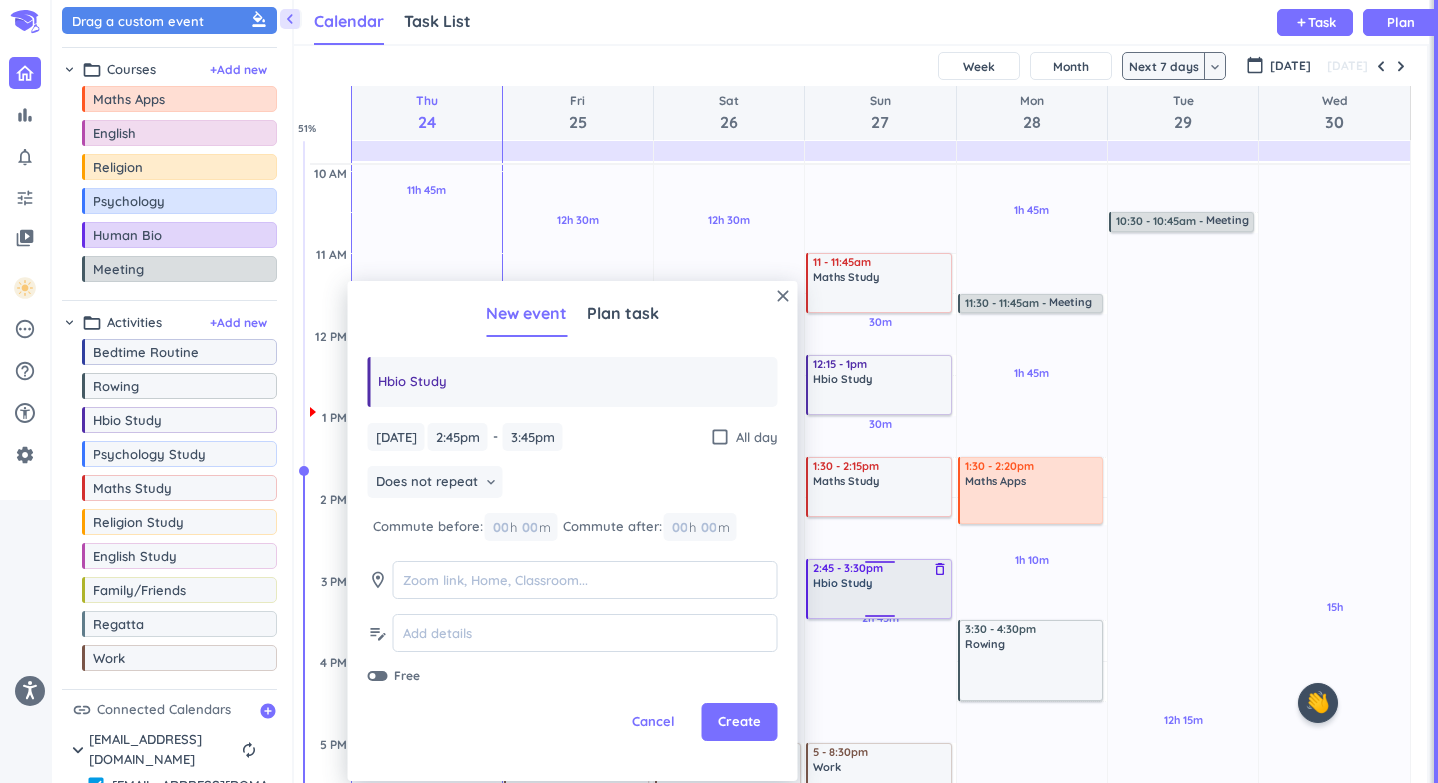 drag, startPoint x: 876, startPoint y: 637, endPoint x: 877, endPoint y: 619, distance: 18.027756 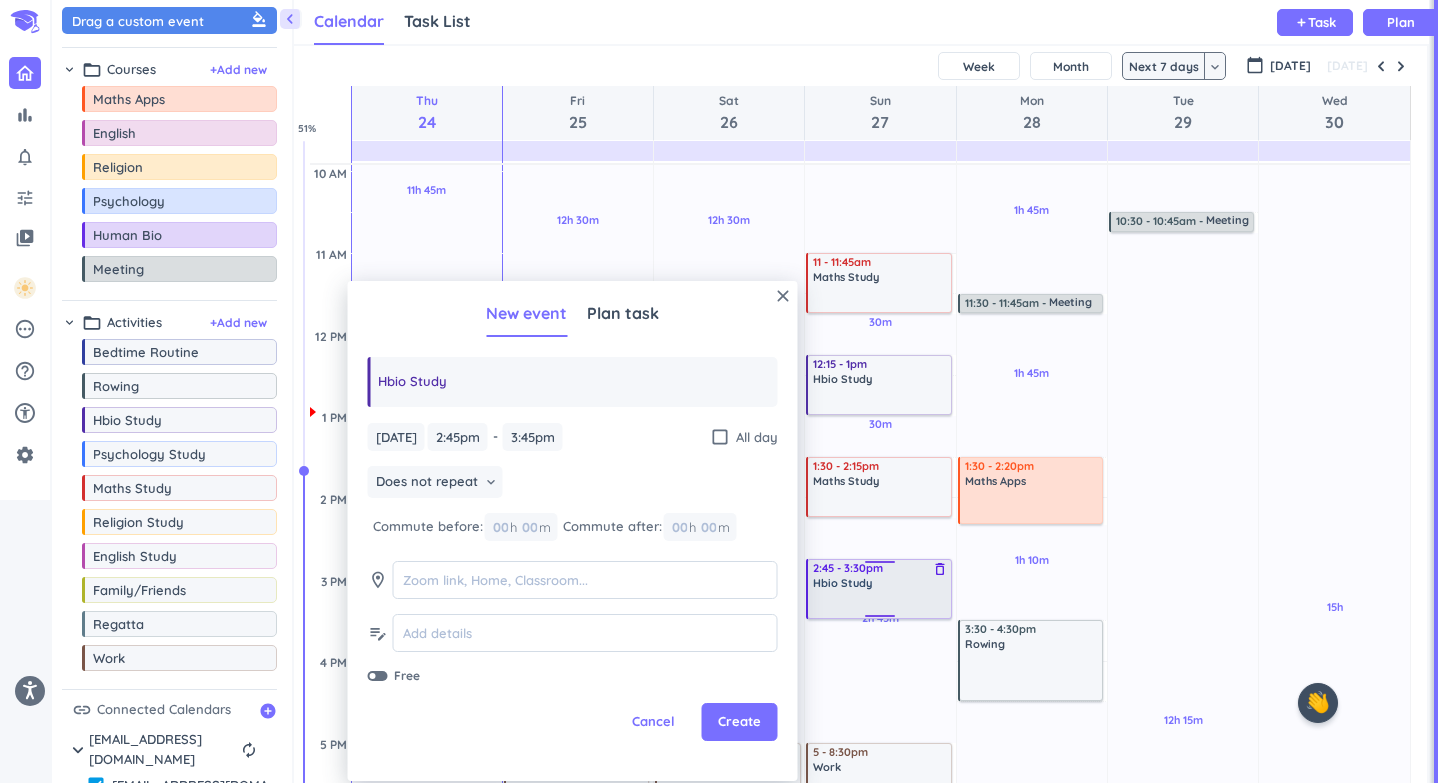 click on "6h 30m Past due Plan 30m Past due Plan 30m Past due Plan 2h 45m Past due Plan 2h 30m Past due Plan Adjust Awake Time Adjust Awake Time 11 - 11:45am Maths Study delete_outline 12:15 - 1pm Hbio Study delete_outline 1:30 - 2:15pm Maths Study delete_outline 2:45 - 3:45pm Hbio Study delete_outline 5 - 8:30pm Work delete_outline 2:45 - 3:30pm Hbio Study delete_outline" at bounding box center (880, 661) 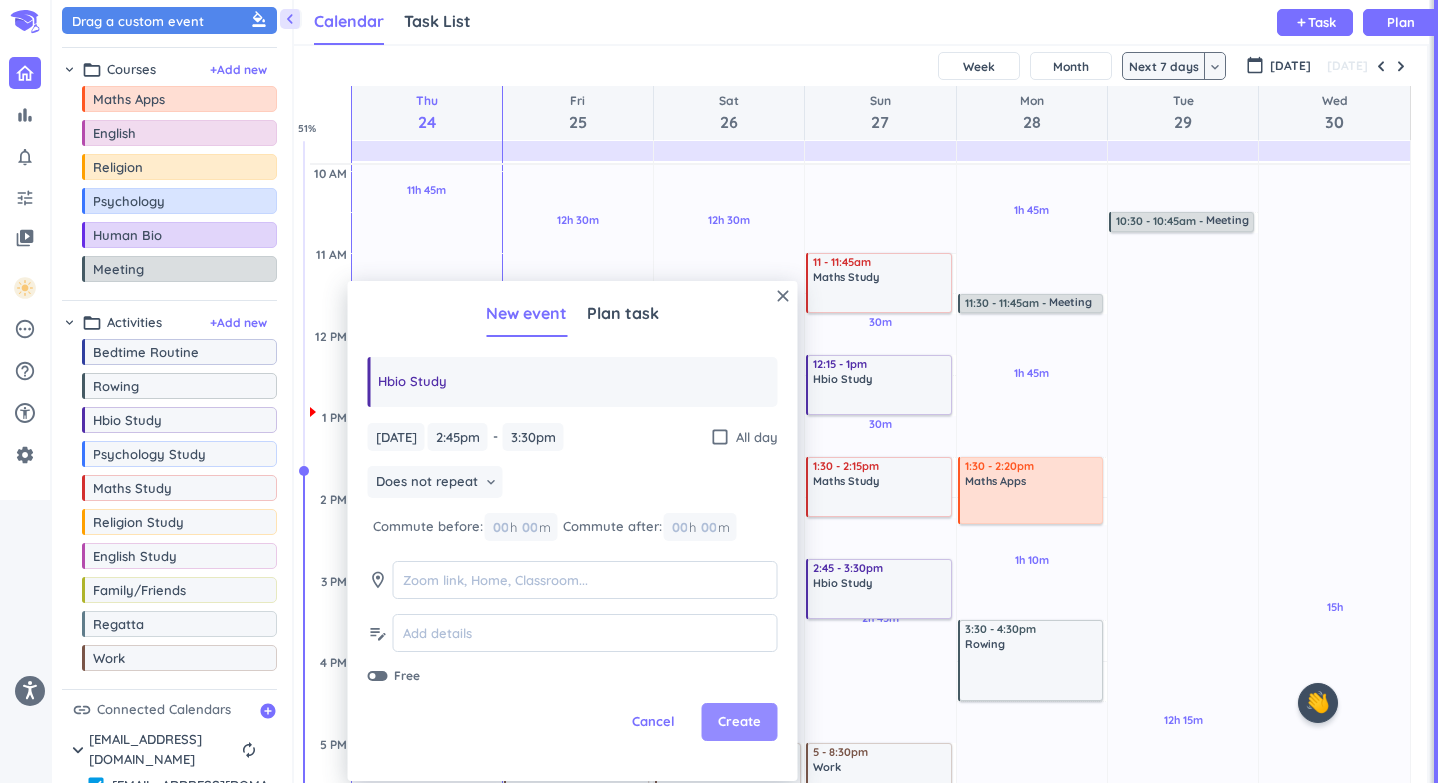 click on "Create" at bounding box center (739, 722) 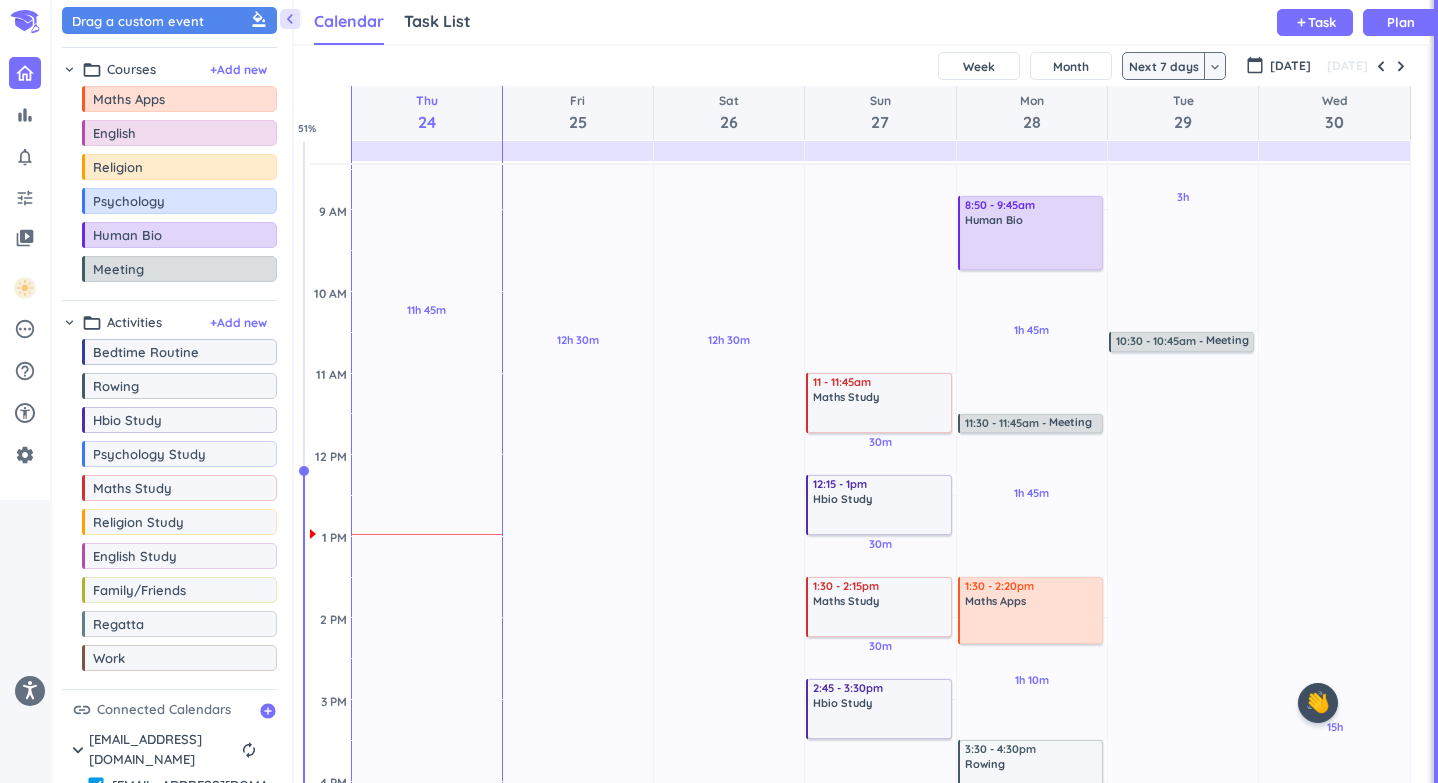 scroll, scrollTop: 330, scrollLeft: 0, axis: vertical 